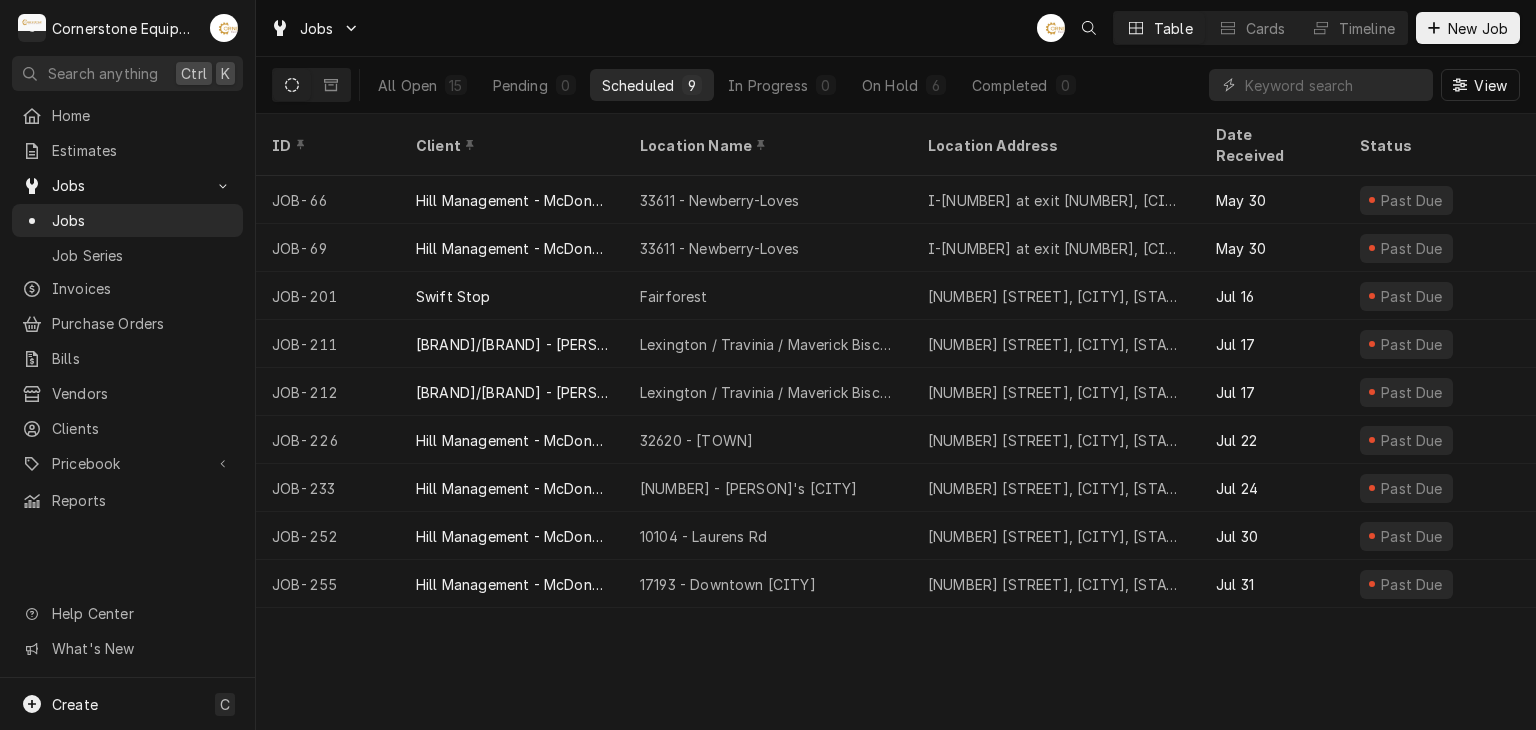 scroll, scrollTop: 0, scrollLeft: 0, axis: both 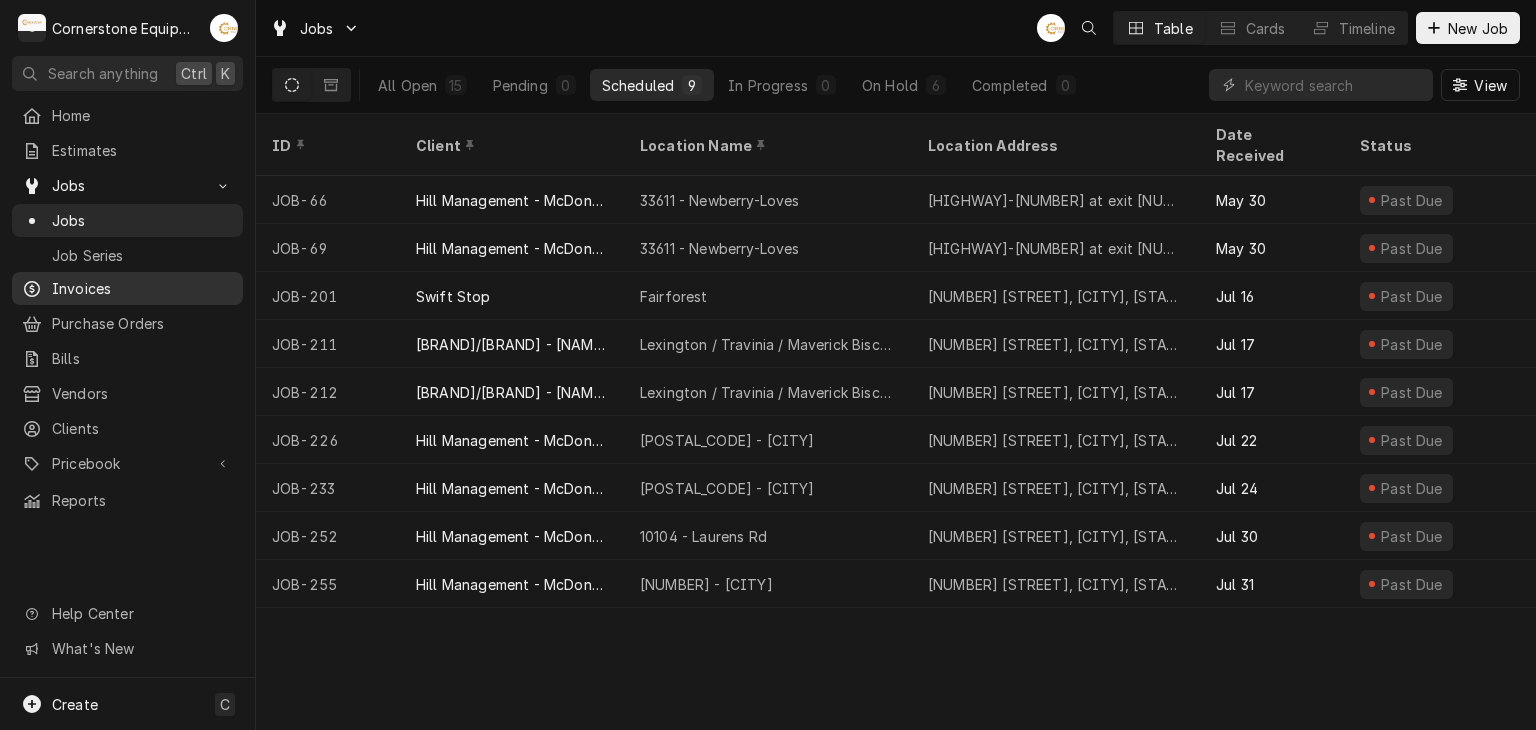 click on "Invoices" at bounding box center [142, 288] 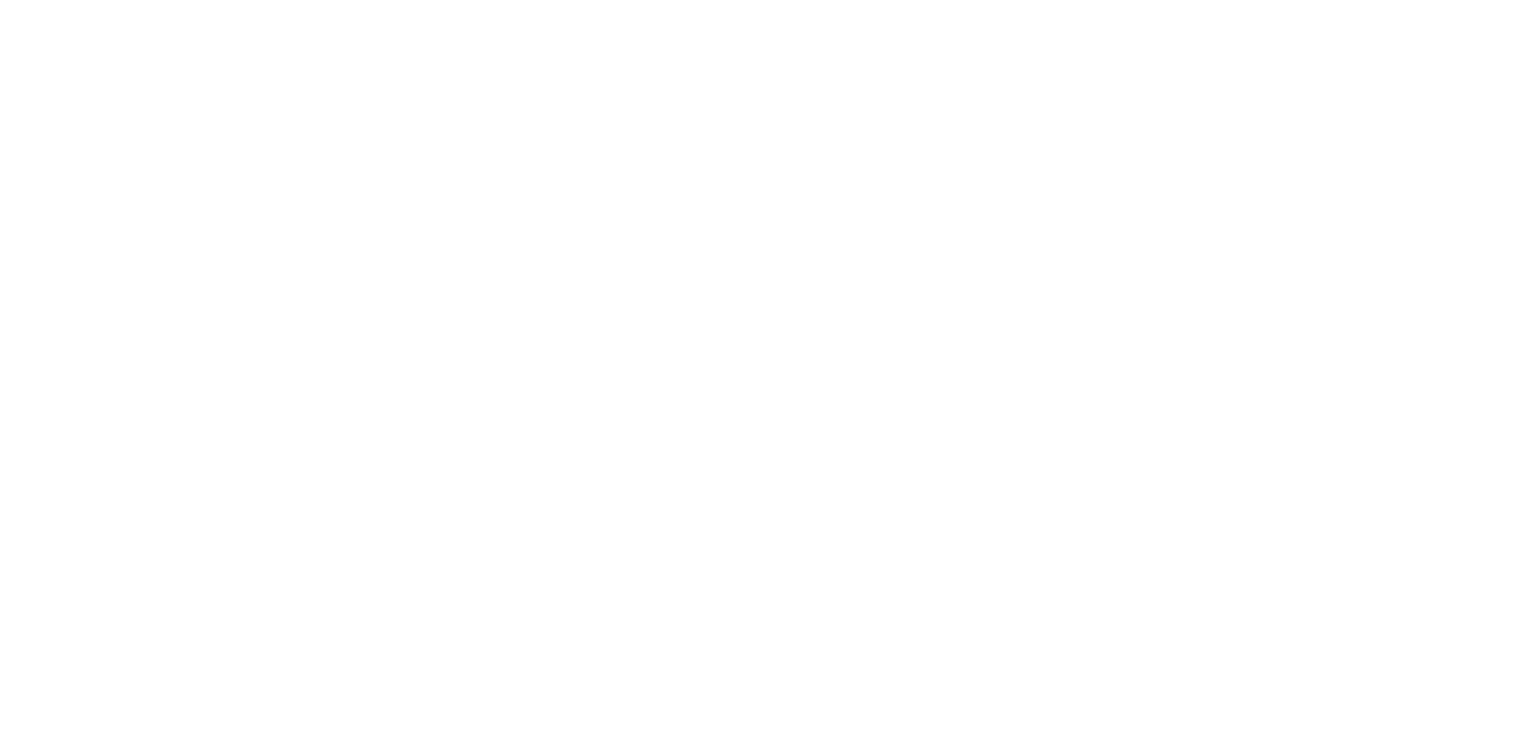 scroll, scrollTop: 0, scrollLeft: 0, axis: both 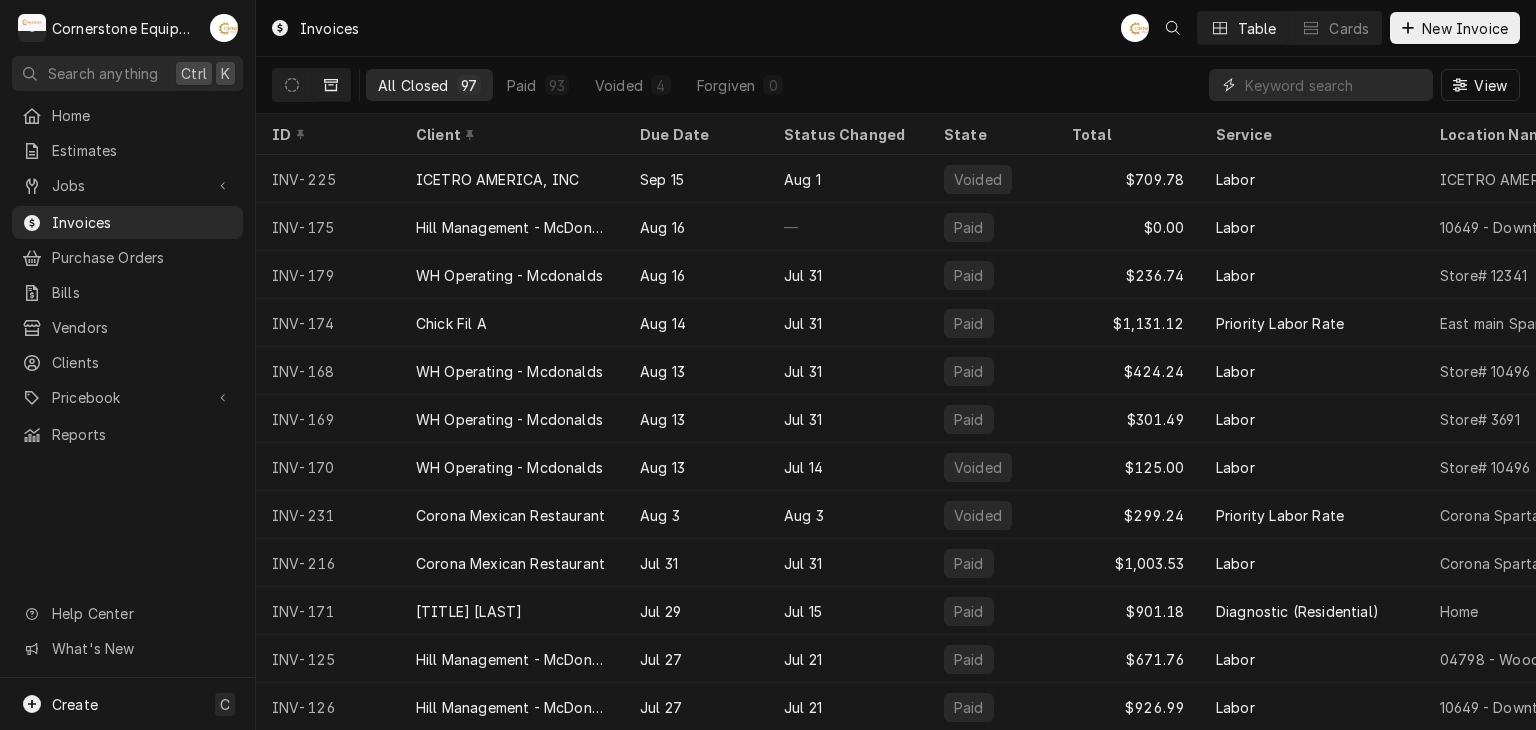 click at bounding box center [1334, 85] 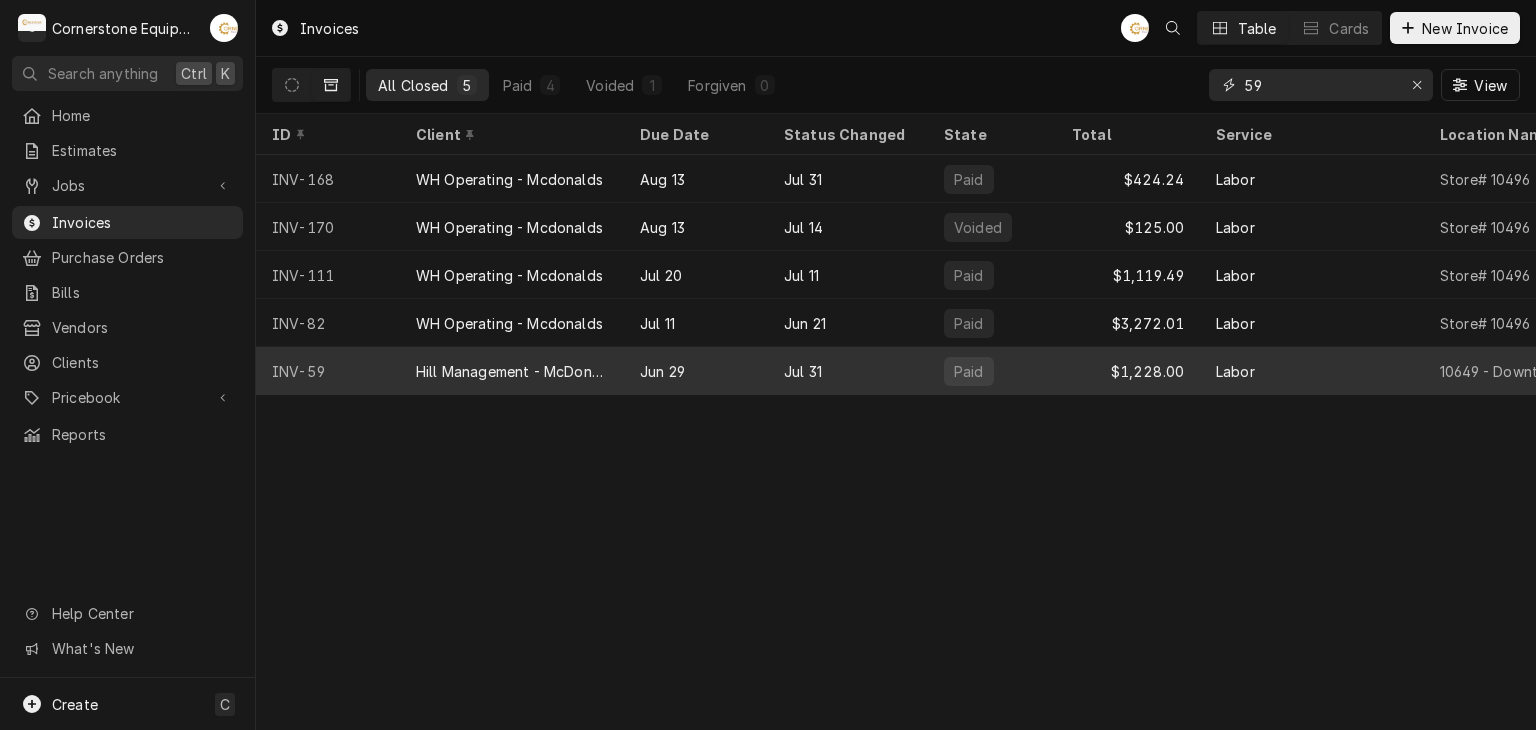 type on "59" 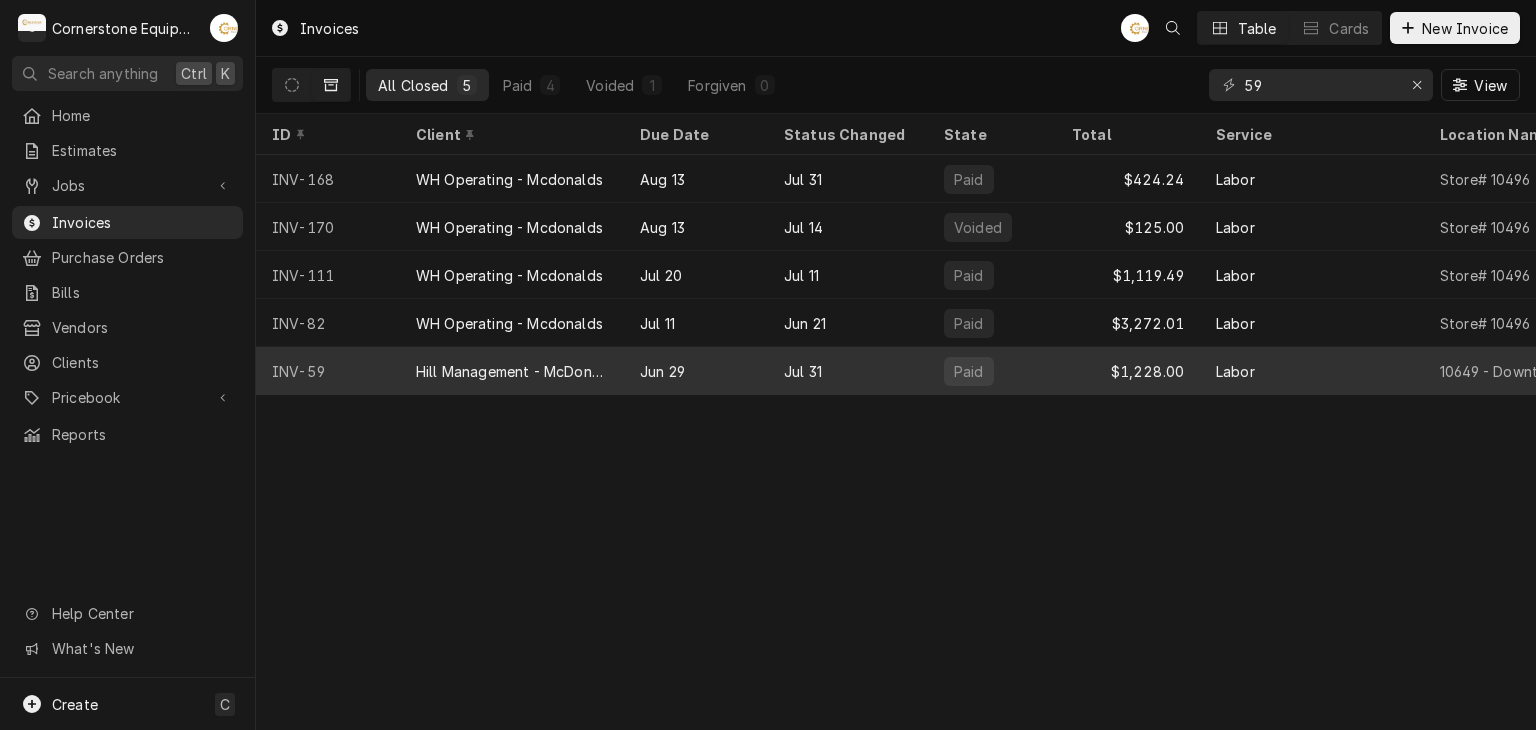 click on "Jul 31" at bounding box center [848, 371] 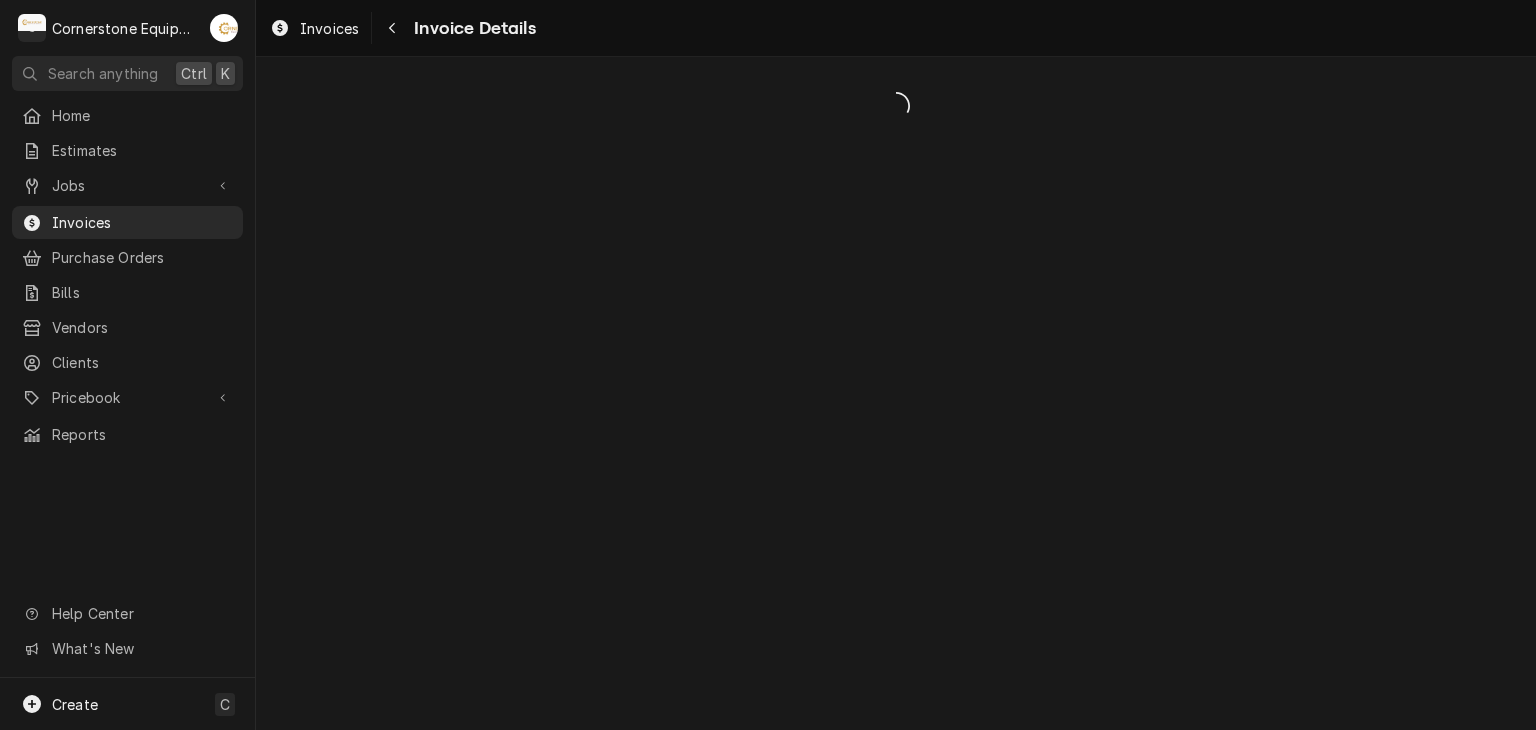 scroll, scrollTop: 0, scrollLeft: 0, axis: both 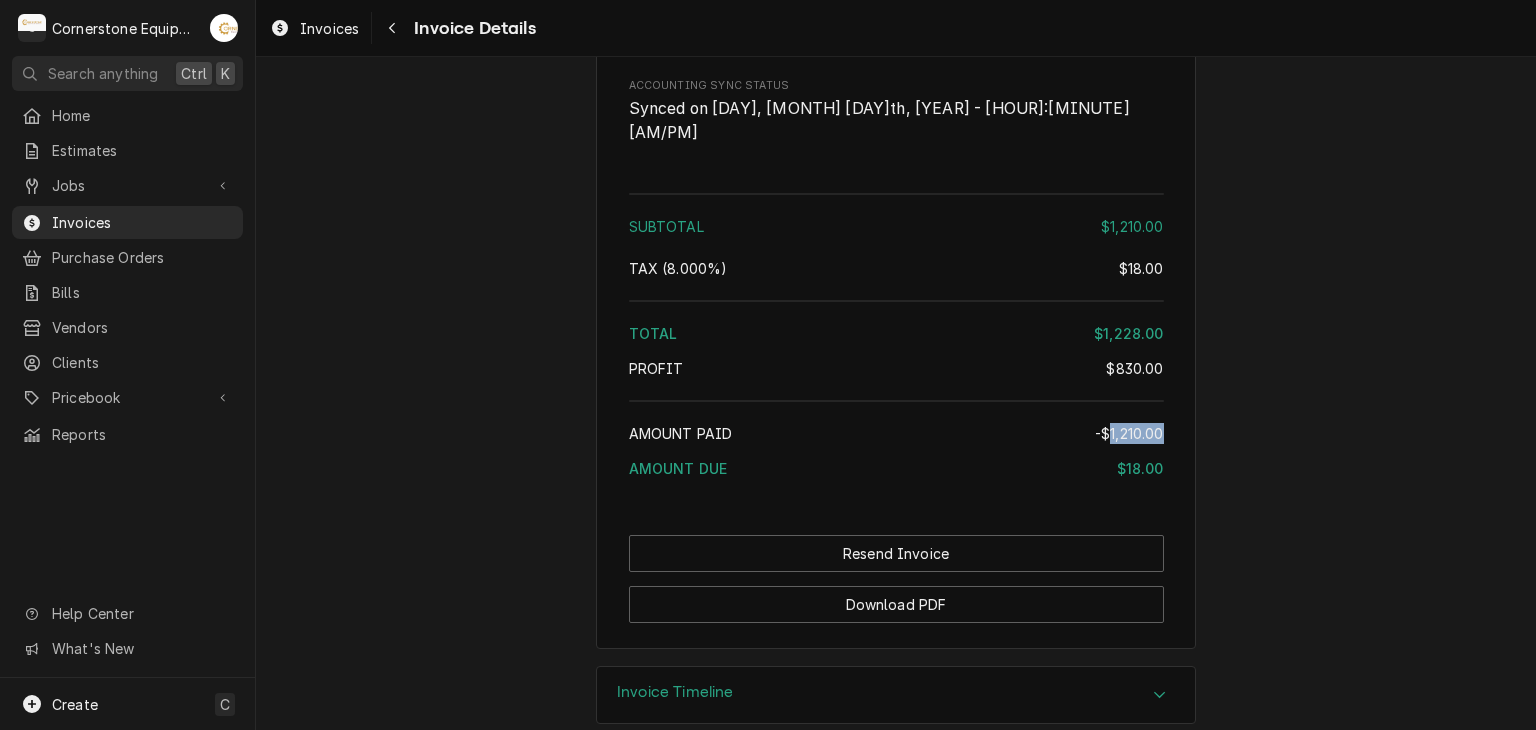 drag, startPoint x: 1097, startPoint y: 409, endPoint x: 1160, endPoint y: 410, distance: 63.007935 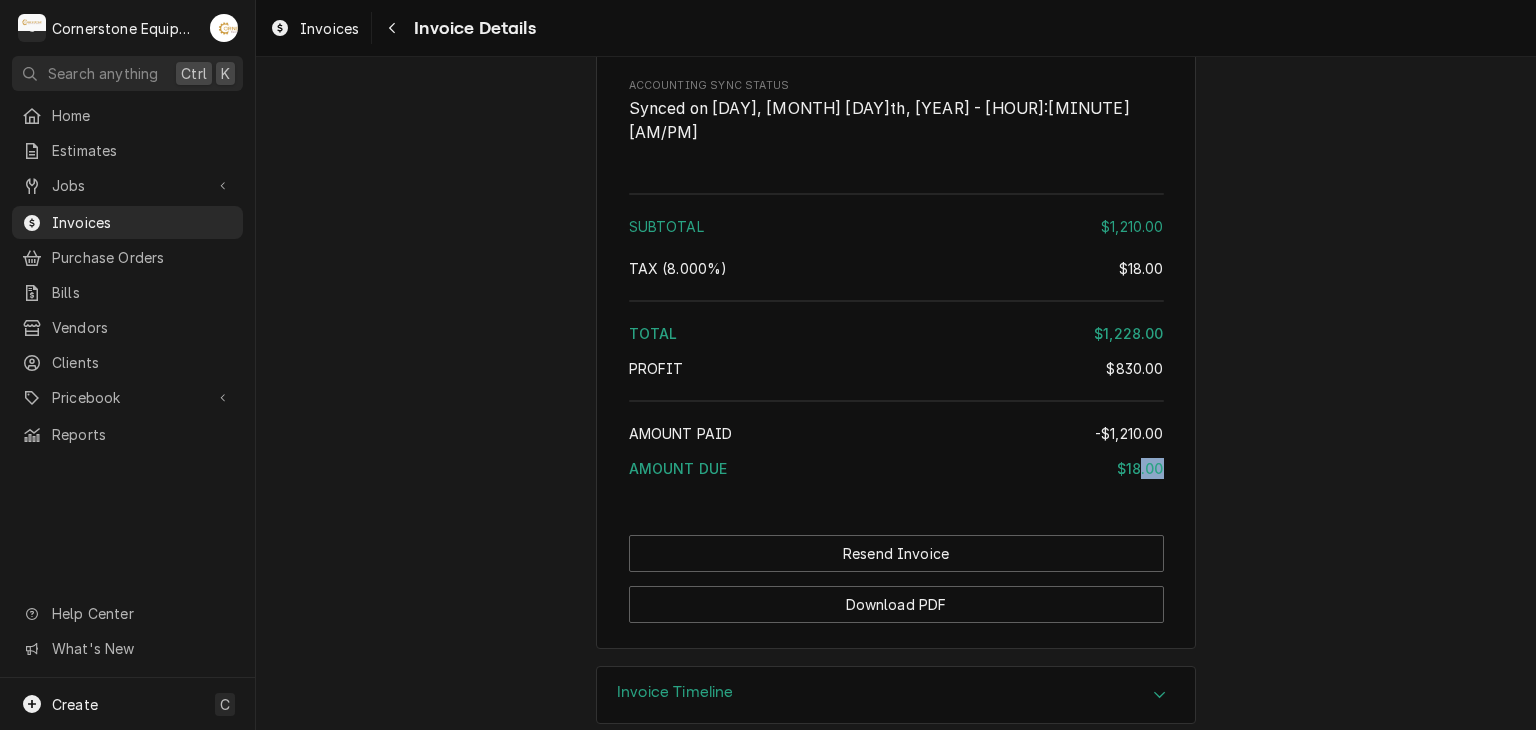 drag, startPoint x: 1129, startPoint y: 441, endPoint x: 1183, endPoint y: 445, distance: 54.147945 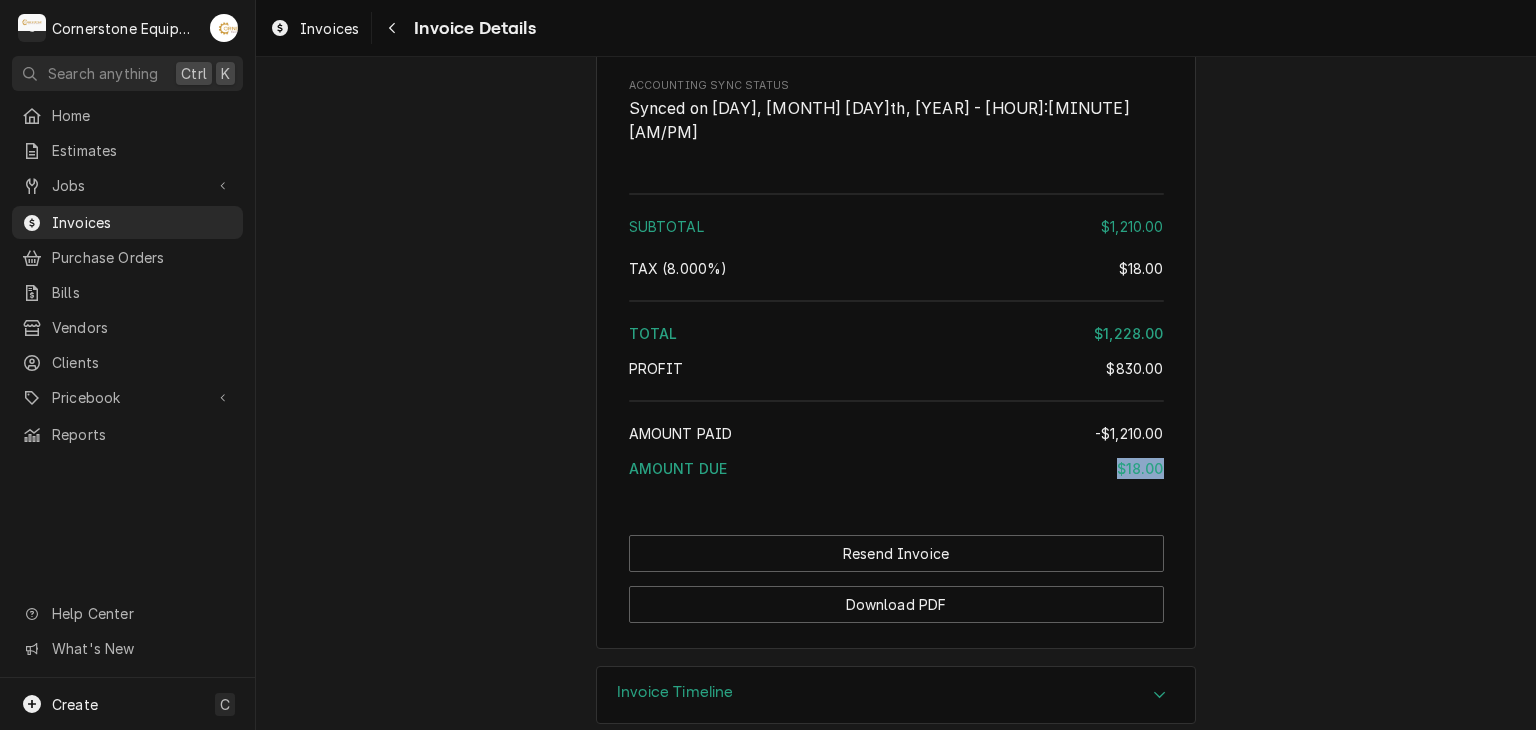 drag, startPoint x: 1113, startPoint y: 444, endPoint x: 1196, endPoint y: 459, distance: 84.34453 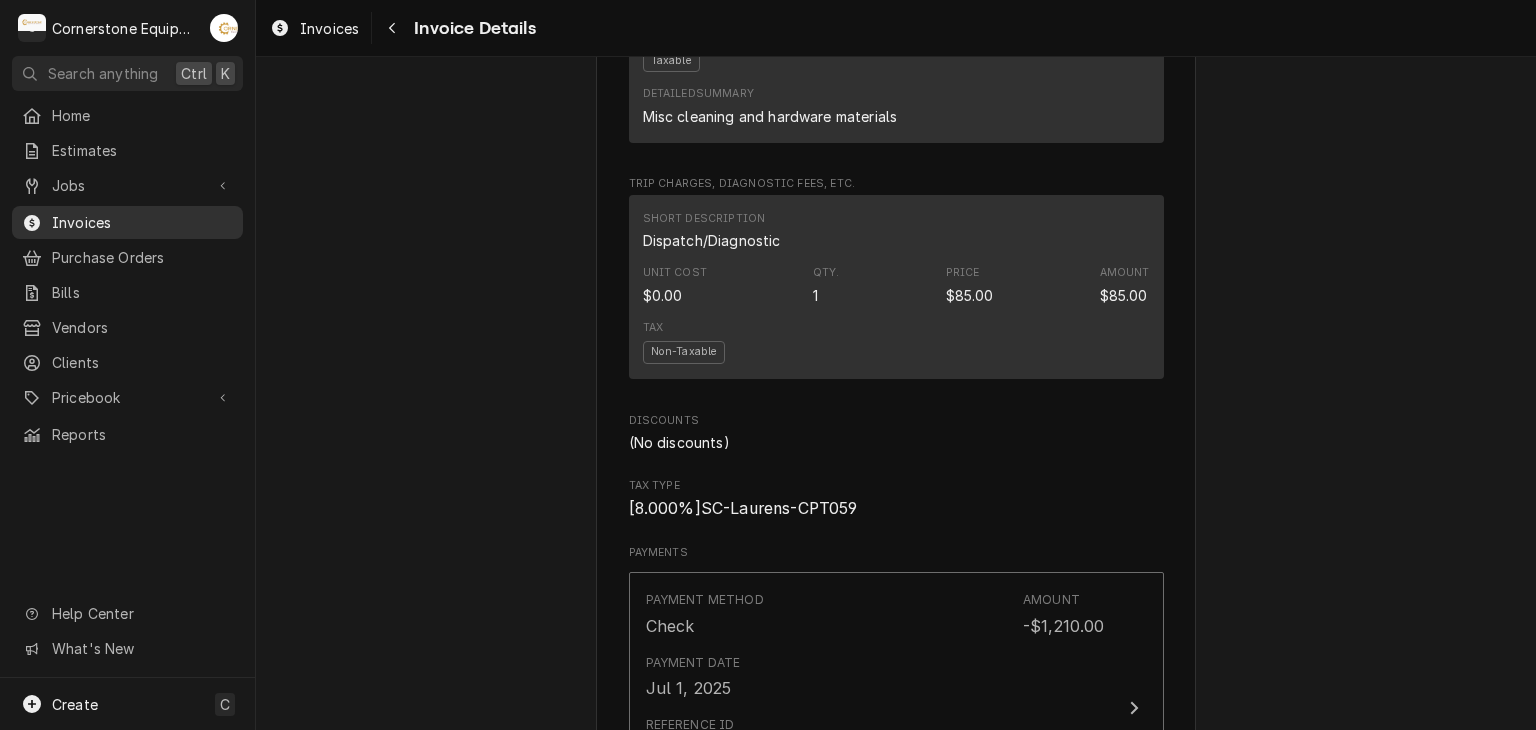 click on "Invoices" at bounding box center (142, 222) 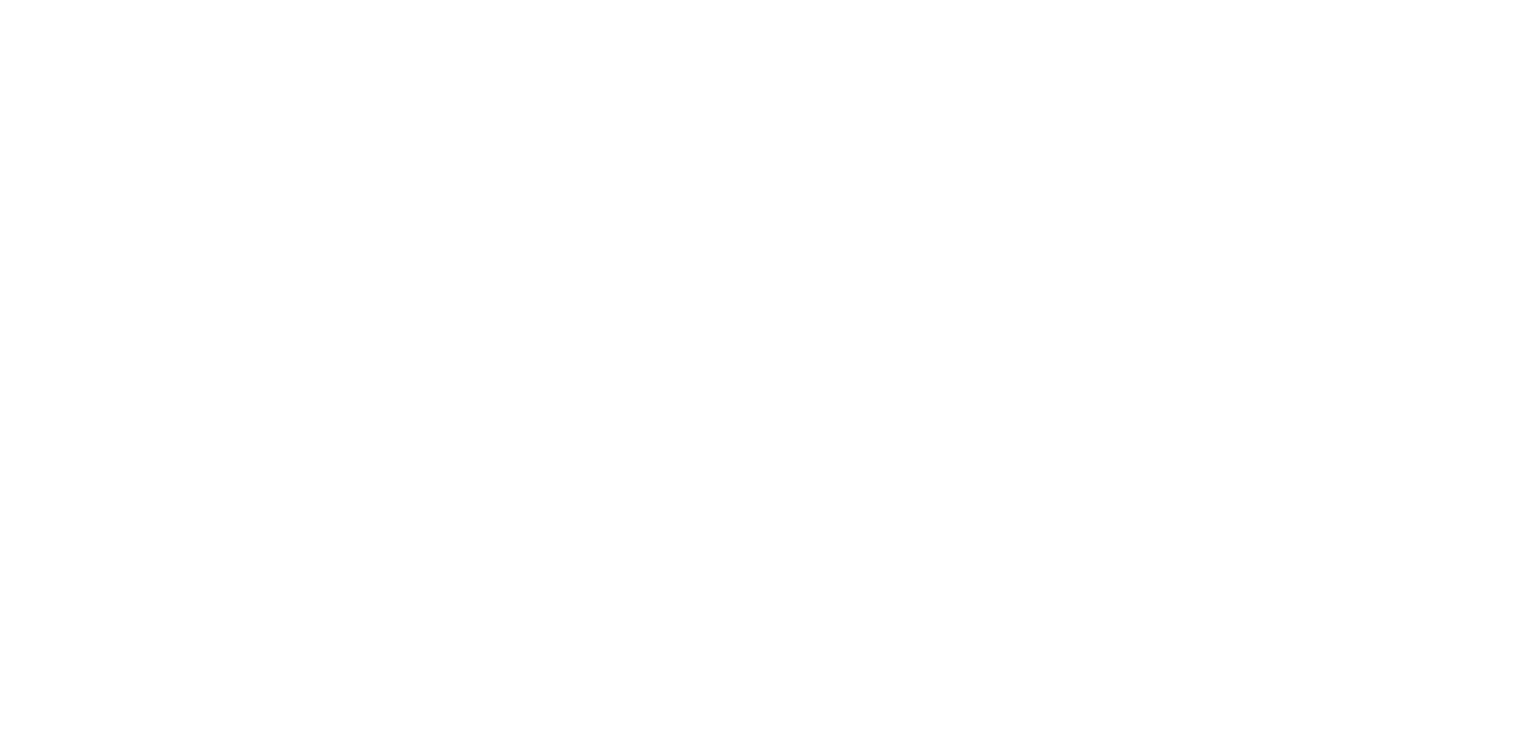 scroll, scrollTop: 0, scrollLeft: 0, axis: both 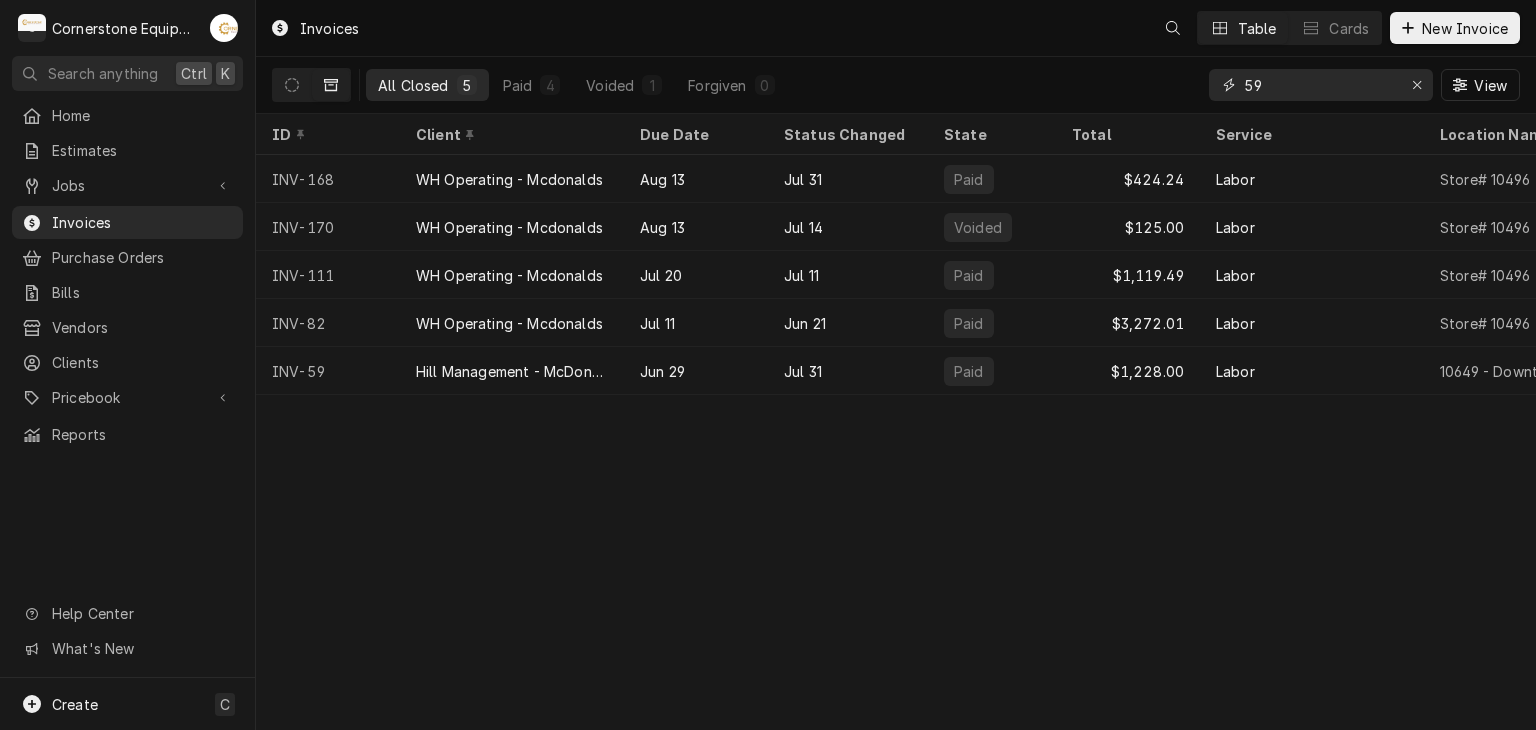 click on "59" at bounding box center [1320, 85] 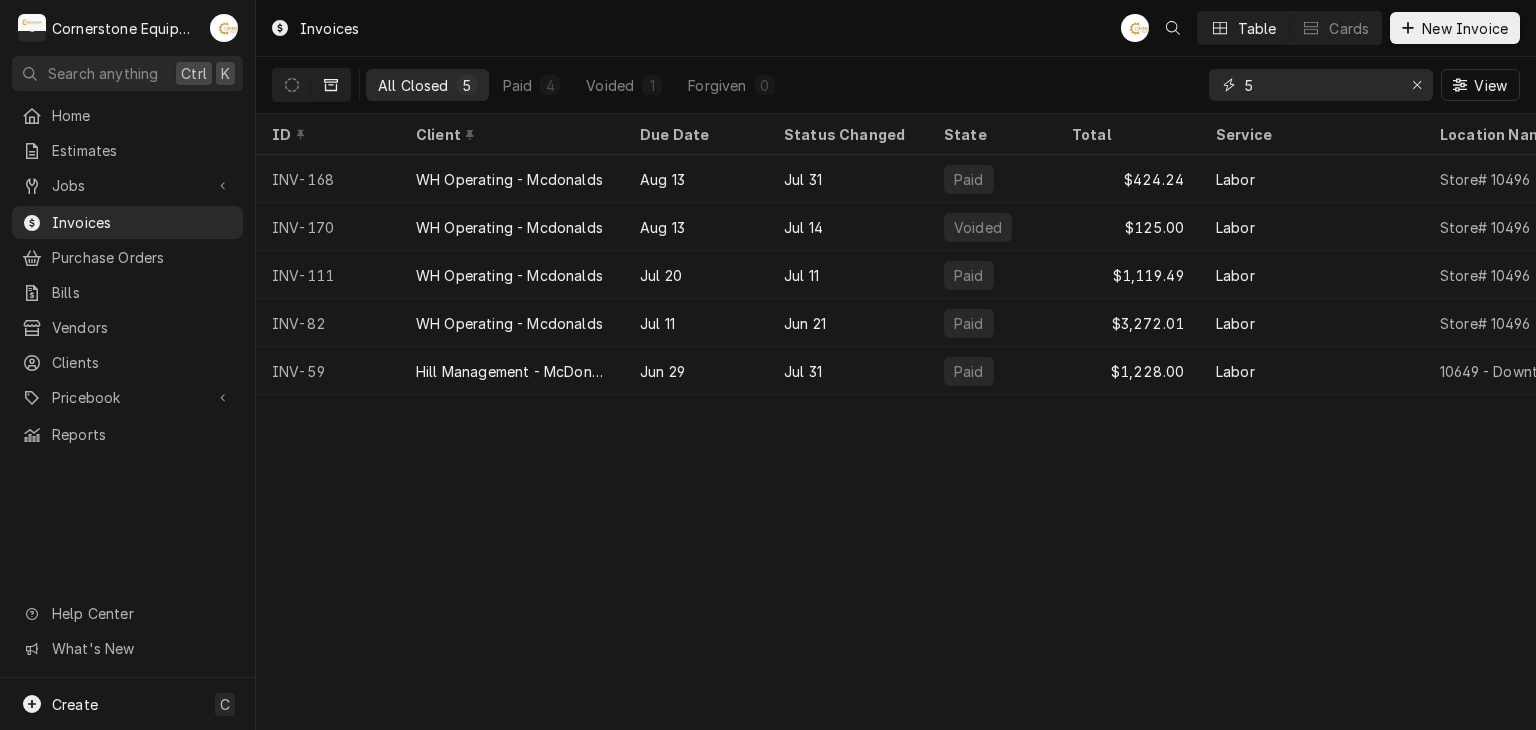 type on "5" 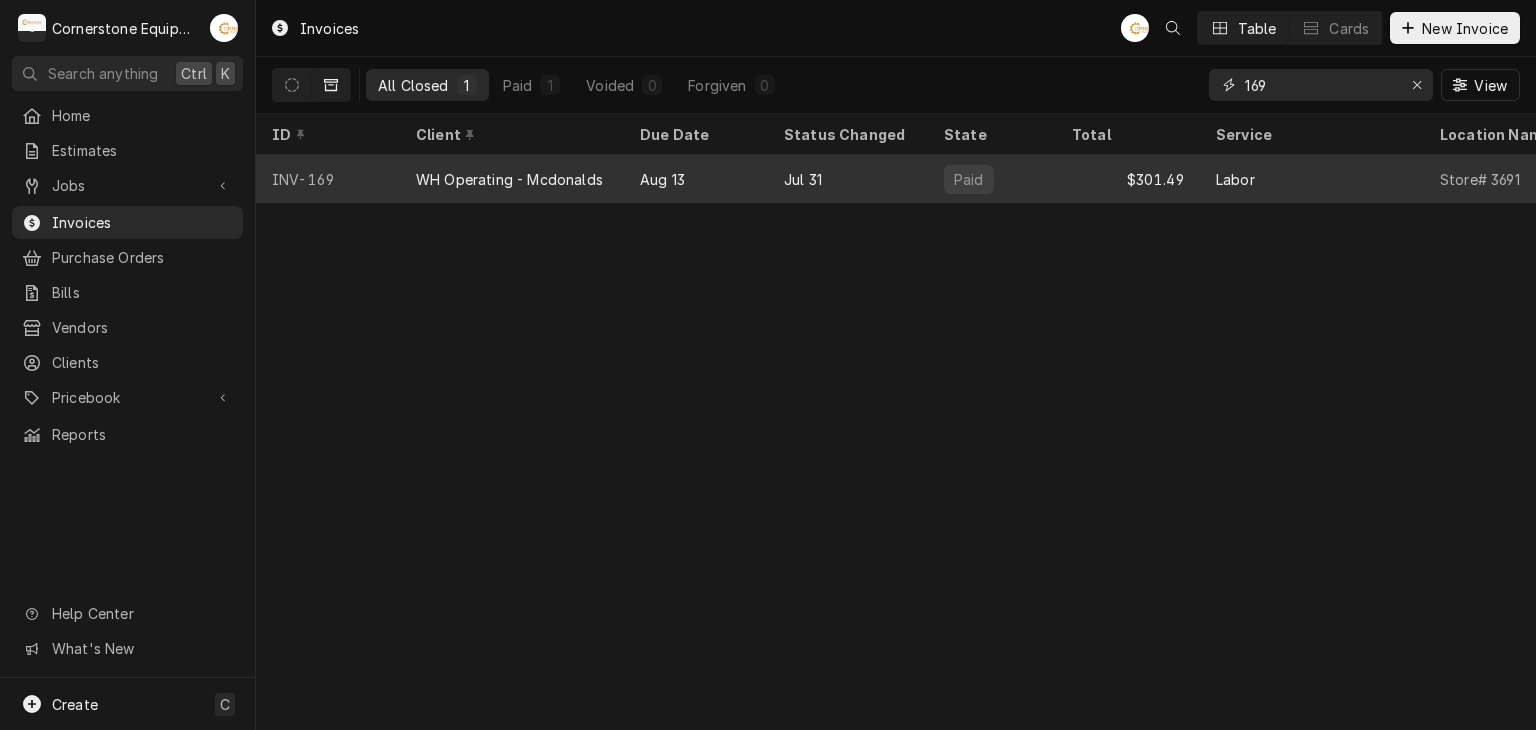type on "169" 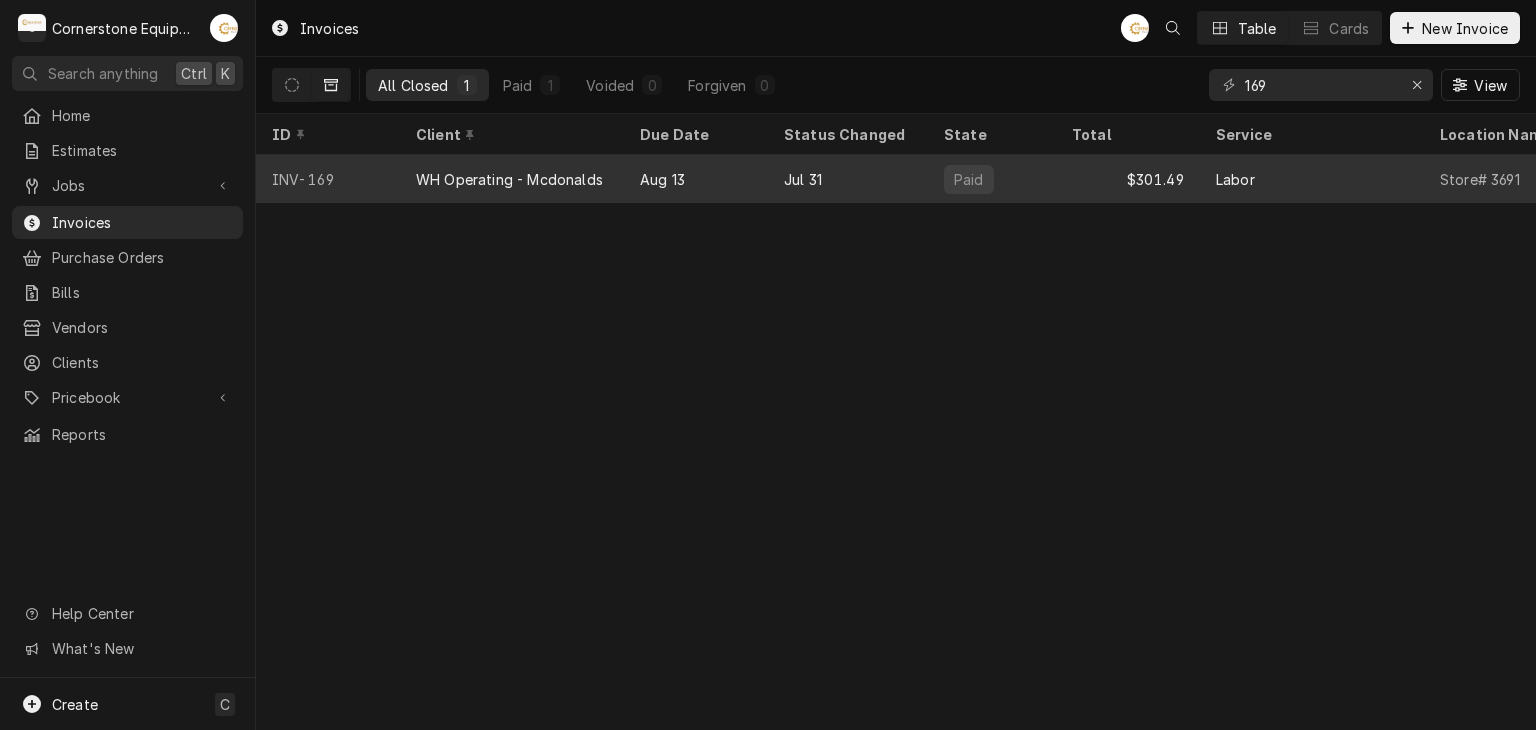 click on "Aug 13" at bounding box center [696, 179] 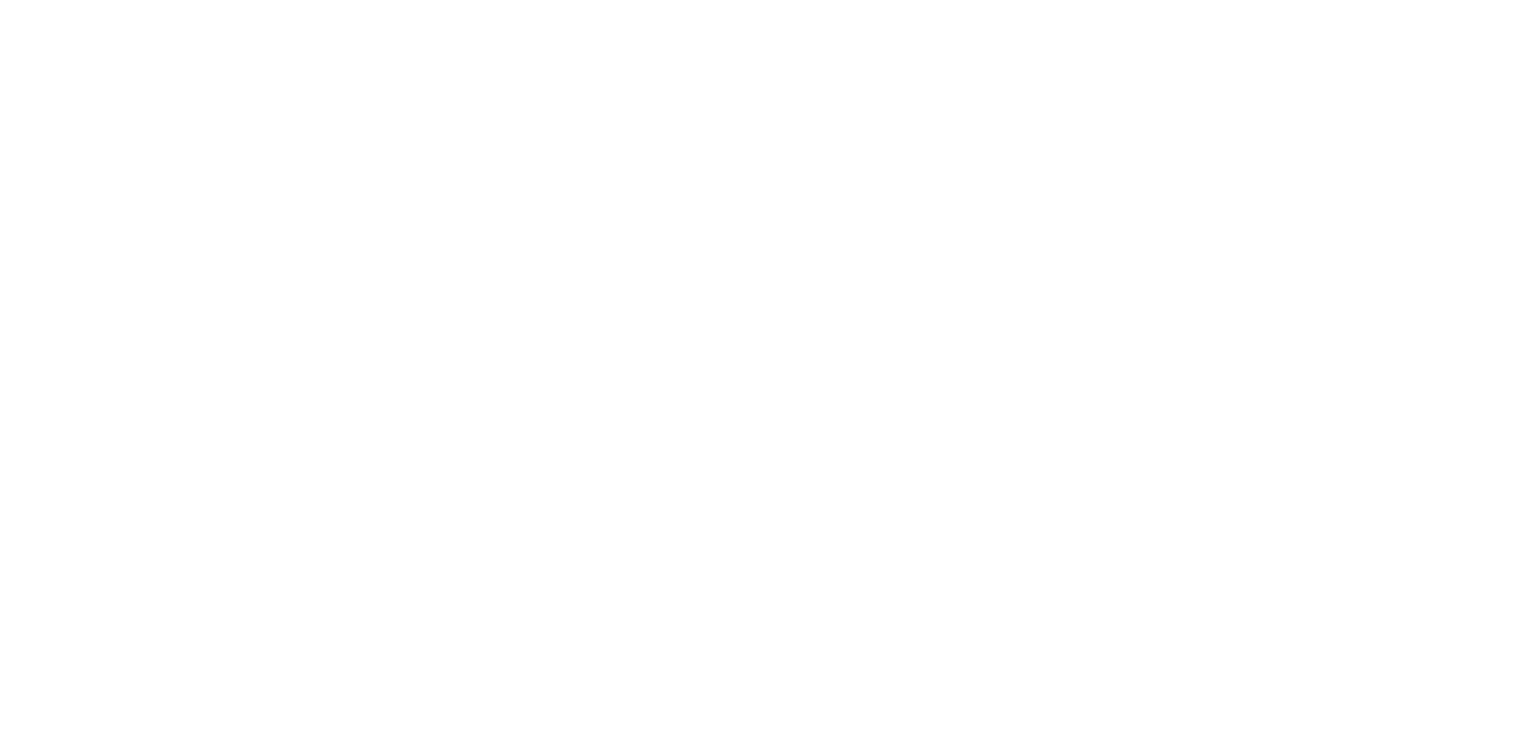 scroll, scrollTop: 0, scrollLeft: 0, axis: both 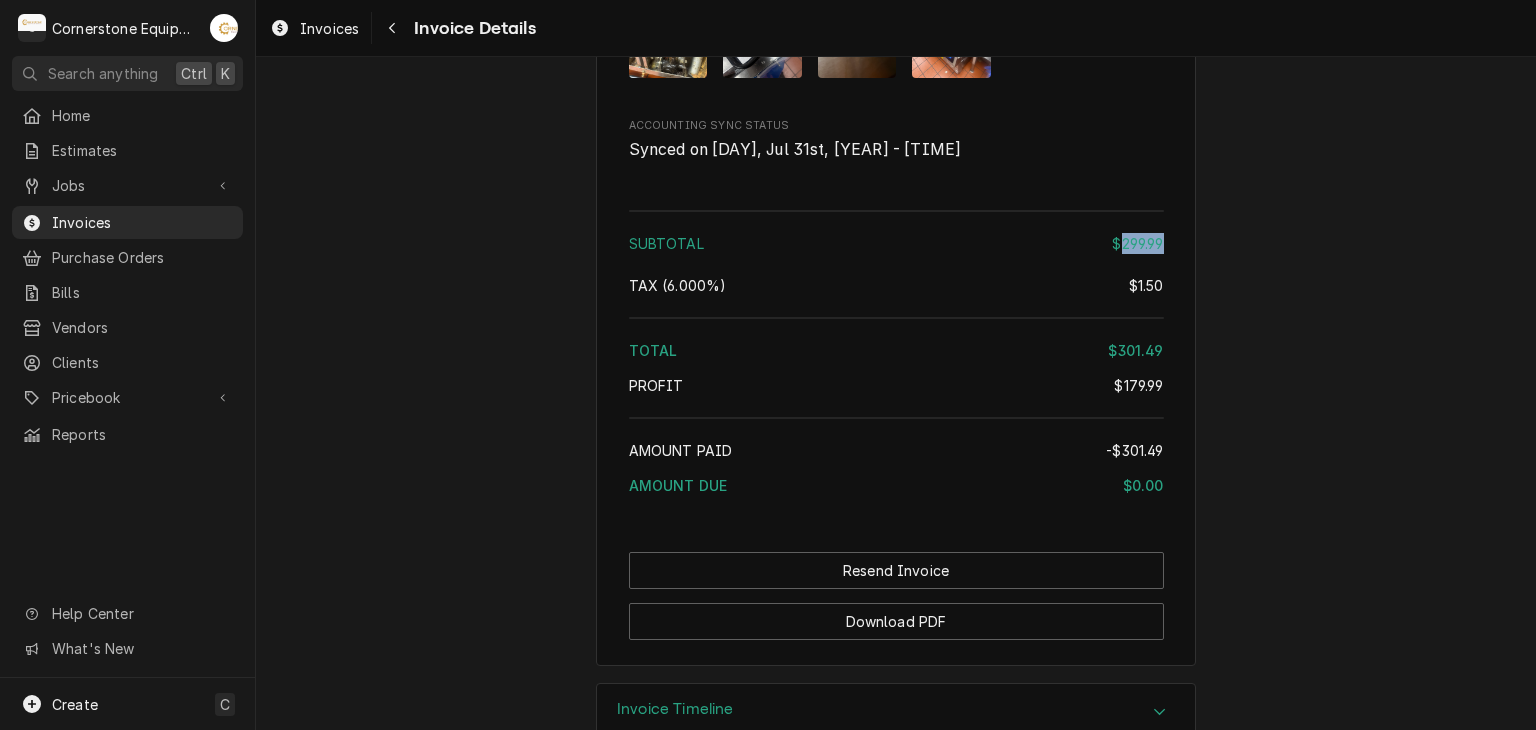 drag, startPoint x: 1154, startPoint y: 203, endPoint x: 1111, endPoint y: 204, distance: 43.011627 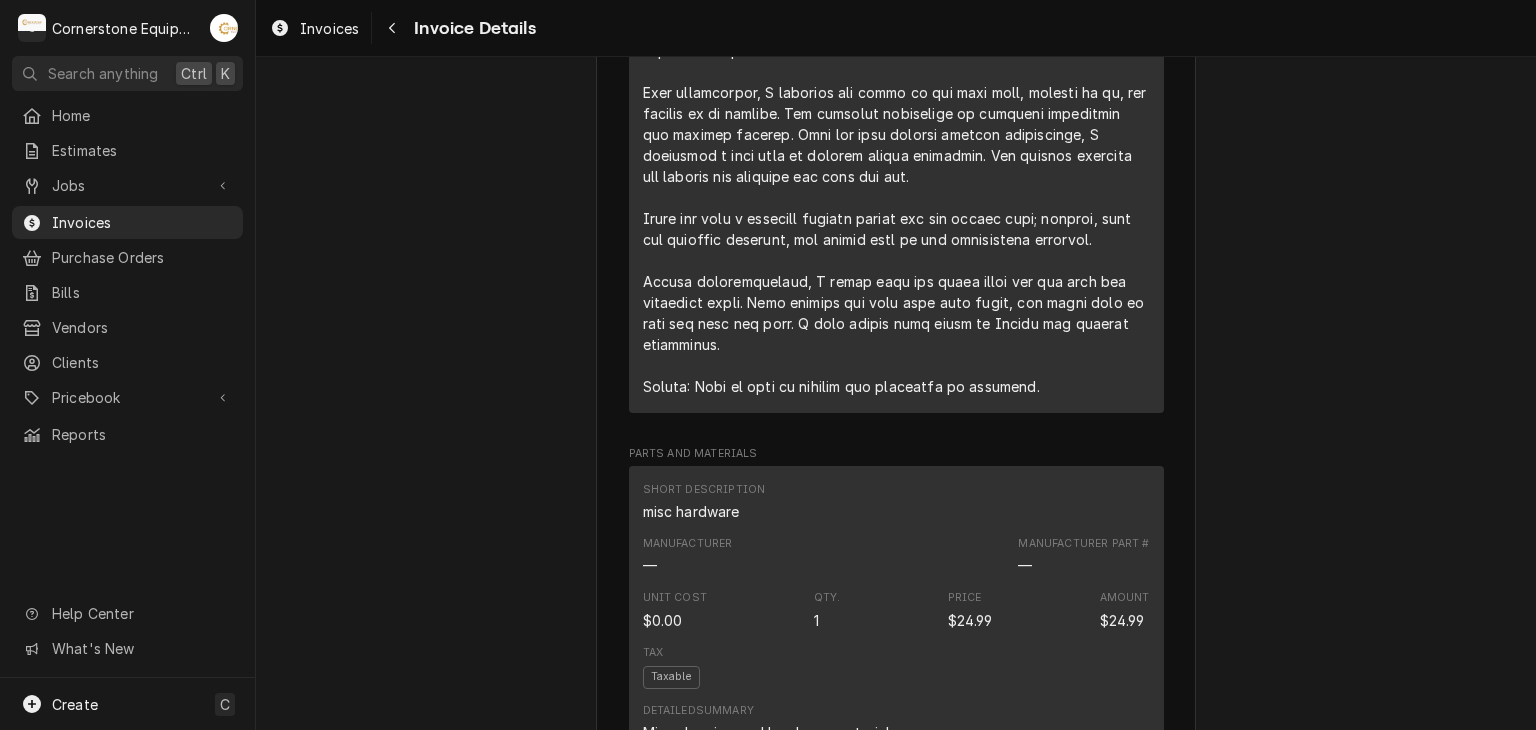 scroll, scrollTop: 1334, scrollLeft: 0, axis: vertical 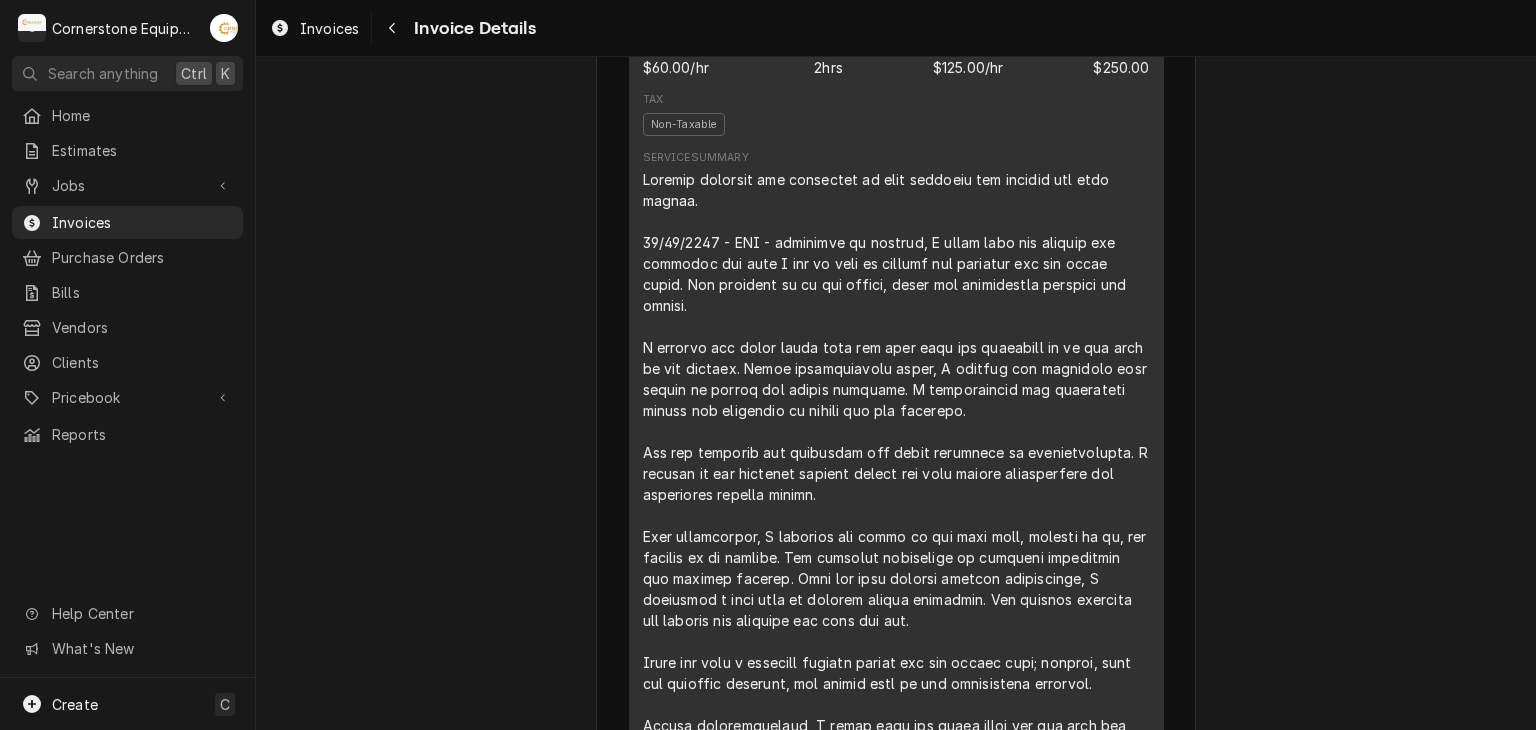click on "Sender Cornerstone Equipment Repair, LLC 1429 W Floyd Baker Blvd 234
Gaffney, SC 29341 (864) 335-8867 admin@cornerstoneequipmentrepair.com Recipient (Bill To) WH Operating - Mcdonalds Tracy Dunaway
PO Box 7
Gaffney, SC 29342 Service Location Store# 3691
308 W Wade Hampton Blvd
Greer, SC 29650 Created From Job Finalized Labor Roopairs Invoice ID INV-169 Service Type Labor Date Issued Jul 14, 2025 Terms Net 30 Date Due Aug 13, 2025 Date Paid Jul 14, 2025 Paid On Thu, Jul 31st, 2025 - 12:06 PM Last Modified Thu, Jul 31st, 2025 - 12:06 PM Service Charges Short Description Labor Service Date Jul 14, 2025 Hourly Cost $60.00/hr Qty. 2hrs Rate $125.00/hr Amount $250.00 Tax Non-Taxable Service  Summary Parts and Materials Short Description misc hardware Manufacturer — Manufacturer Part # — Unit Cost $0.00 Qty. 1 Price $24.99 Amount $24.99 Tax Taxable Detailed  Summary Misc cleaning and hardware materials Trip Charges, Diagnostic Fees, etc. Short Description Return Trip - Zone 1 Unit Cost $0.00 Qty. 1 Price $25.00" at bounding box center [896, 719] 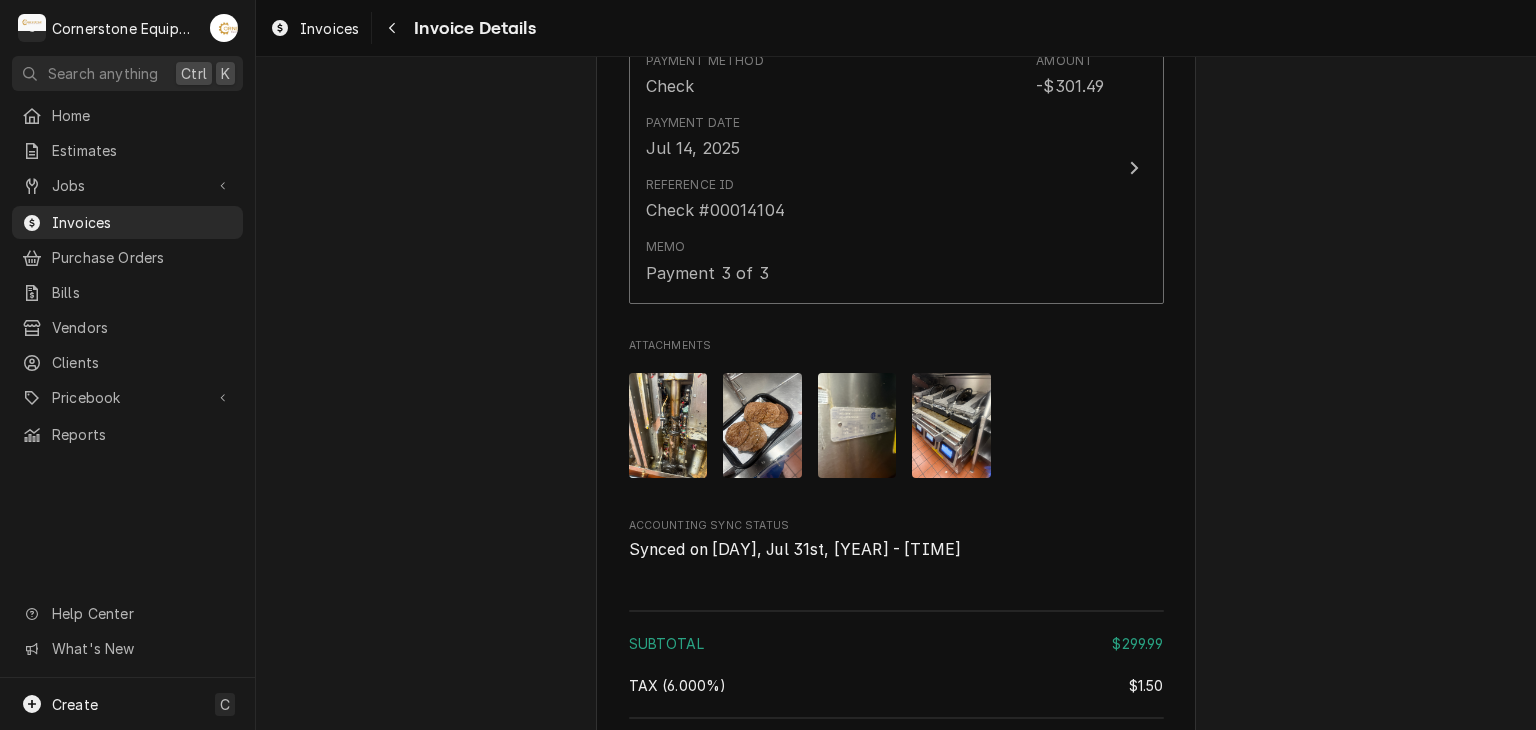 scroll, scrollTop: 3334, scrollLeft: 0, axis: vertical 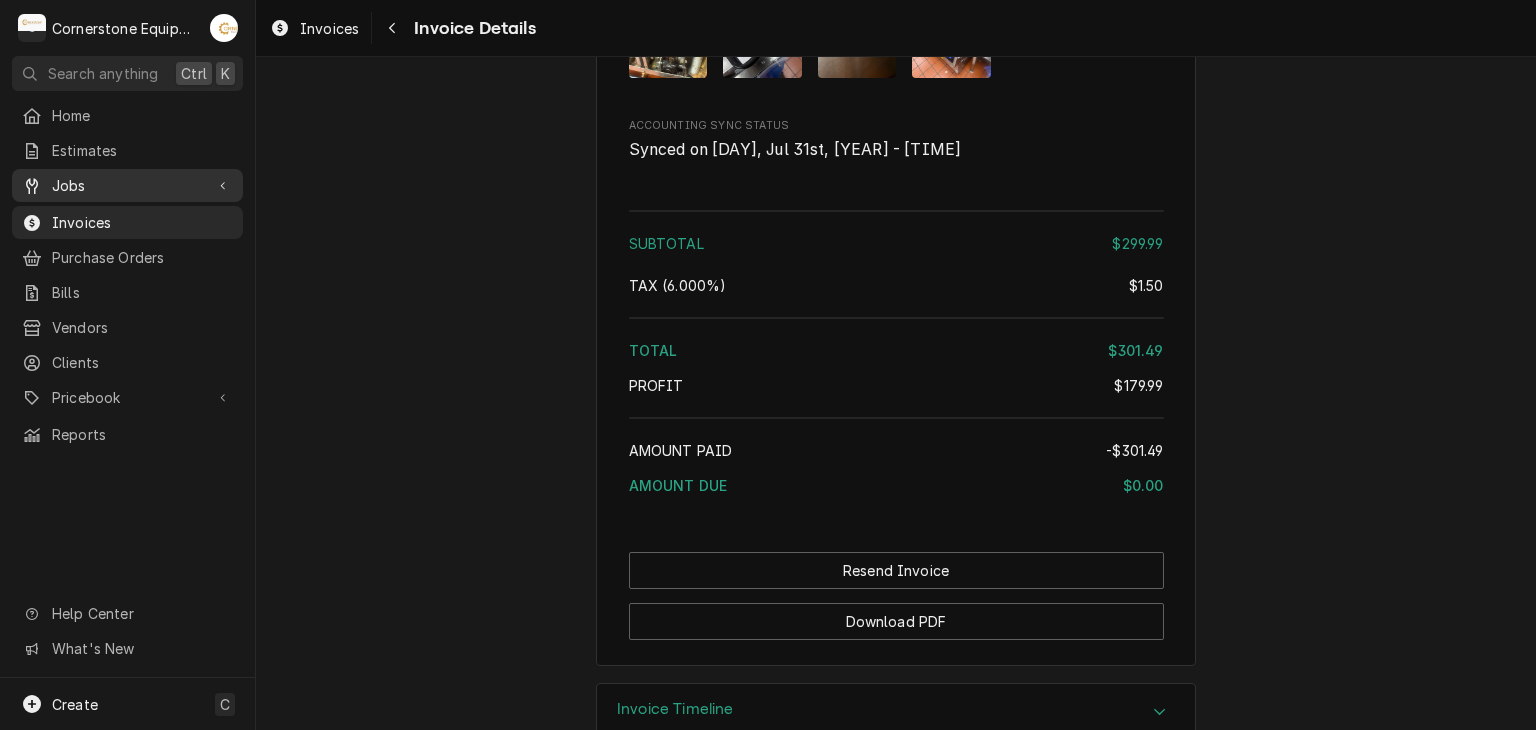 click on "Jobs" at bounding box center [127, 185] 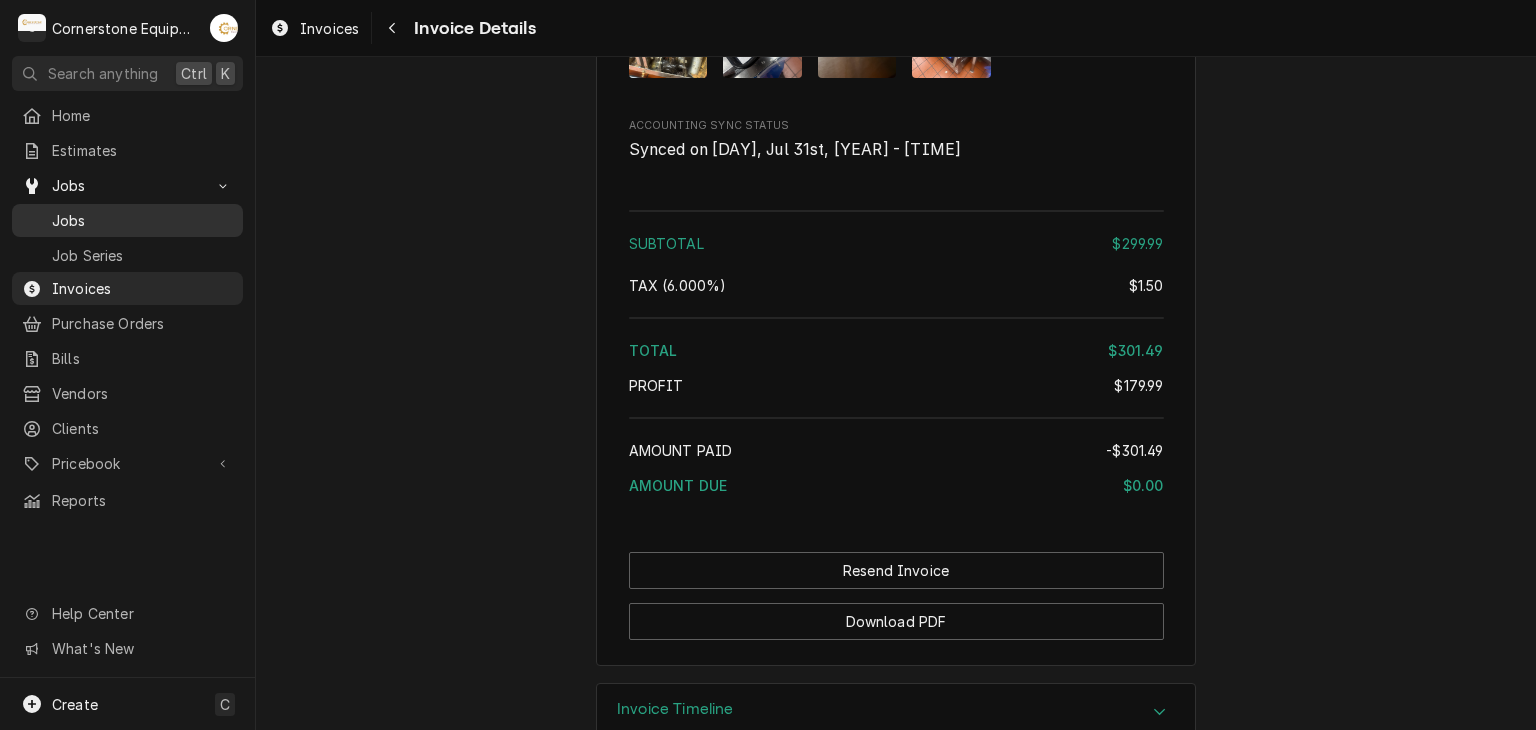 click on "Jobs" at bounding box center (142, 220) 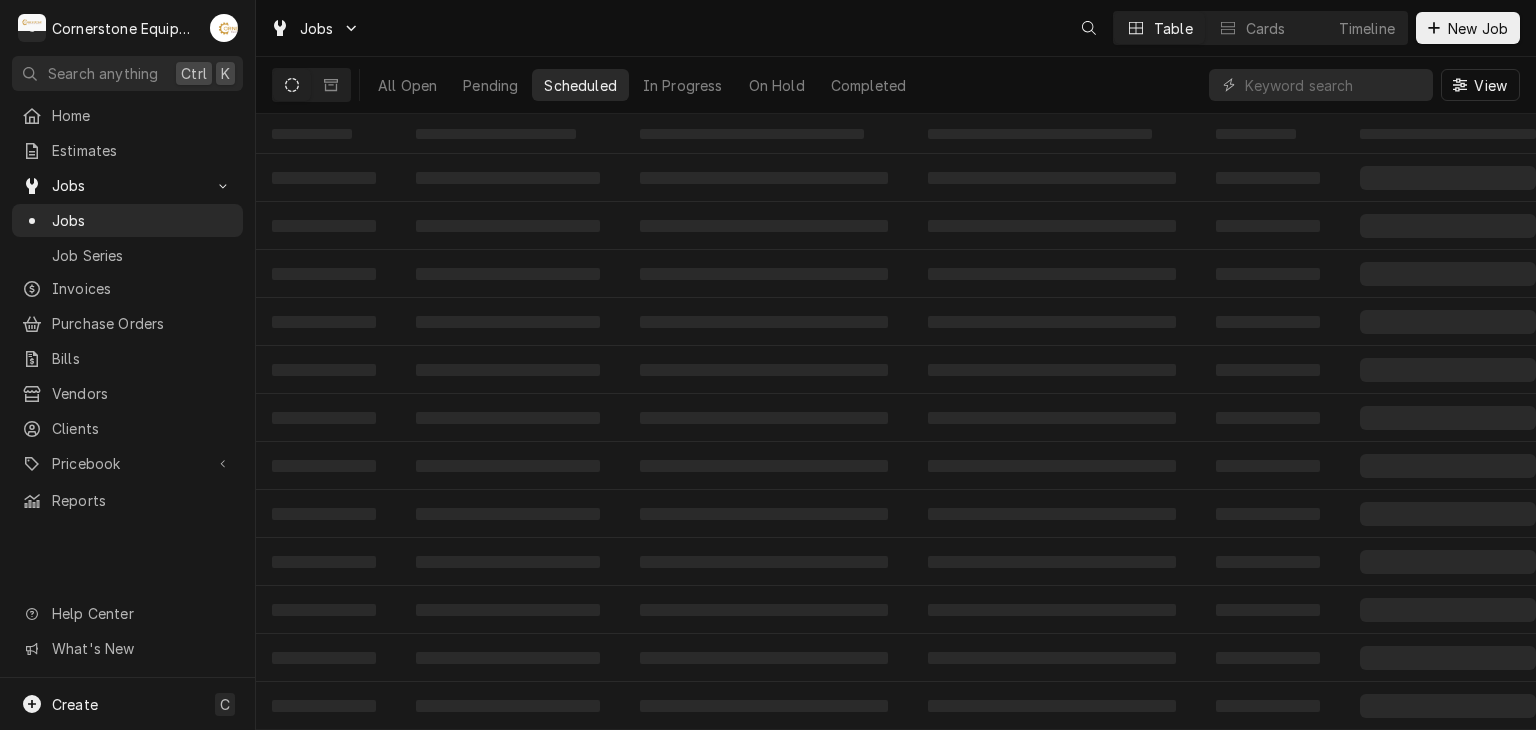scroll, scrollTop: 0, scrollLeft: 0, axis: both 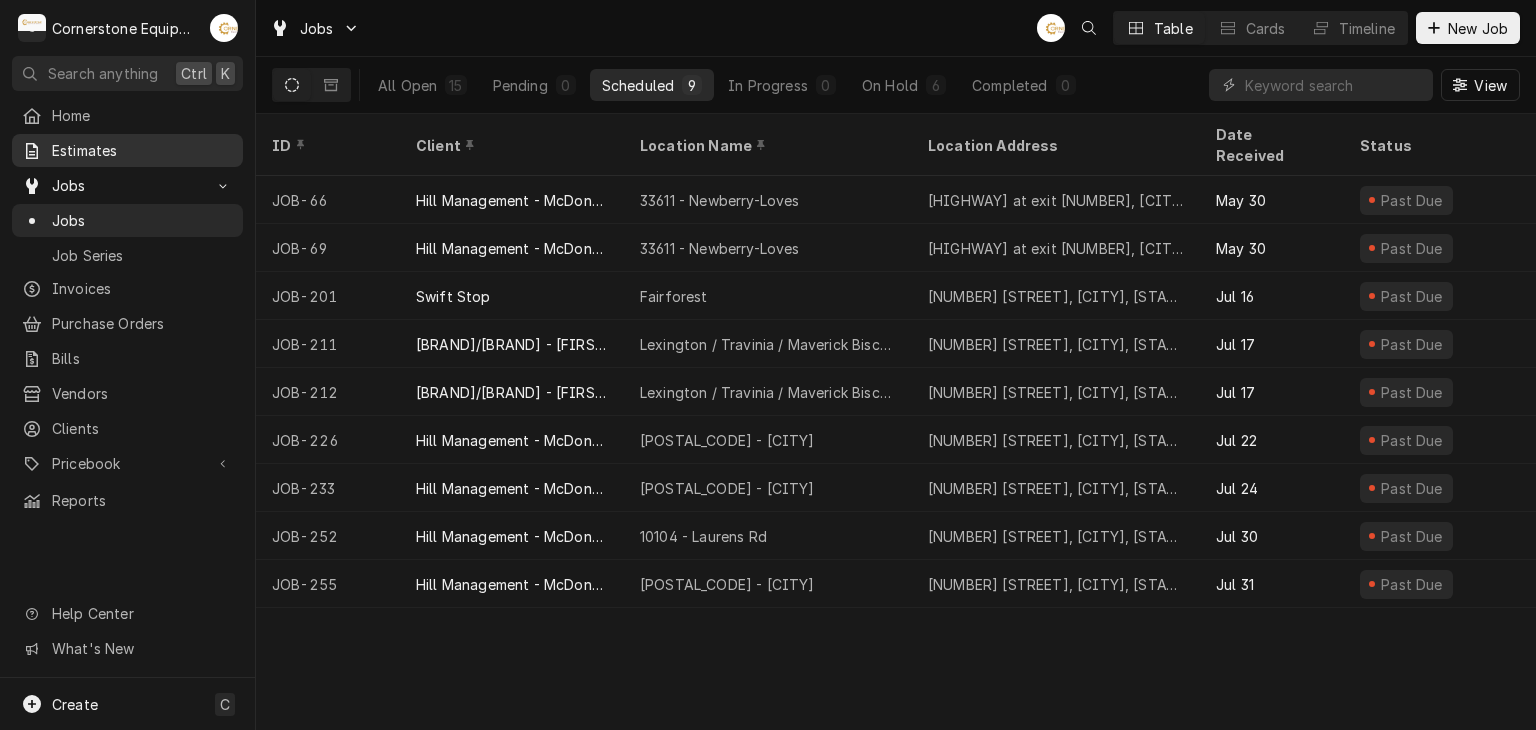 click on "Estimates" at bounding box center (142, 150) 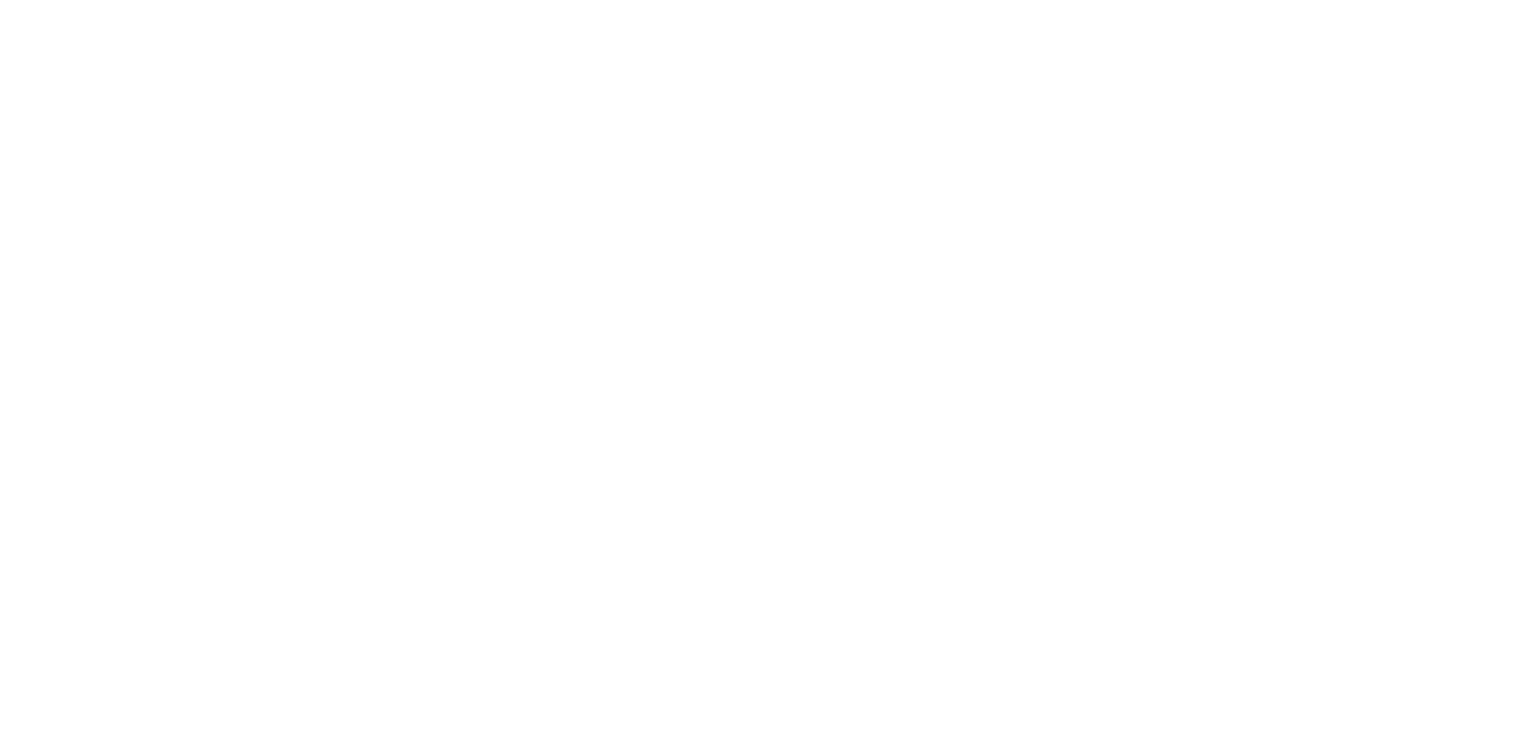 scroll, scrollTop: 0, scrollLeft: 0, axis: both 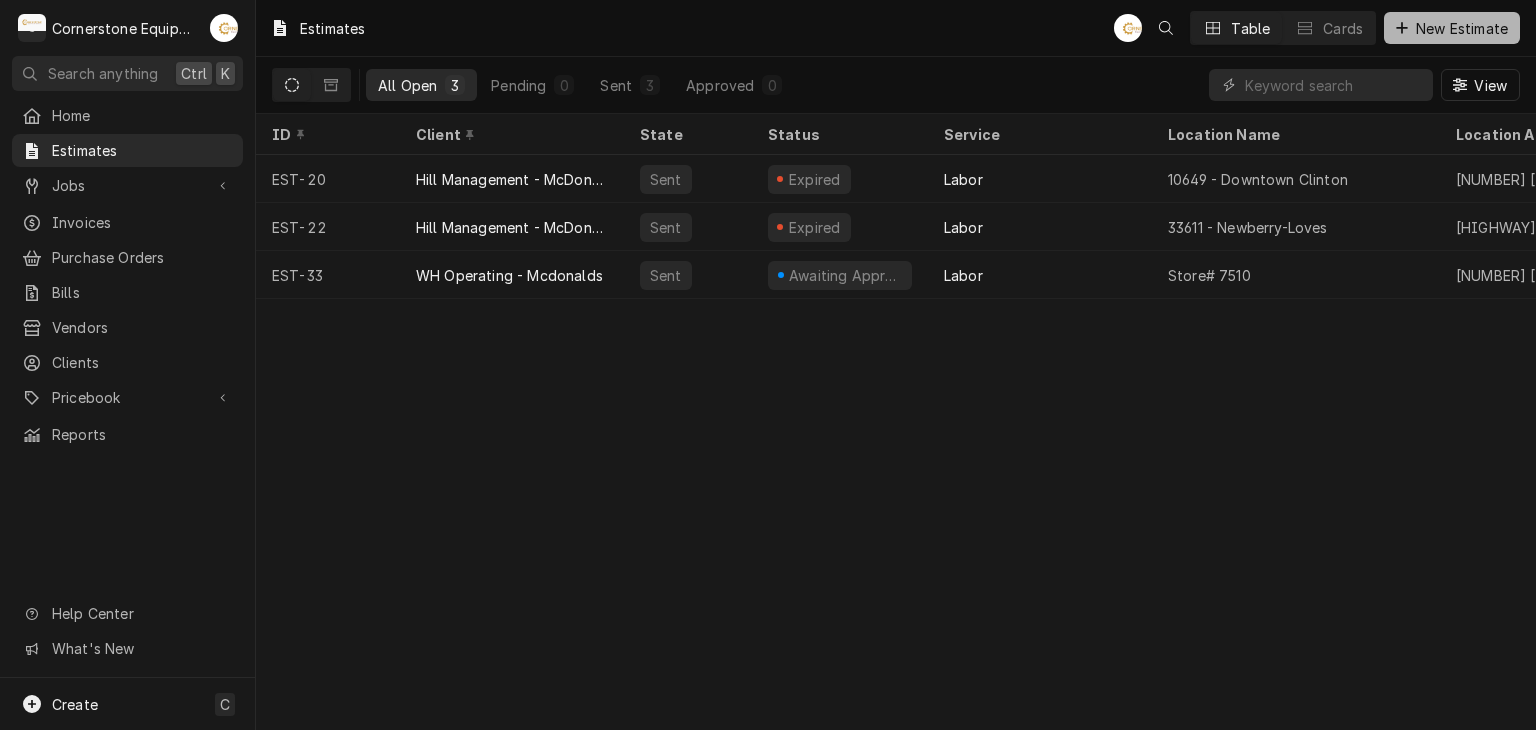 click on "New Estimate" at bounding box center [1452, 28] 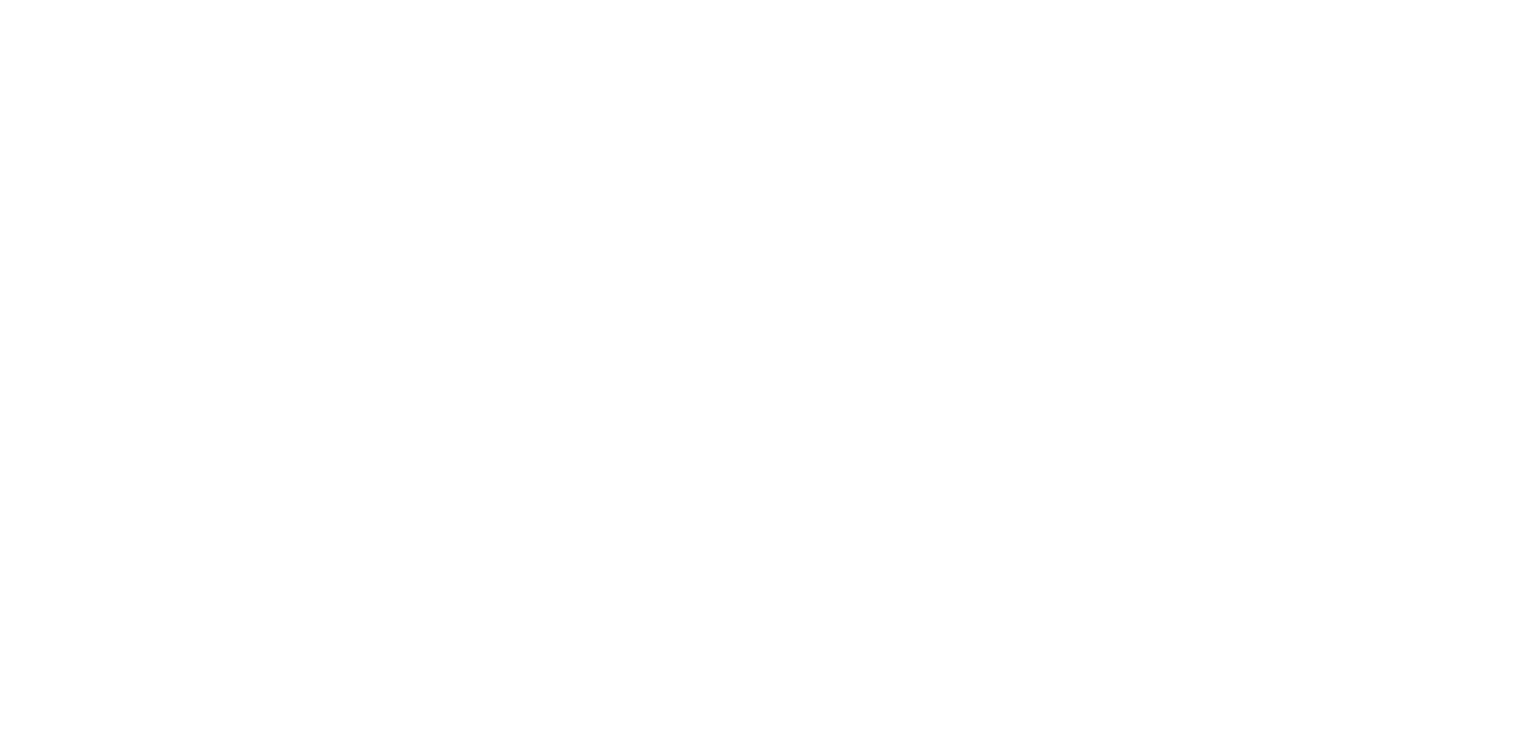 scroll, scrollTop: 0, scrollLeft: 0, axis: both 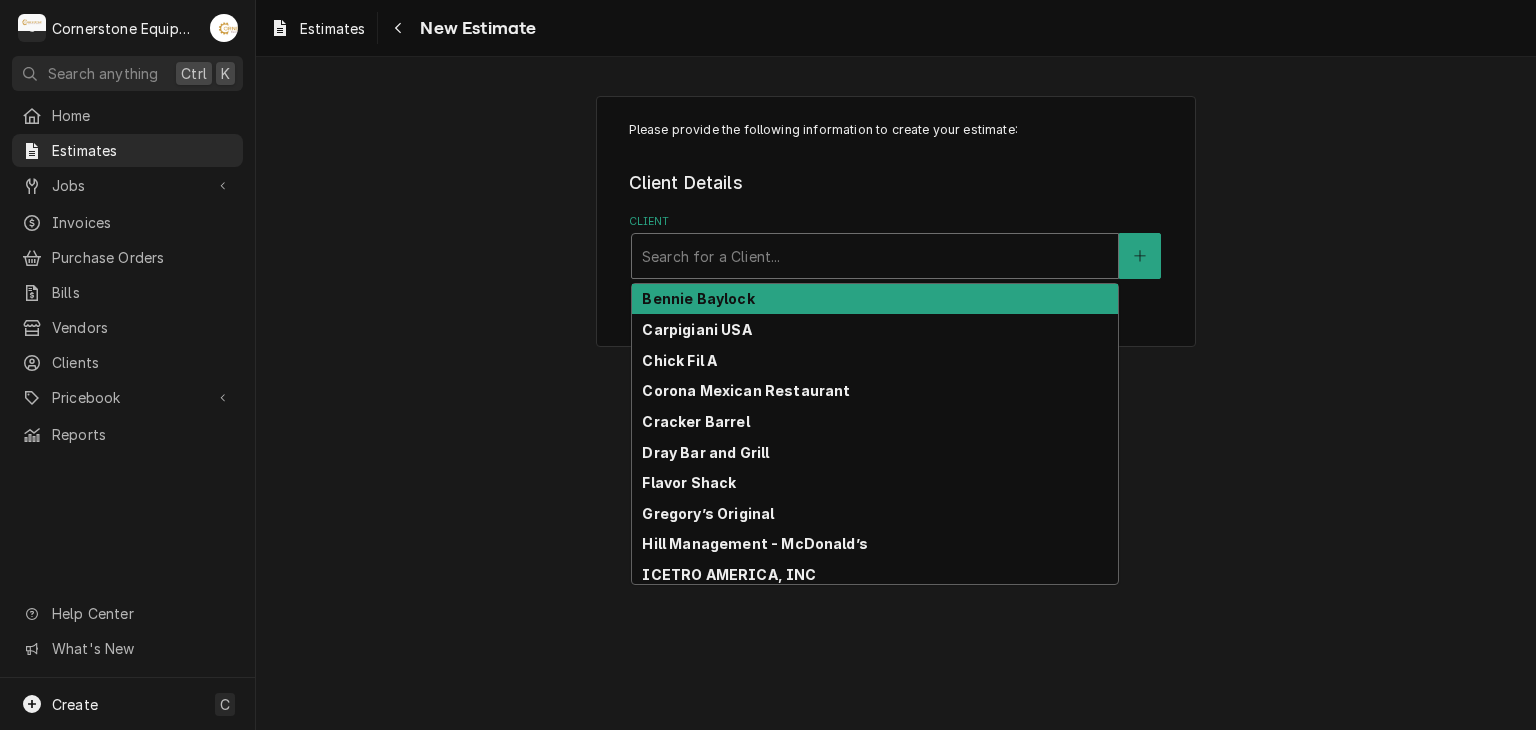 click at bounding box center (875, 256) 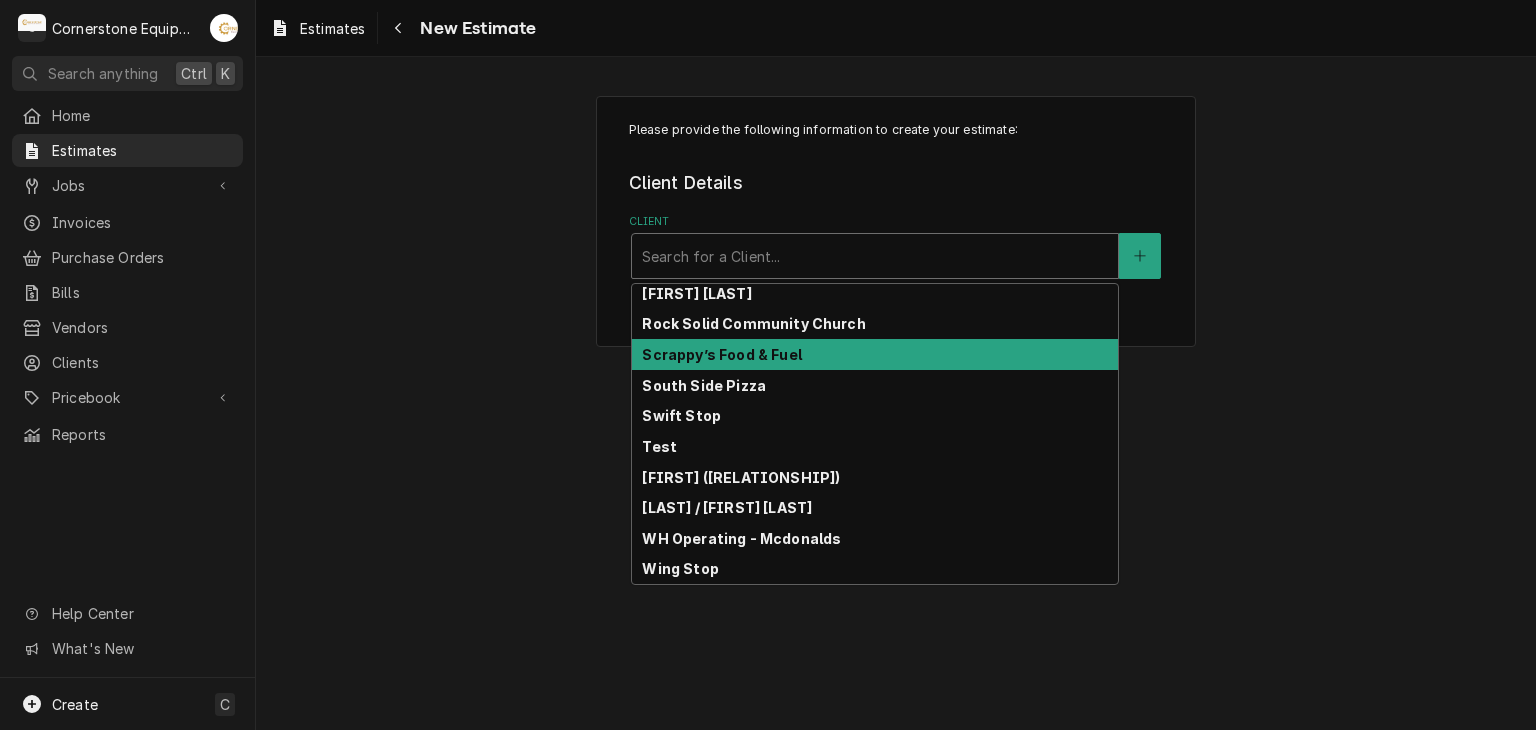 scroll, scrollTop: 86, scrollLeft: 0, axis: vertical 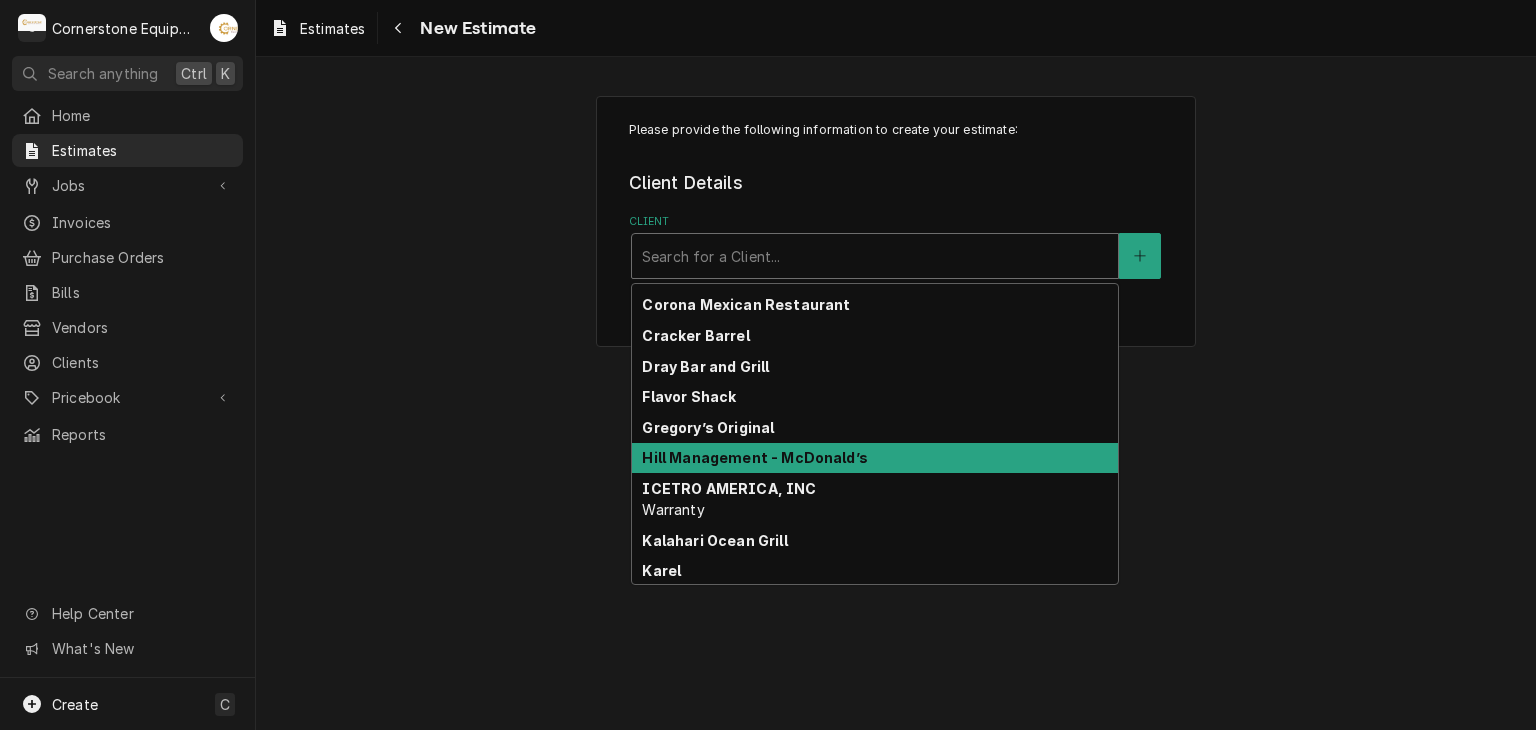 click on "Hill Management - McDonald’s" at bounding box center [754, 457] 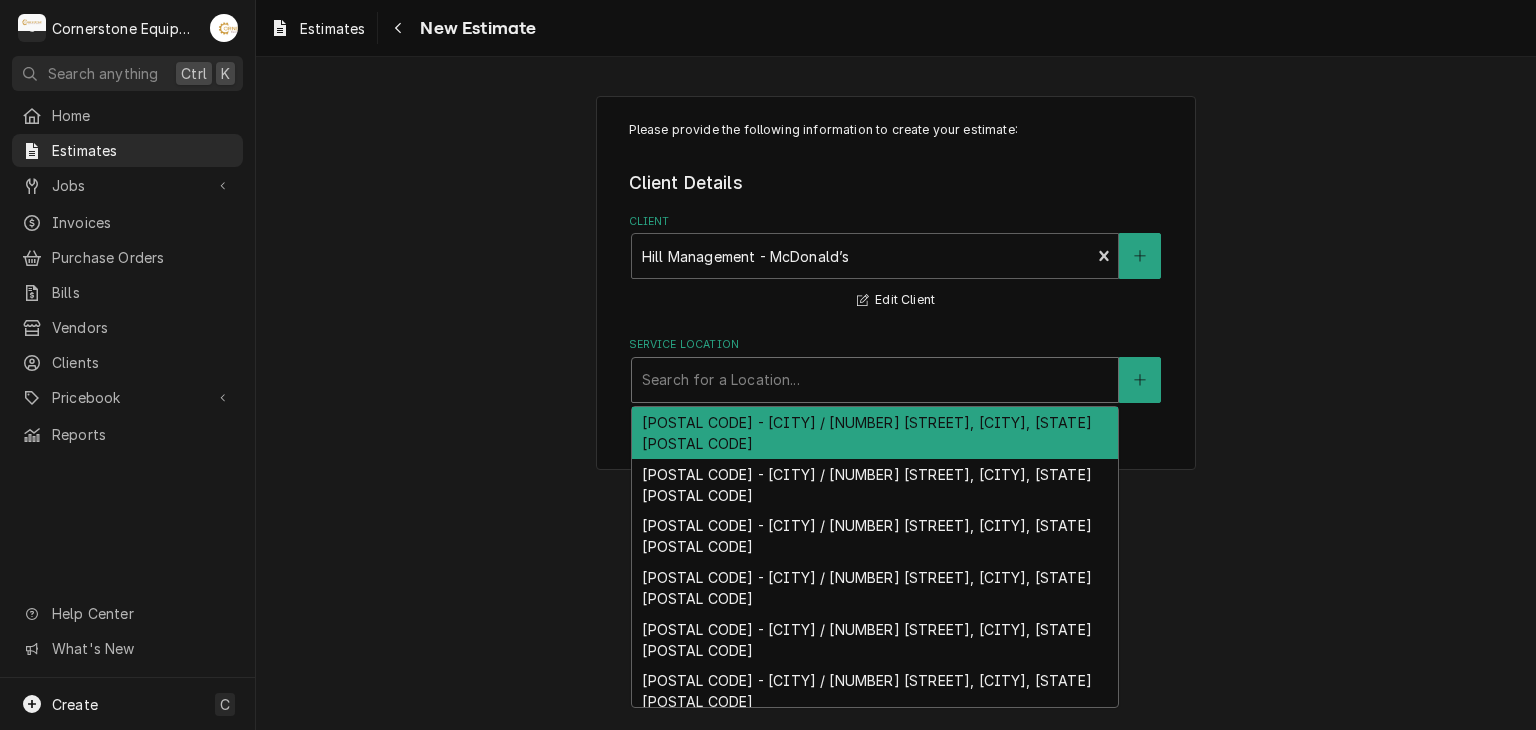 click at bounding box center (875, 380) 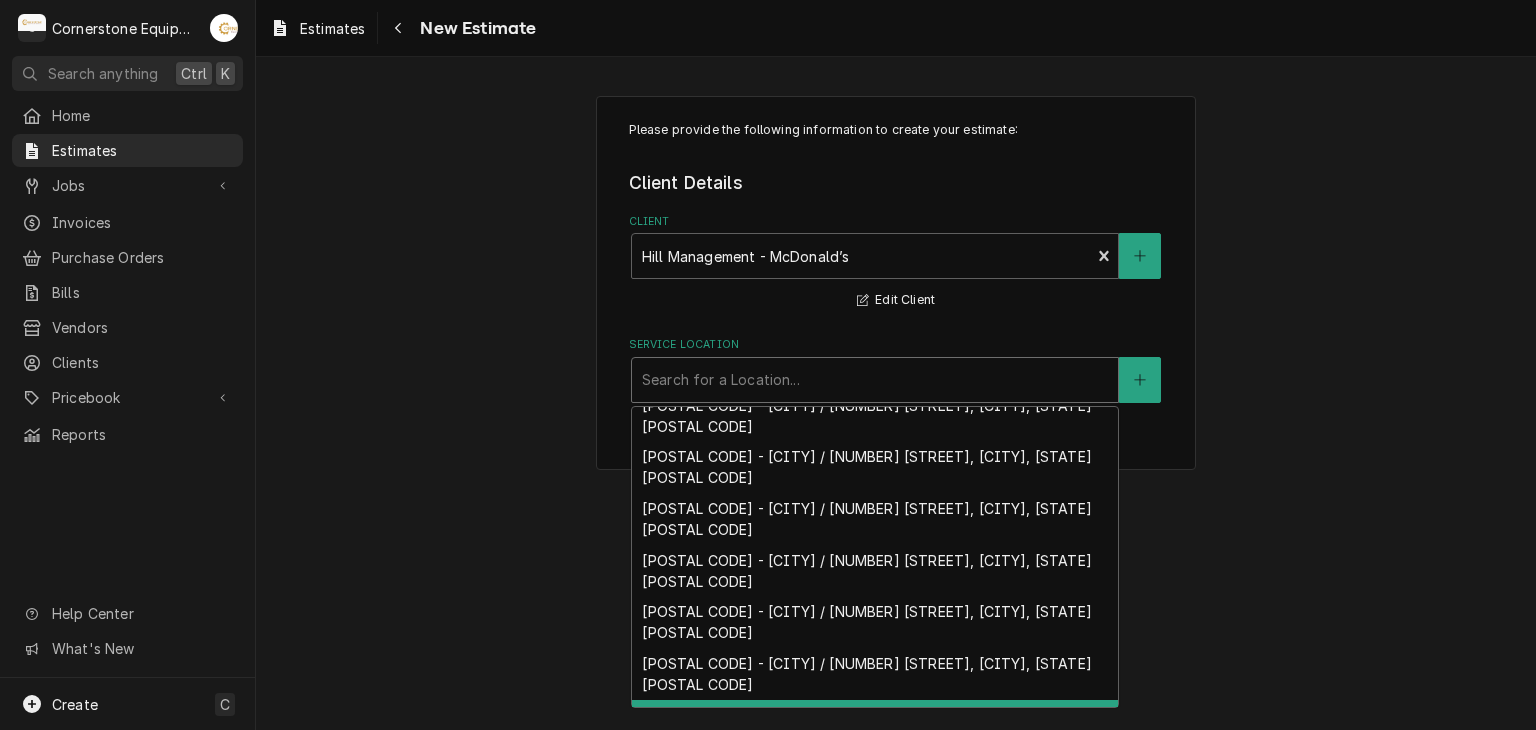 scroll, scrollTop: 192, scrollLeft: 0, axis: vertical 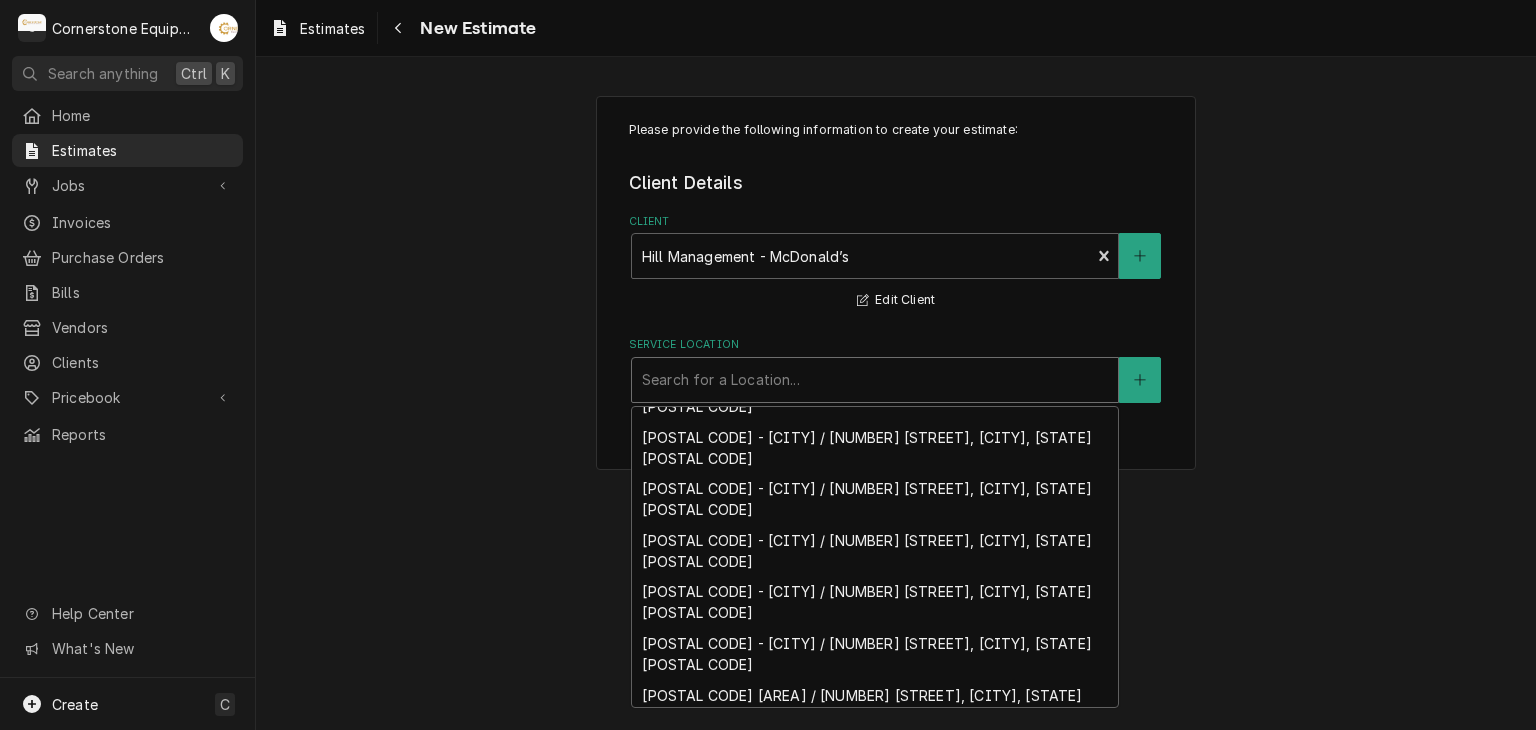 click on "34964 - Woodruff (spinx) / 890 N Main St, Woodruff, SC 29388" at bounding box center (875, 912) 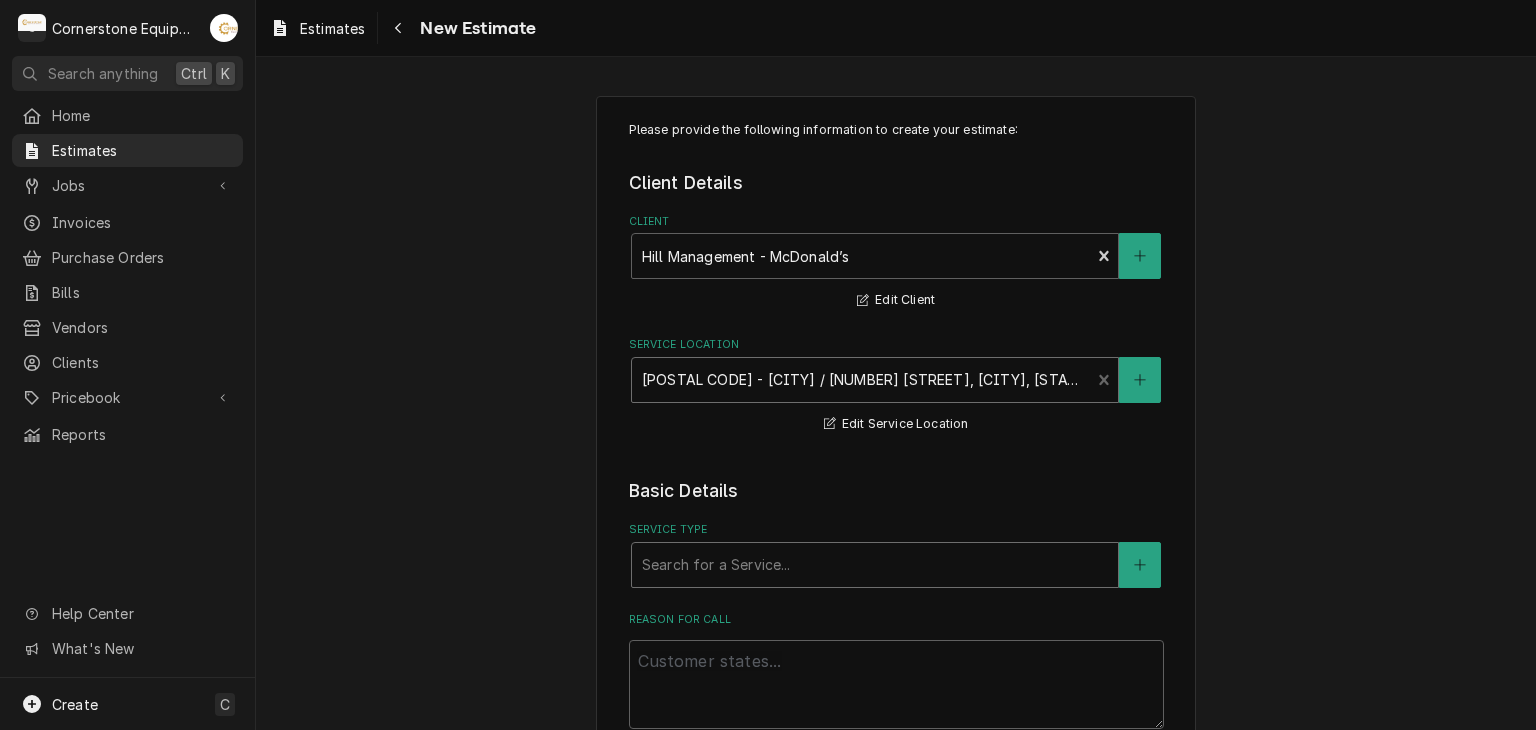click at bounding box center (875, 565) 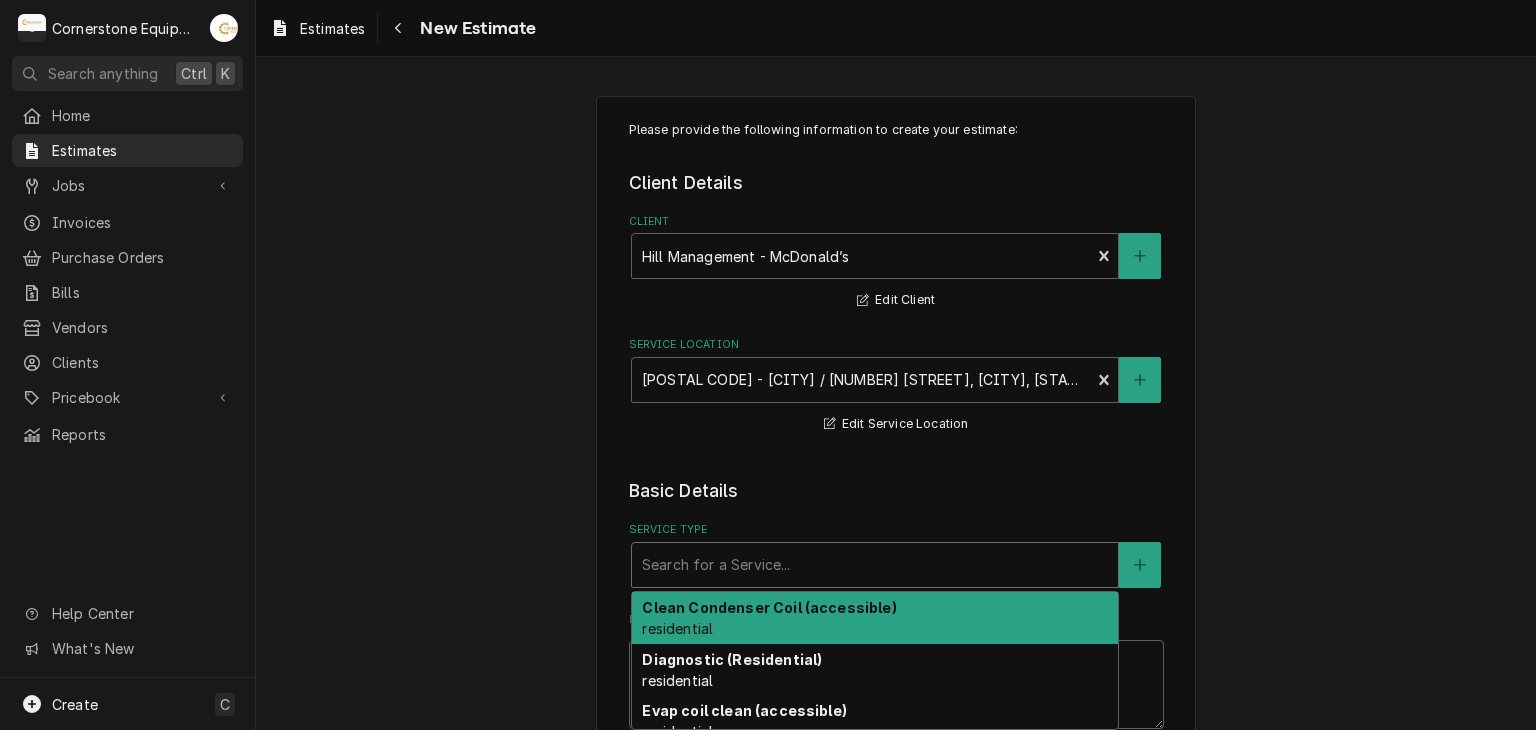 scroll, scrollTop: 274, scrollLeft: 0, axis: vertical 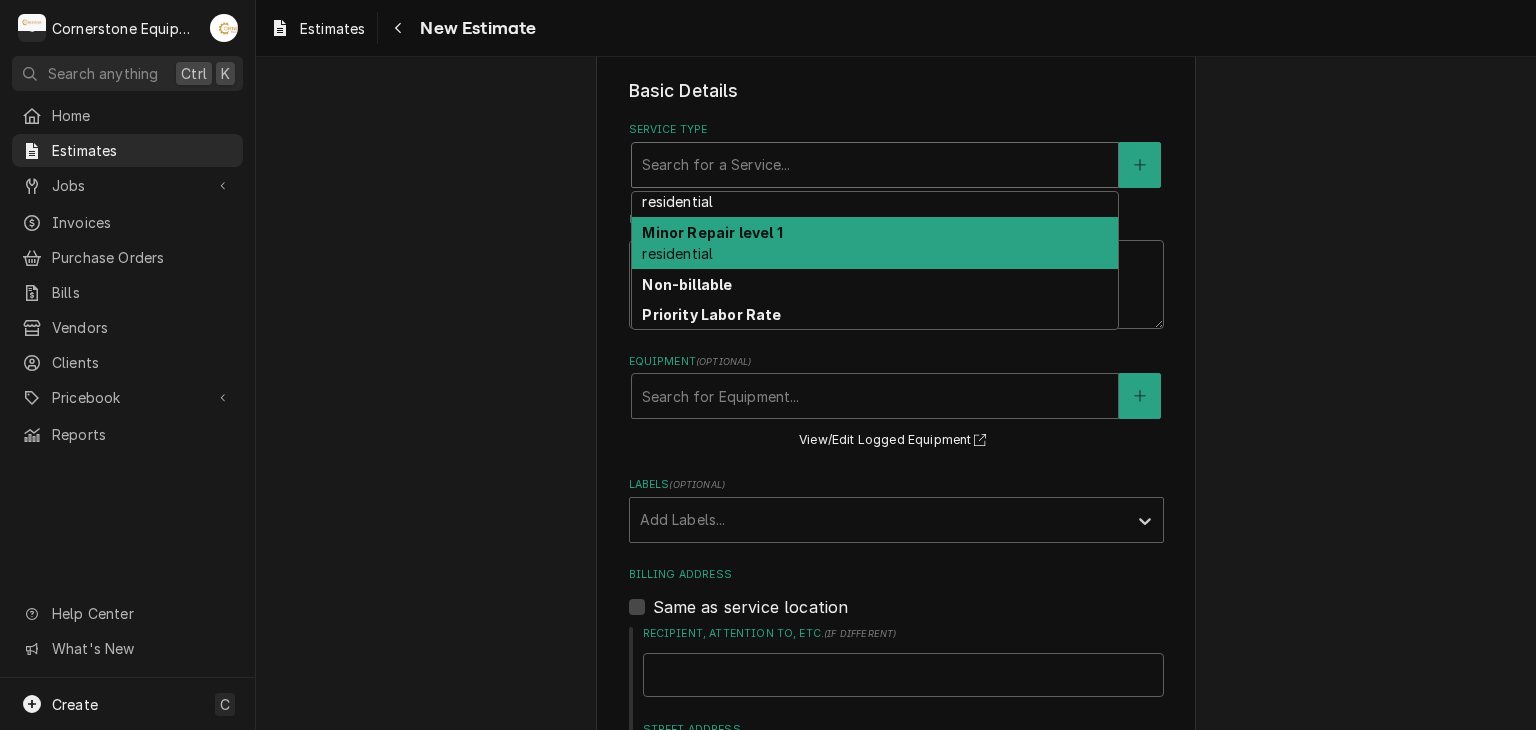 type on "x" 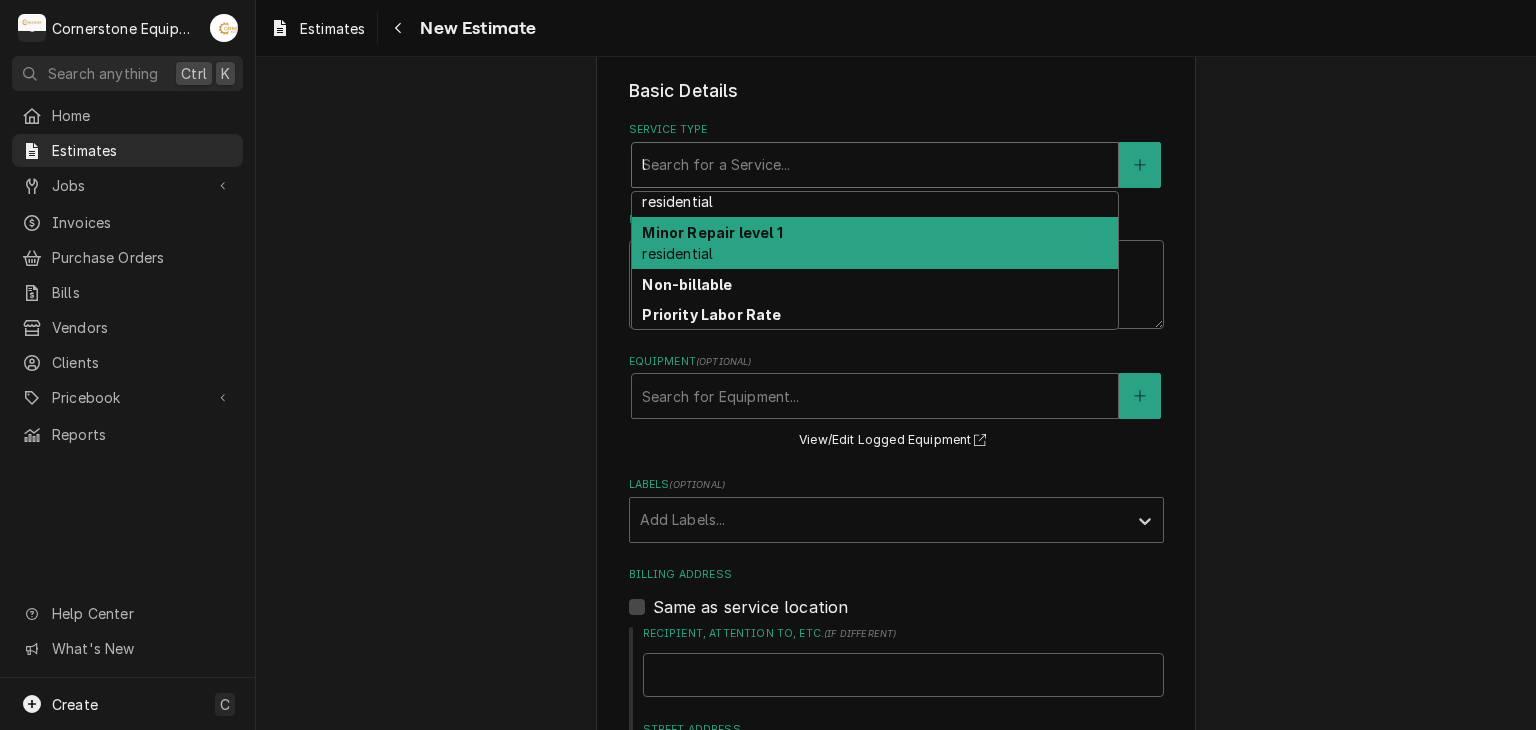 scroll, scrollTop: 0, scrollLeft: 0, axis: both 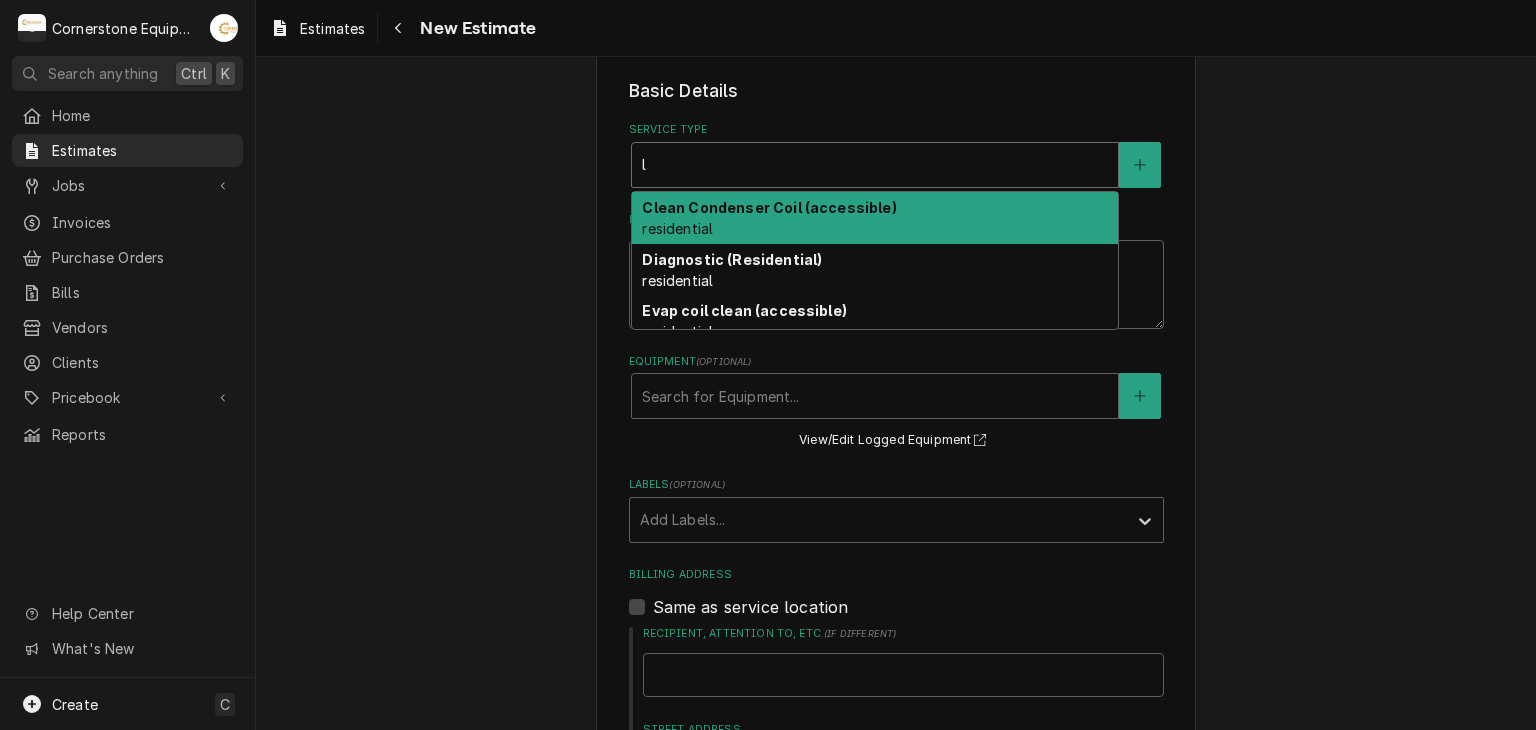 type on "x" 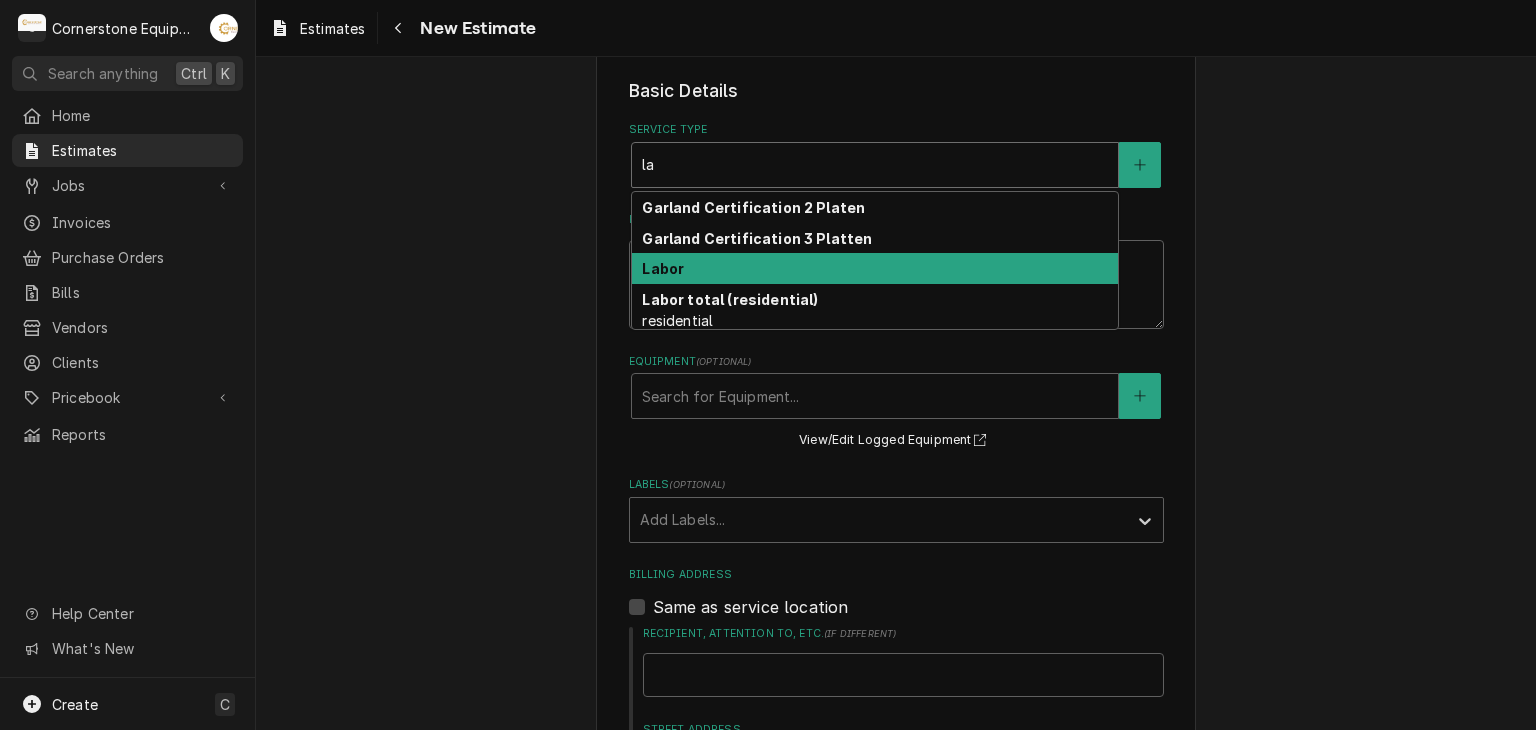 click on "Labor" at bounding box center (875, 268) 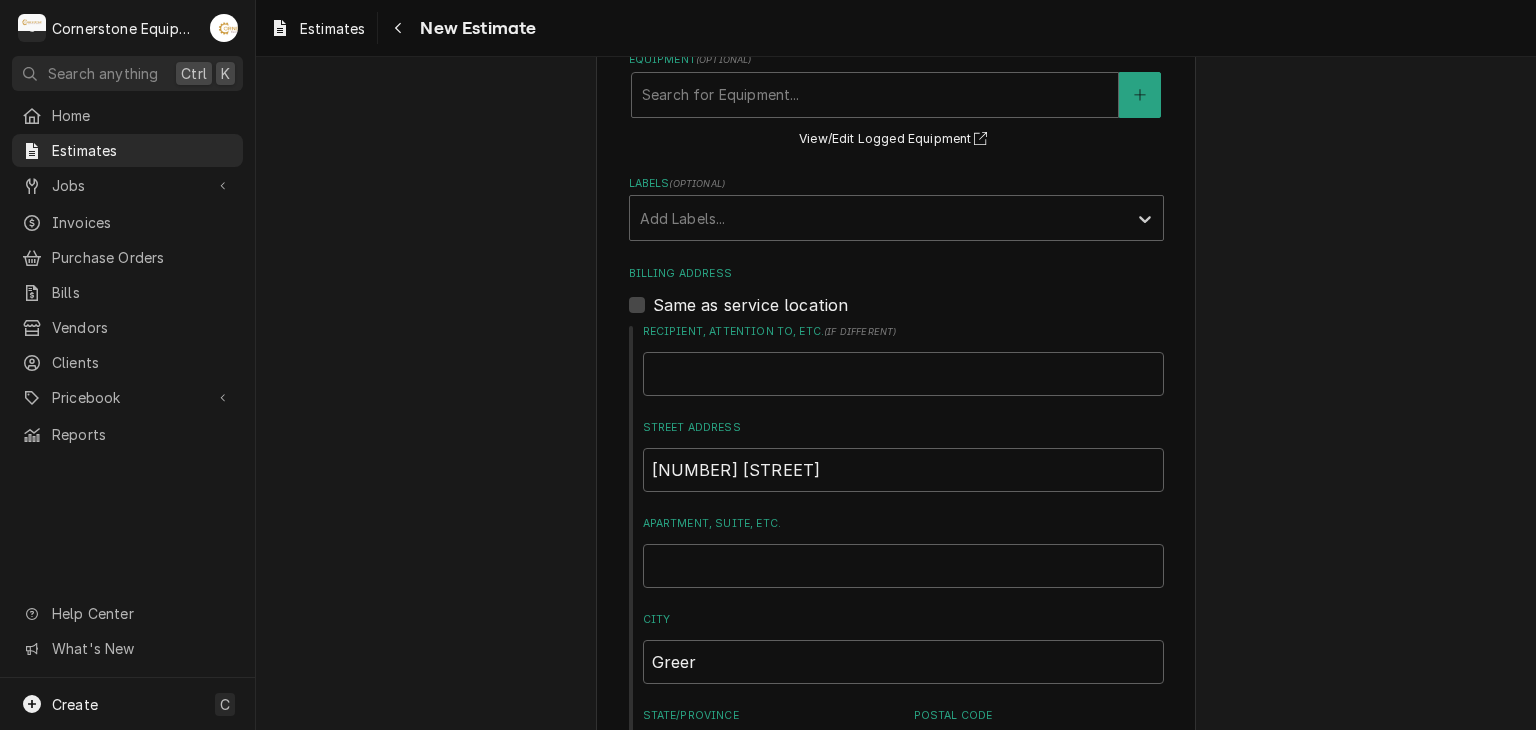 scroll, scrollTop: 335, scrollLeft: 0, axis: vertical 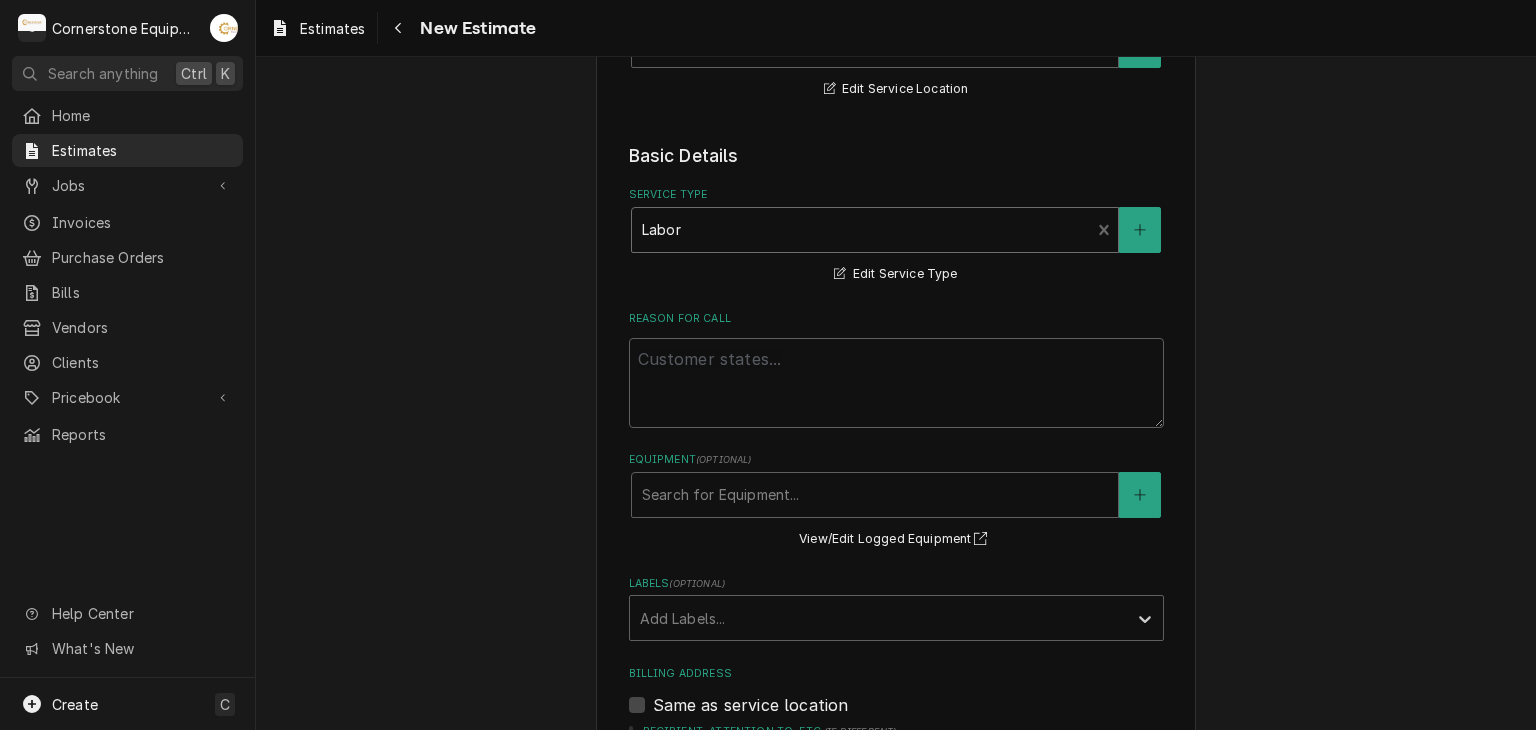 click at bounding box center (861, 230) 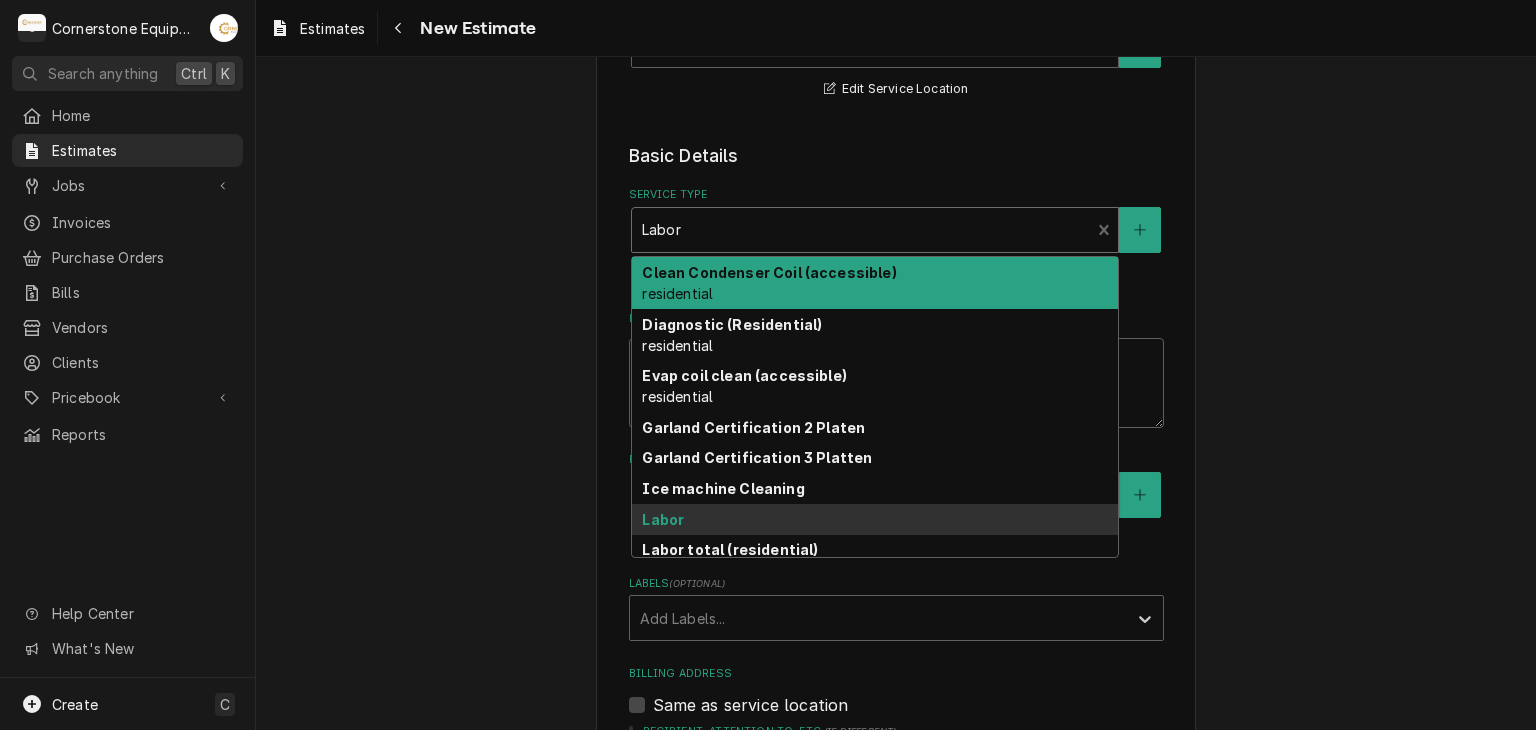 click on "Service Type" at bounding box center (896, 195) 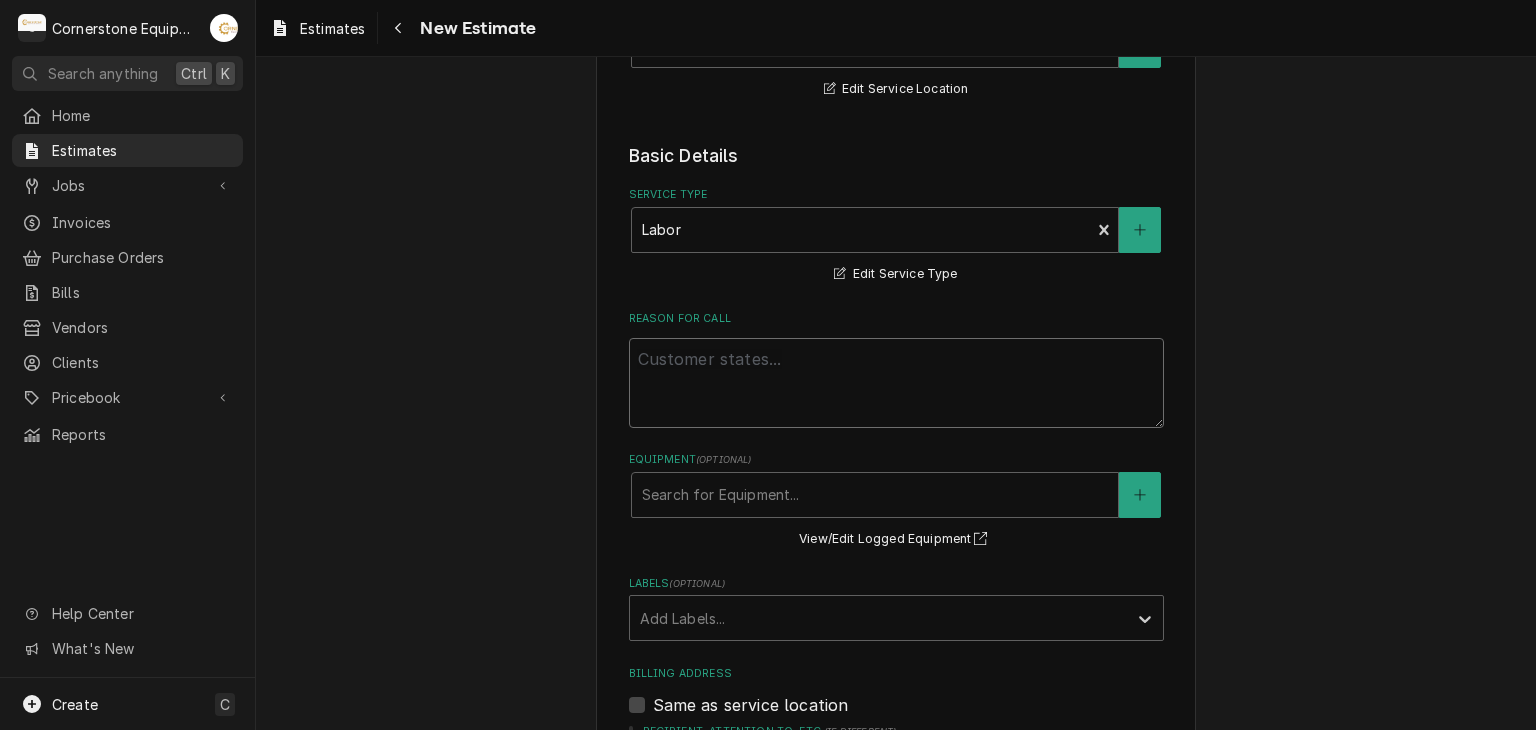 click on "Reason For Call" at bounding box center [896, 383] 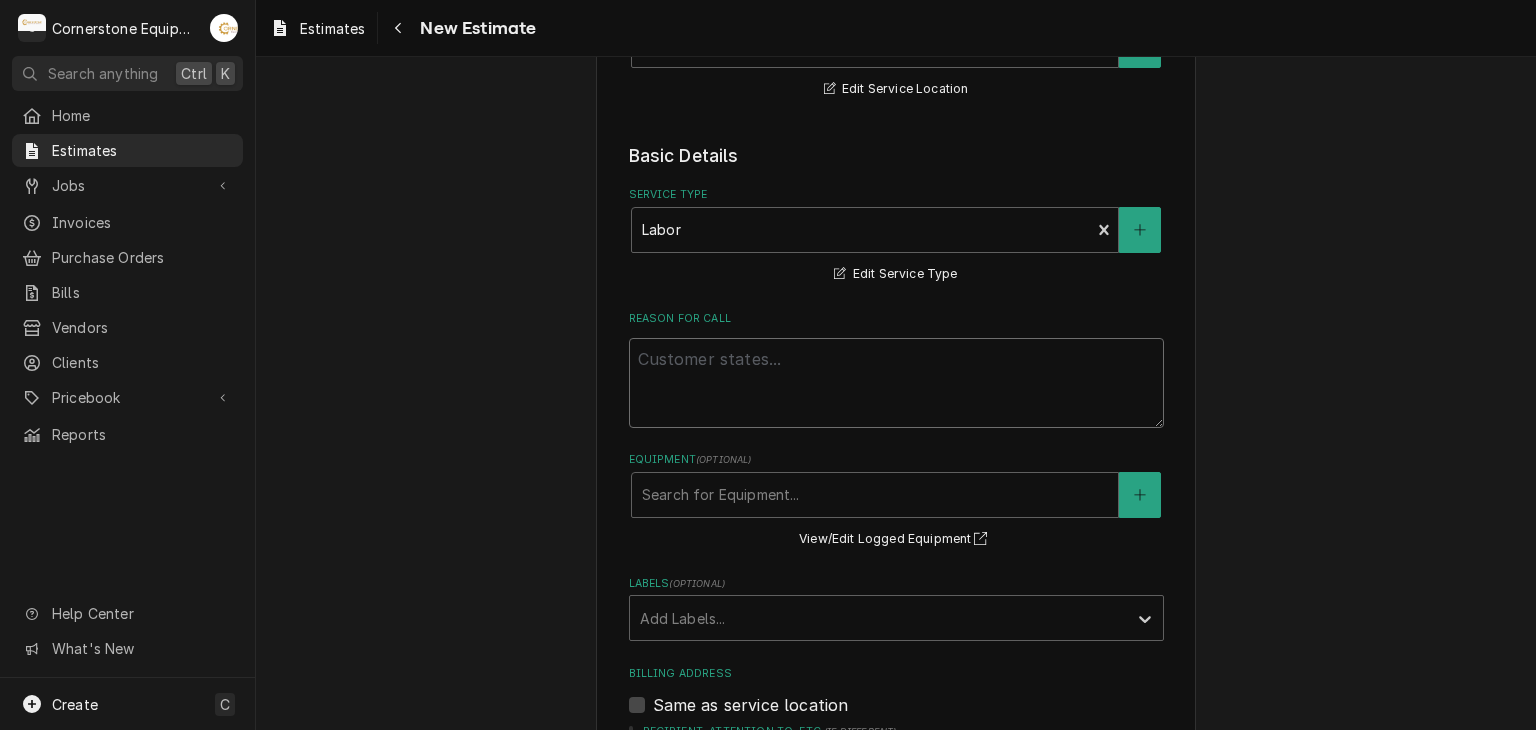 type on "x" 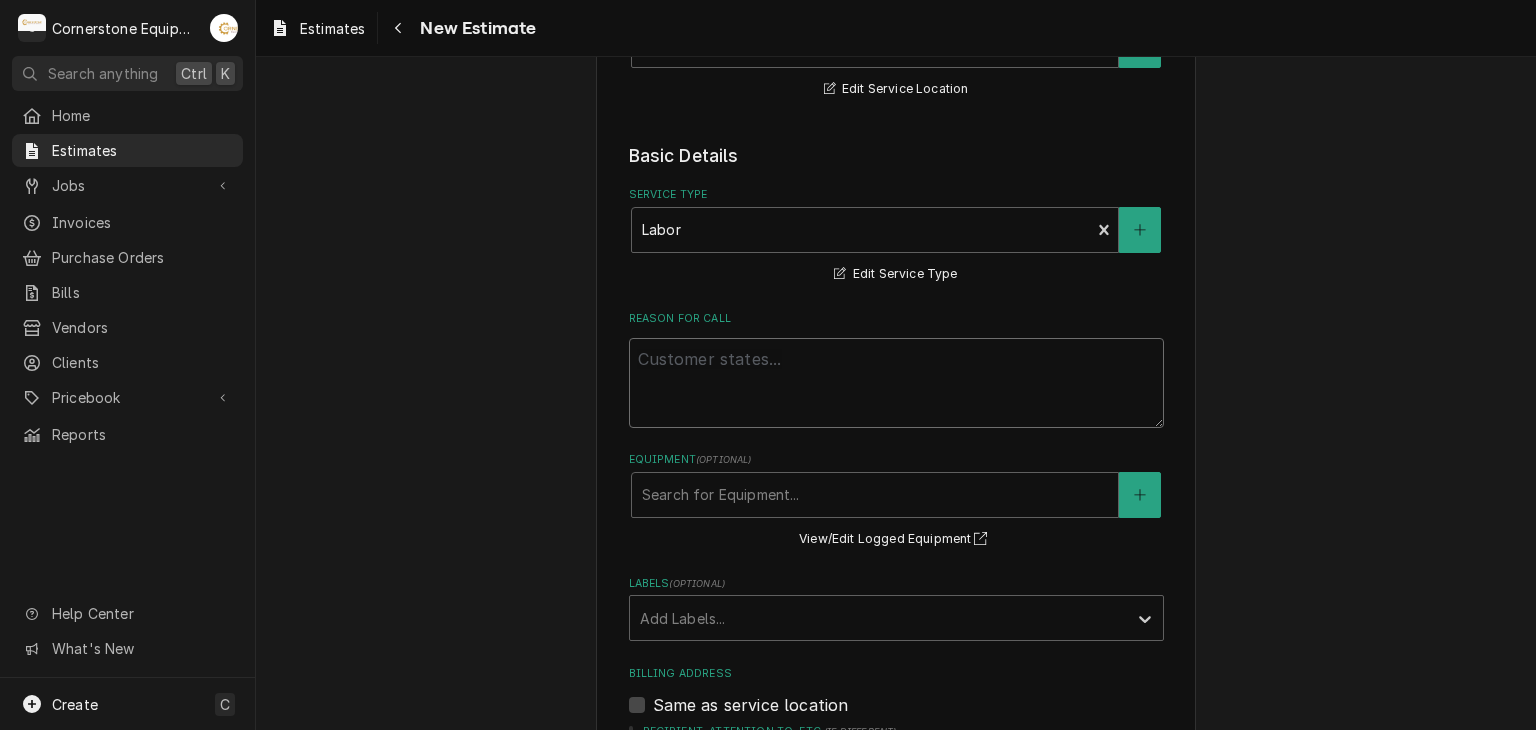 type on "e" 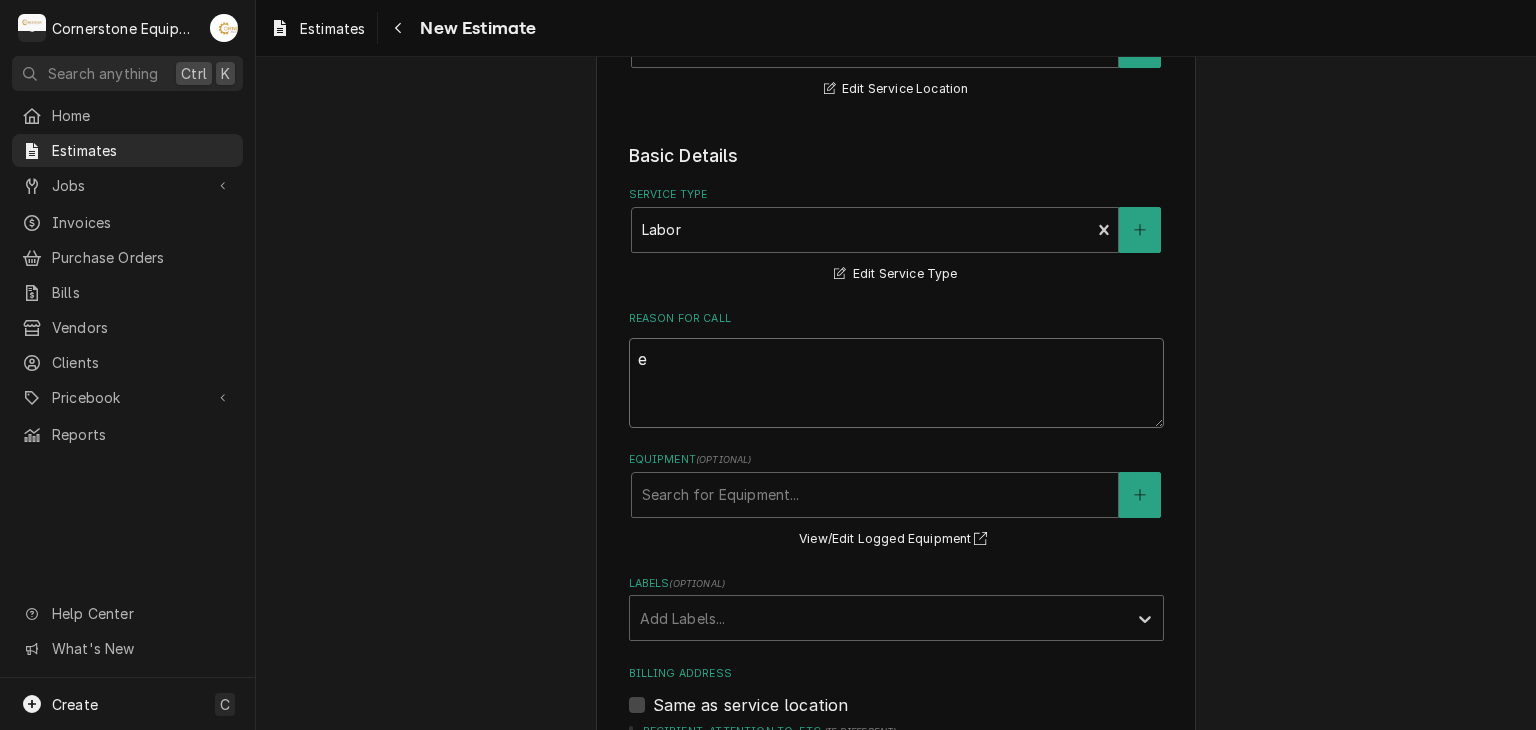 type on "x" 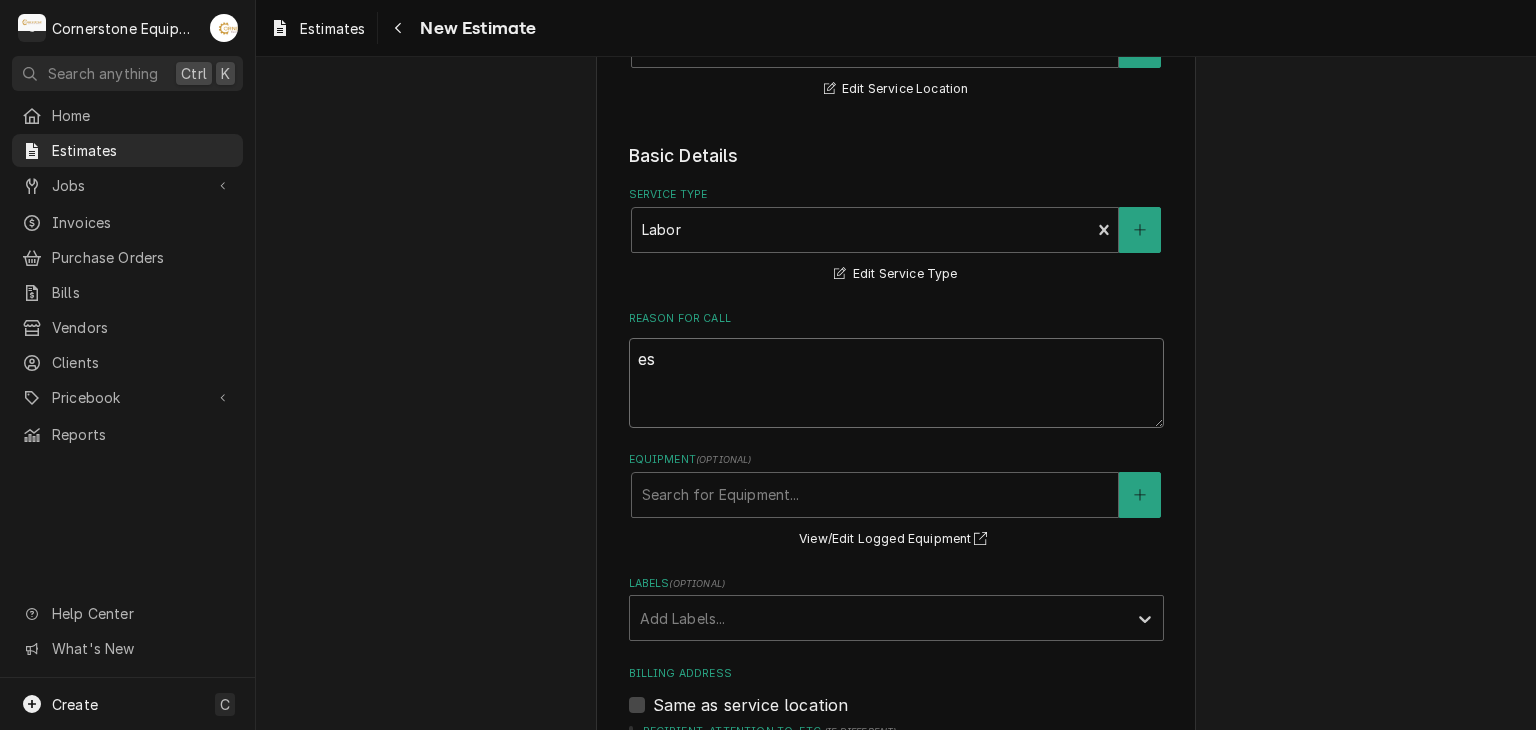 type on "x" 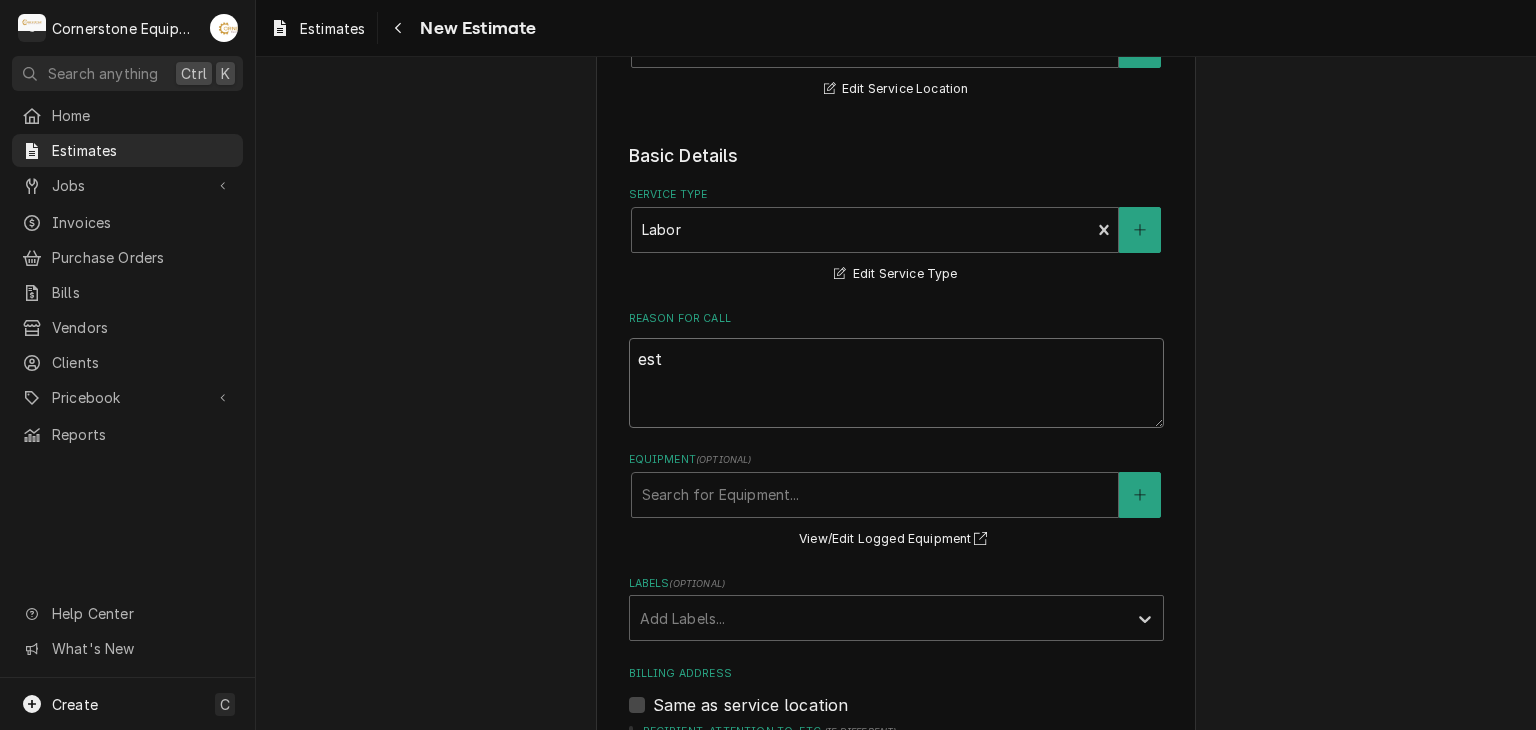 type on "x" 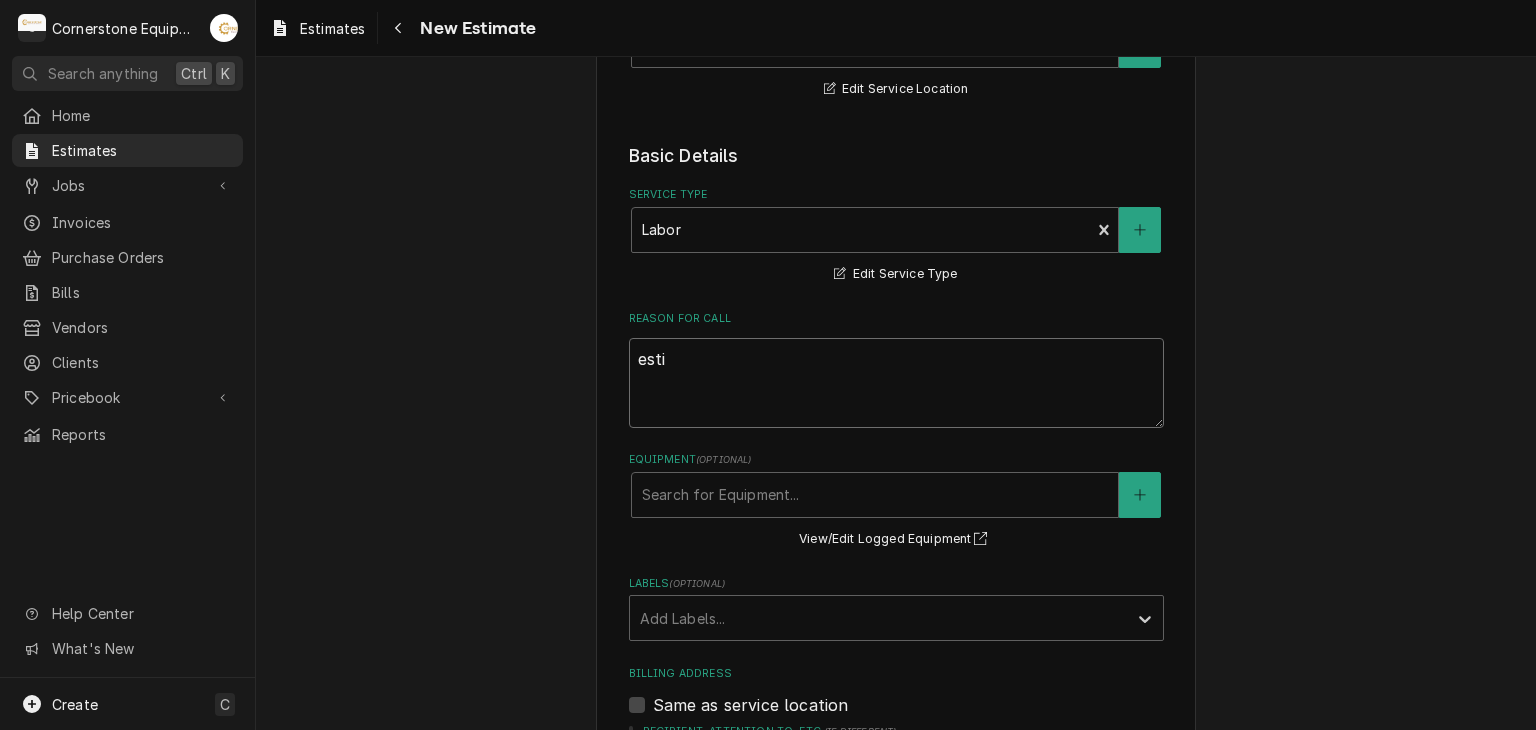 type on "x" 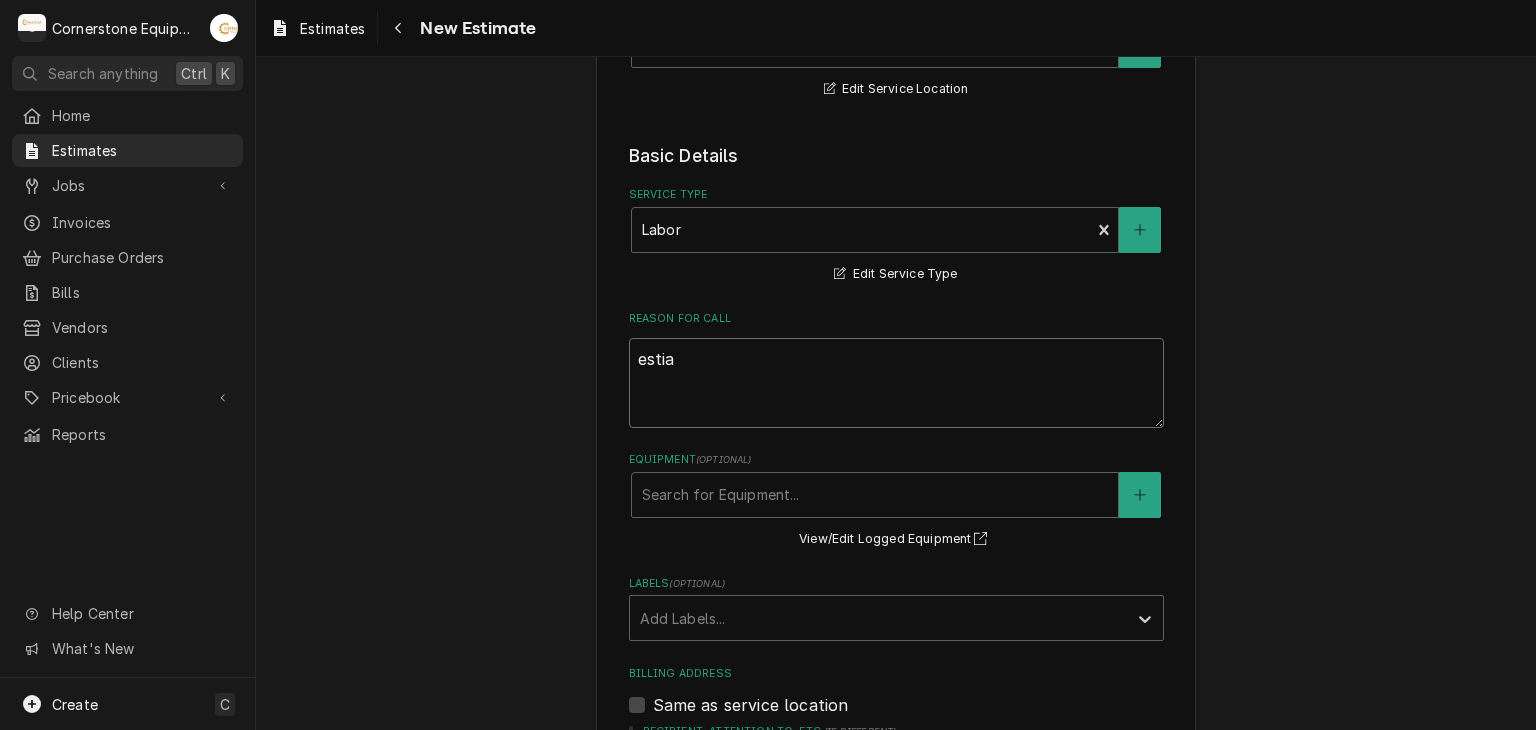 type on "x" 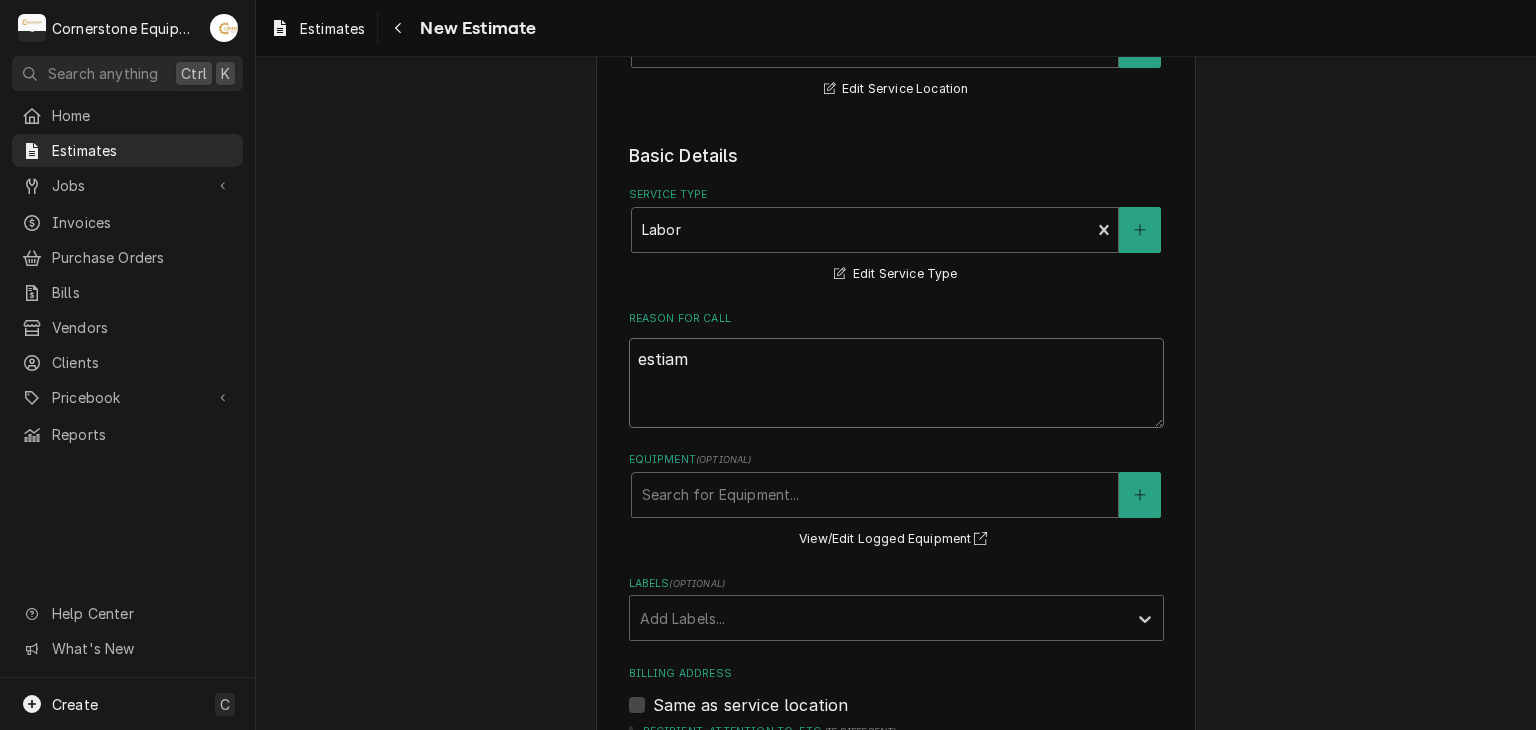 type on "x" 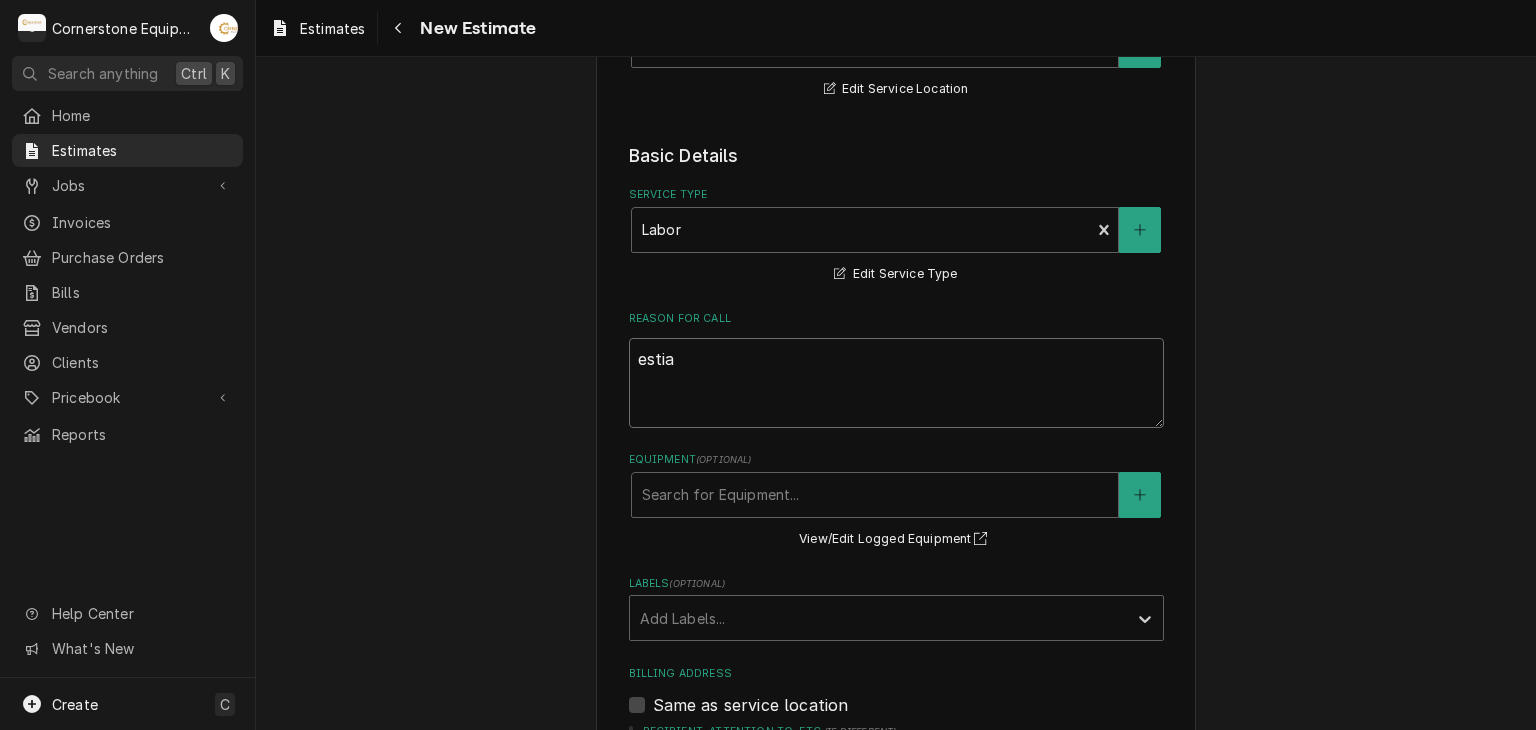 type on "x" 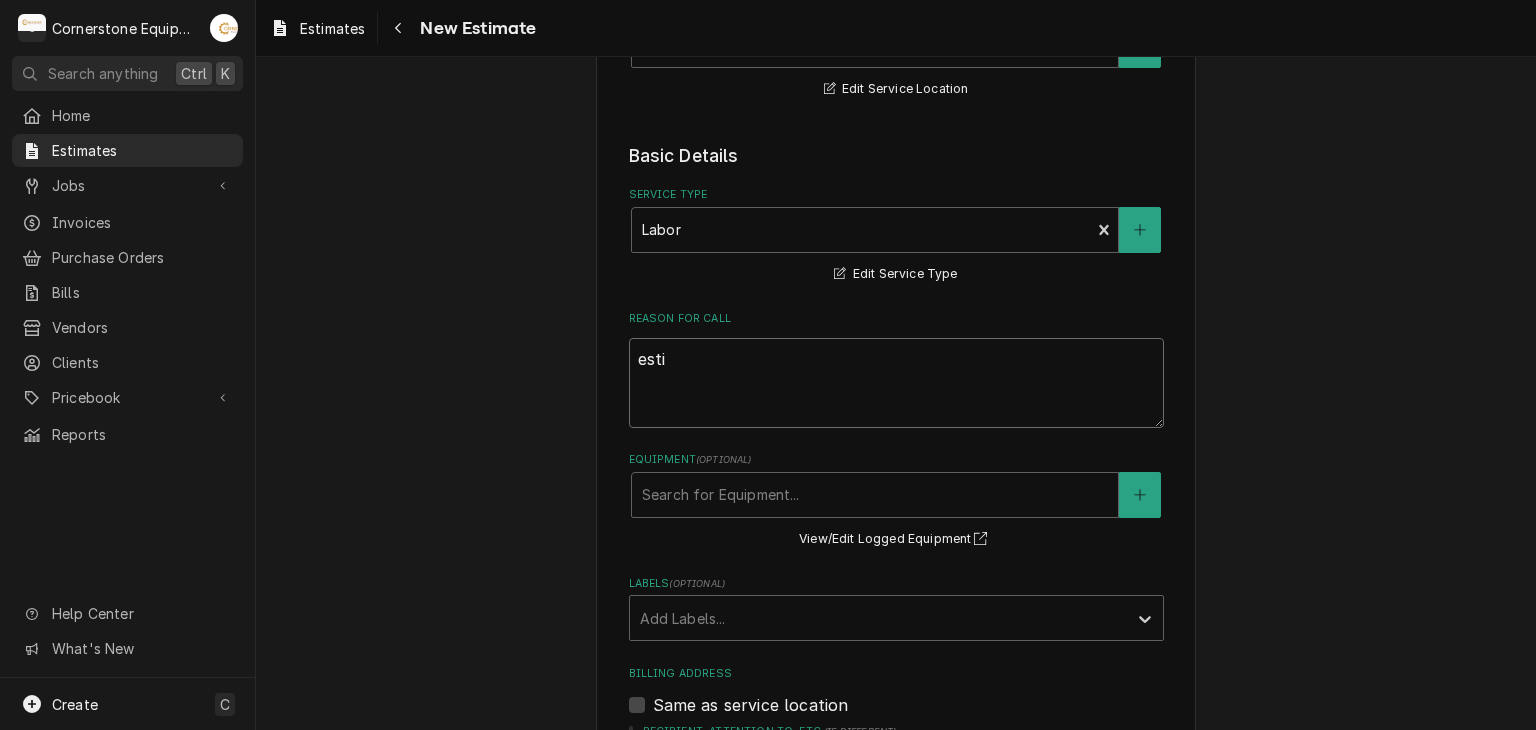 type on "x" 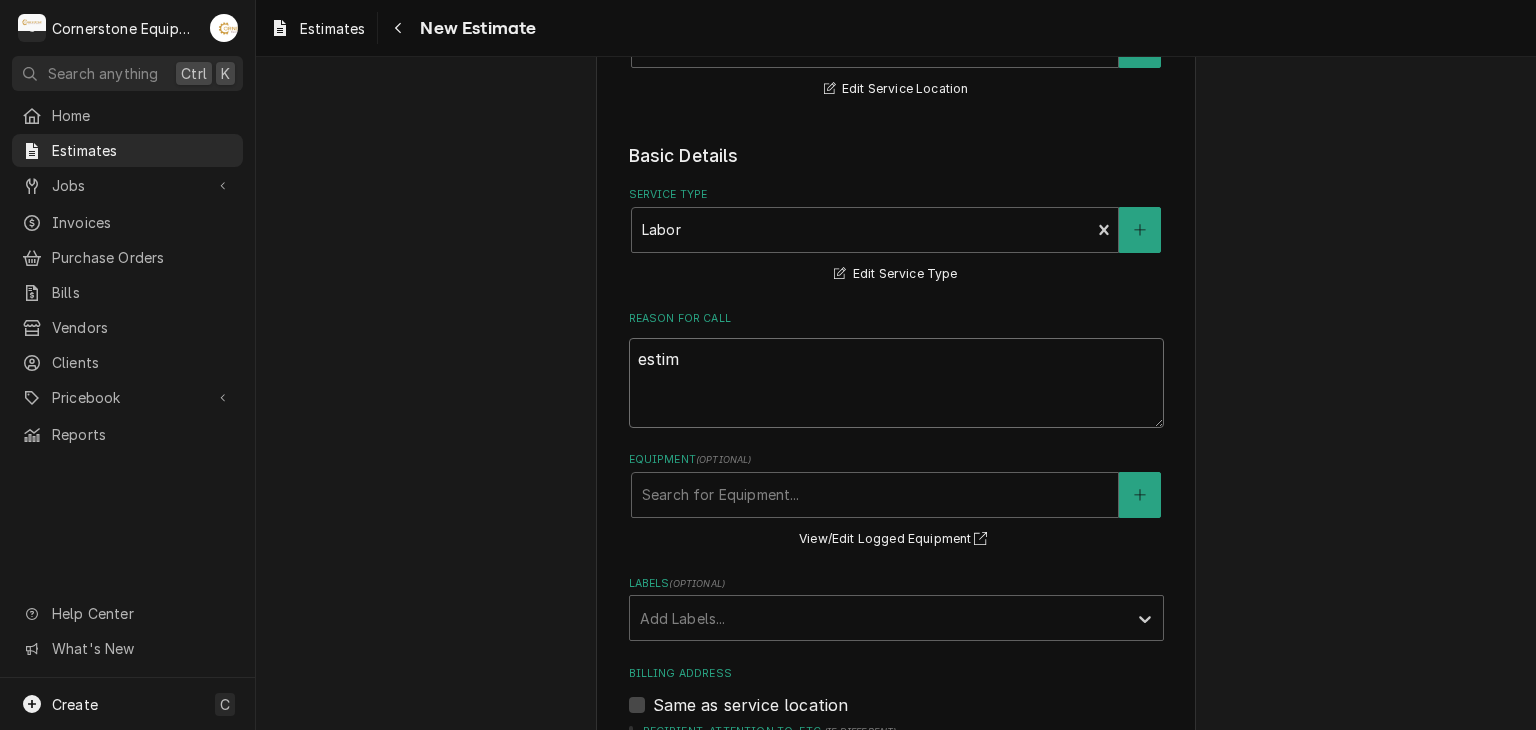 type on "x" 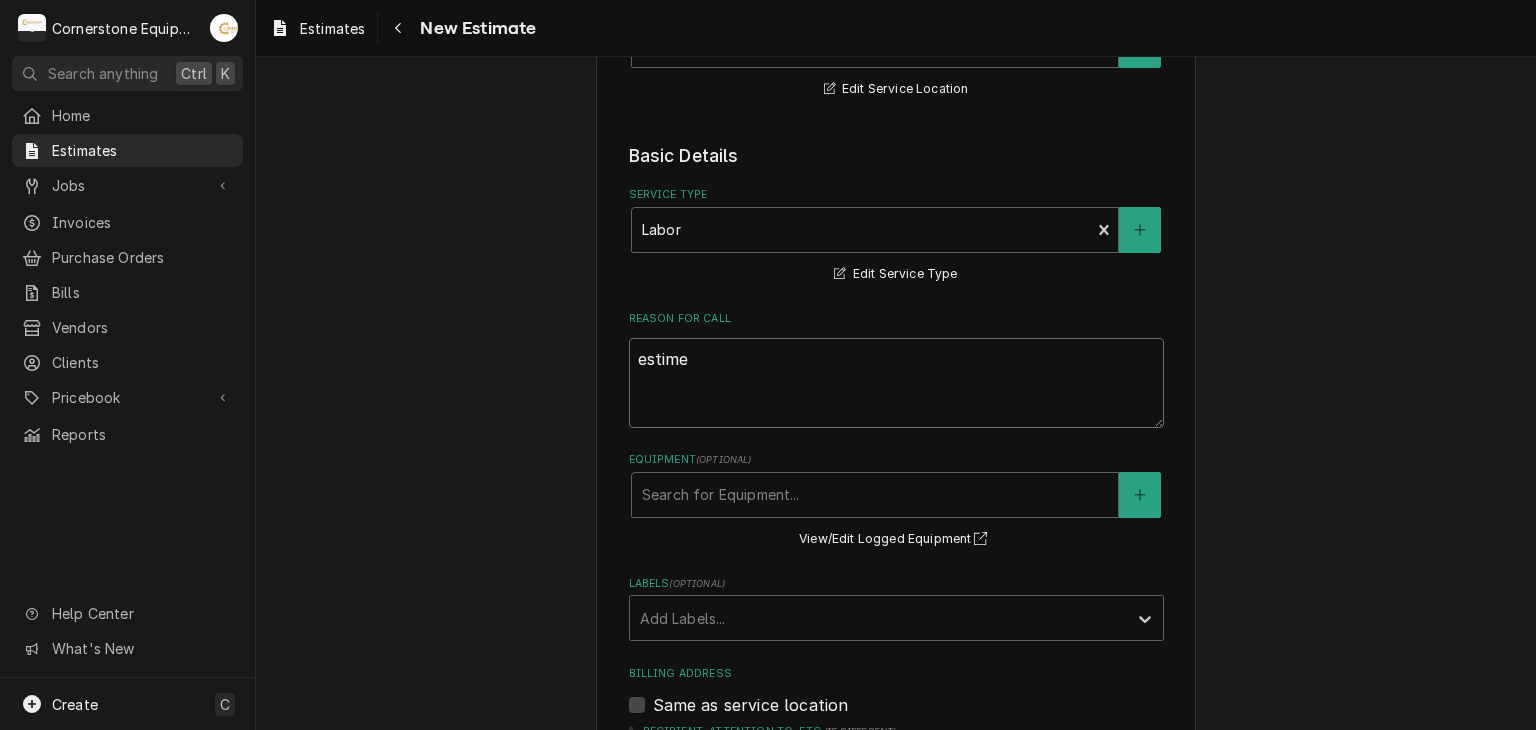 type on "x" 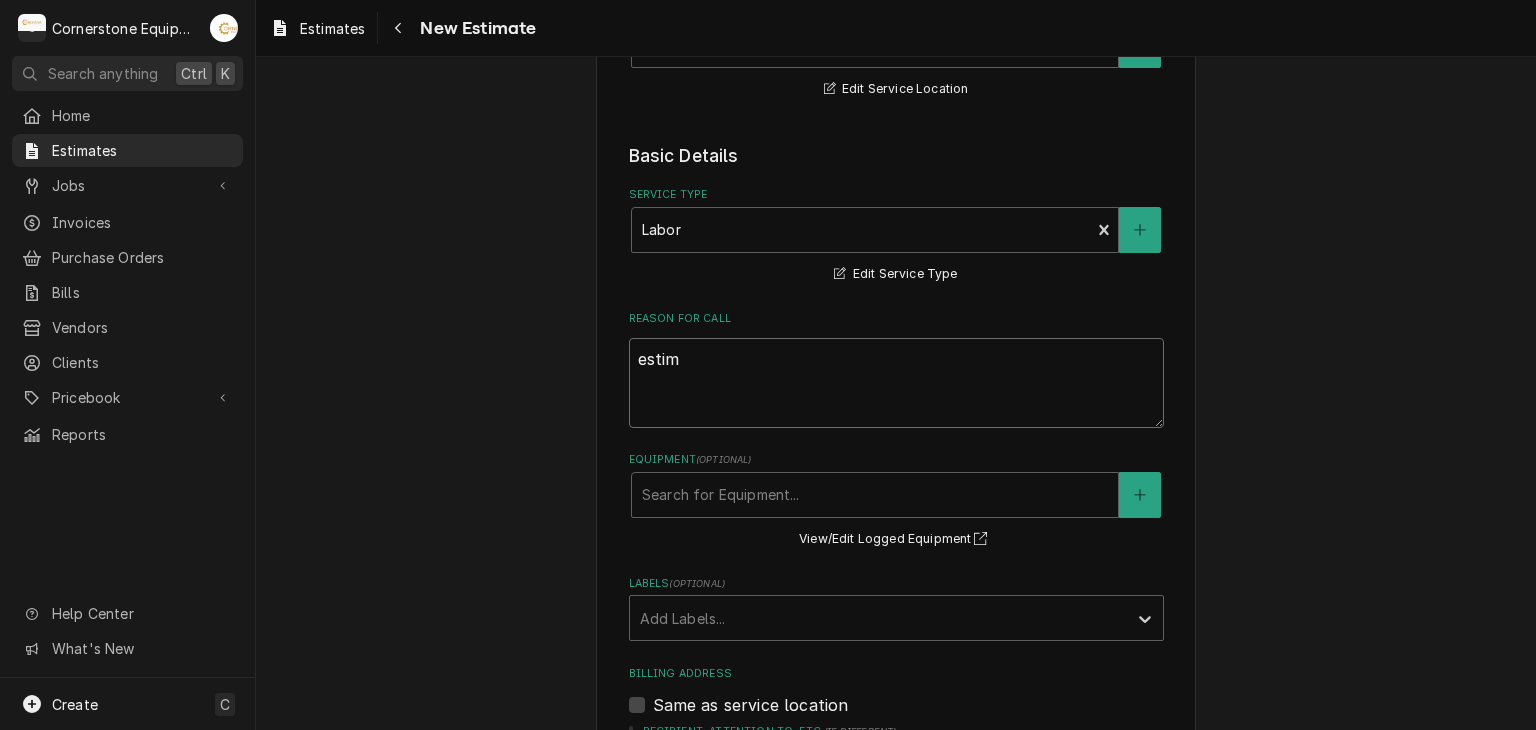 type on "x" 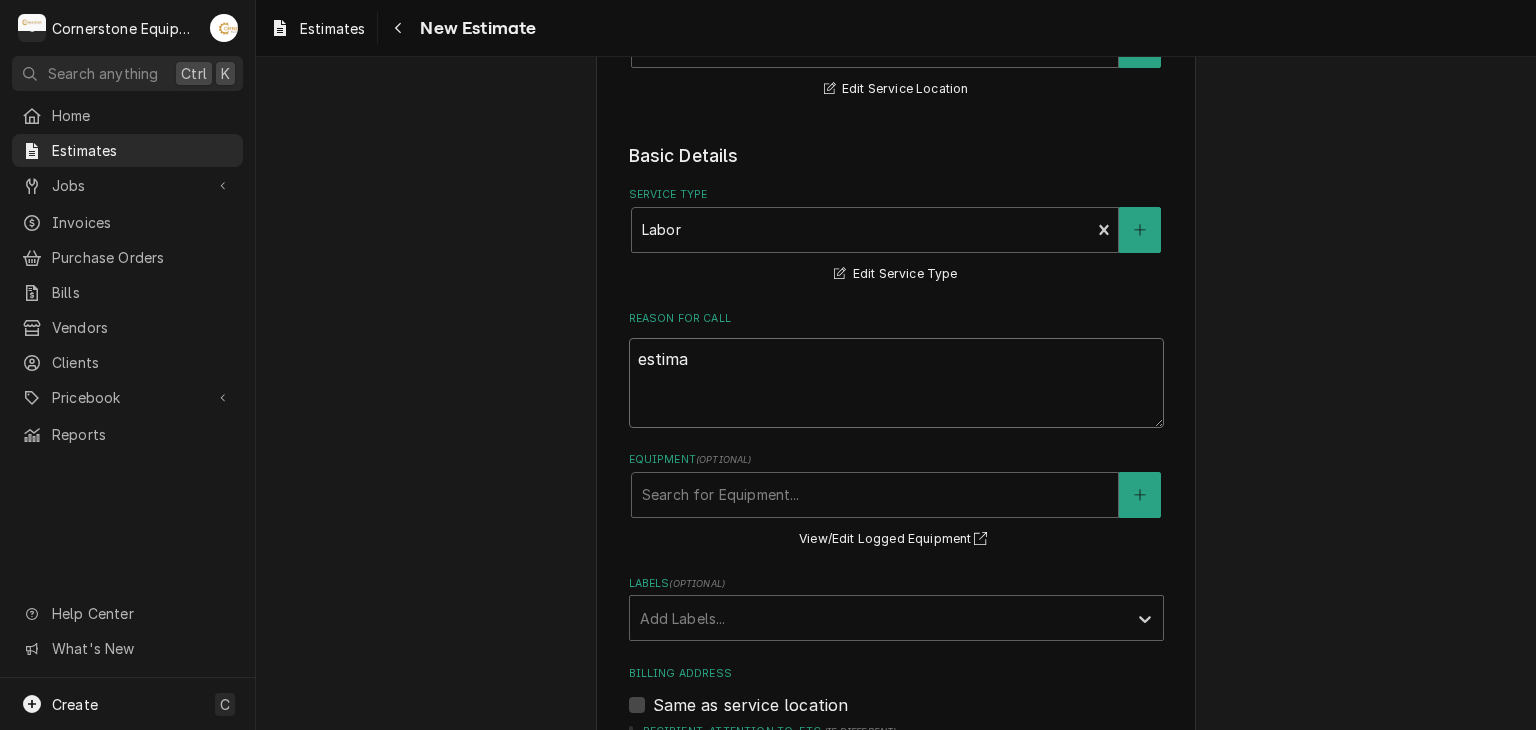 type on "x" 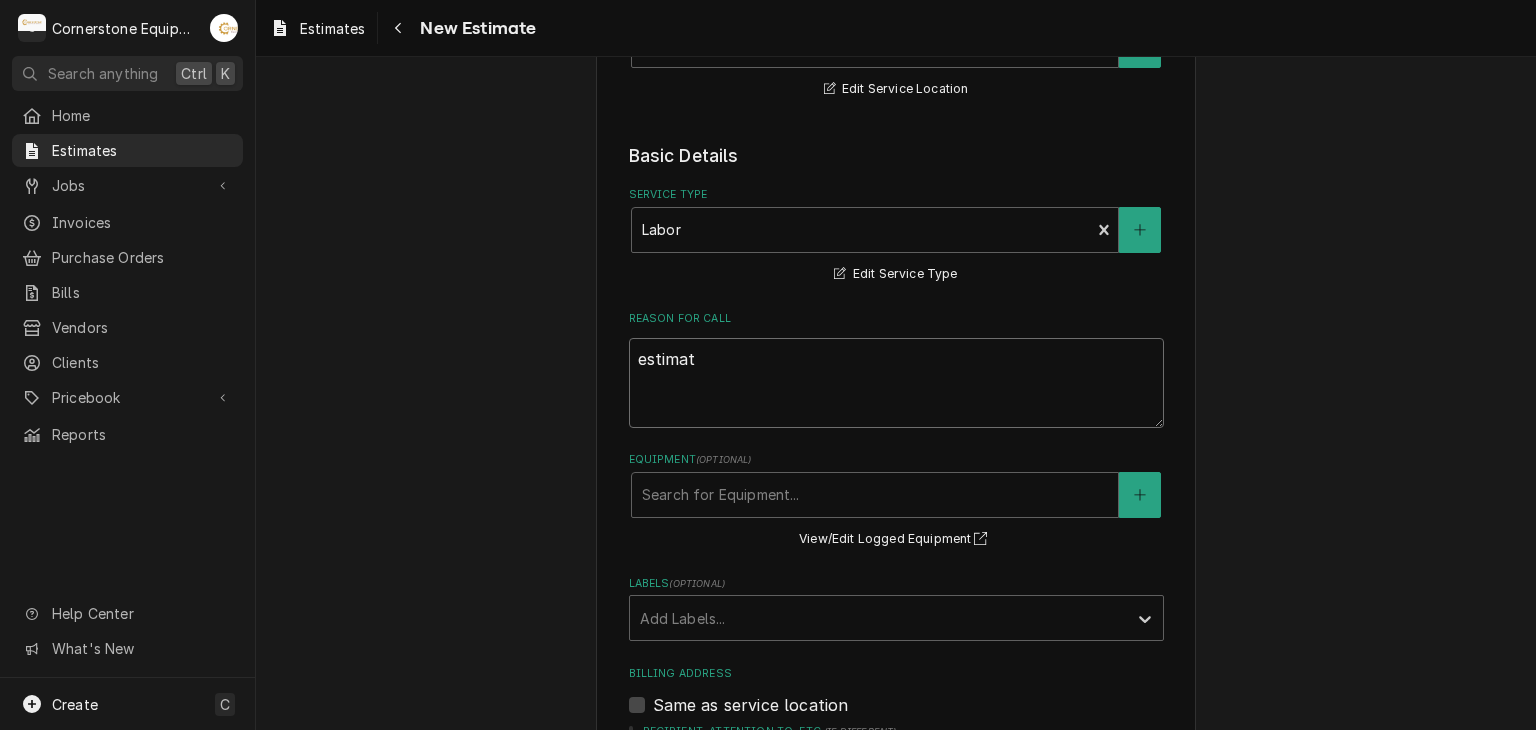 type on "x" 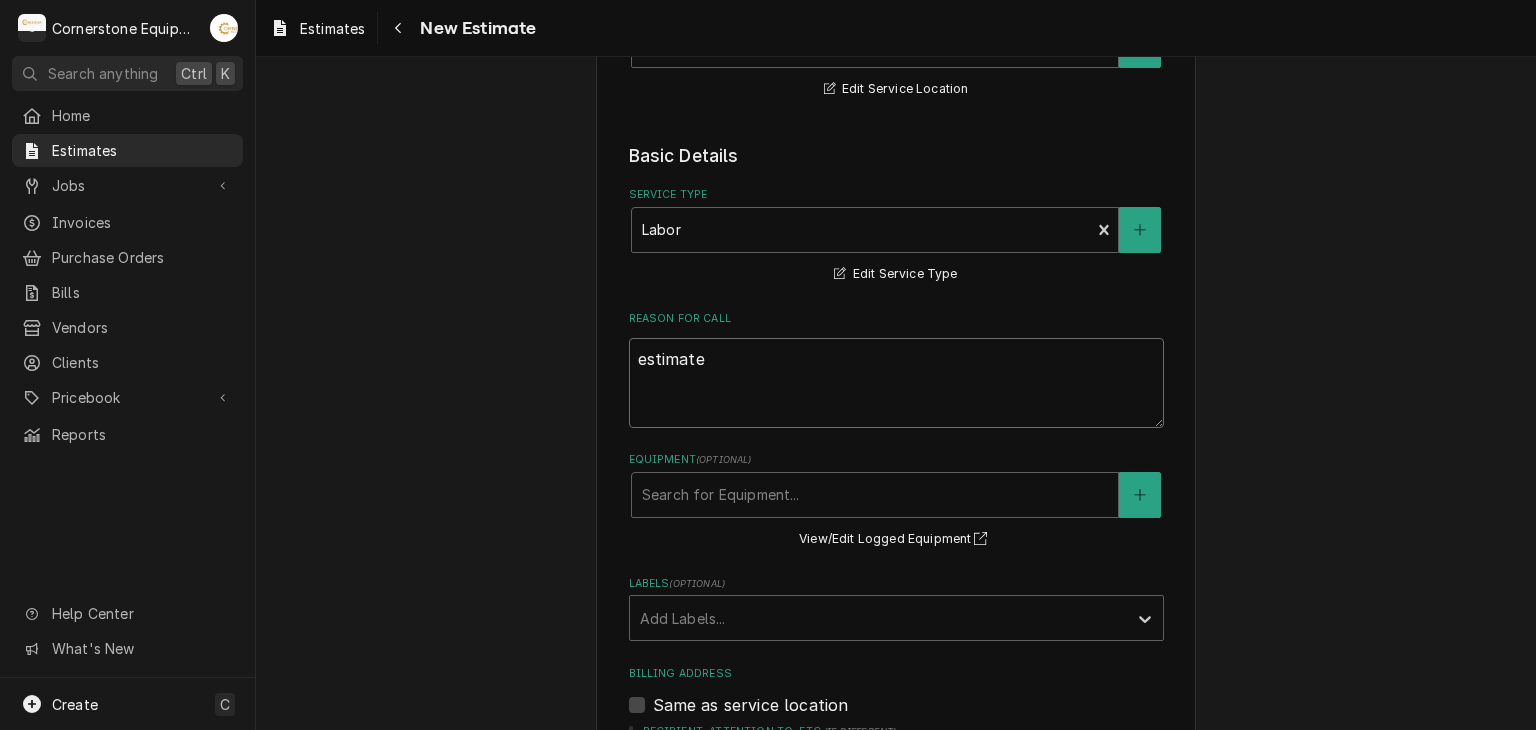 type on "estimate" 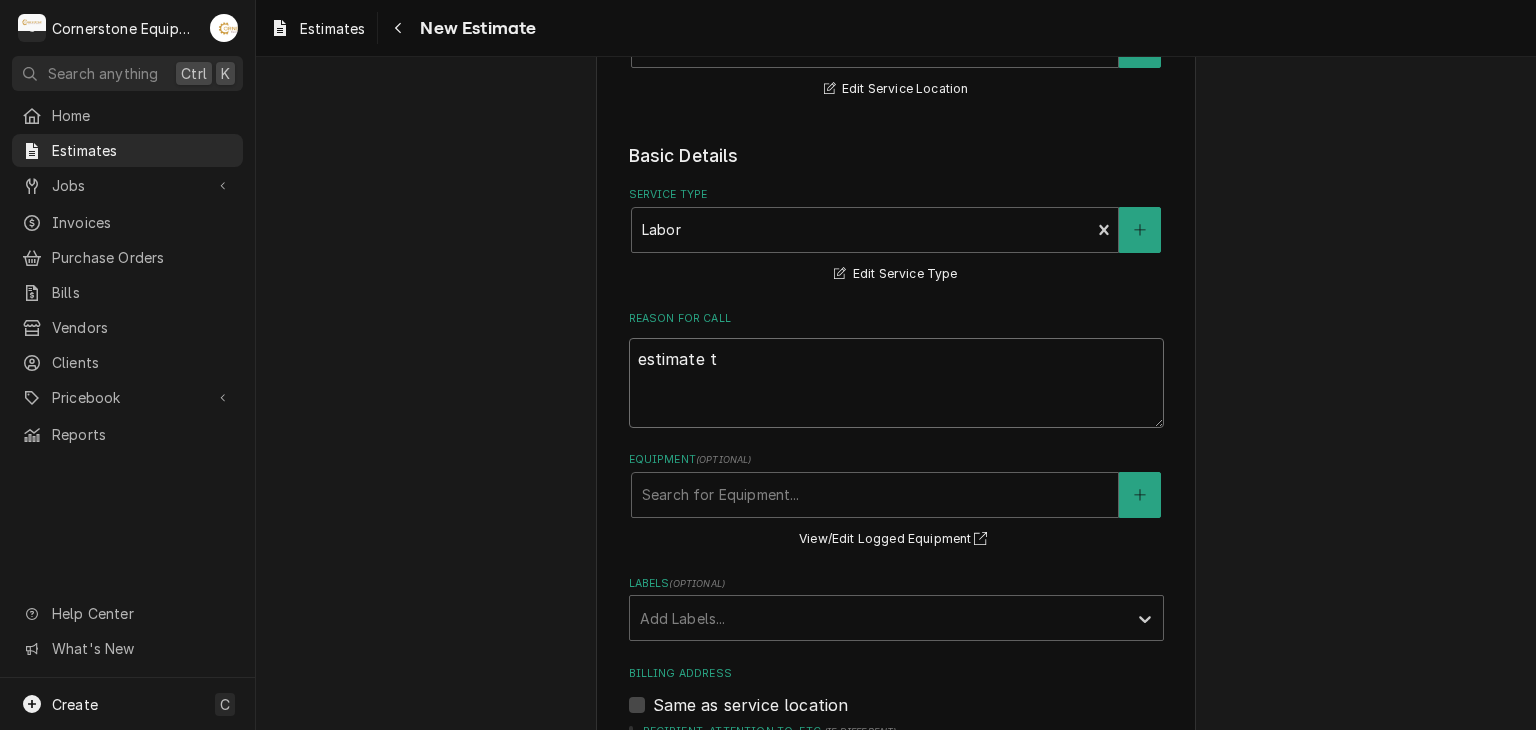 type on "x" 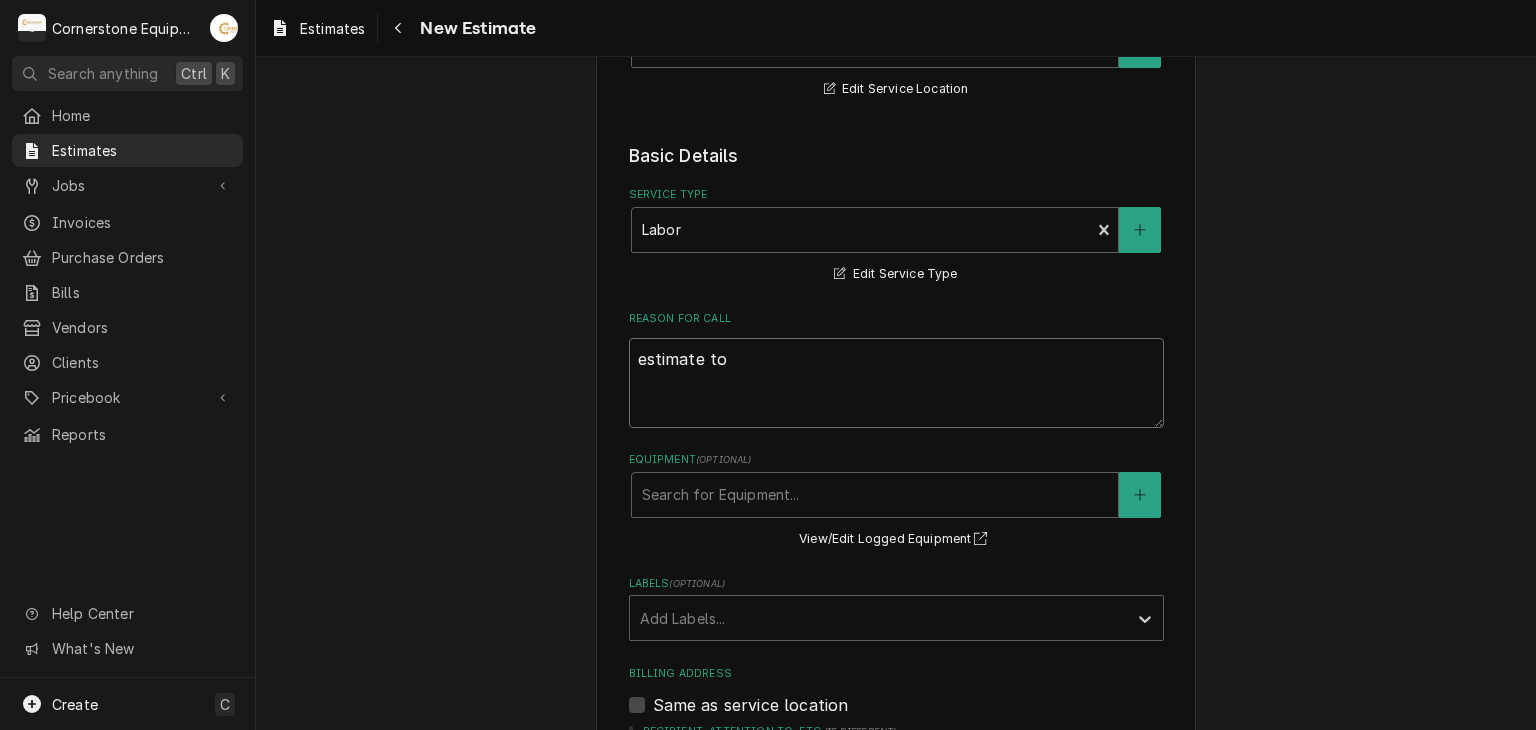 type on "x" 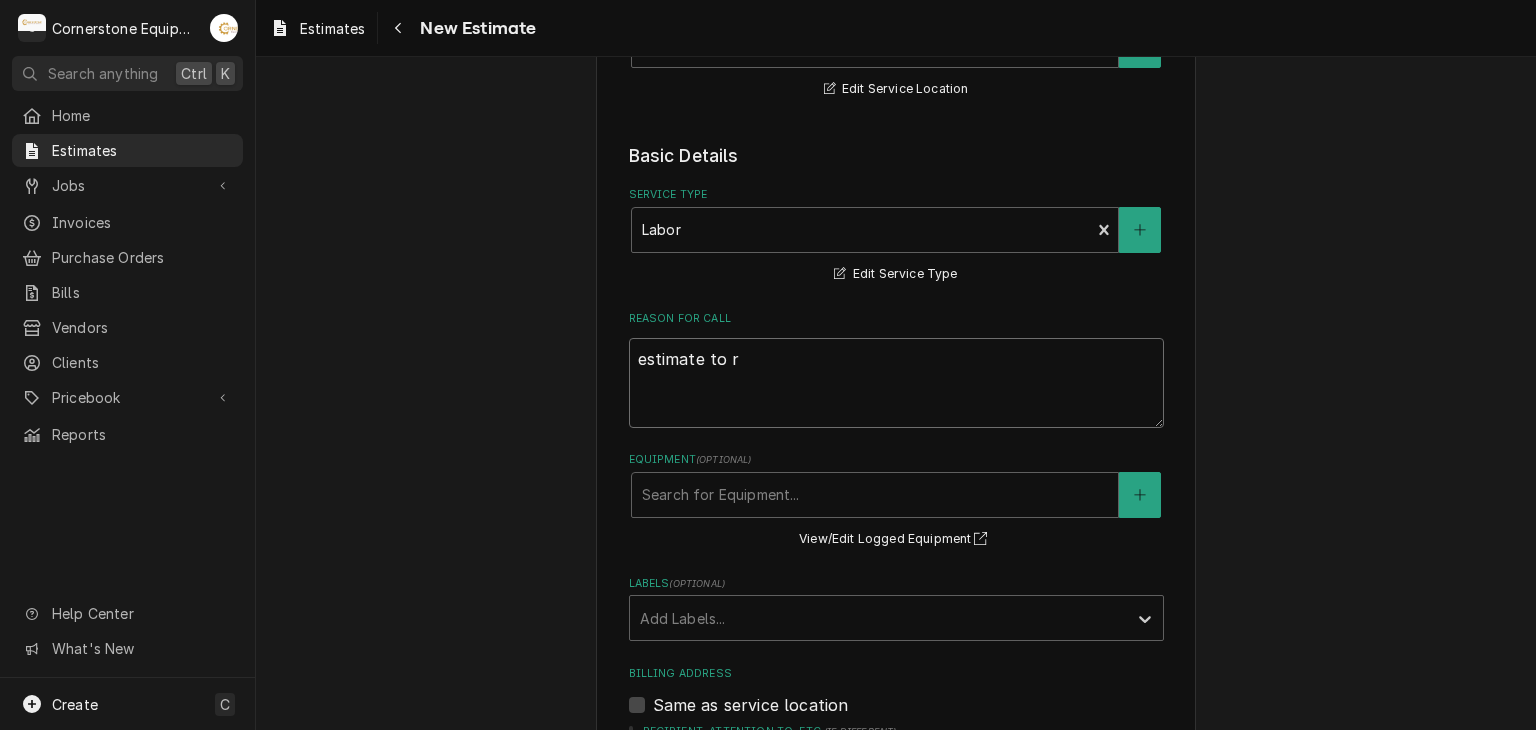 type on "x" 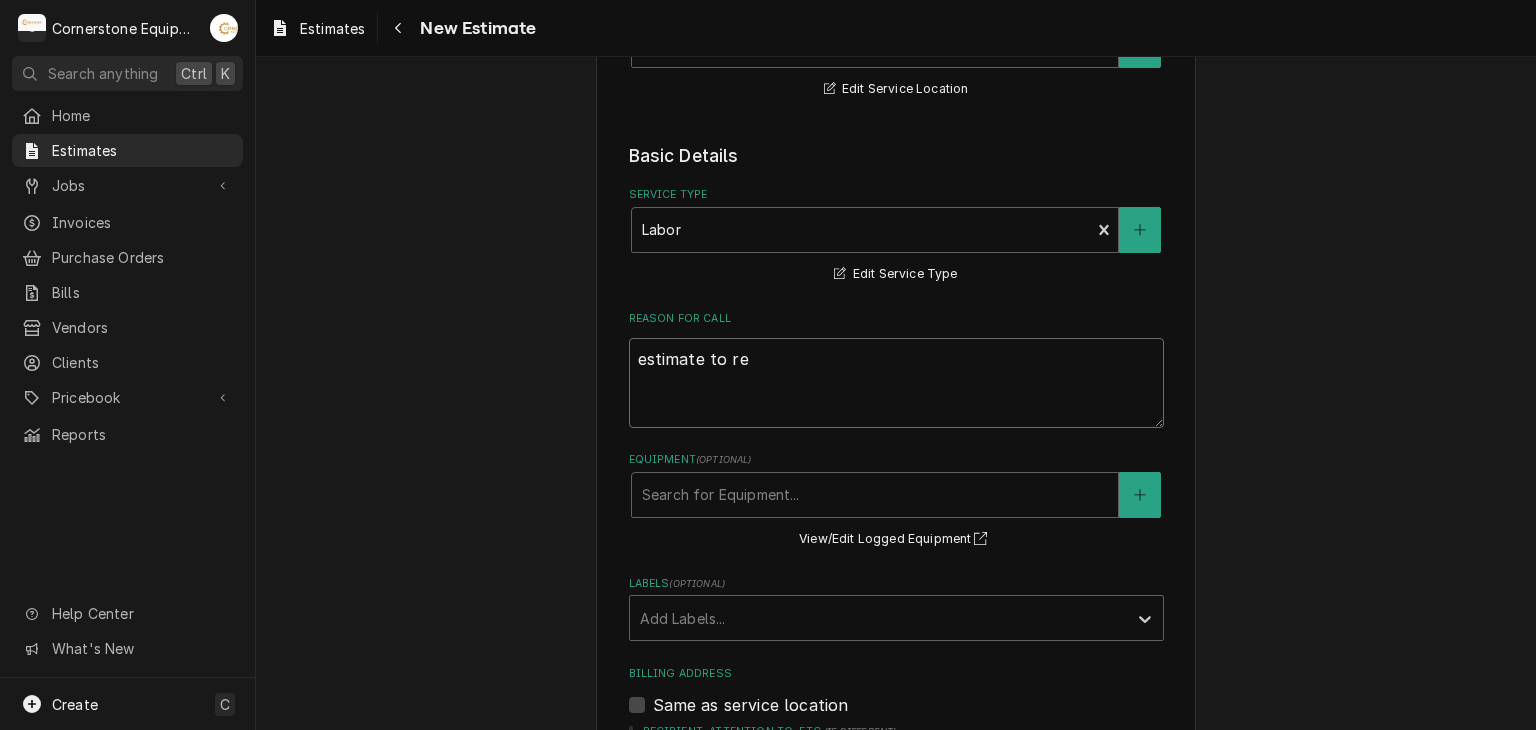 type on "x" 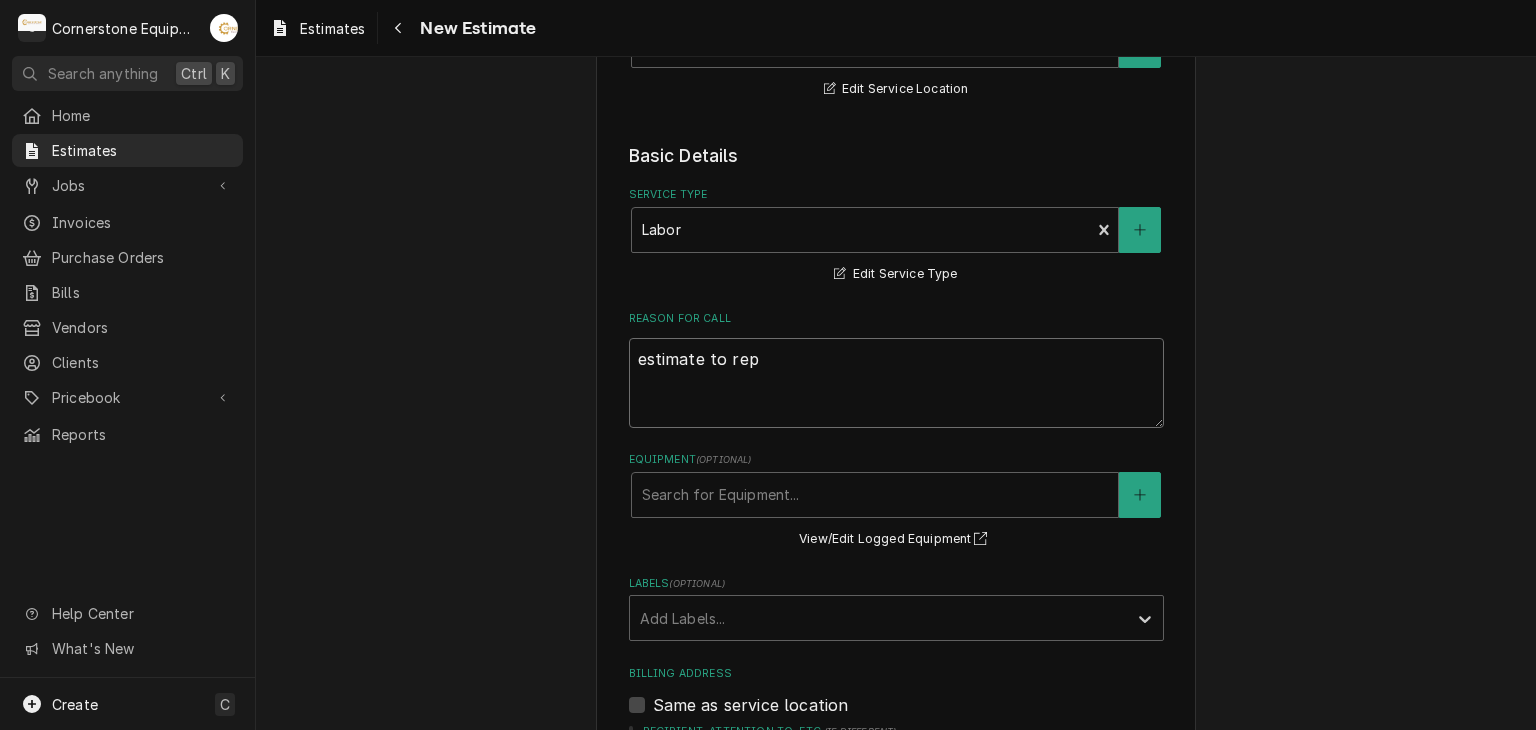 type on "estimate to repl" 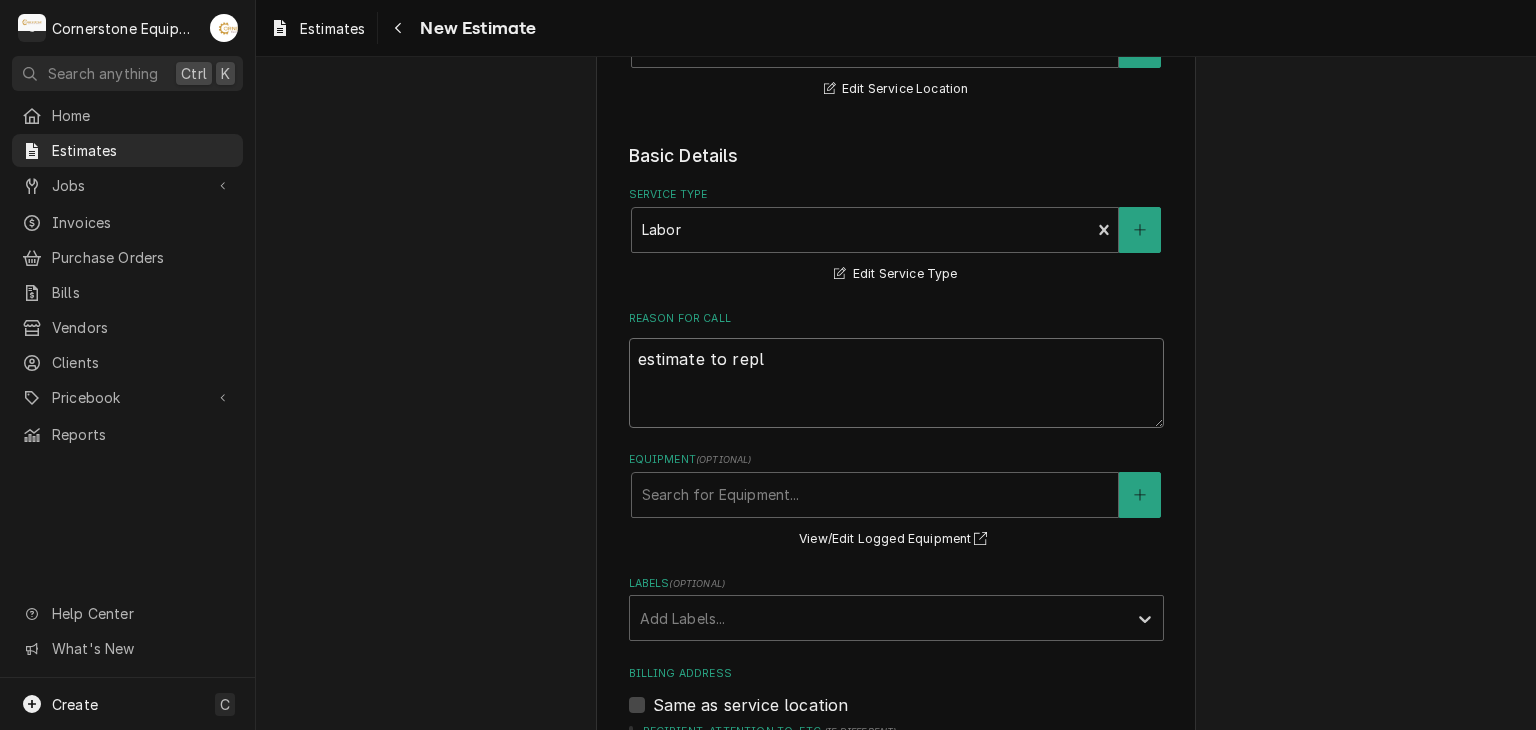 type on "x" 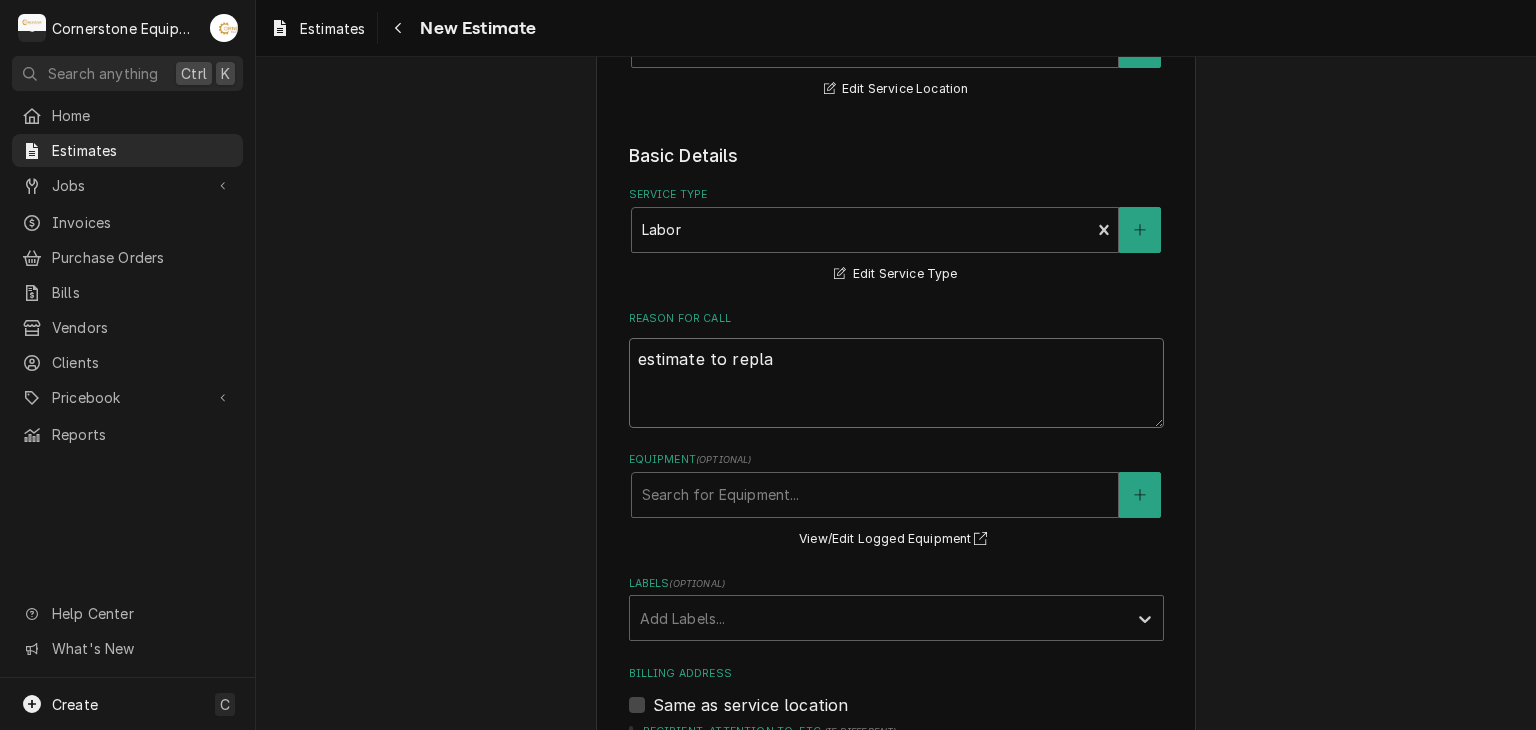 type on "x" 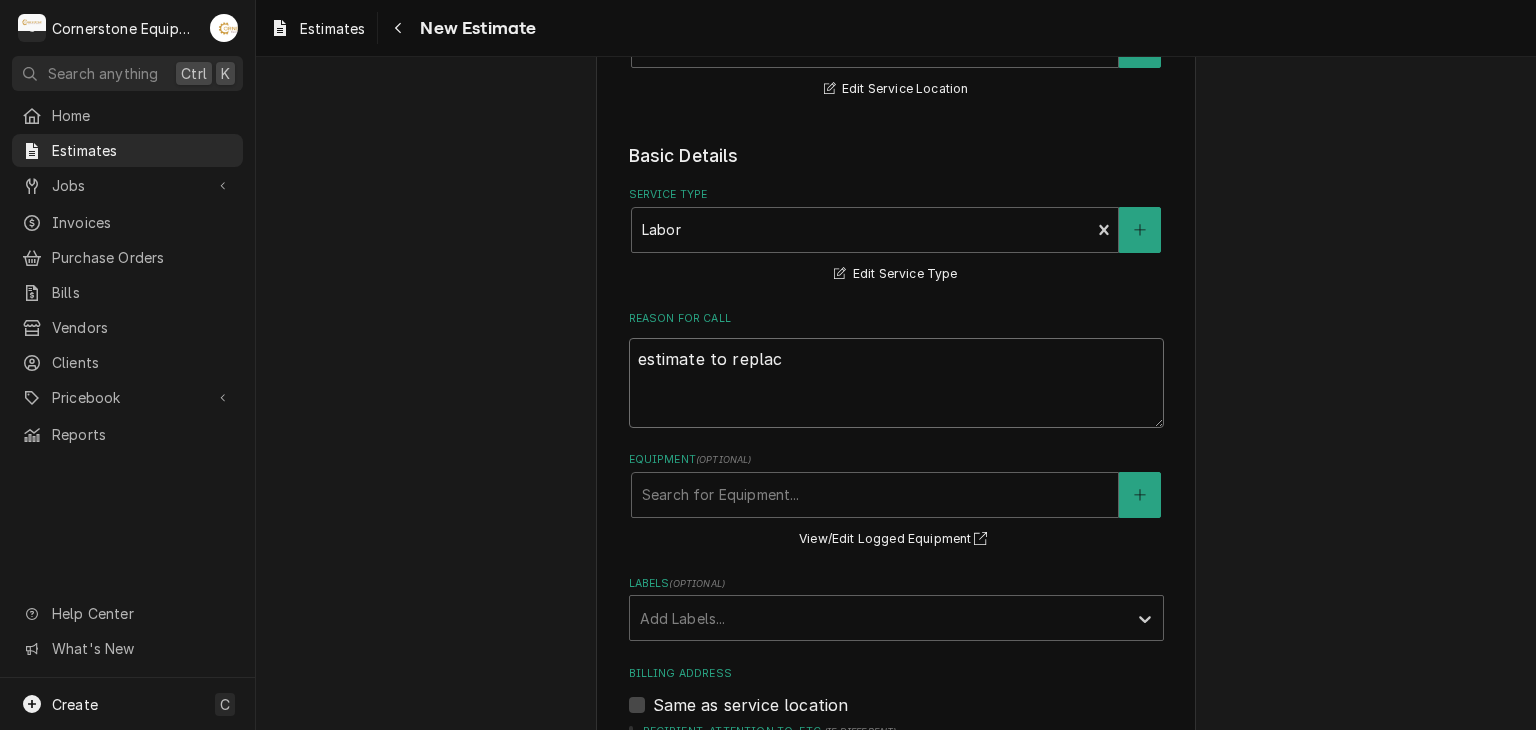 type on "x" 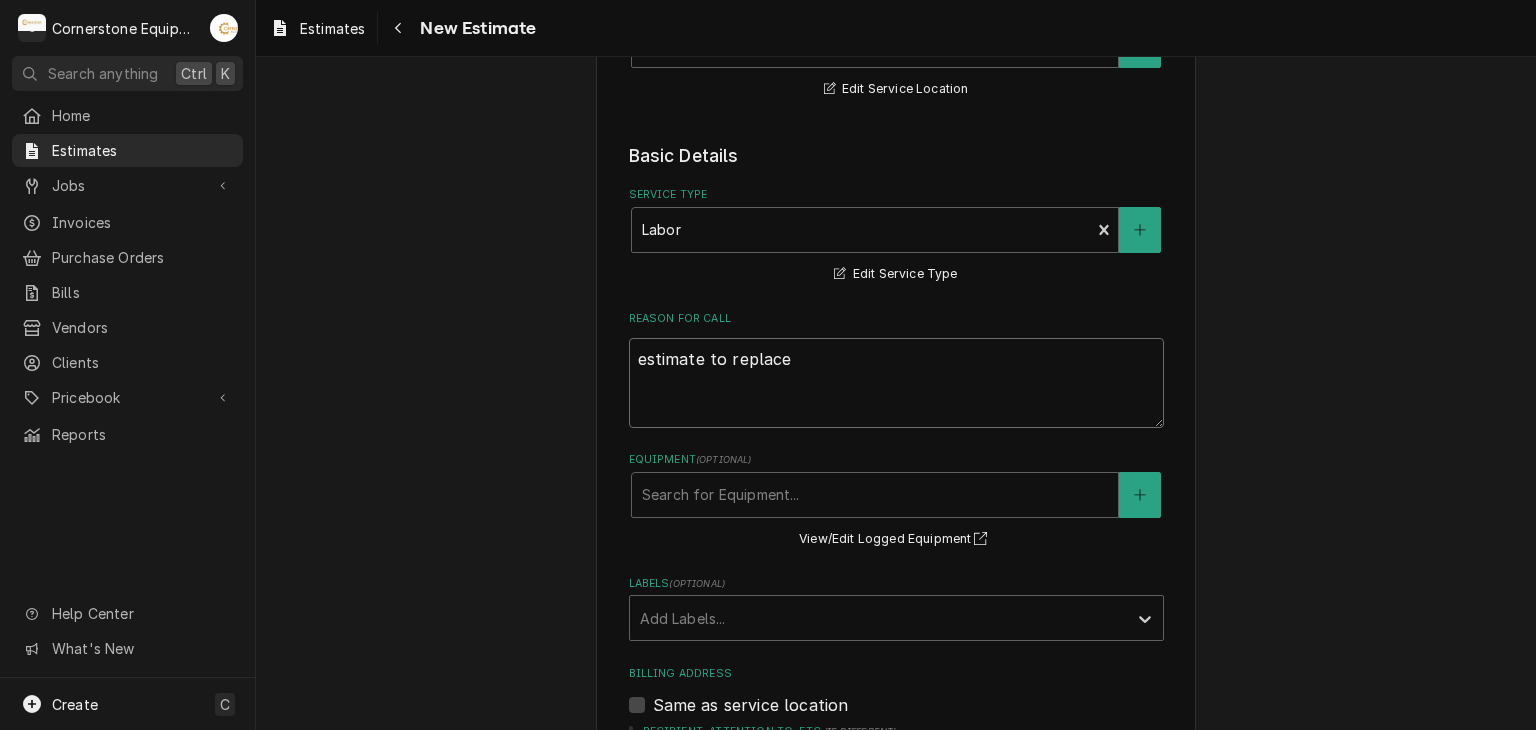 type on "x" 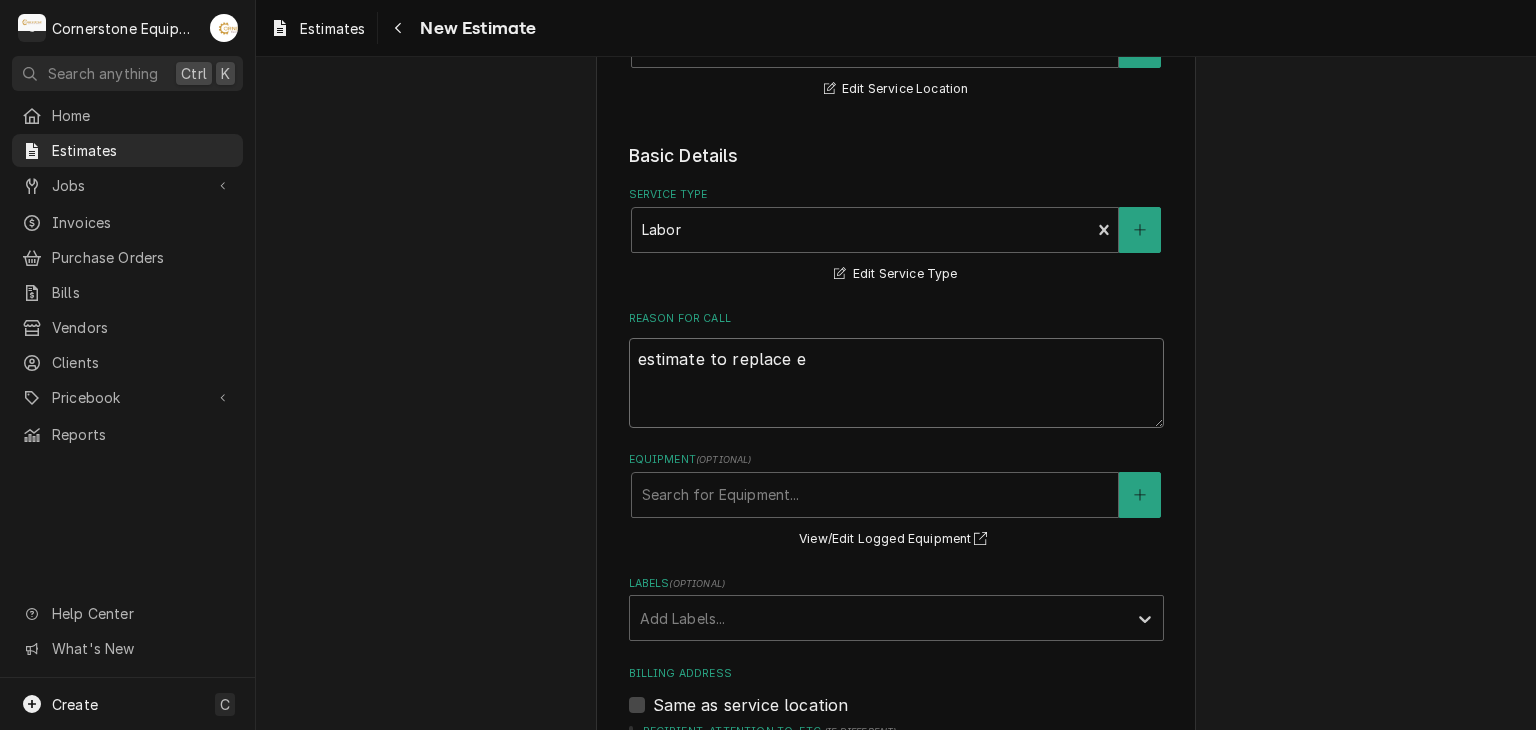 type on "x" 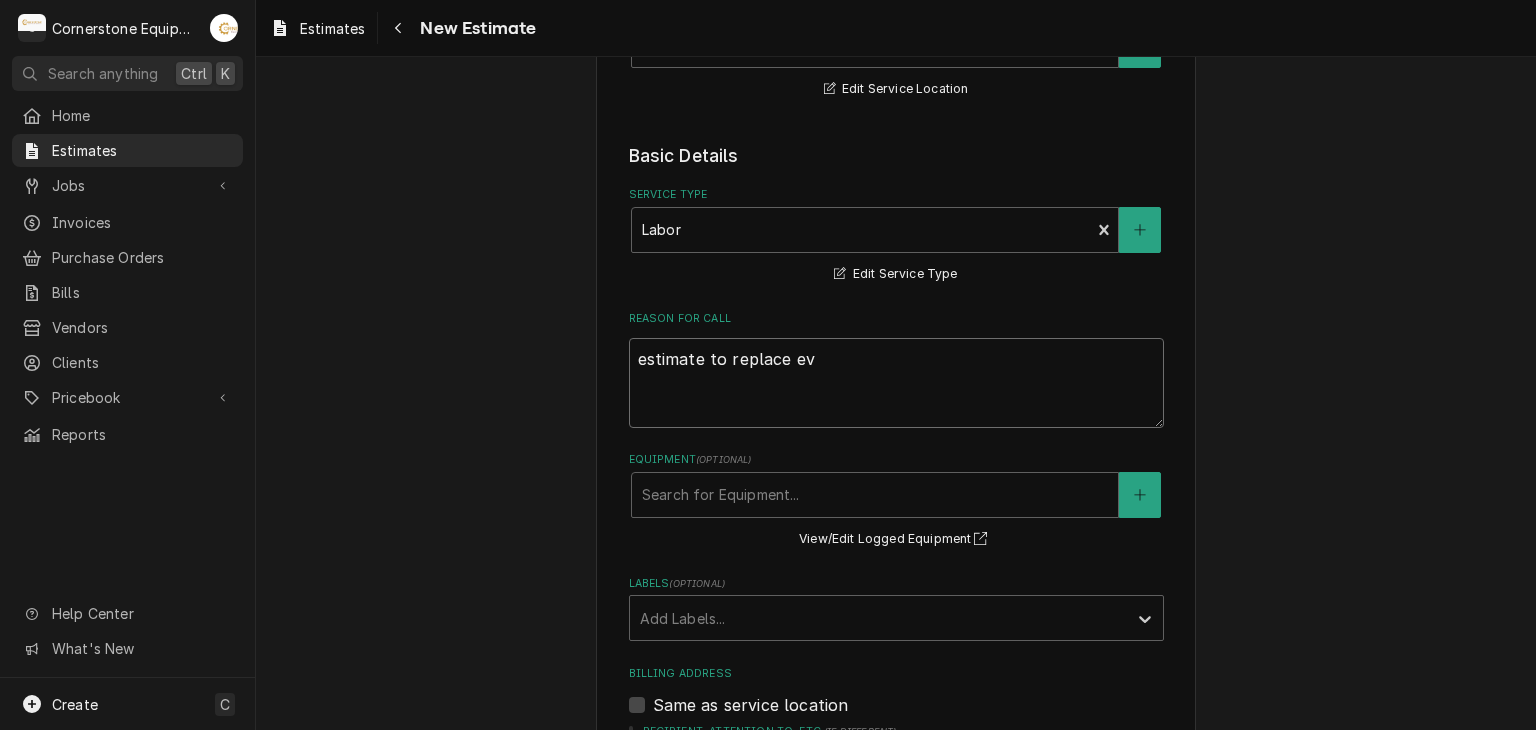 type on "x" 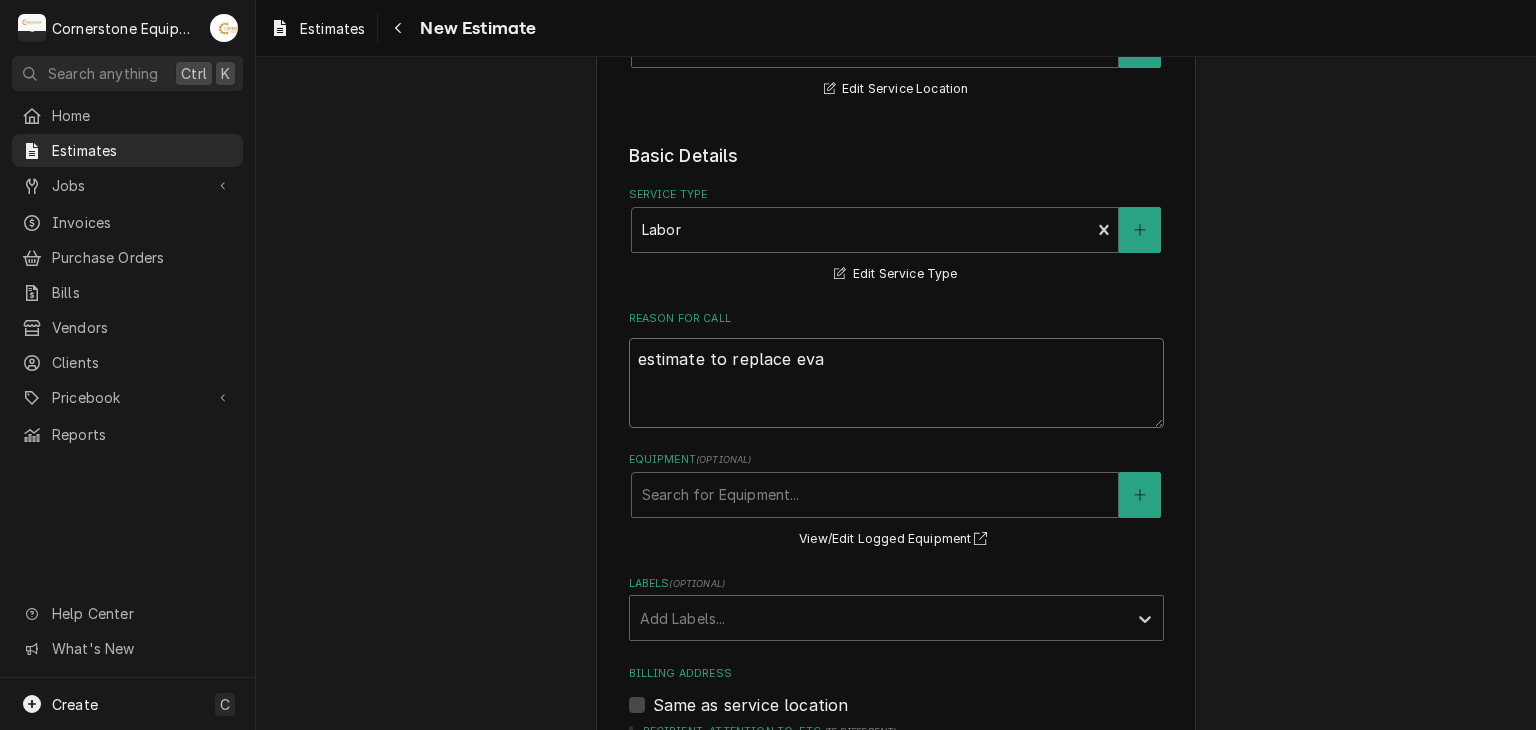 type on "x" 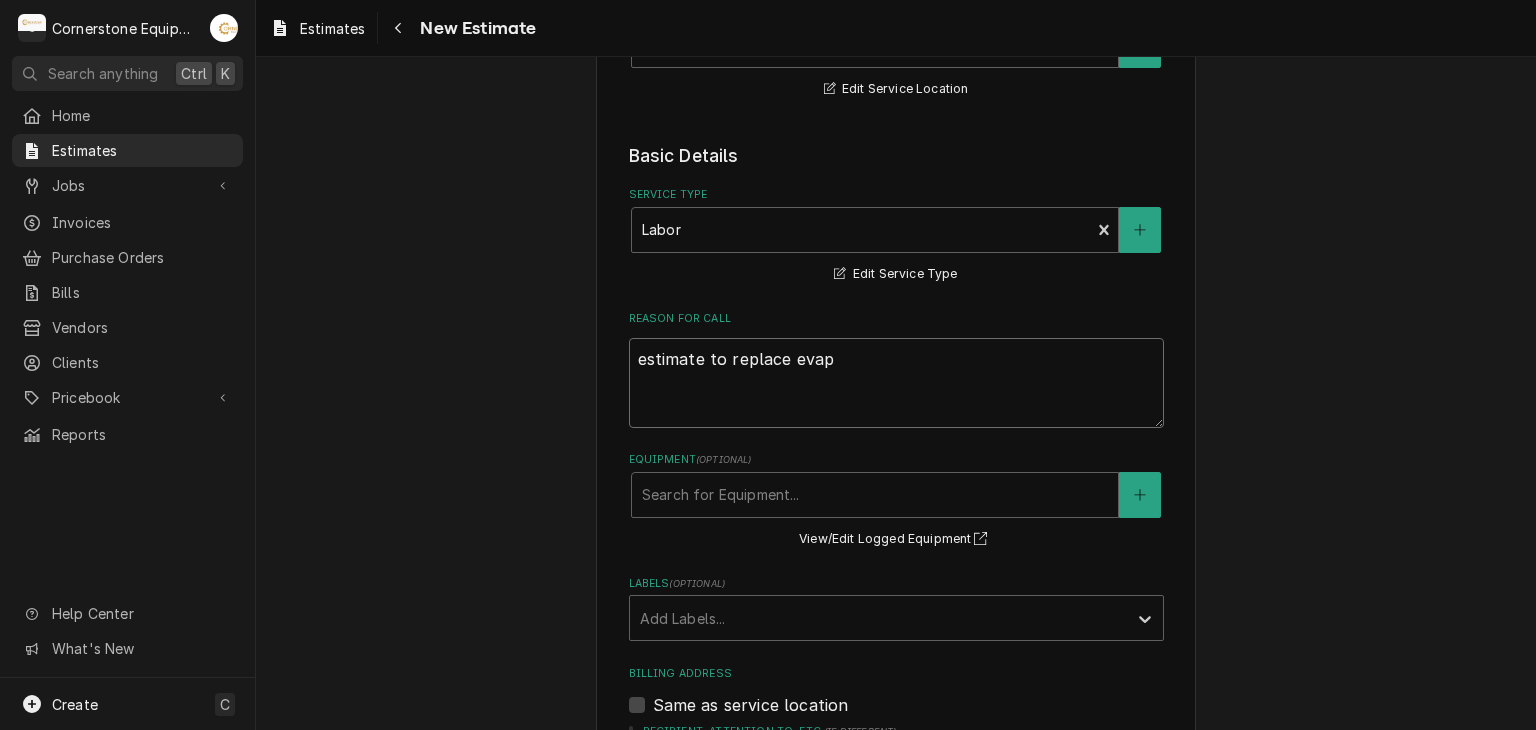type on "x" 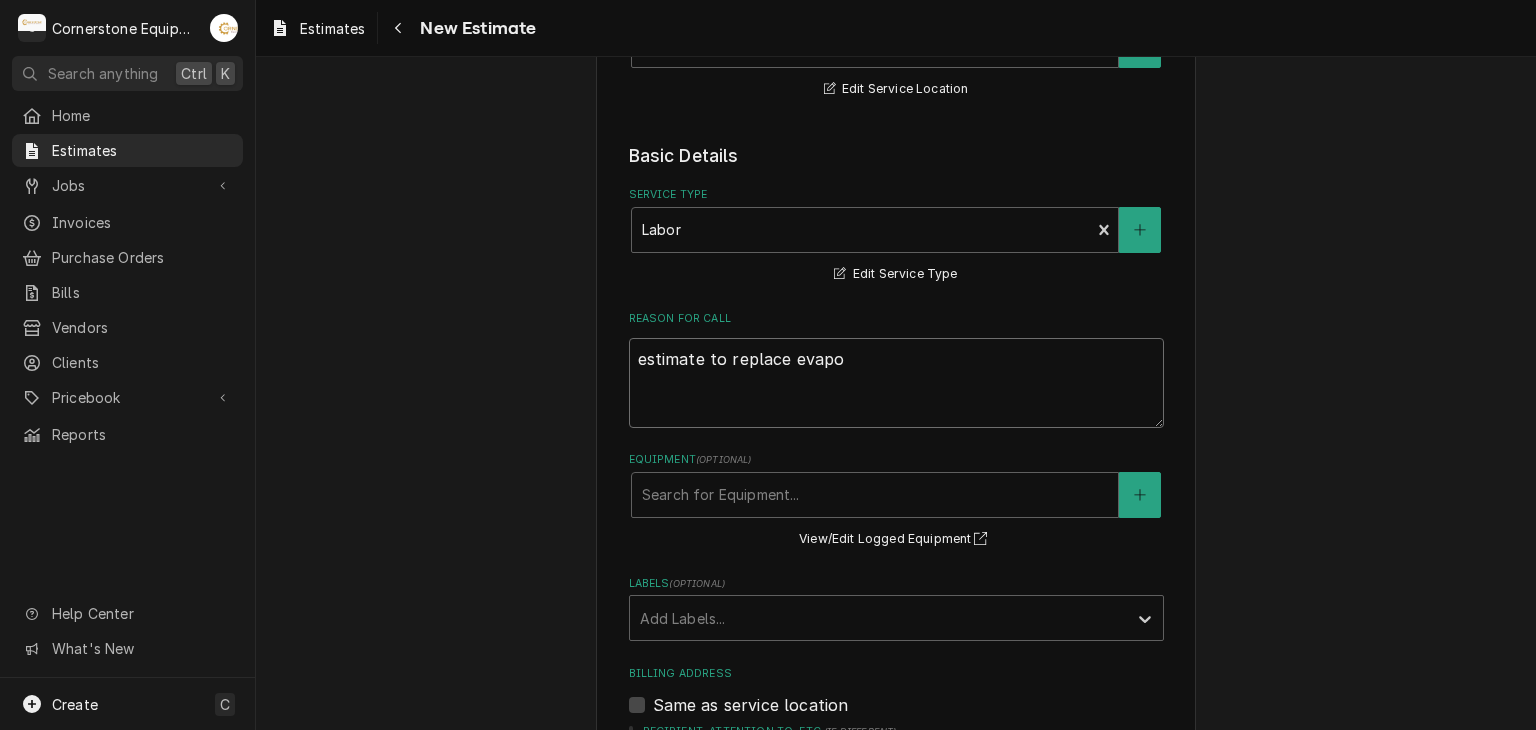 type on "x" 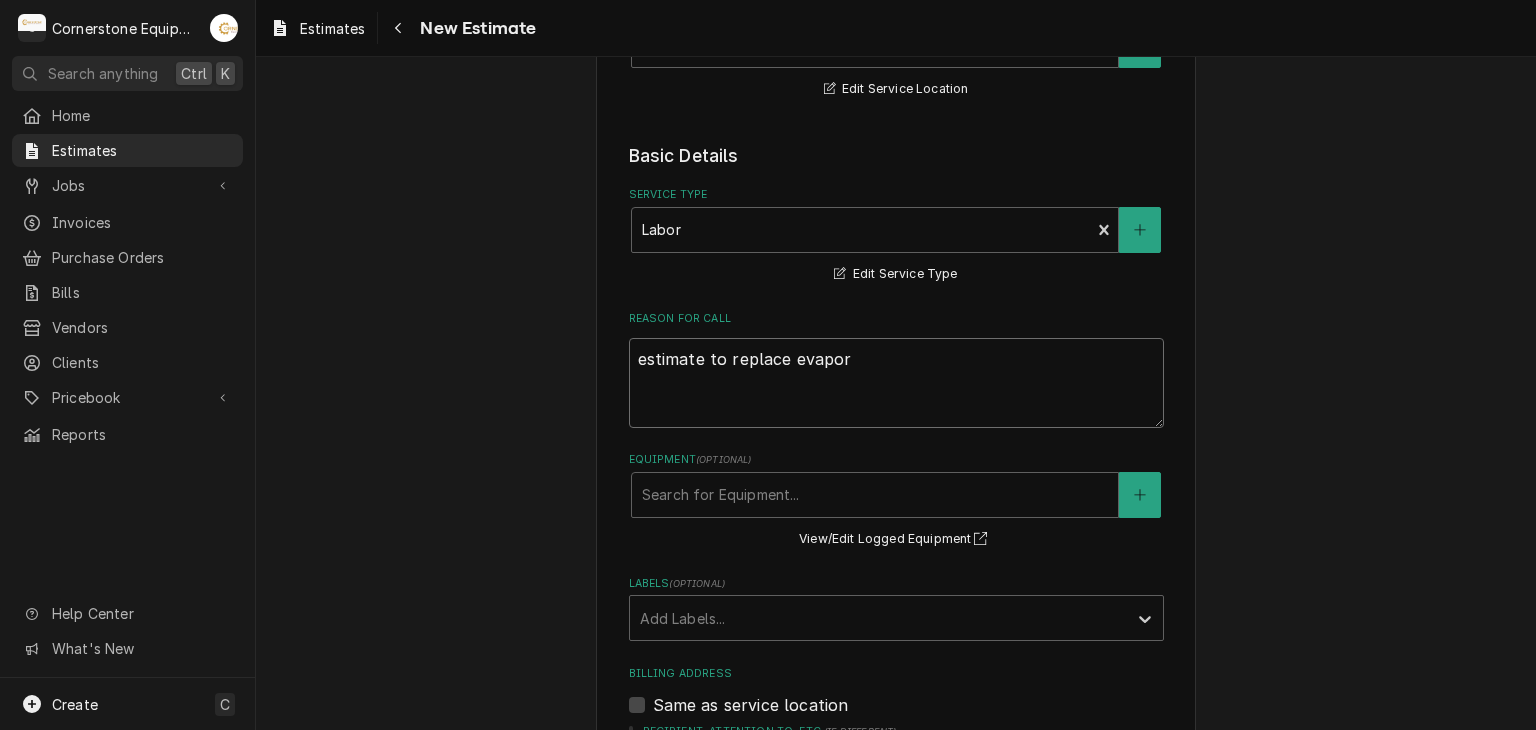 type on "x" 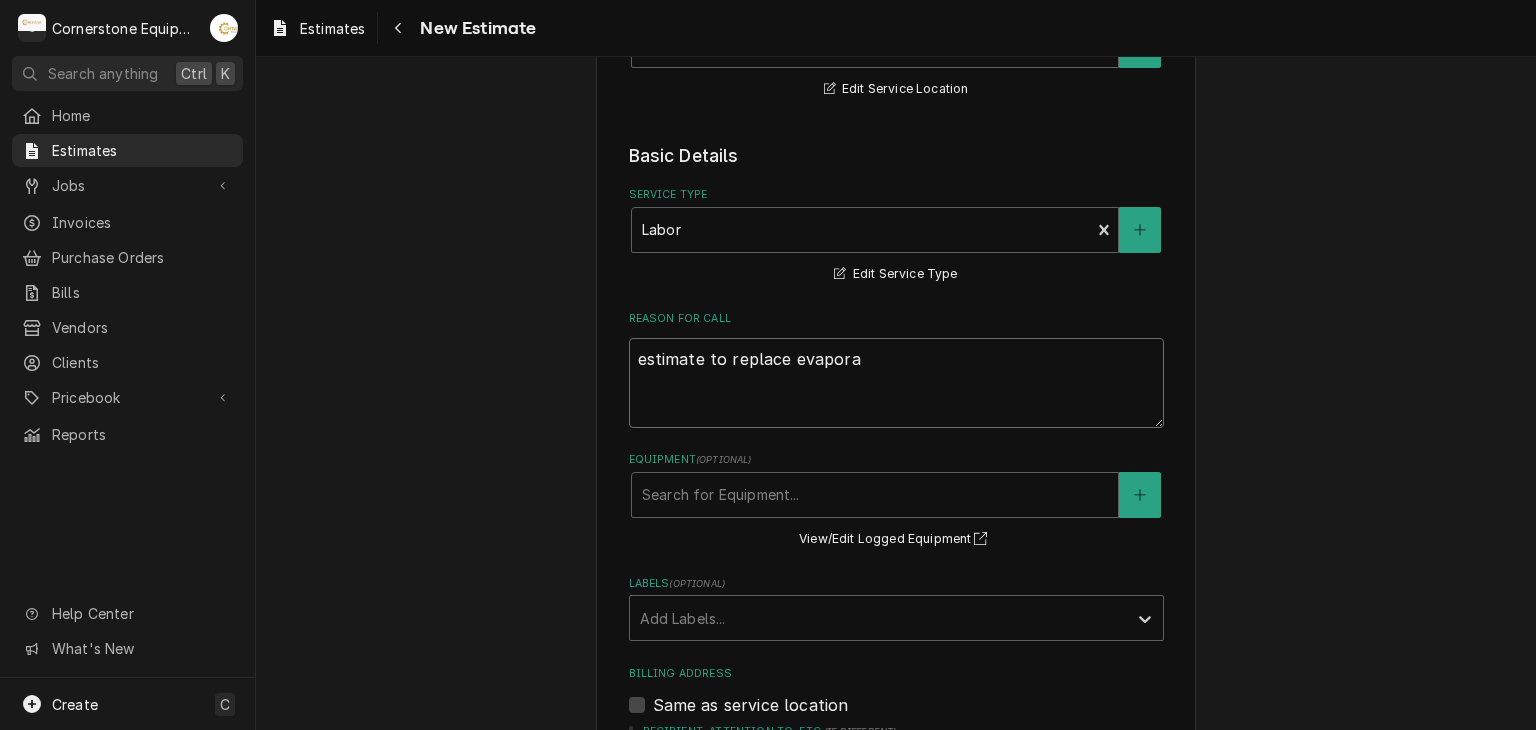 type on "x" 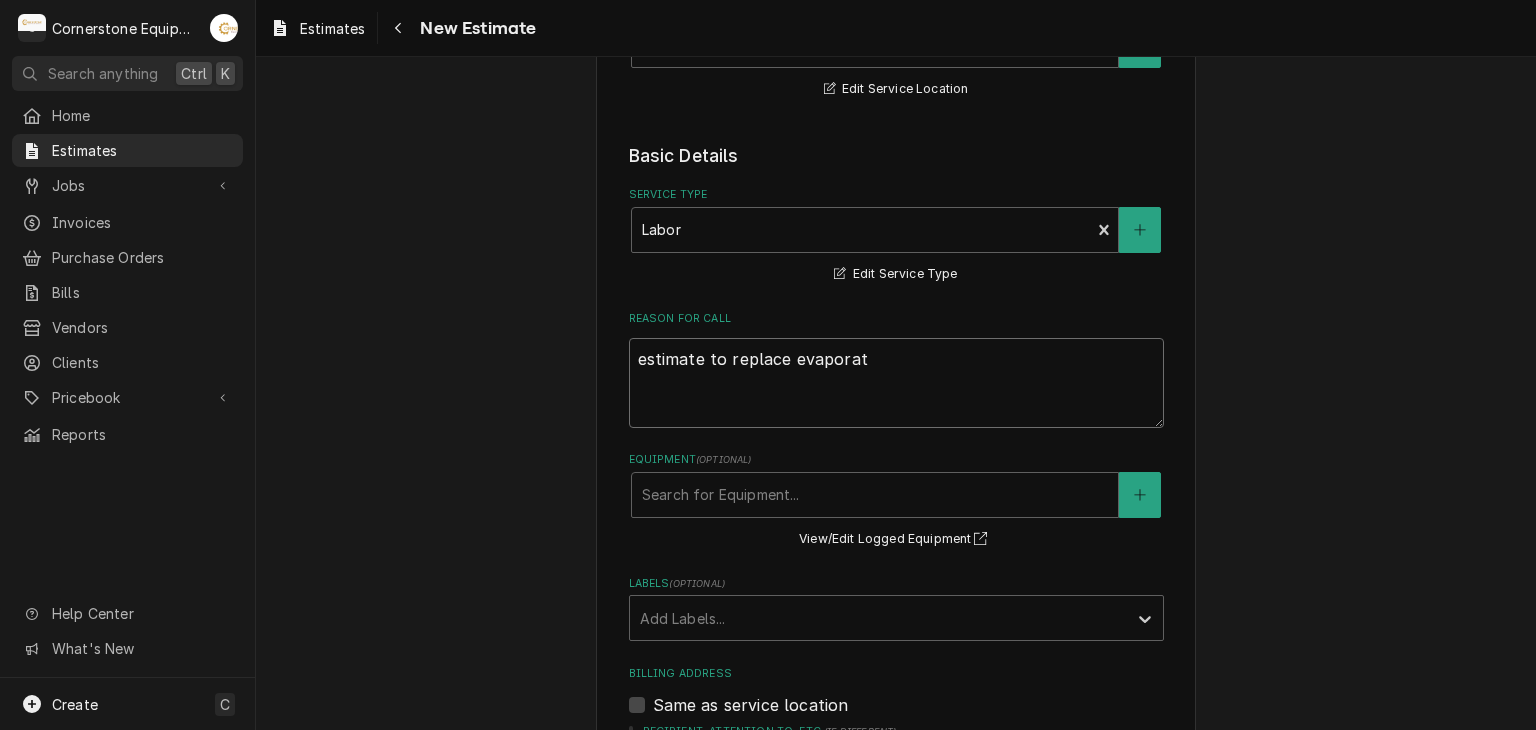 type on "x" 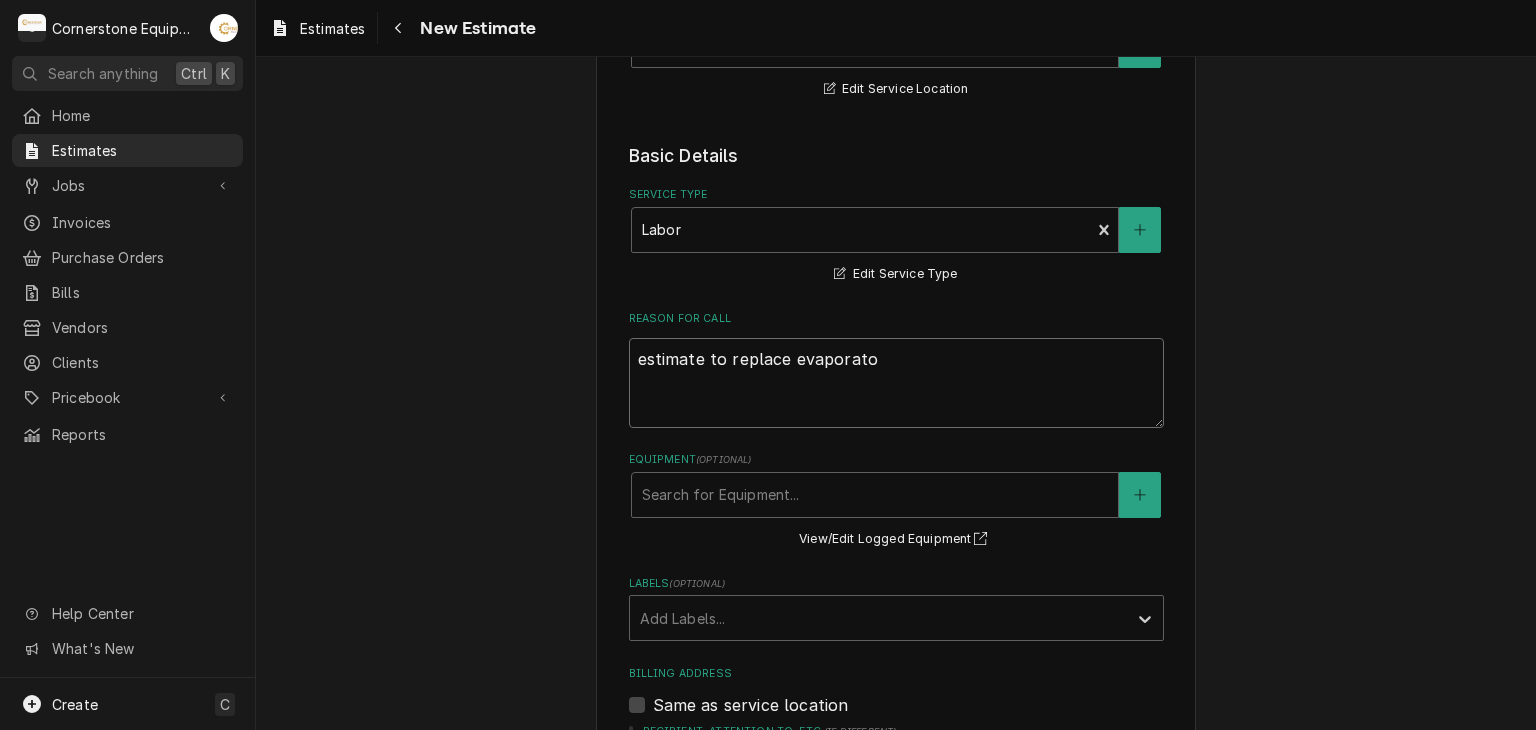 type on "x" 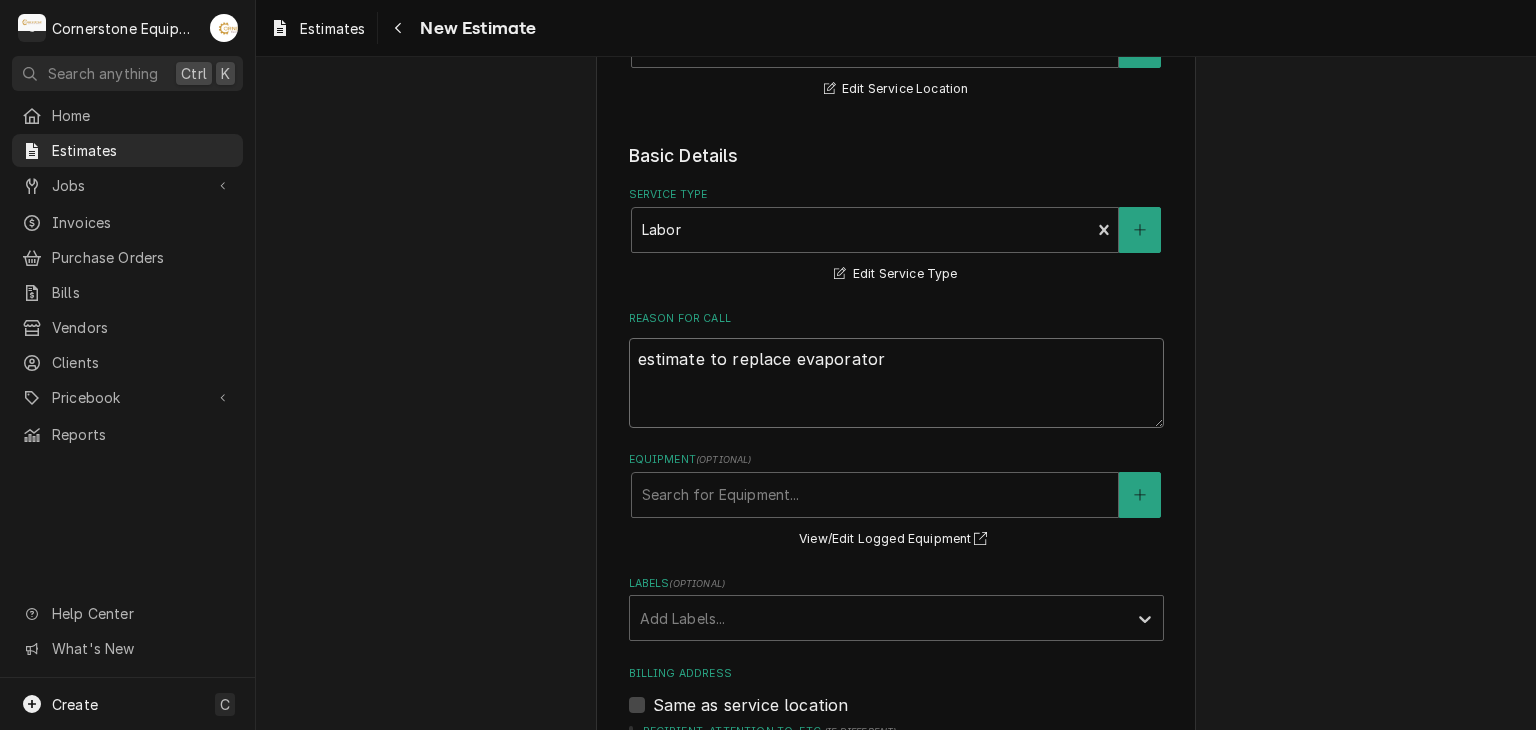 type on "x" 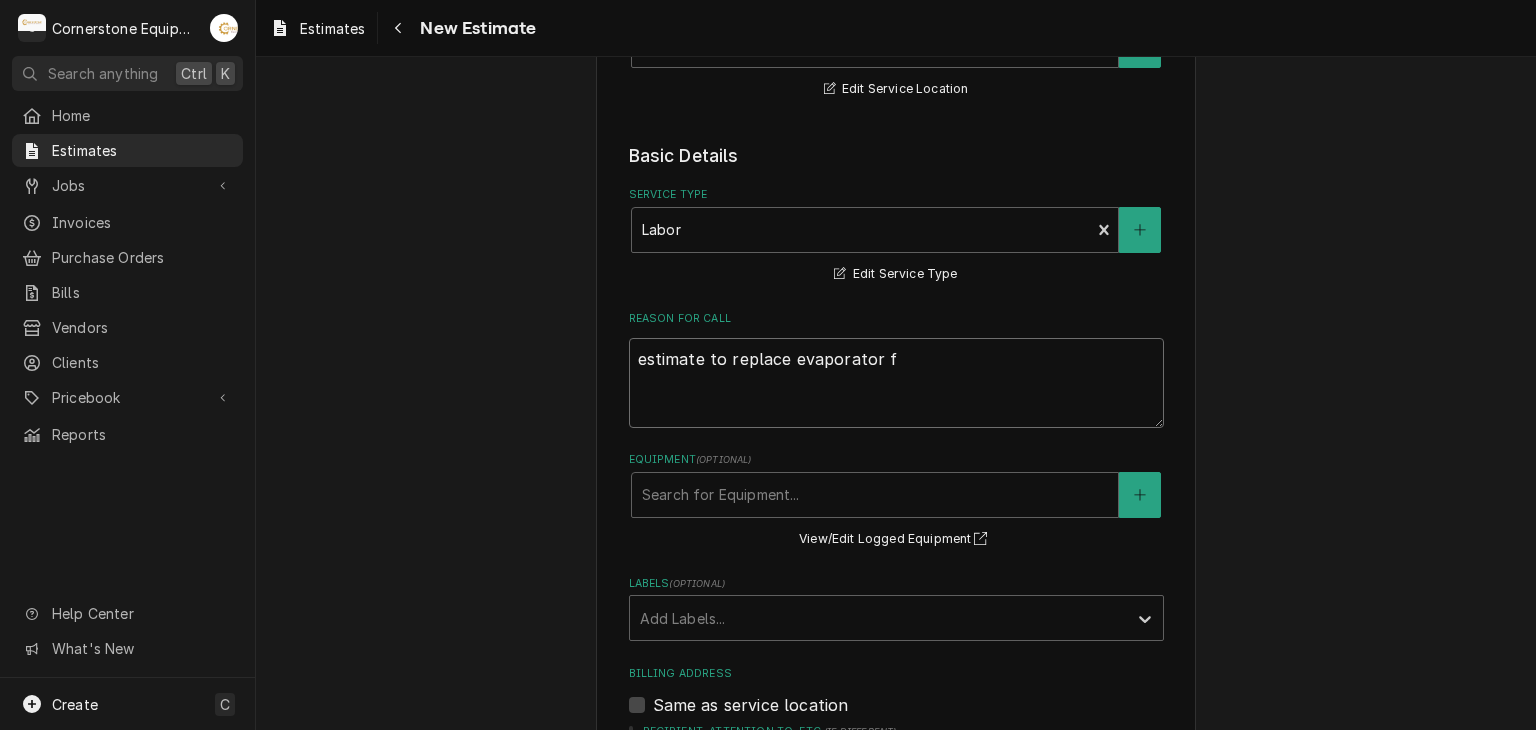 type on "x" 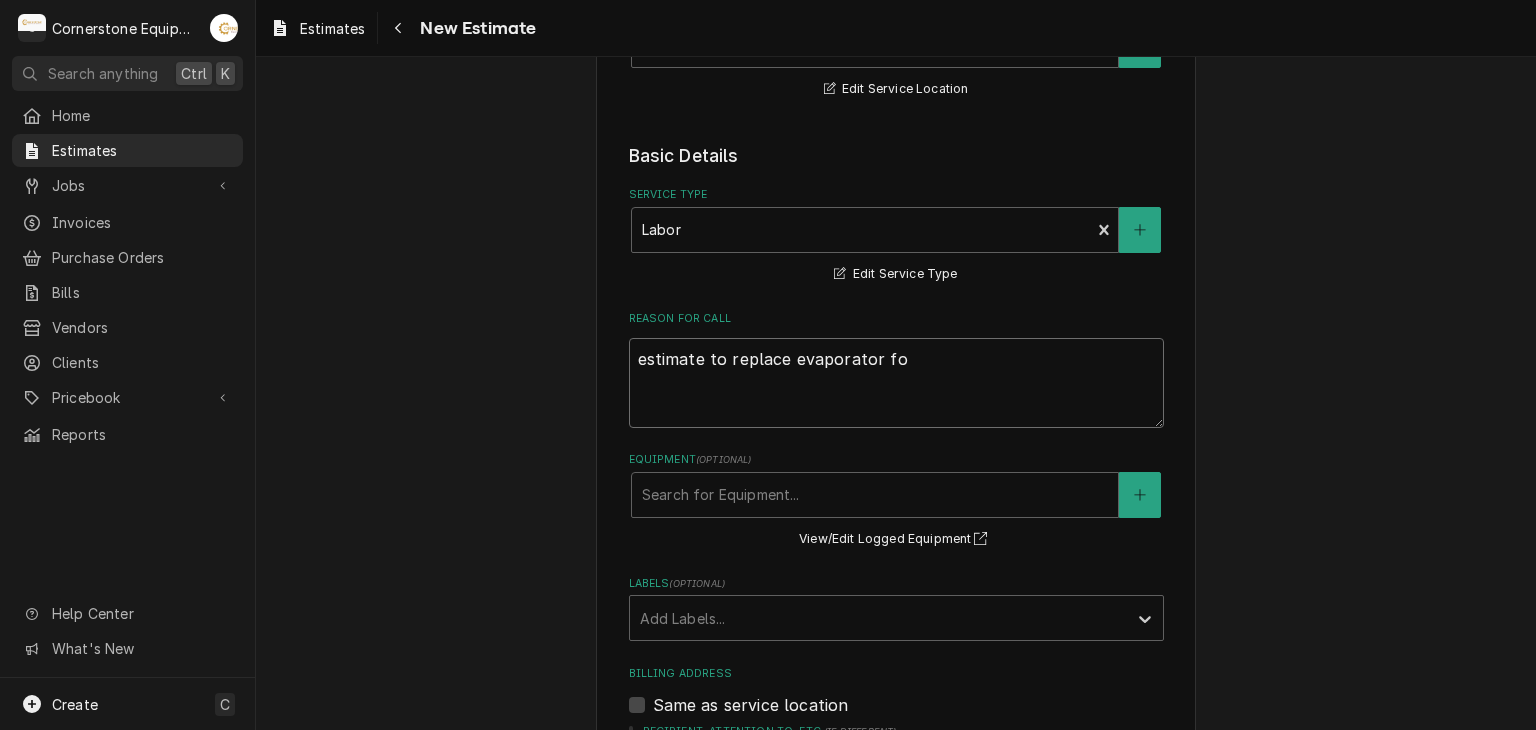 type on "estimate to replace evaporator for" 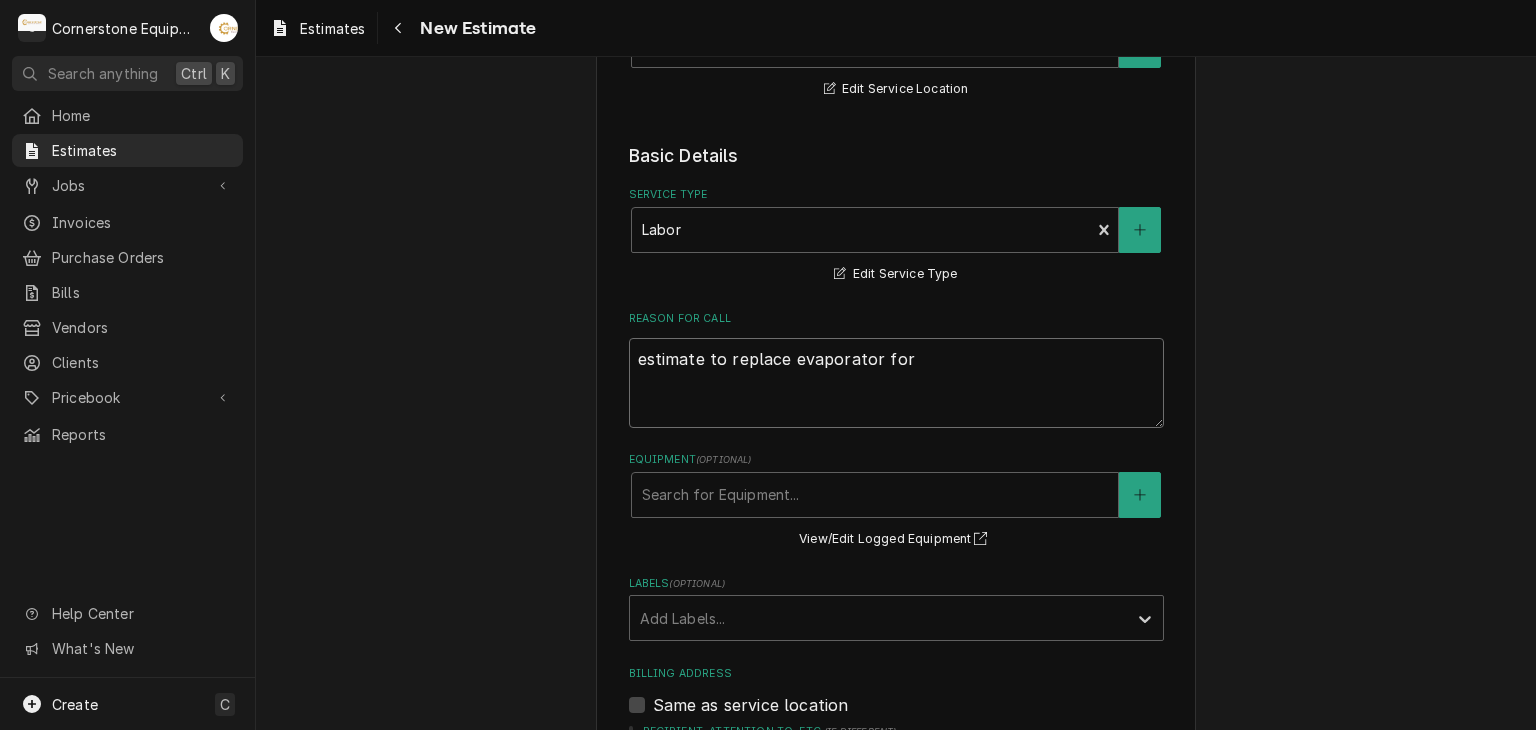 type on "x" 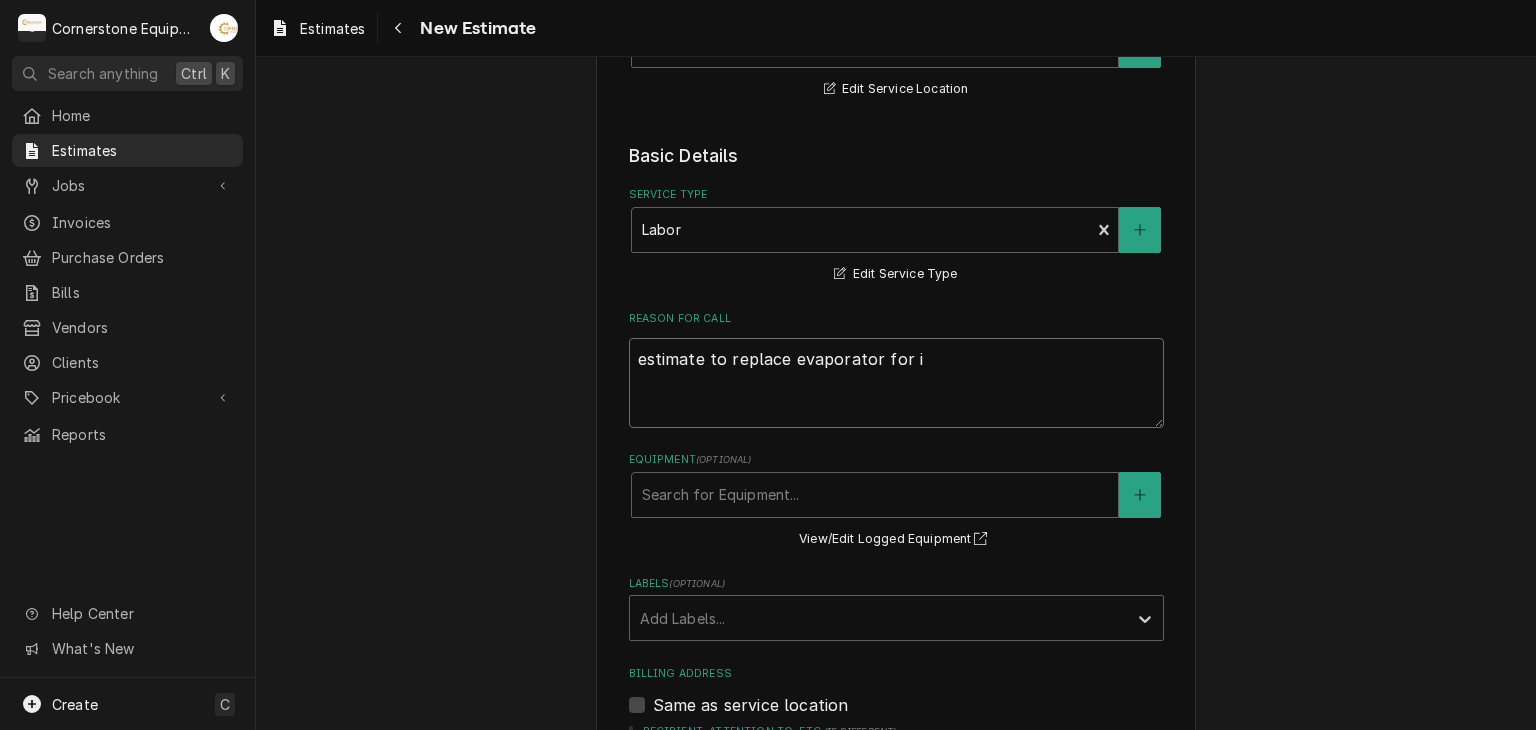 type on "x" 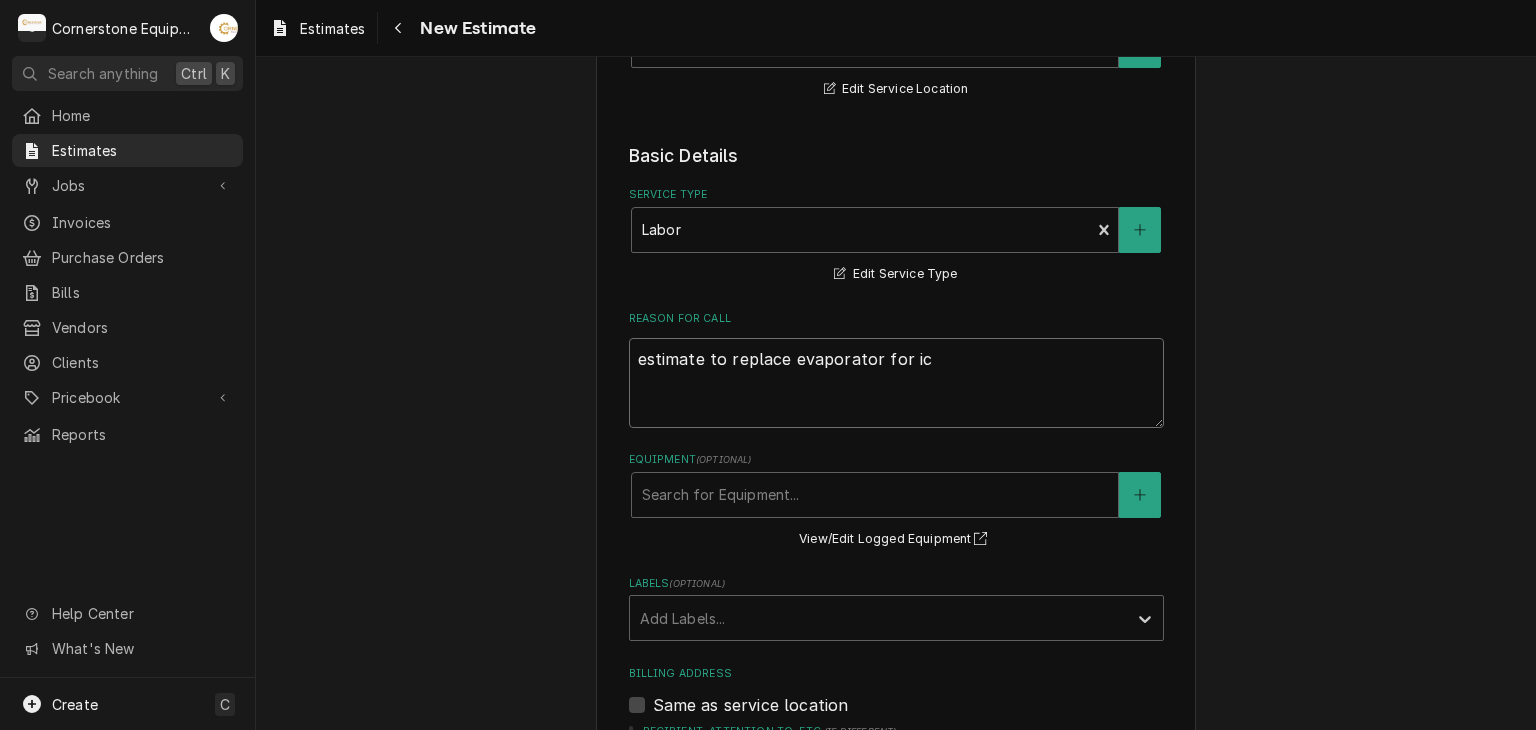 type on "x" 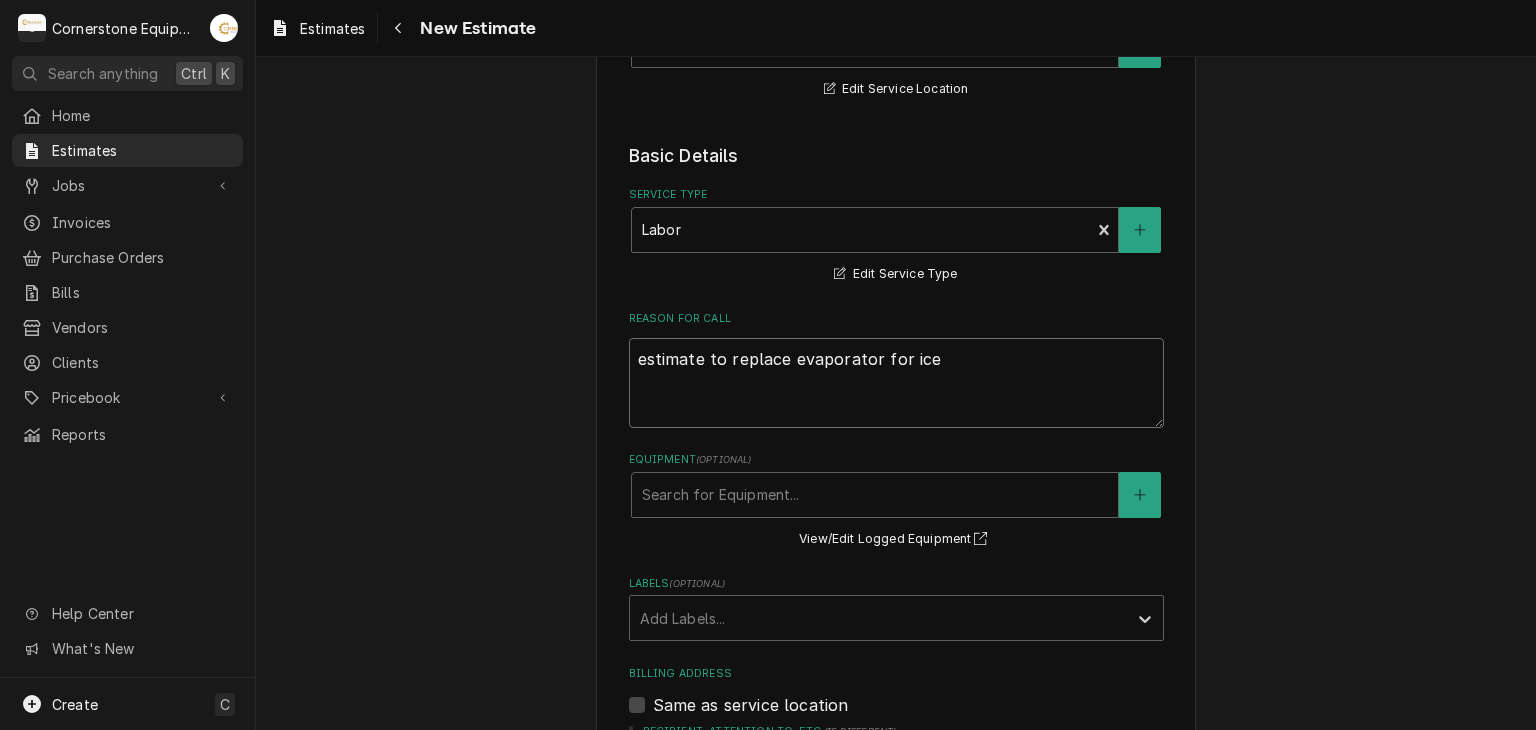 type on "x" 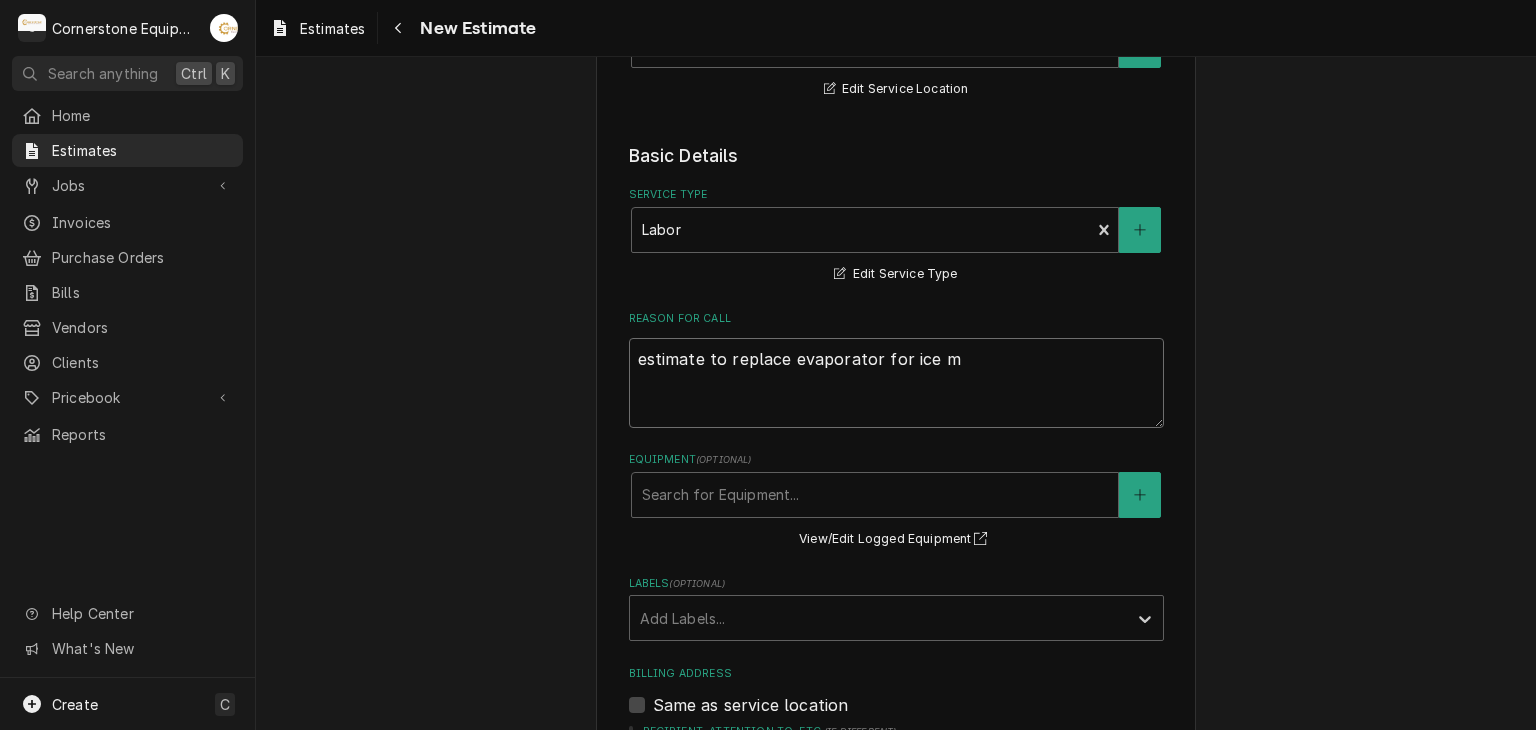 type on "x" 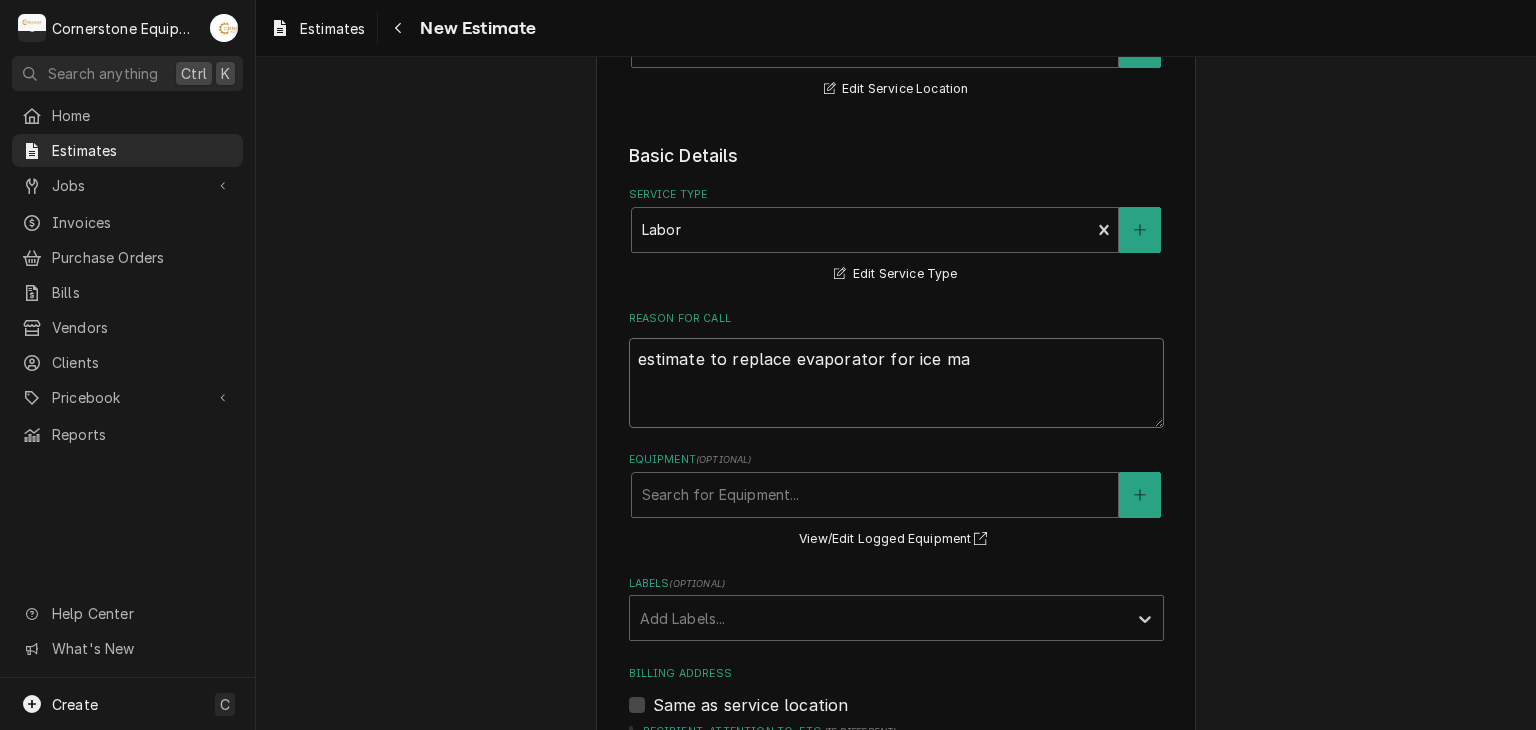 type on "estimate to replace evaporator for ice mac" 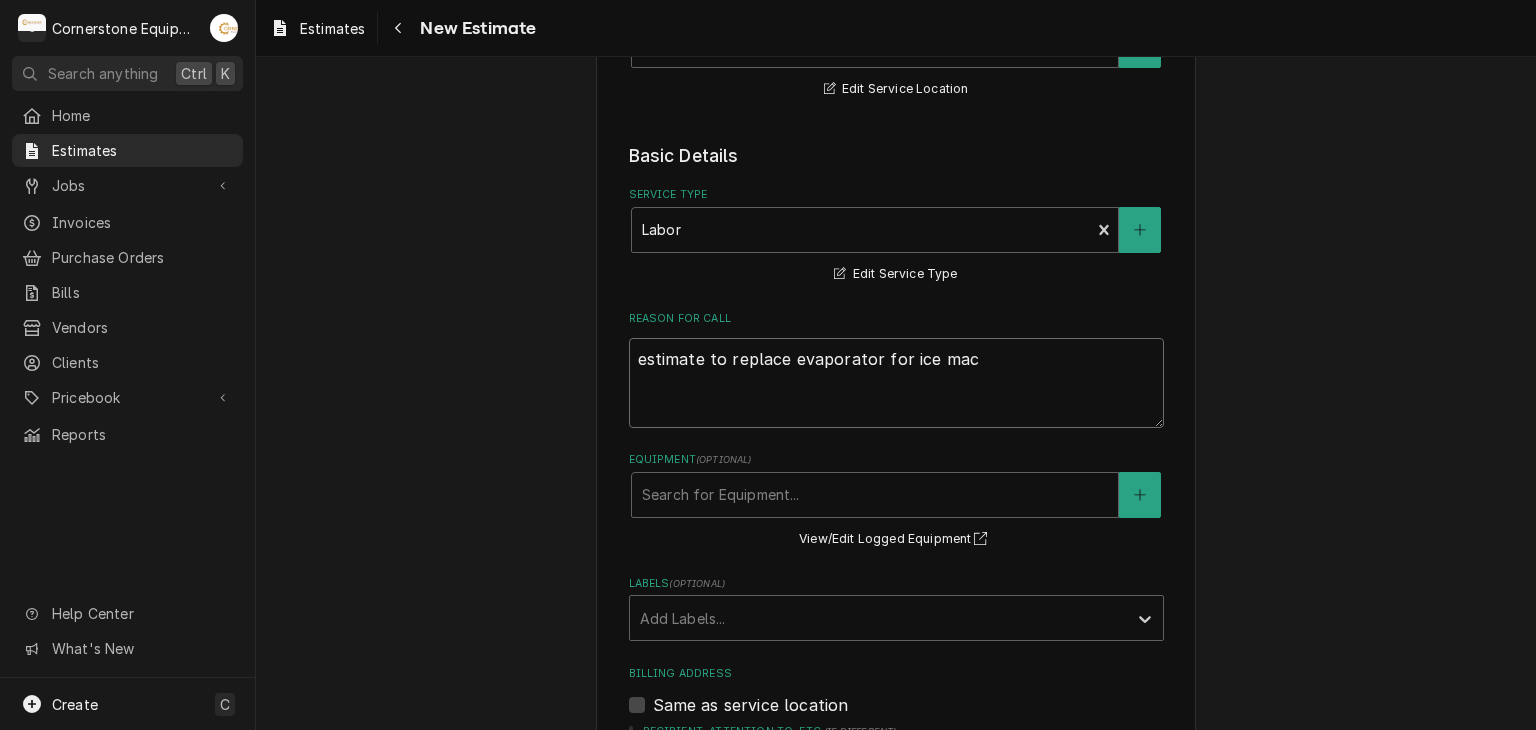 type on "x" 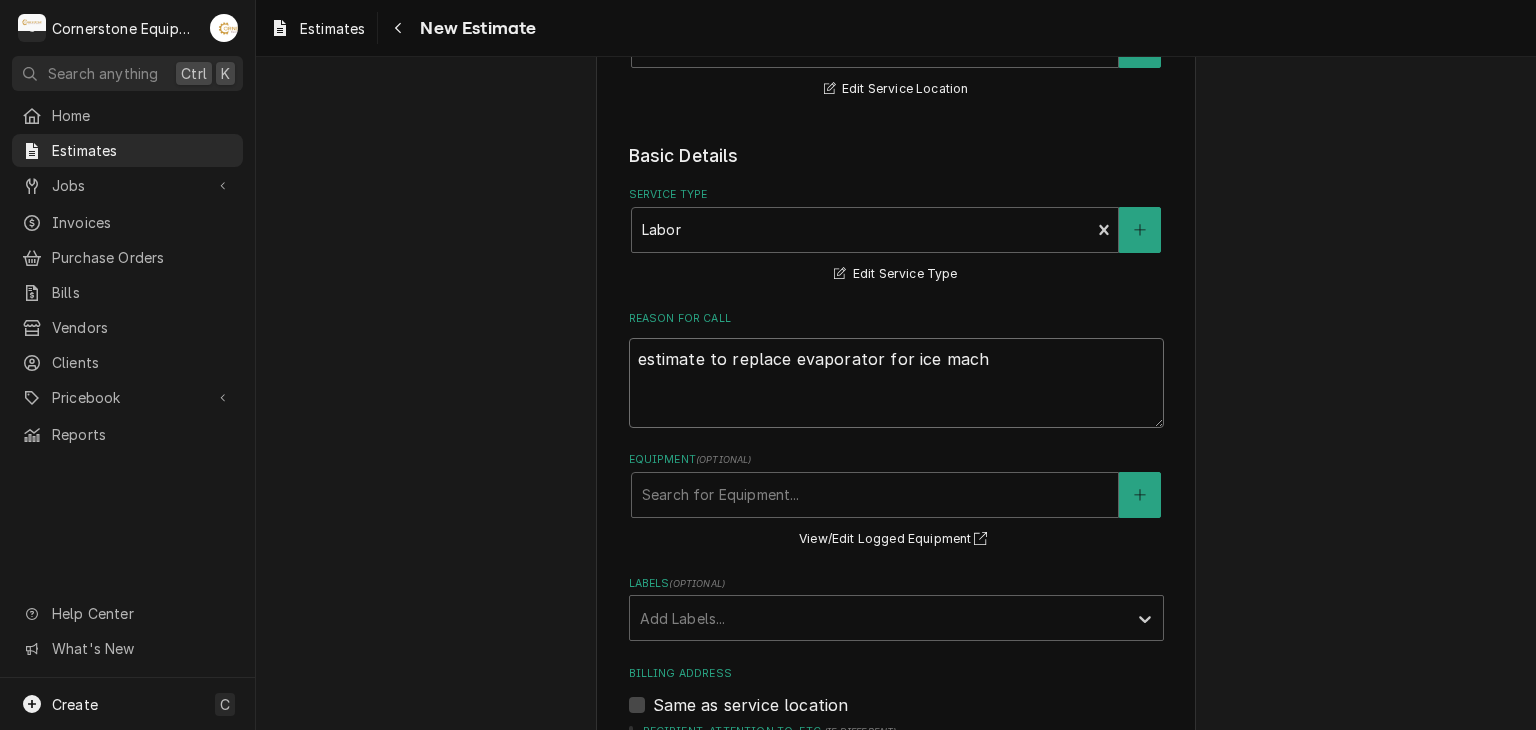 type on "x" 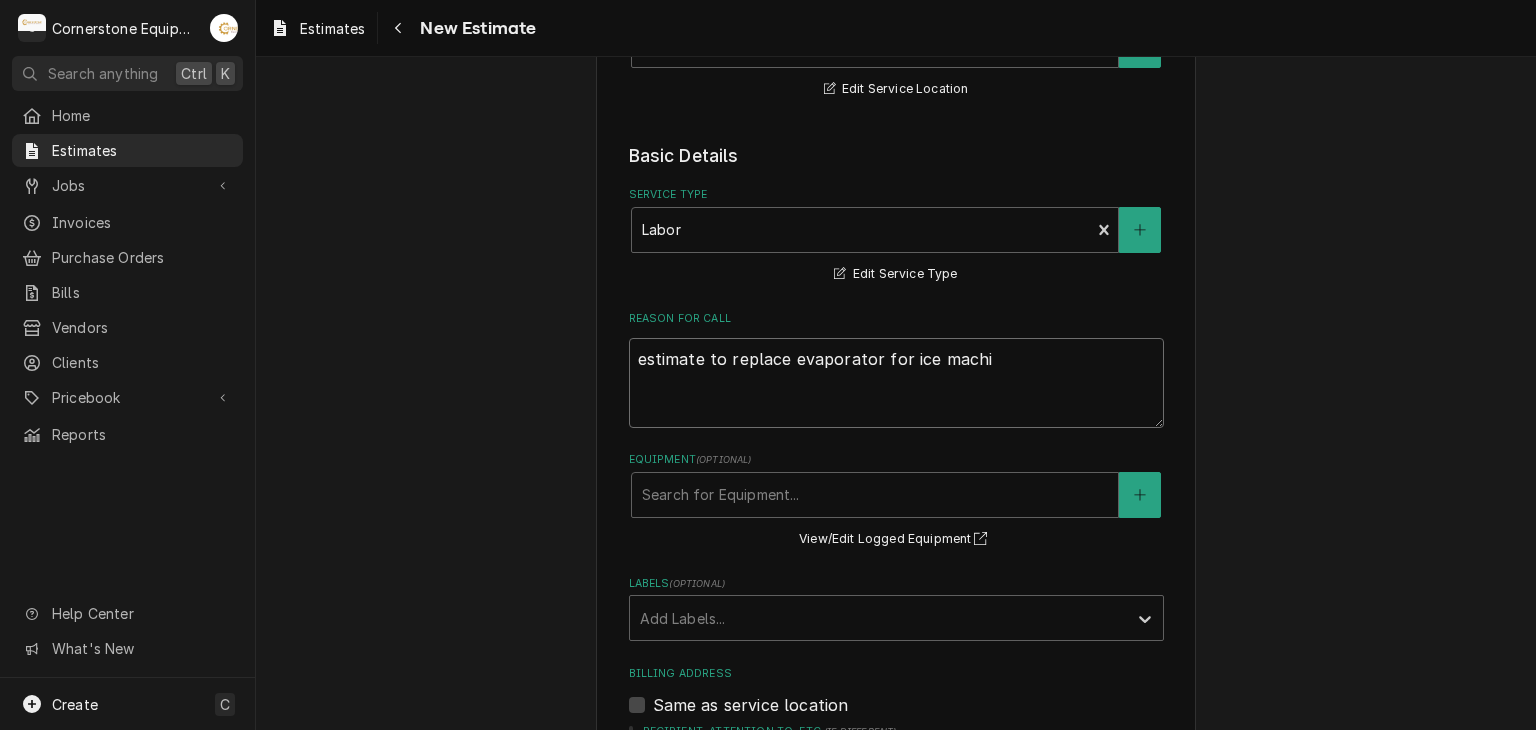 type on "x" 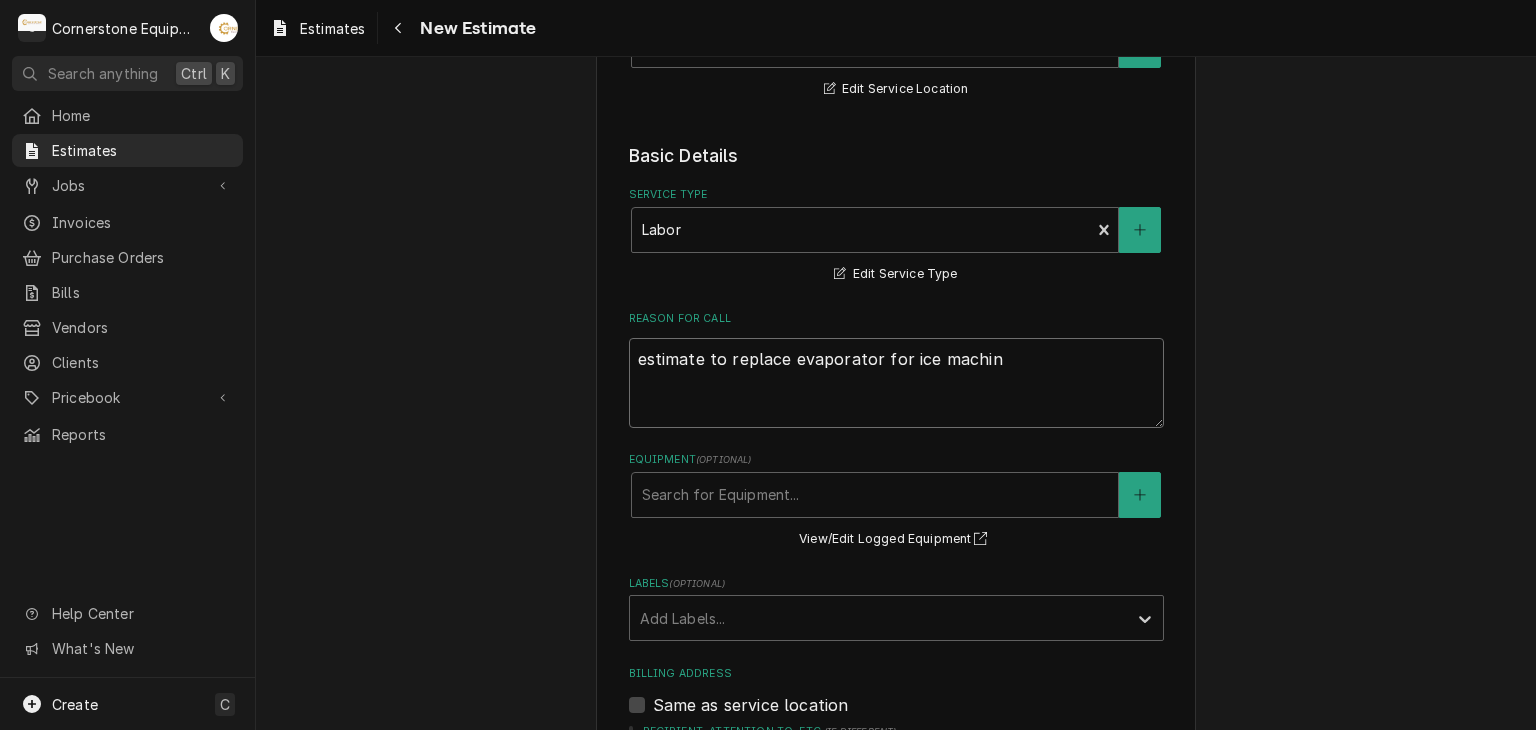 type on "x" 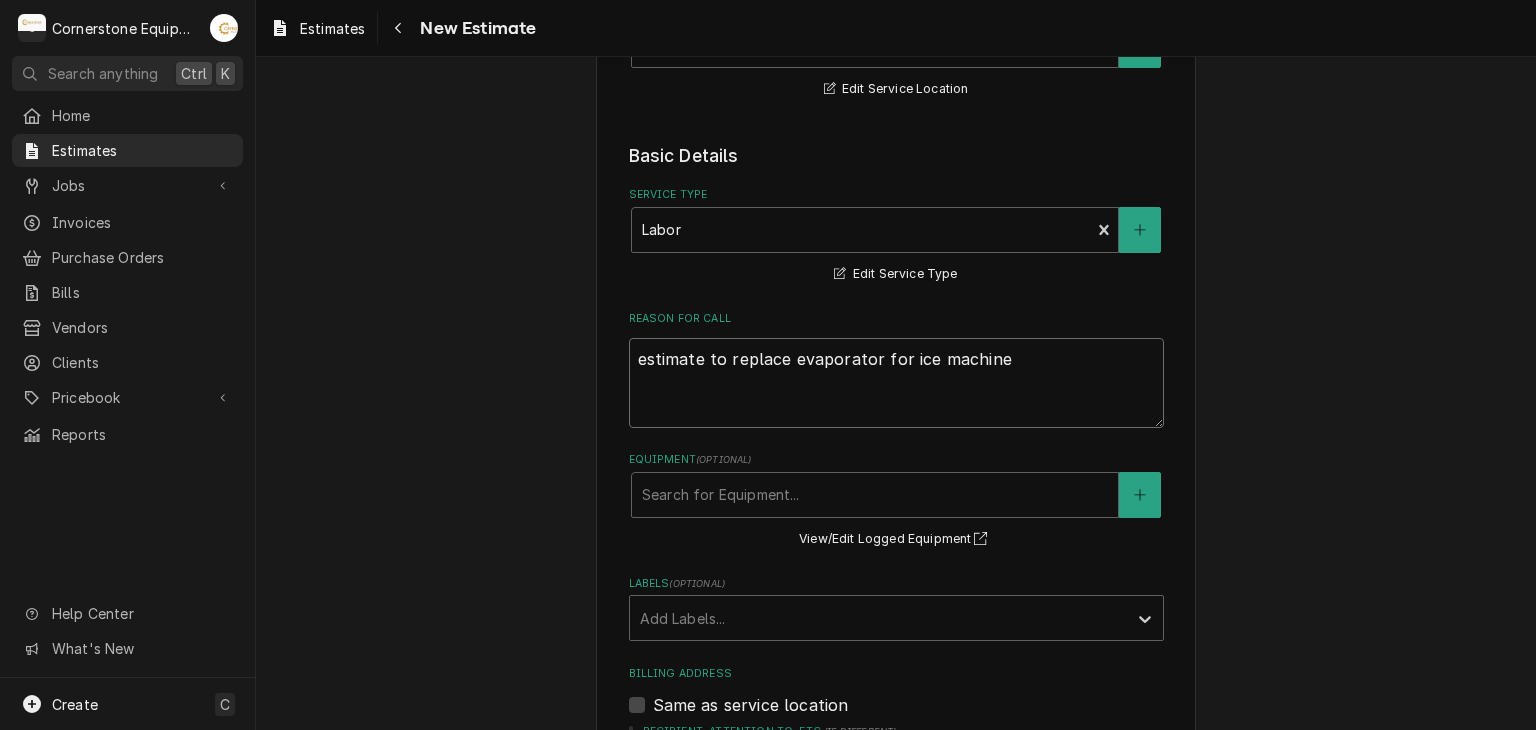 click on "estimate to replace evaporator for ice machine" at bounding box center [896, 383] 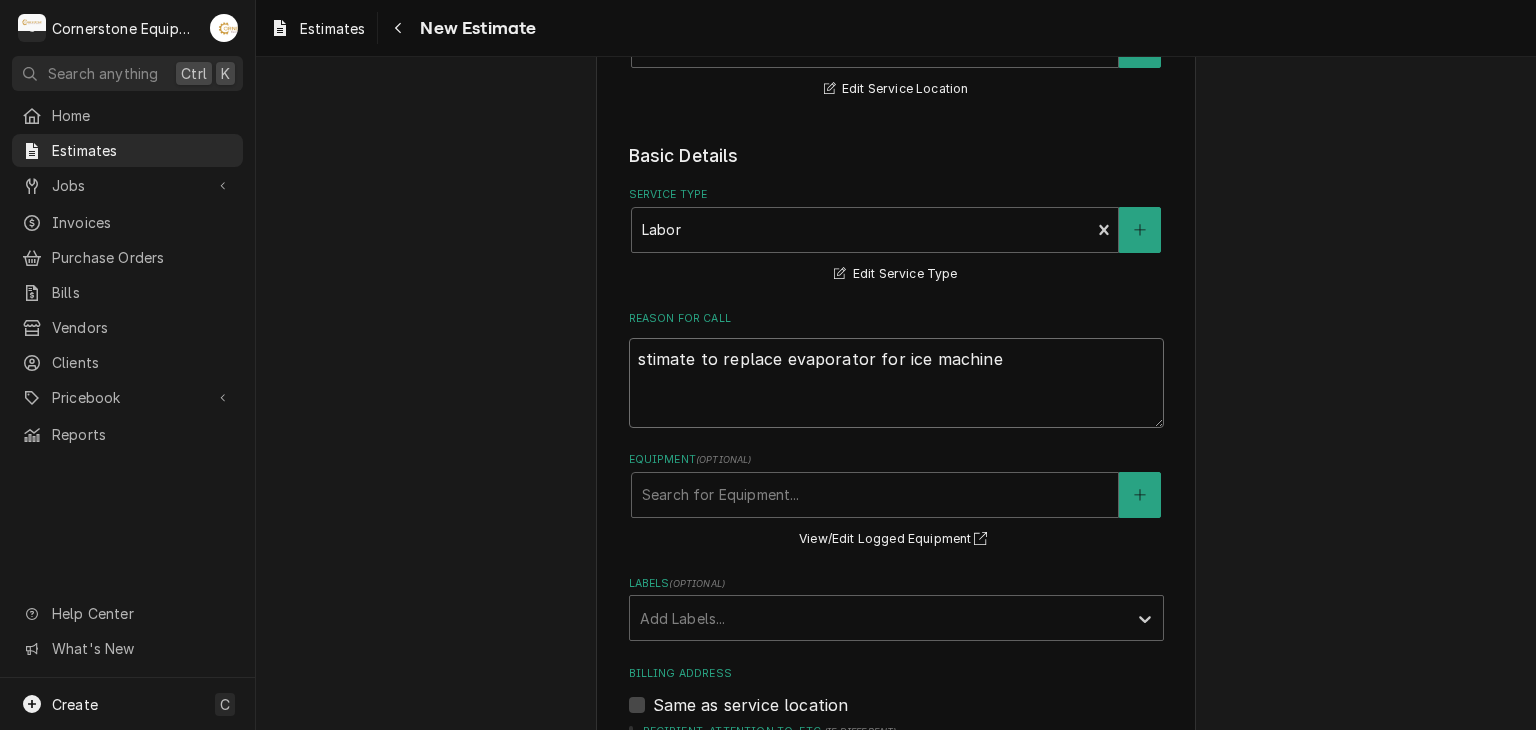 type on "x" 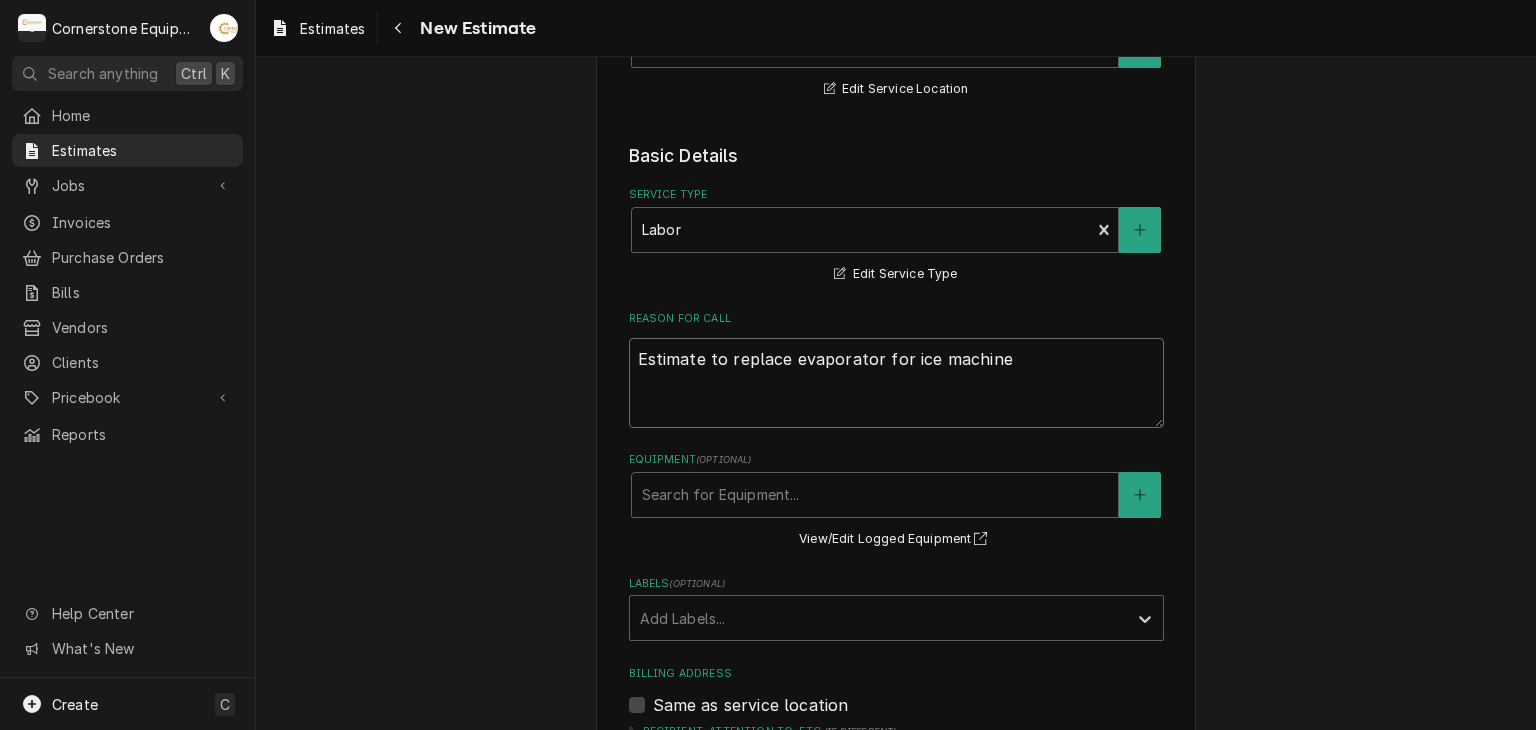 type on "x" 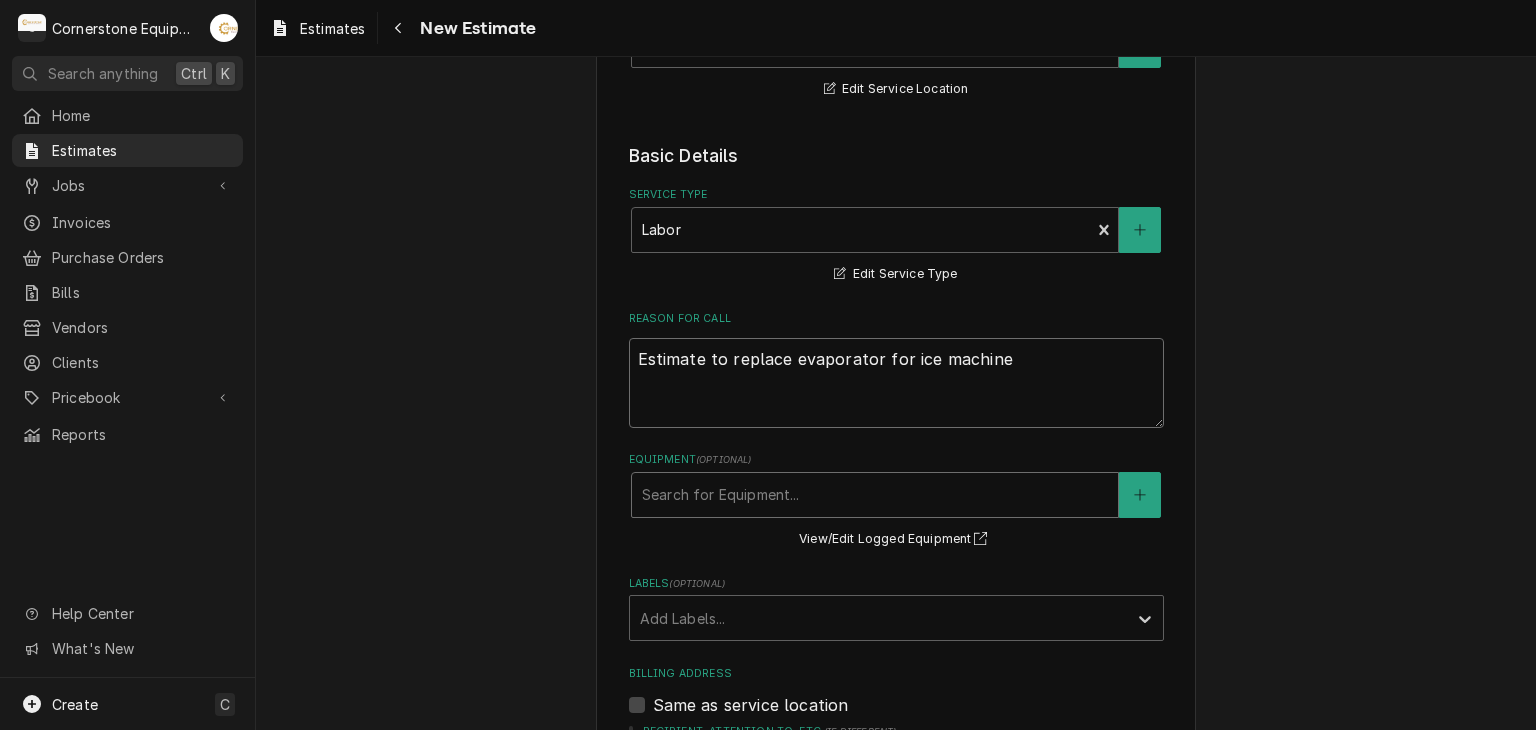 type on "Estimate to replace evaporator for ice machine" 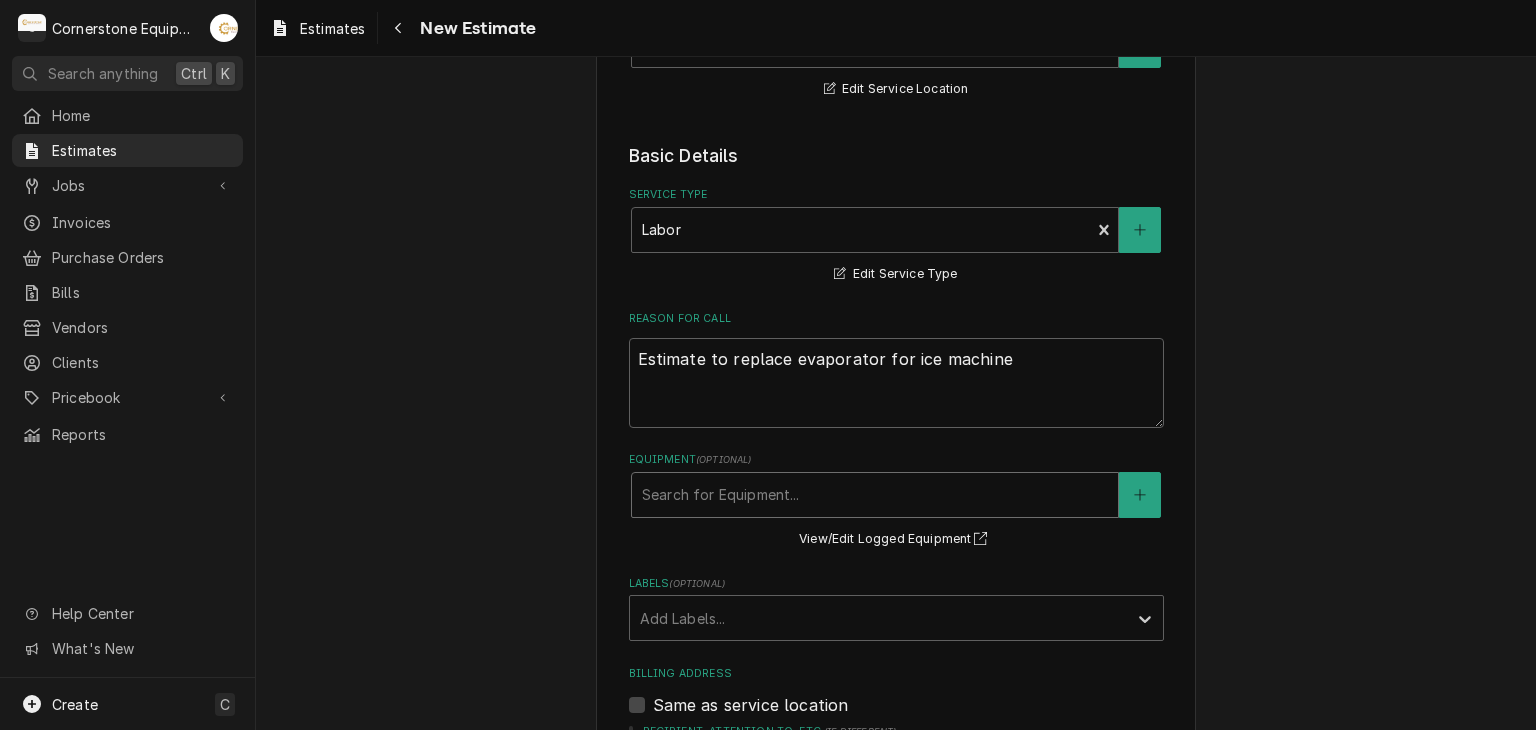 click at bounding box center [875, 495] 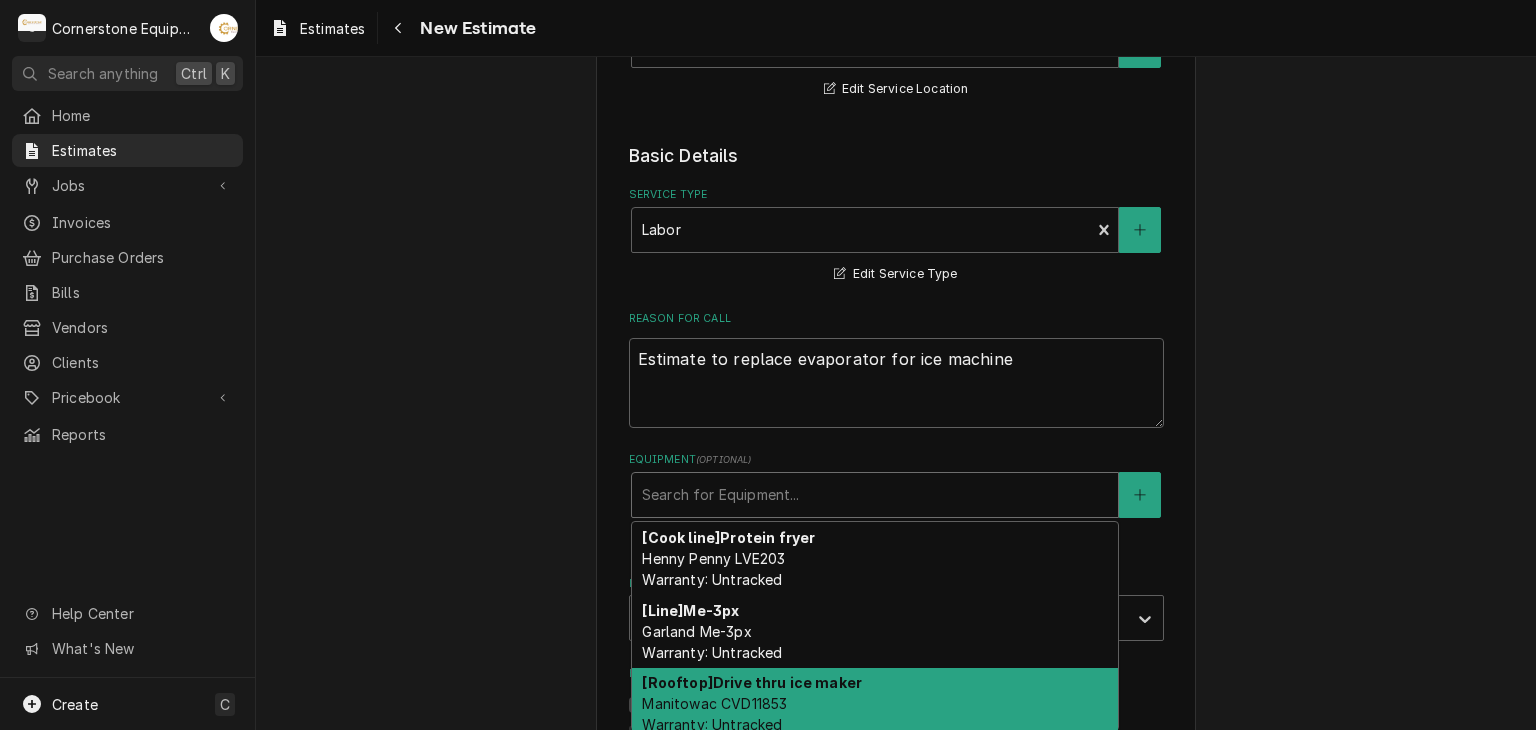 scroll, scrollTop: 83, scrollLeft: 0, axis: vertical 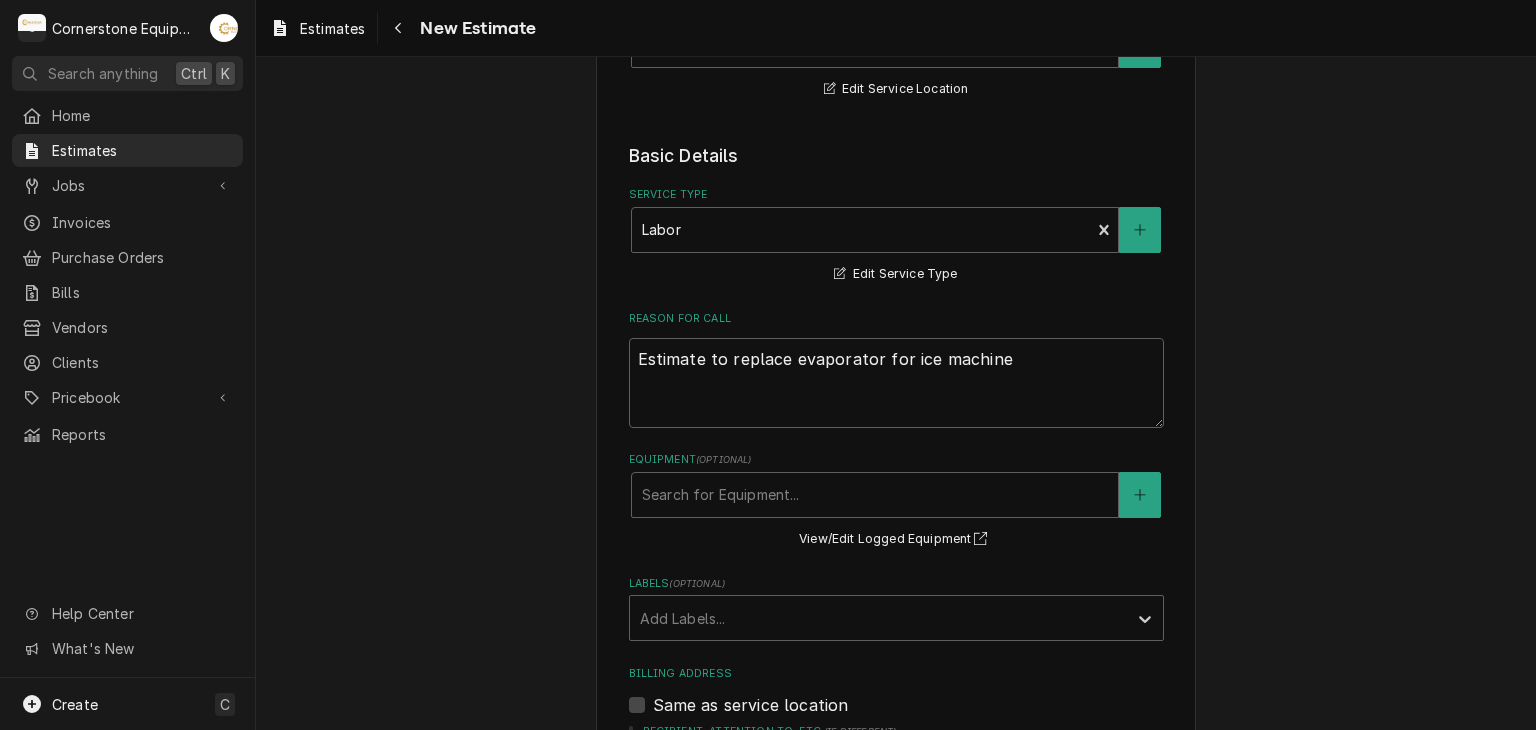 click on "Please provide the following information to create your estimate: Client Details Client Hill Management - McDonald’s Edit Client Service Location 34964 - Woodruff (spinx) / 890 N Main St, Woodruff, SC 29388 Edit Service Location Basic Details Service Type Labor Edit Service Type Reason For Call Estimate to replace evaporator for ice machine Equipment  ( optional ) Search for Equipment... View/Edit Logged Equipment    Labels  ( optional ) Add Labels... Billing Address Same as service location Recipient, Attention To, etc.  ( if different ) Street Address 2259 River Rd Apartment, Suite, etc. City Greer State/Province SC Postal Code 29650 Issue Date 2025-08-03 Expiration Date Payment Methods Accept Online Card Payments" at bounding box center (896, 637) 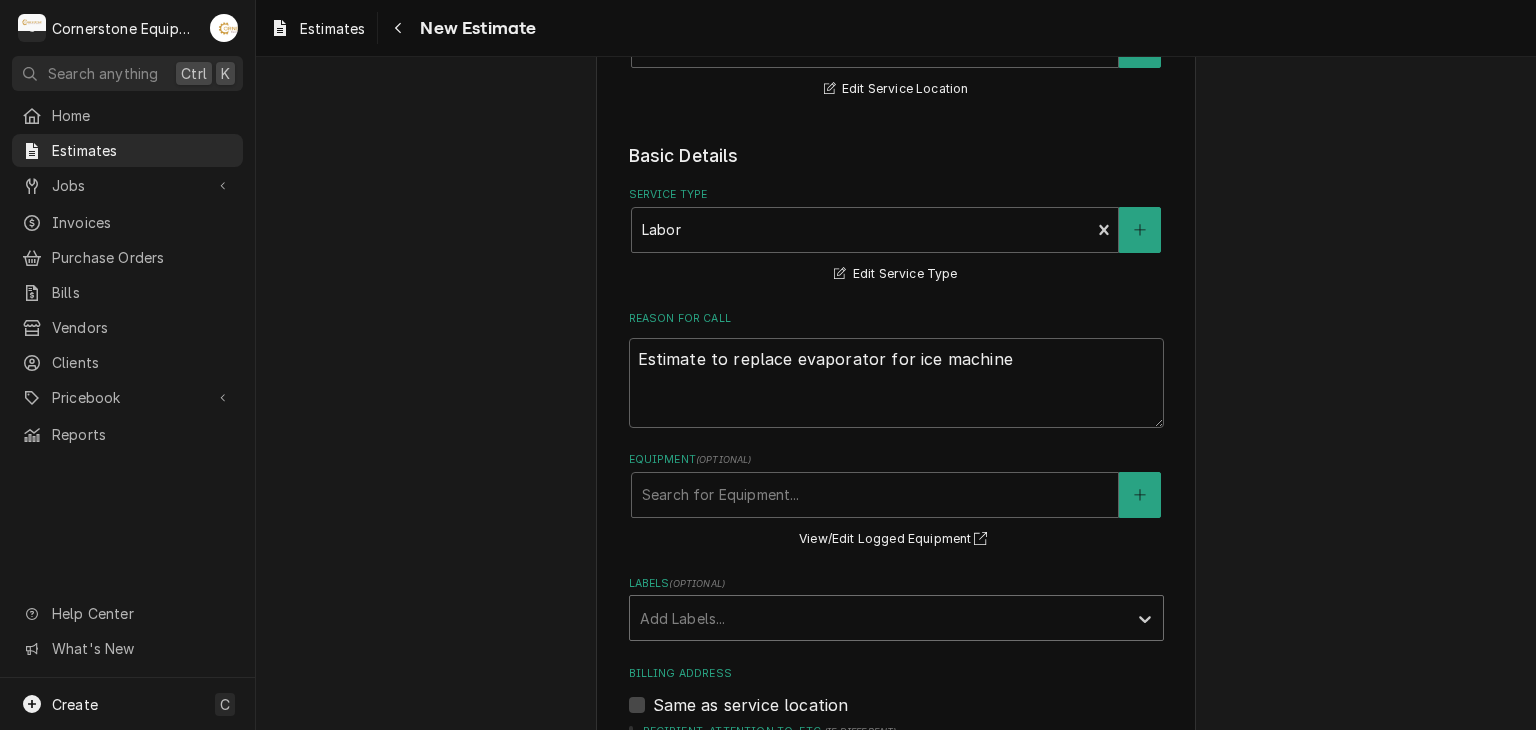 click at bounding box center (878, 618) 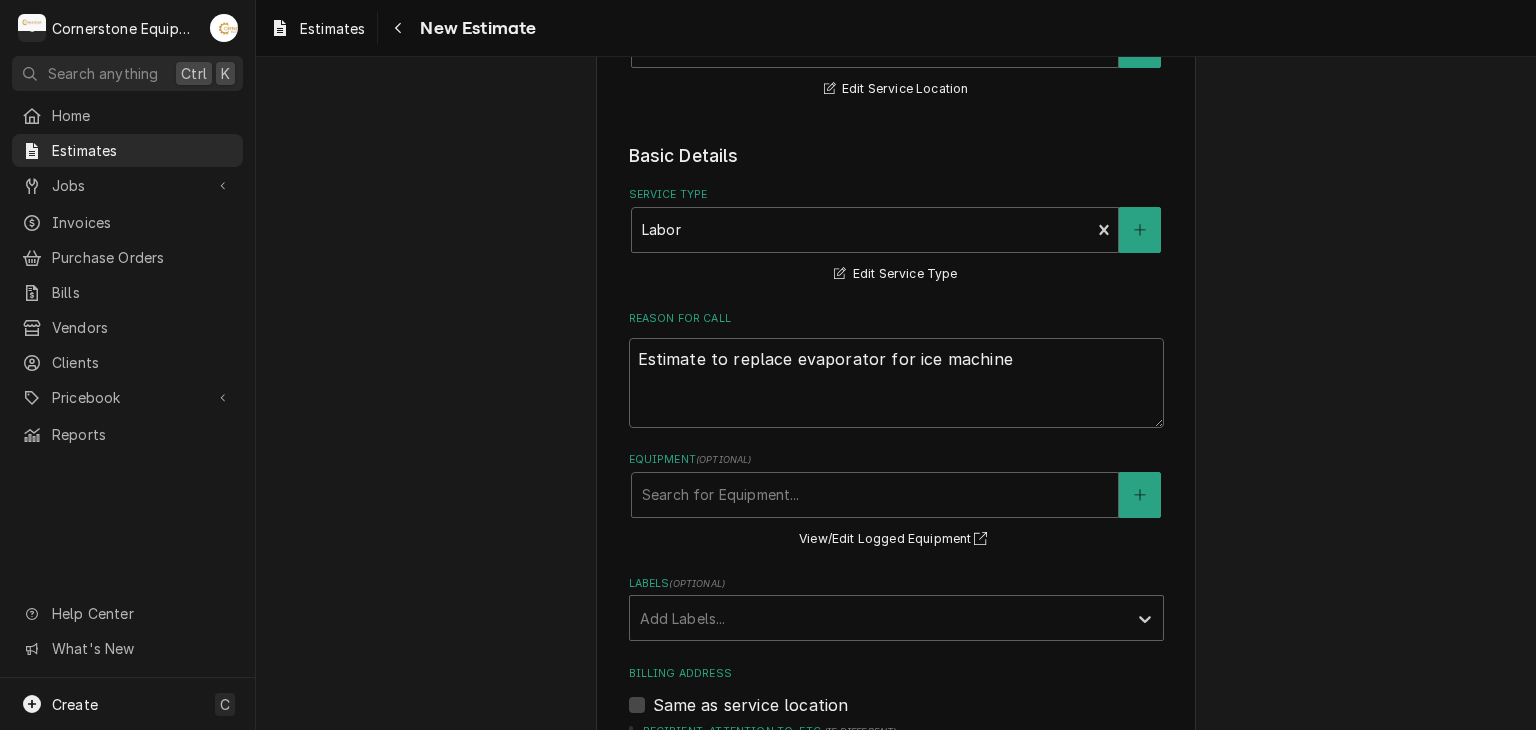 click on "Please provide the following information to create your estimate: Client Details Client Hill Management - McDonald’s Edit Client Service Location 34964 - Woodruff (spinx) / 890 N Main St, Woodruff, SC 29388 Edit Service Location Basic Details Service Type Labor Edit Service Type Reason For Call Estimate to replace evaporator for ice machine Equipment  ( optional ) Search for Equipment... View/Edit Logged Equipment    Labels  ( optional ) Add Labels... Billing Address Same as service location Recipient, Attention To, etc.  ( if different ) Street Address 2259 River Rd Apartment, Suite, etc. City Greer State/Province SC Postal Code 29650 Issue Date 2025-08-03 Expiration Date Payment Methods Accept Online Card Payments" at bounding box center (896, 637) 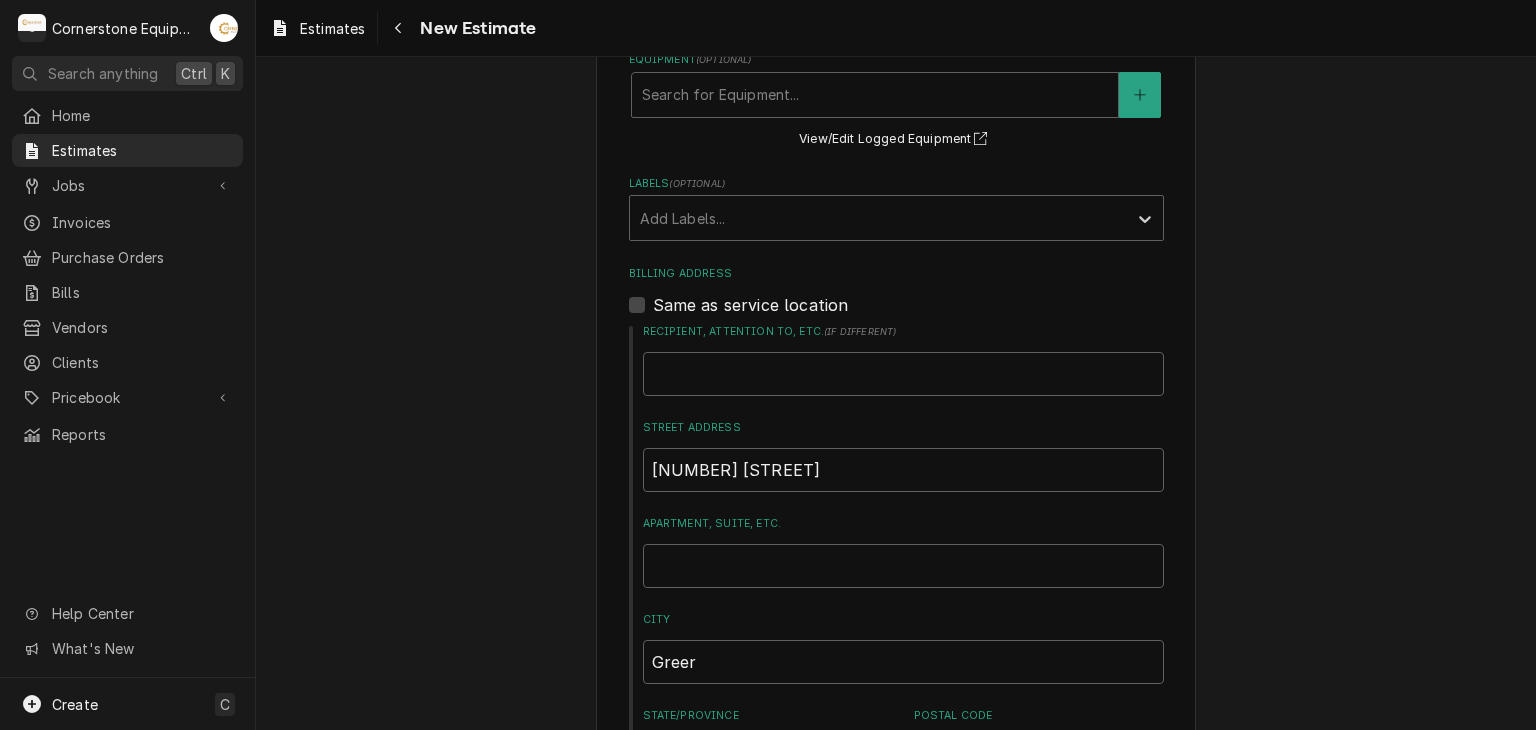 click on "Same as service location" at bounding box center (751, 305) 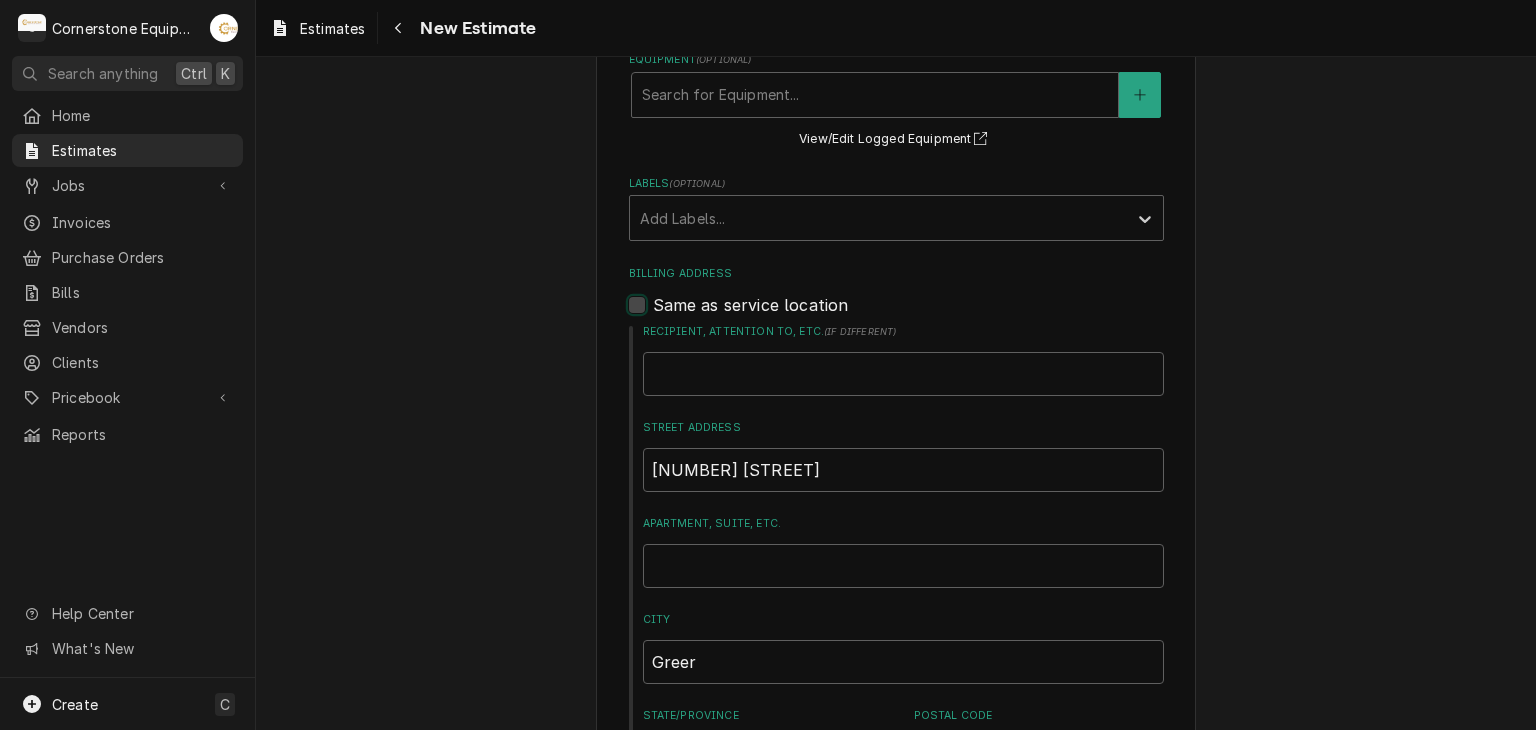 click on "Same as service location" at bounding box center (920, 315) 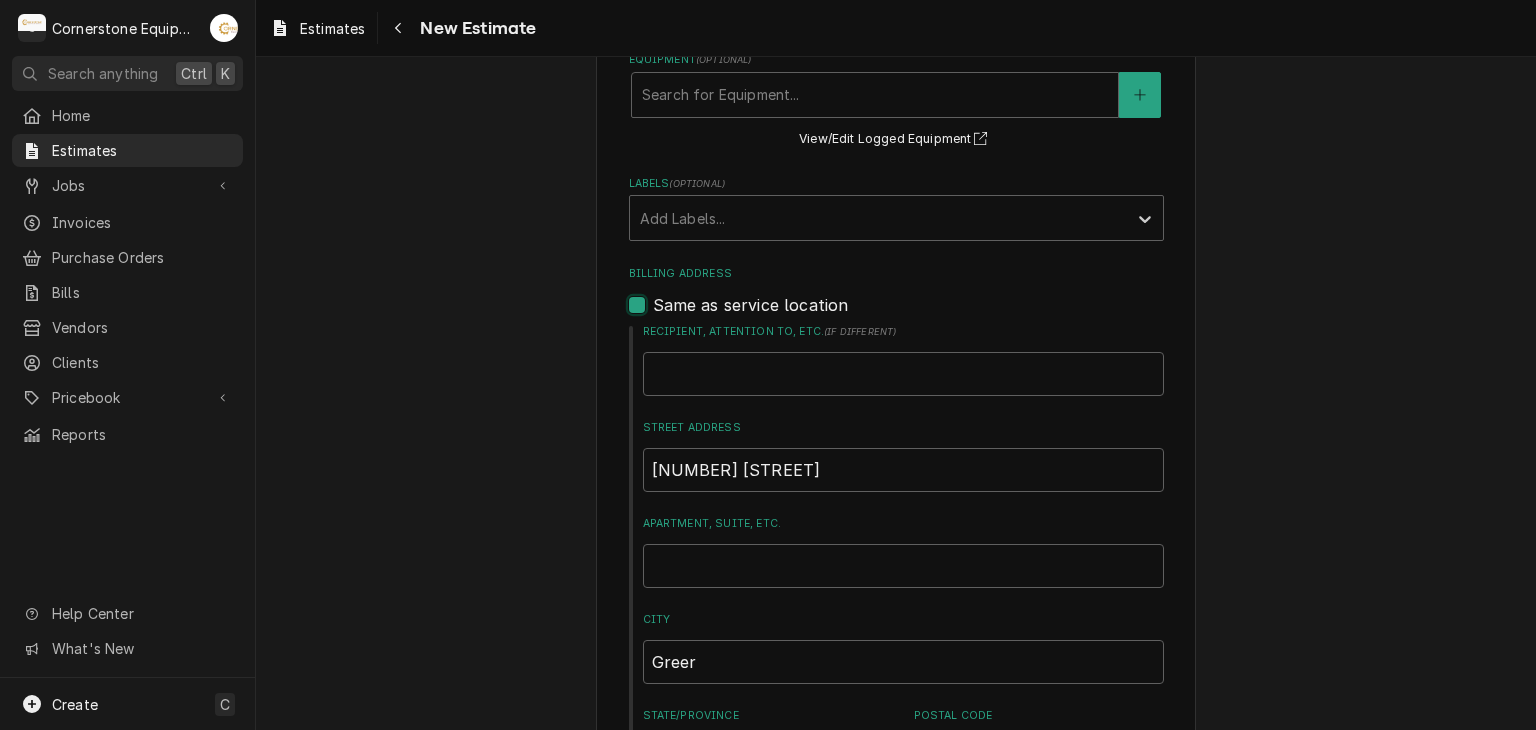 checkbox on "true" 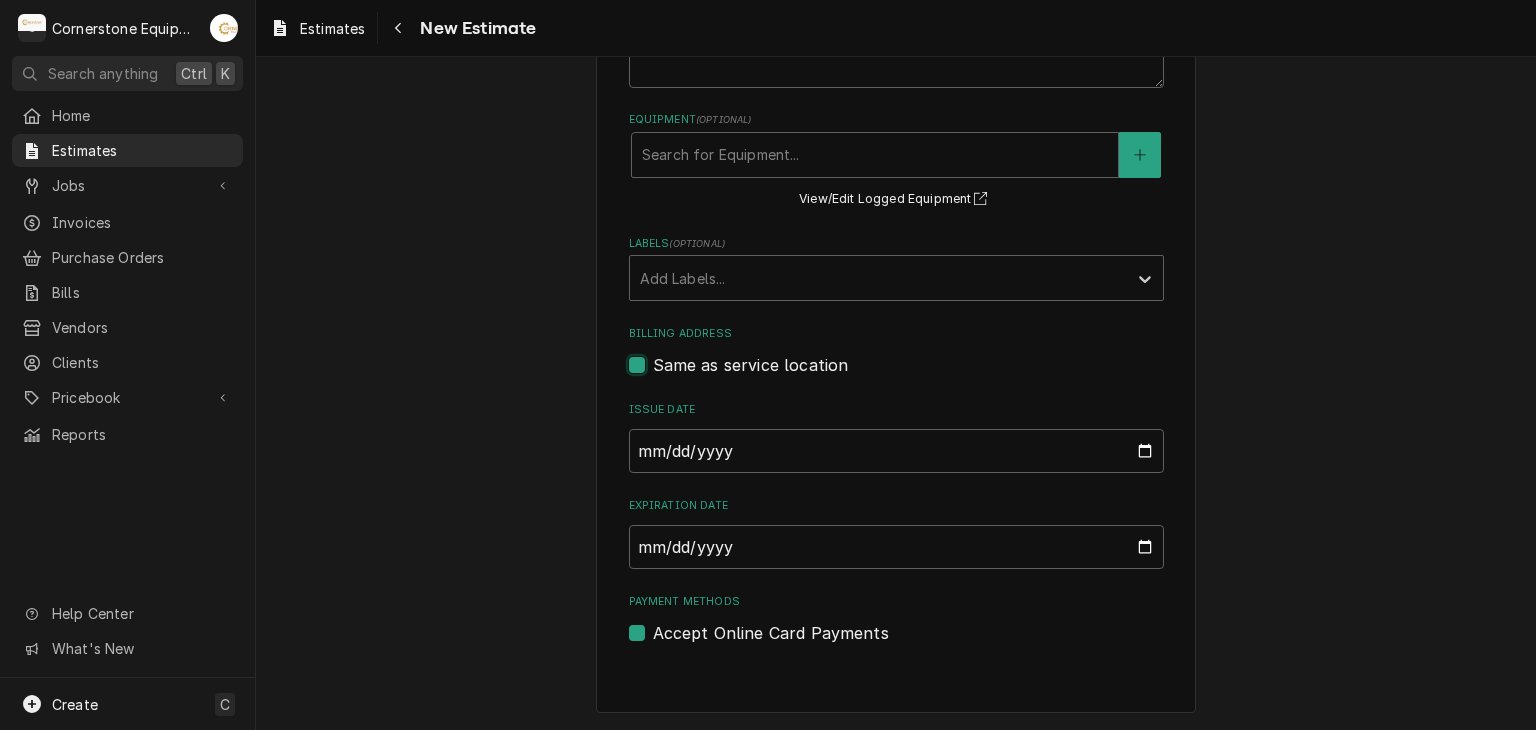 scroll, scrollTop: 672, scrollLeft: 0, axis: vertical 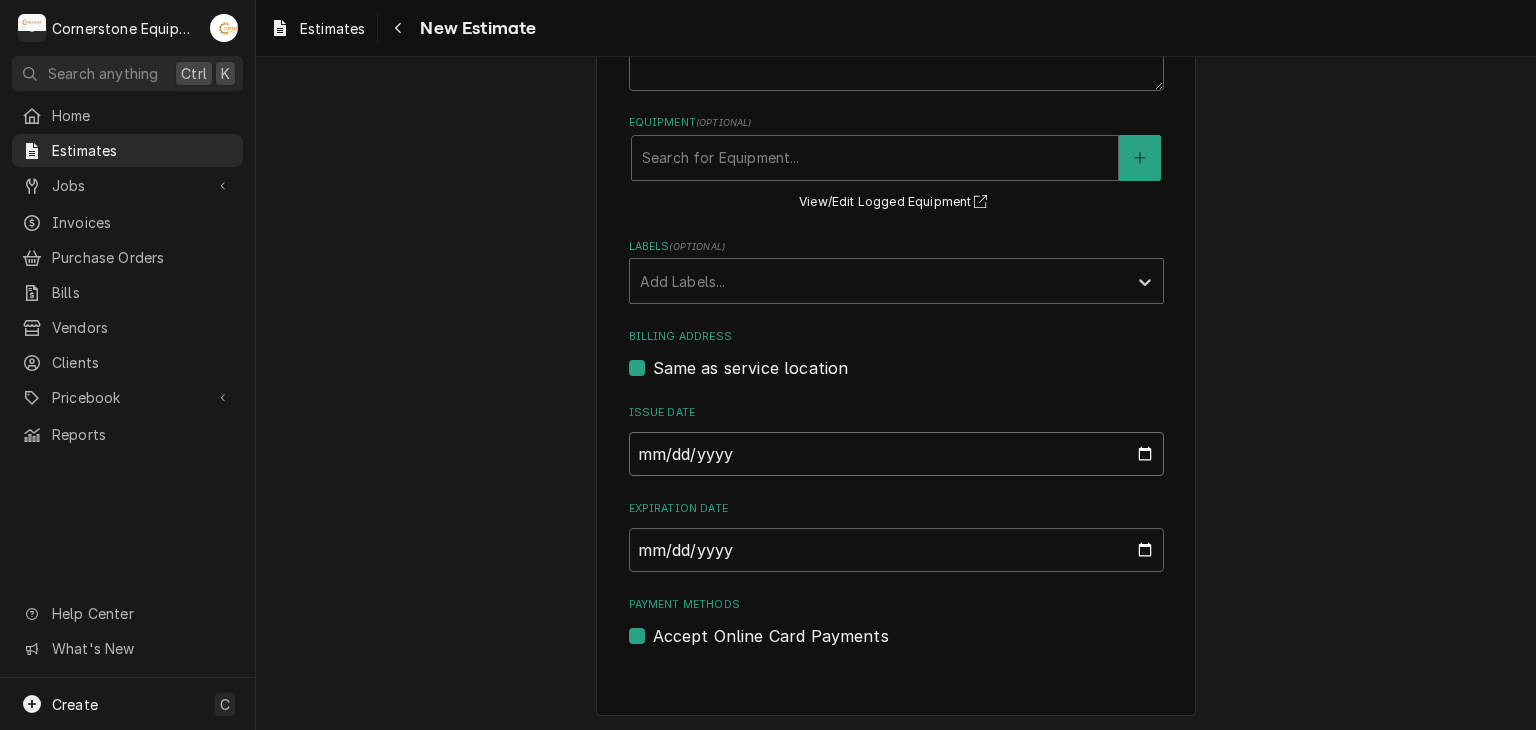 click on "2025-08-03" at bounding box center (896, 454) 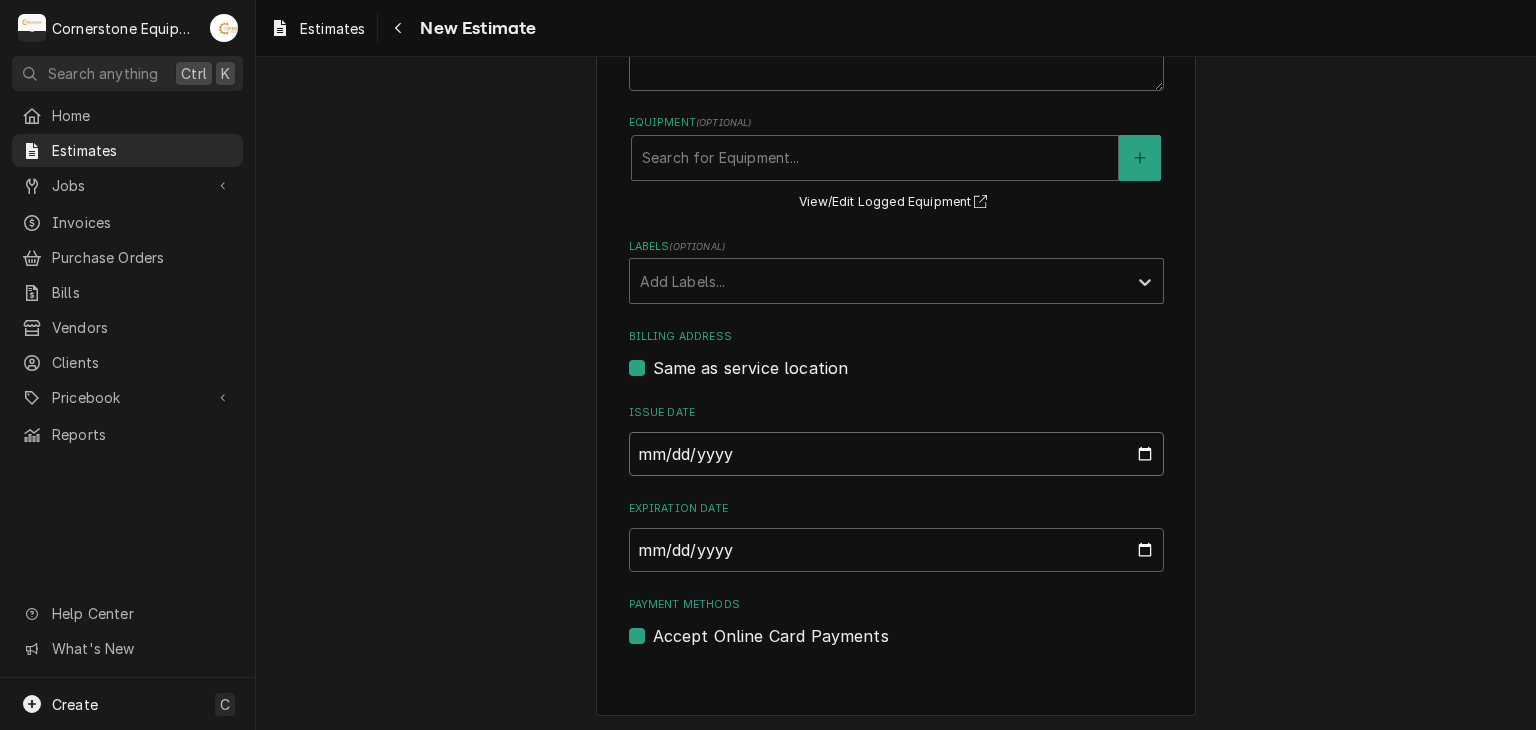 click on "2025-08-03" at bounding box center [896, 454] 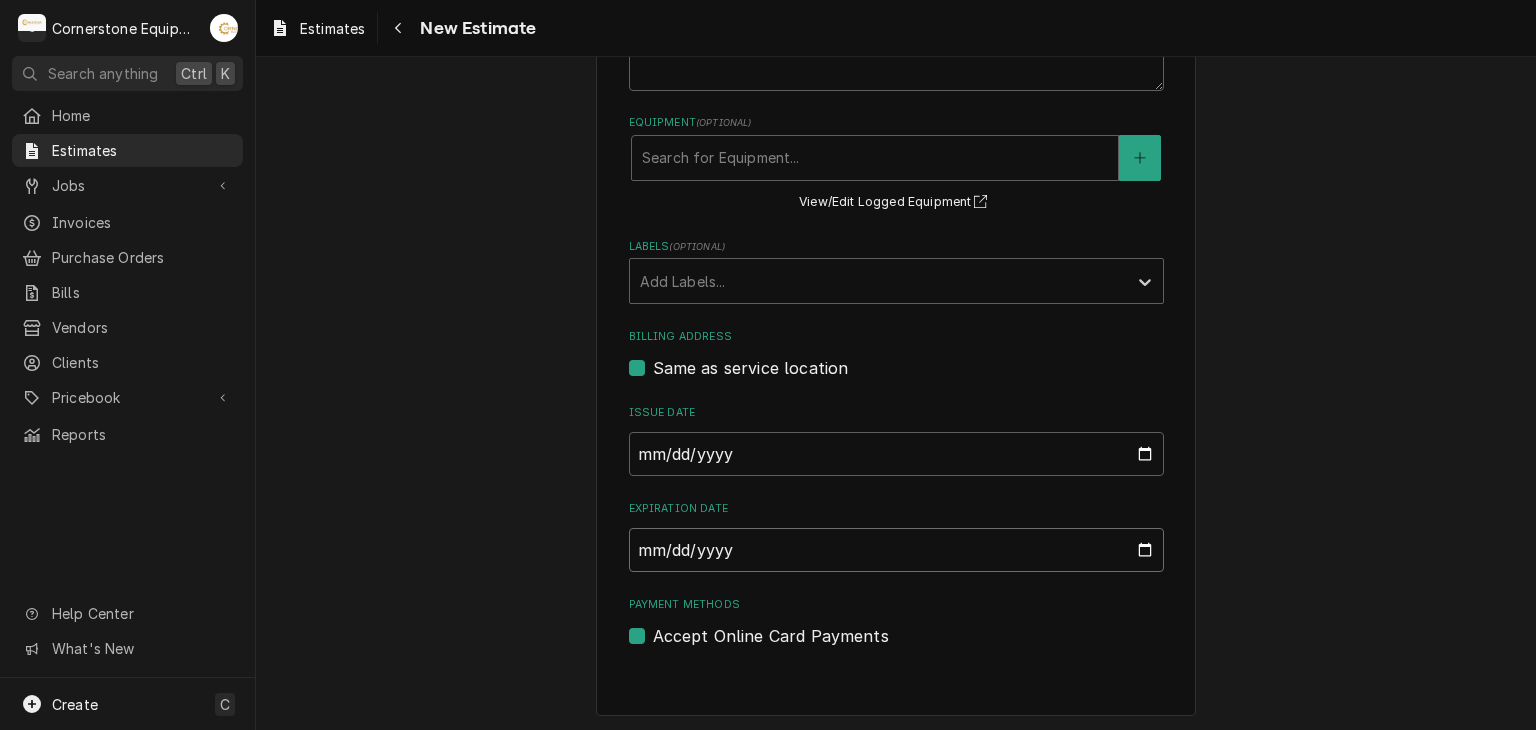 click on "Expiration Date" at bounding box center (896, 550) 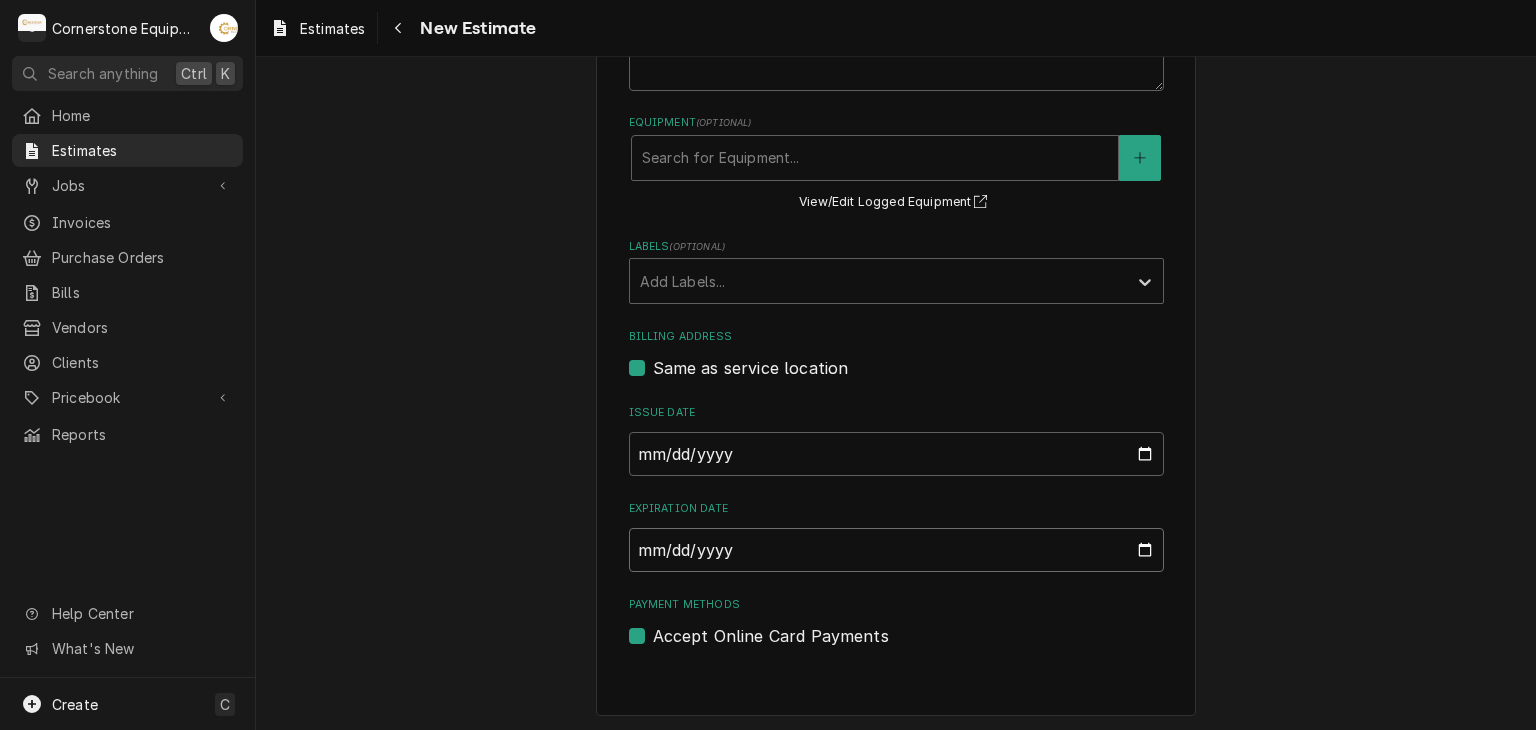 type on "2025-08-15" 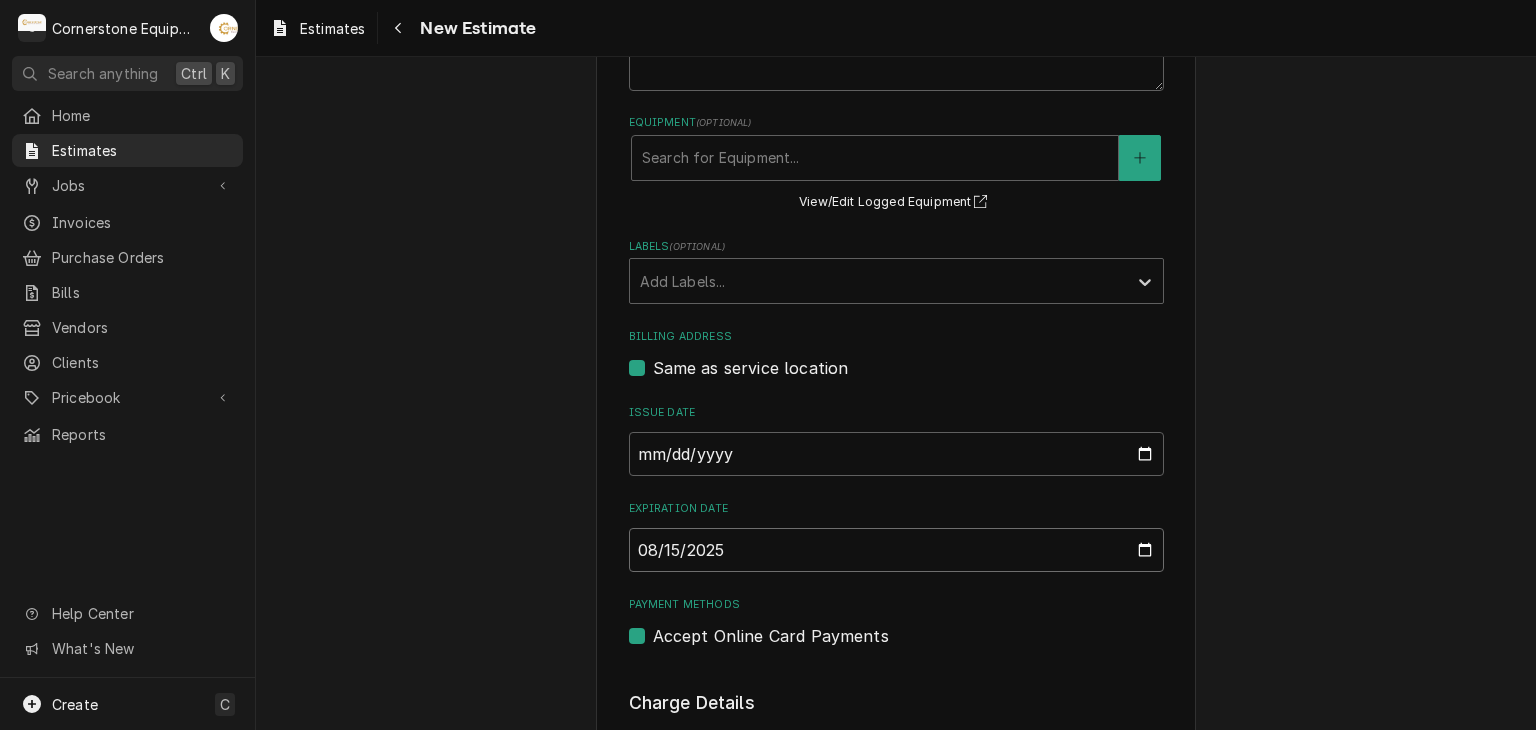 type on "x" 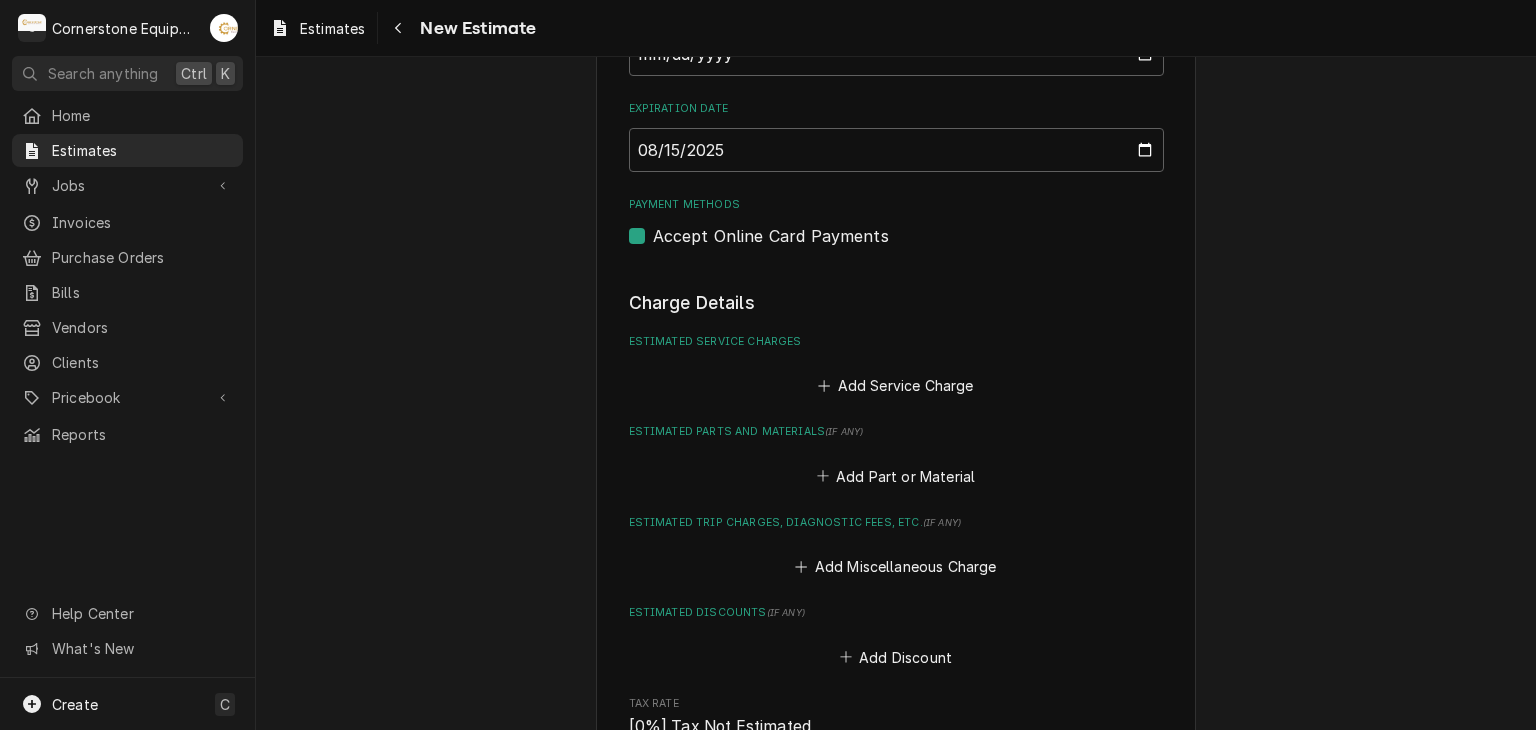 click on "Accept Online Card Payments" at bounding box center (771, 236) 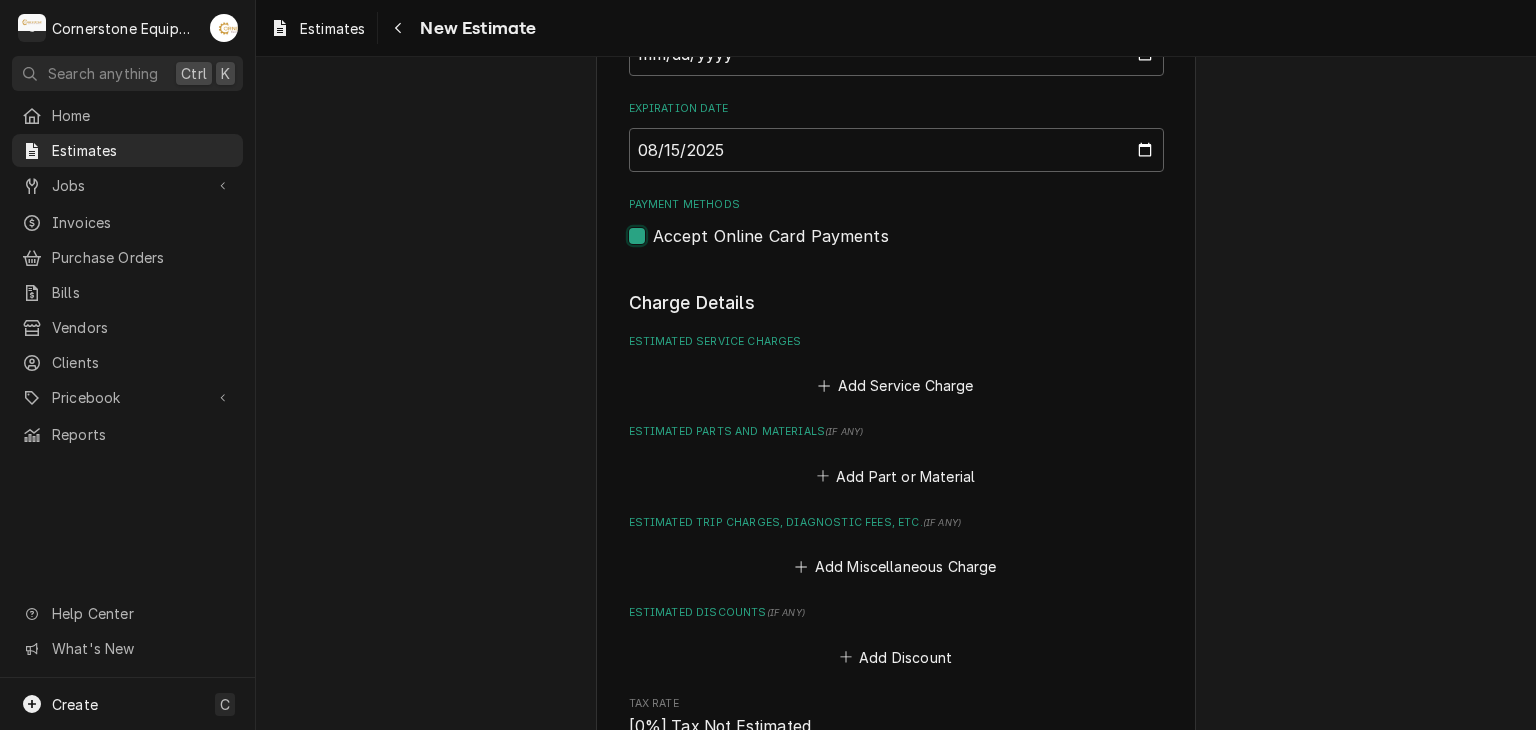 click on "Payment Methods" at bounding box center (920, 246) 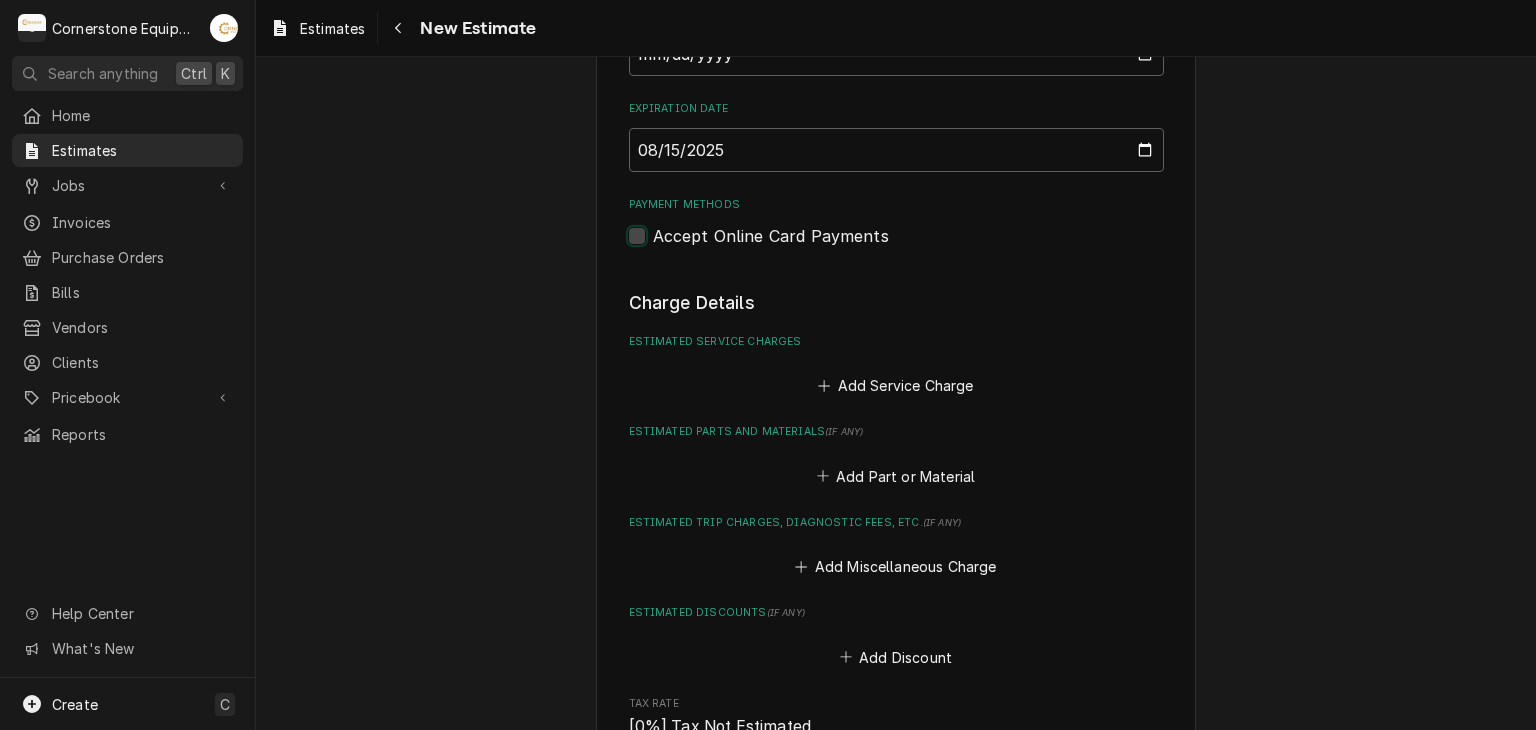 checkbox on "false" 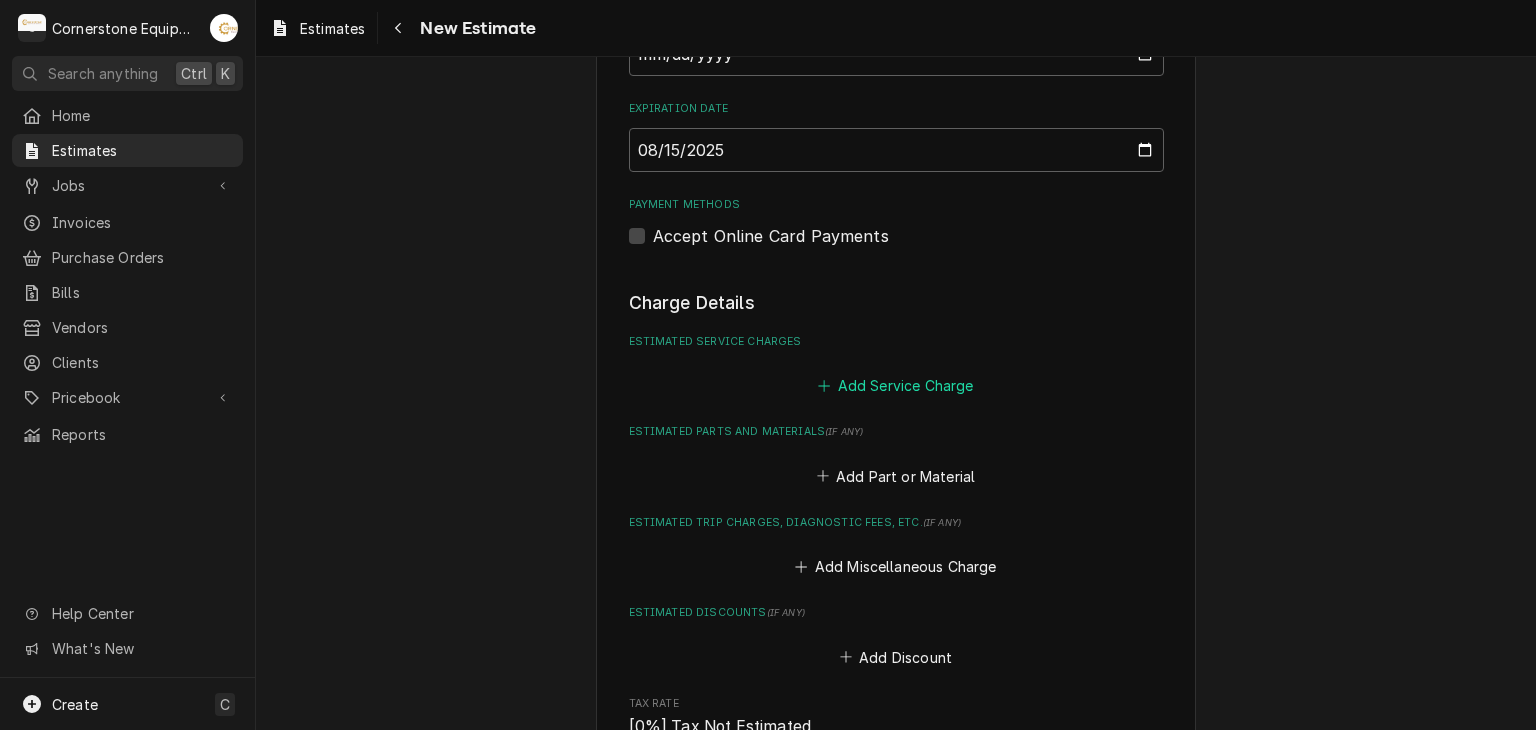 click on "Add Service Charge" at bounding box center [896, 386] 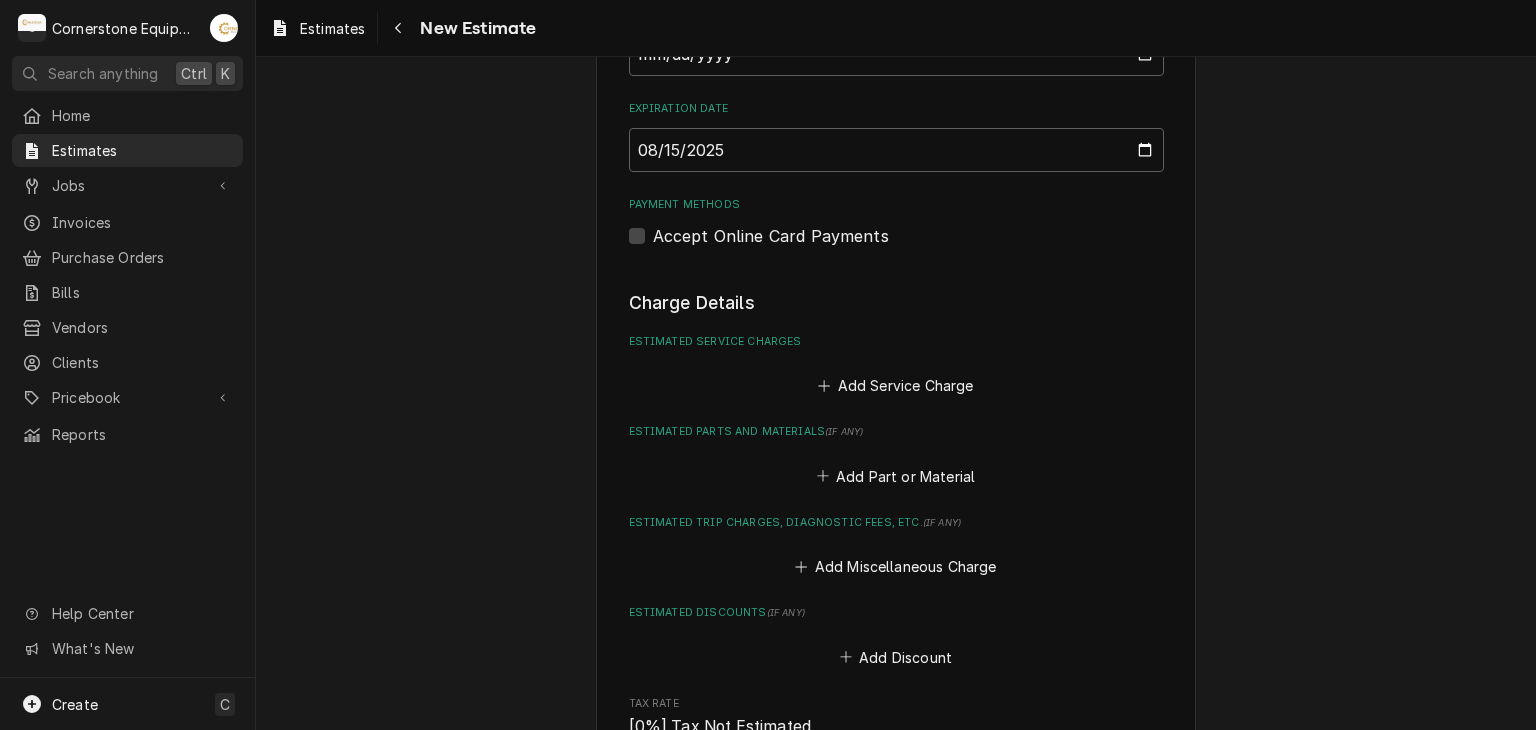 scroll, scrollTop: 0, scrollLeft: 0, axis: both 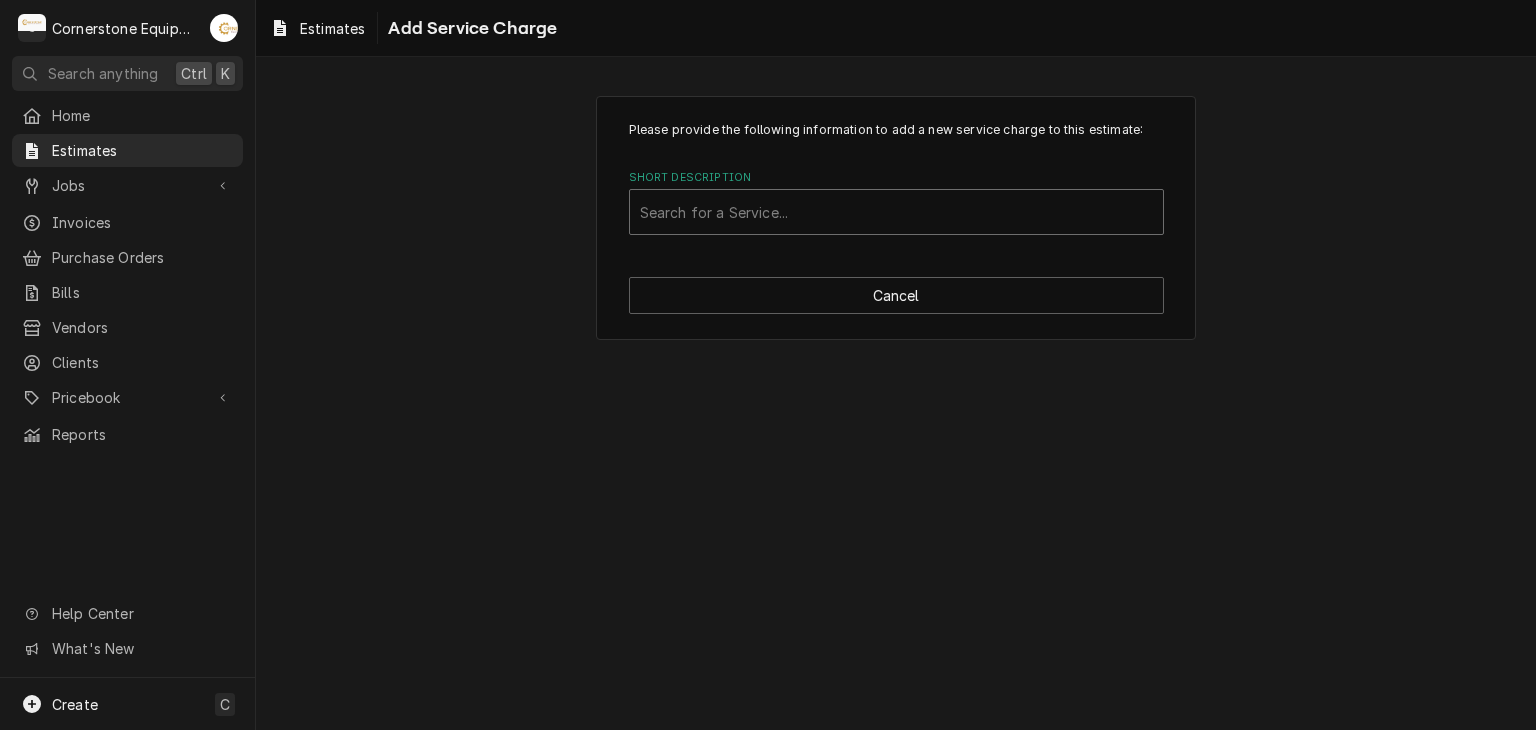 click at bounding box center (896, 212) 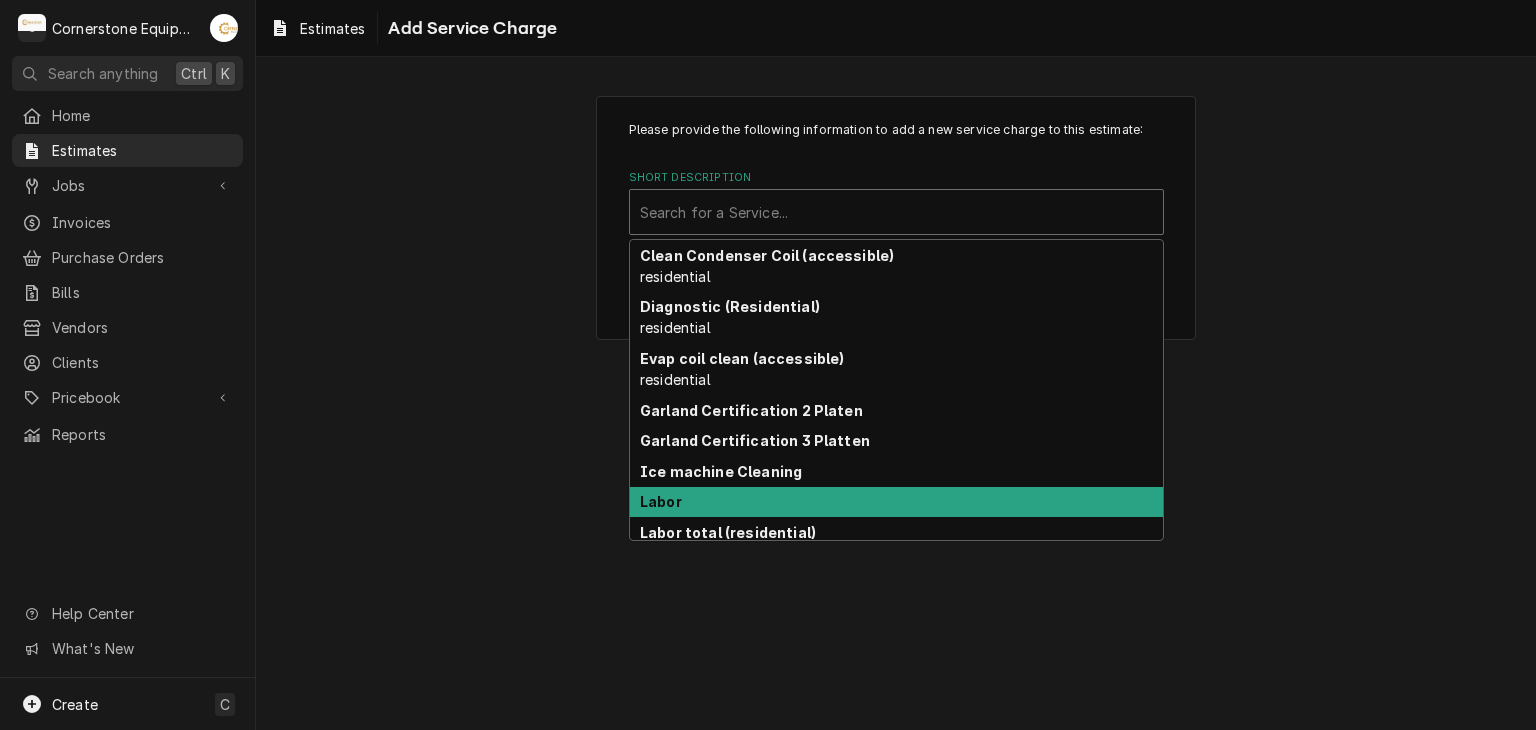 click on "Labor" at bounding box center [896, 502] 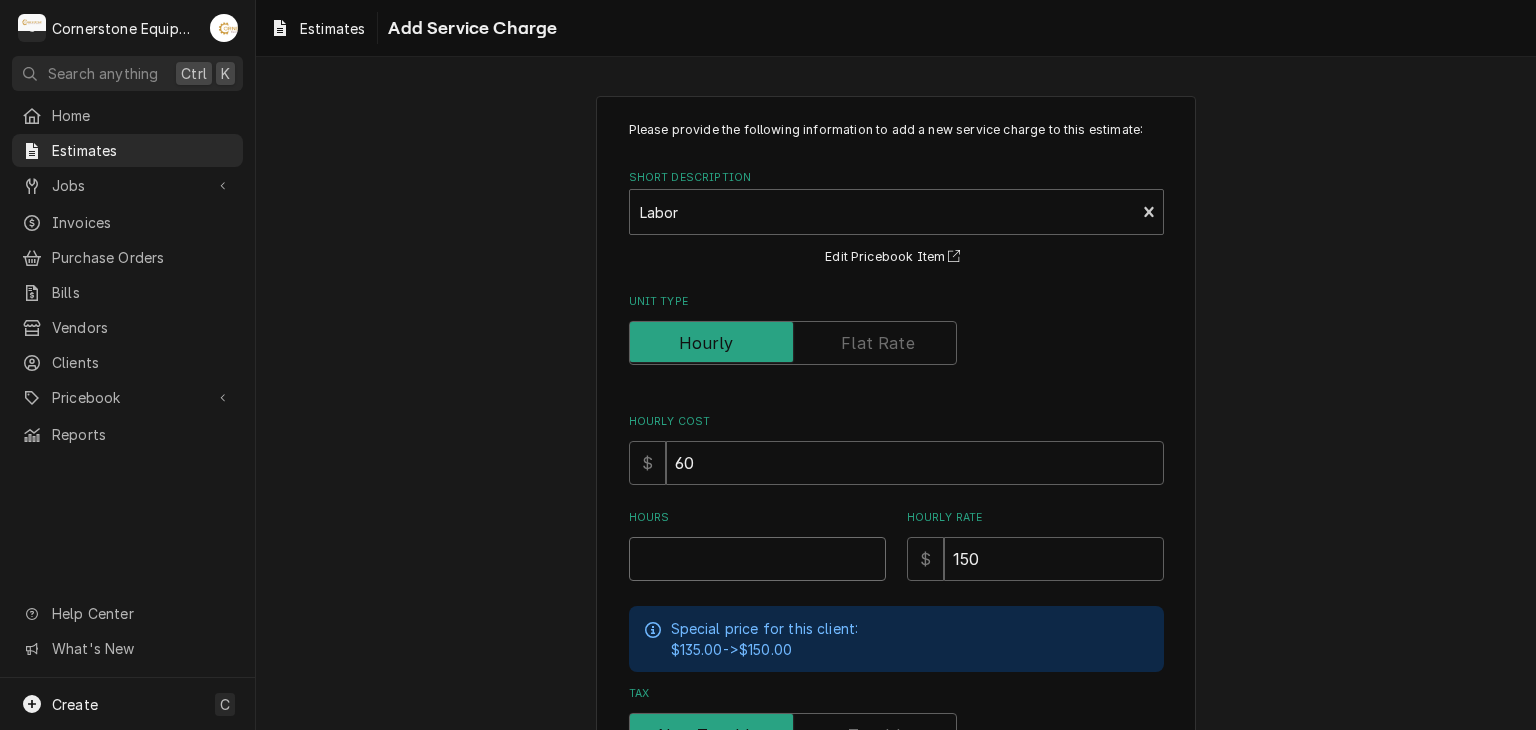 drag, startPoint x: 729, startPoint y: 574, endPoint x: 730, endPoint y: 564, distance: 10.049875 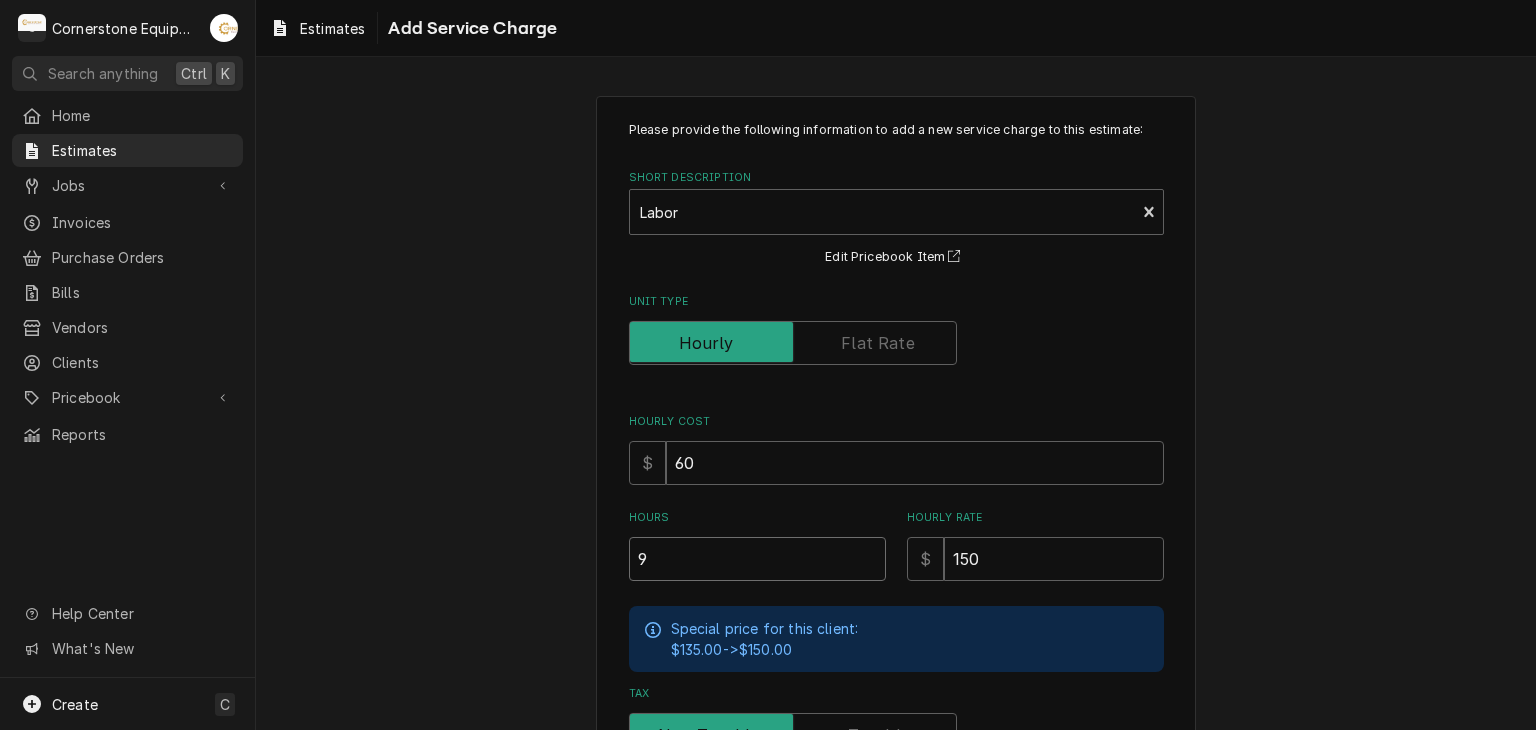 type on "x" 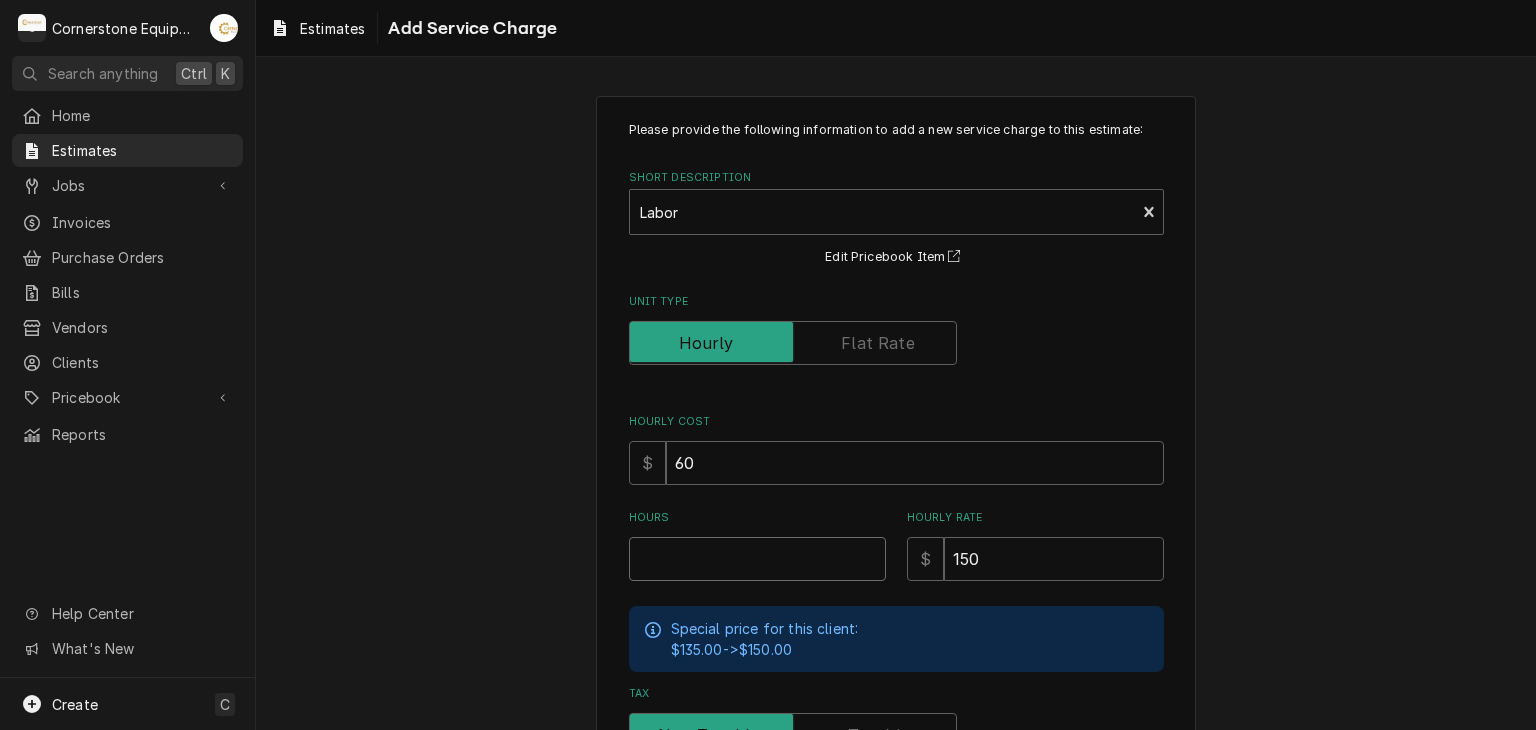 type on "x" 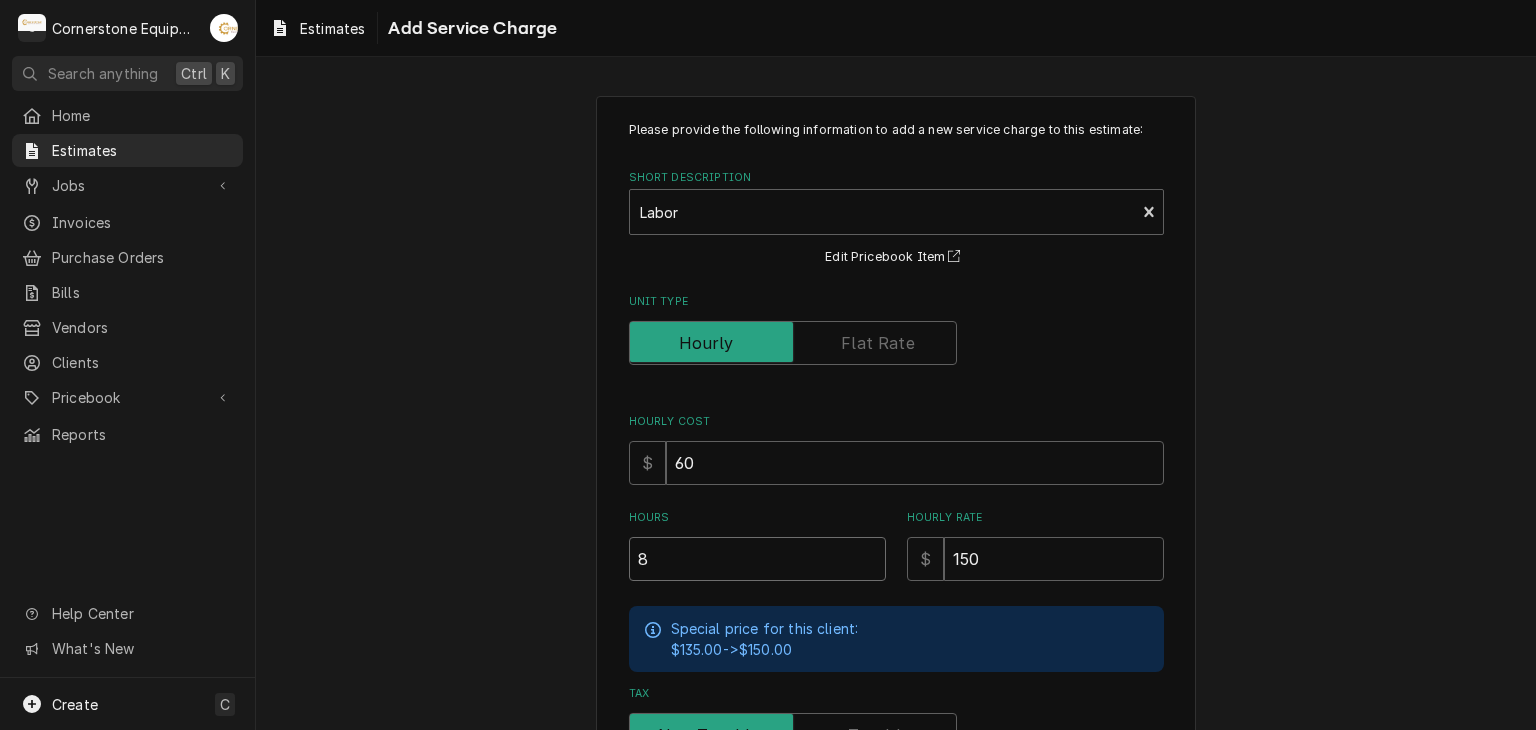 type on "x" 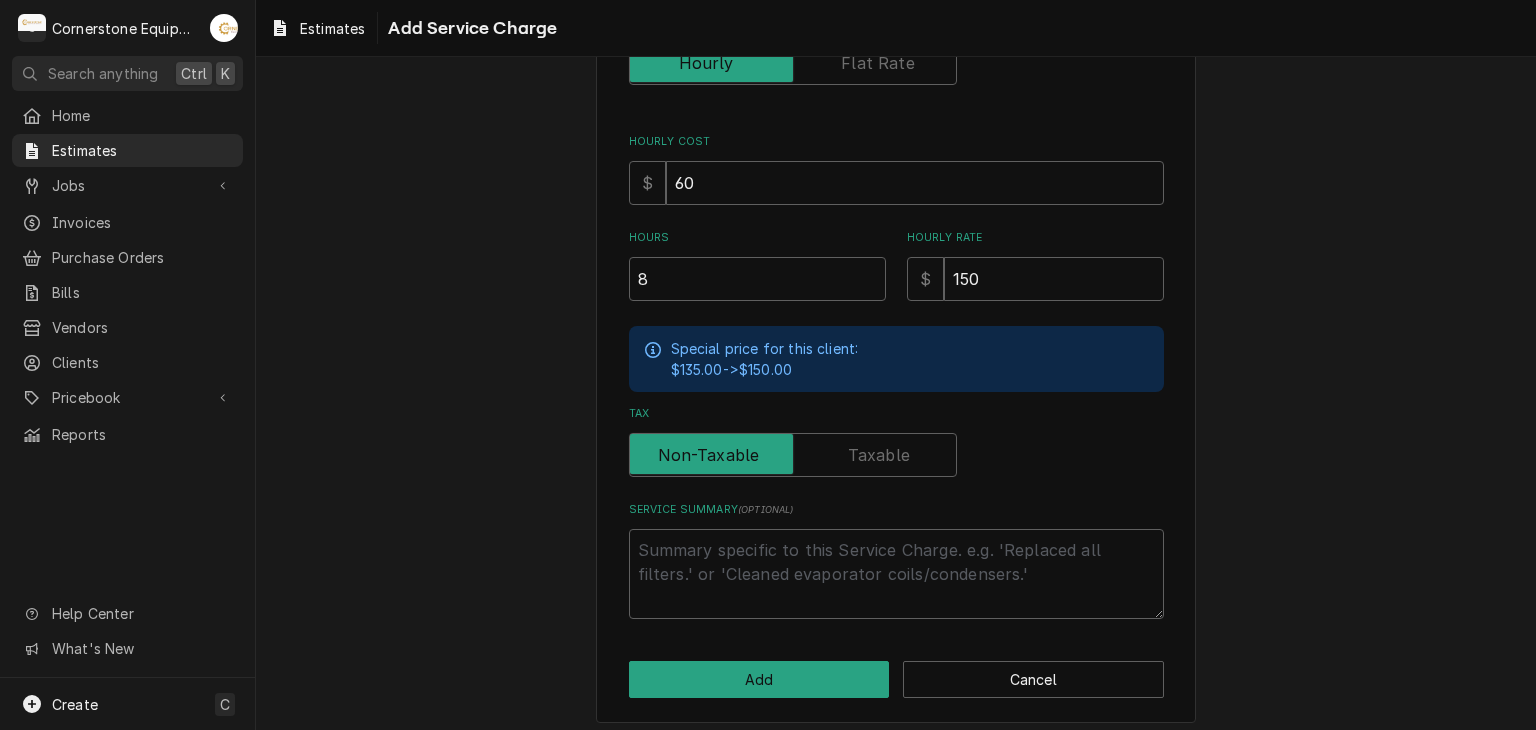 scroll, scrollTop: 288, scrollLeft: 0, axis: vertical 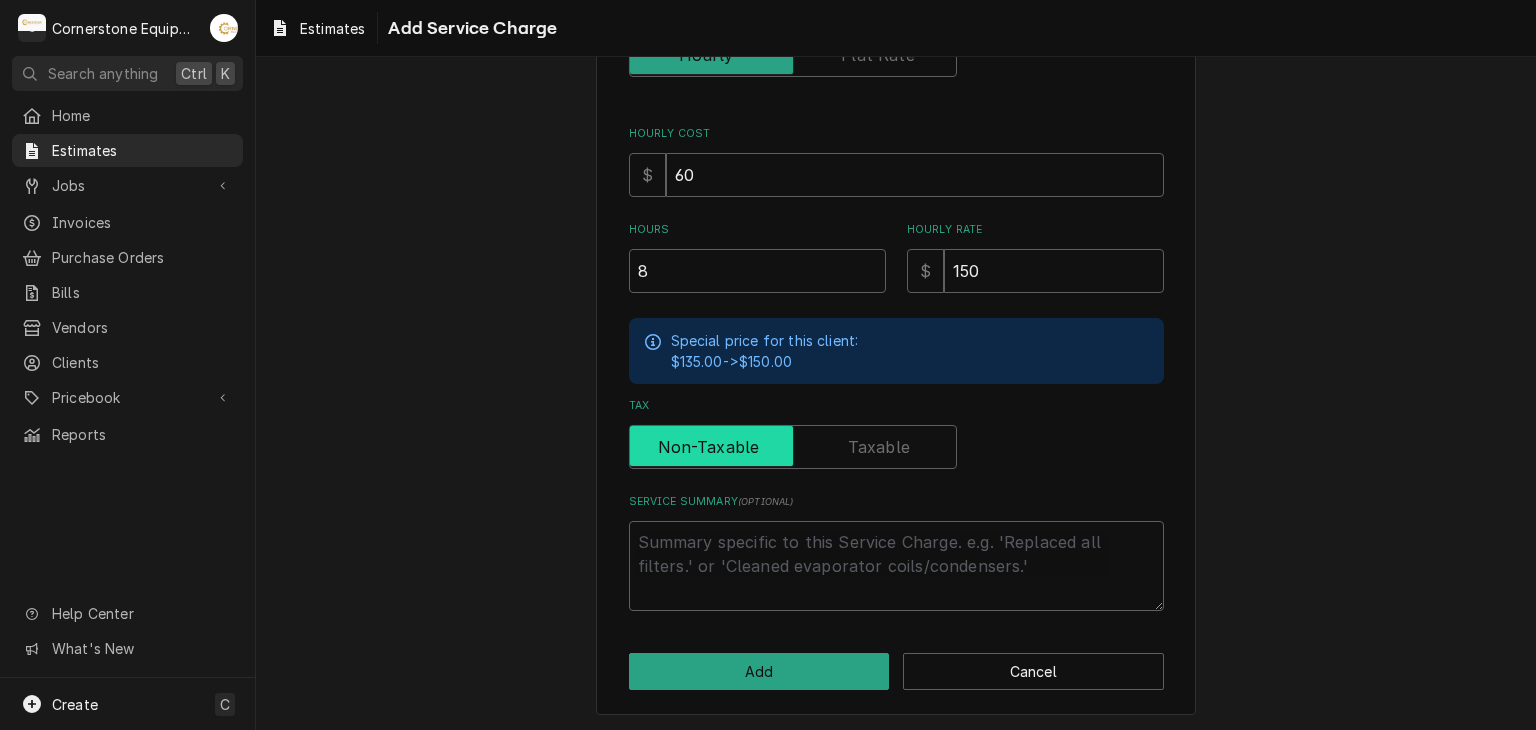 click at bounding box center (793, 447) 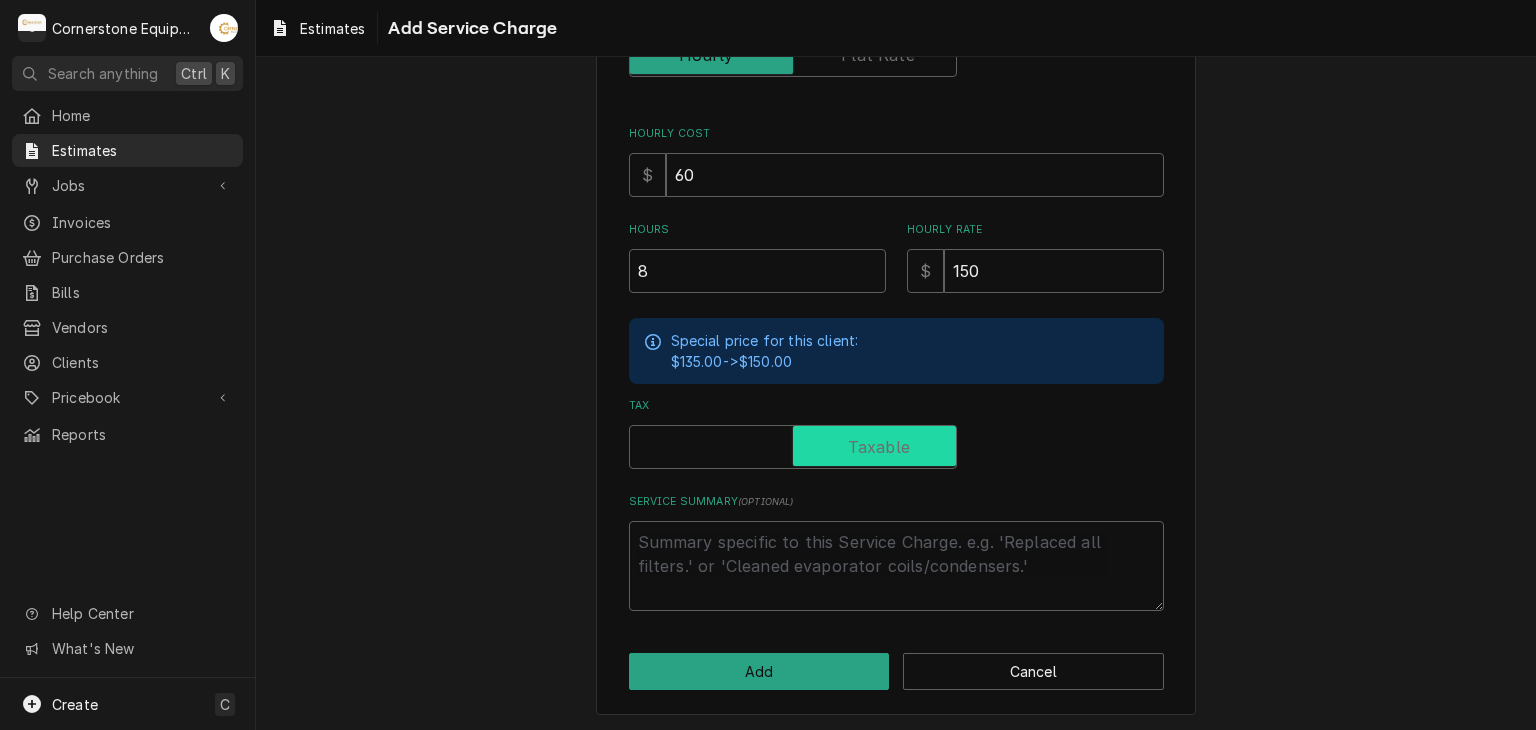 checkbox on "true" 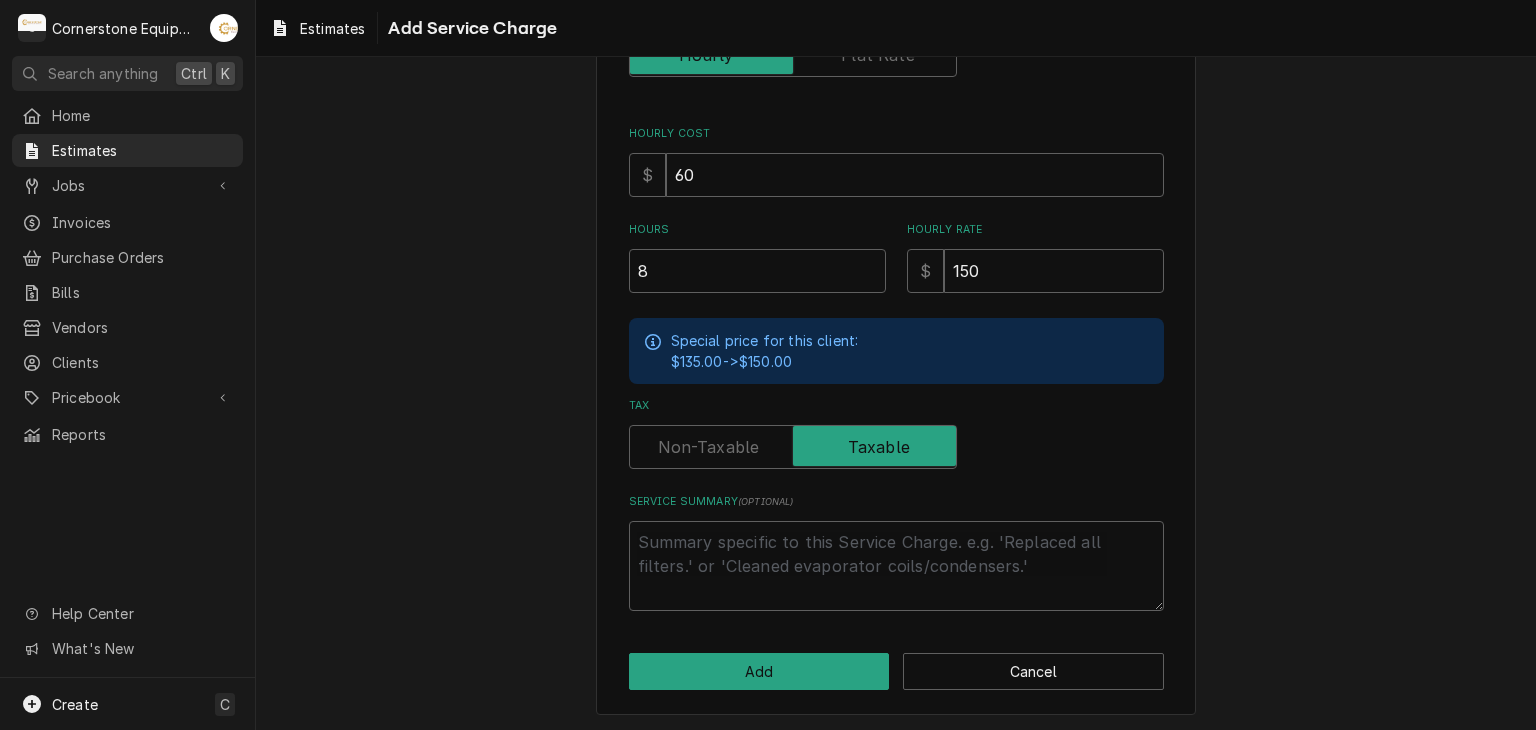 type on "x" 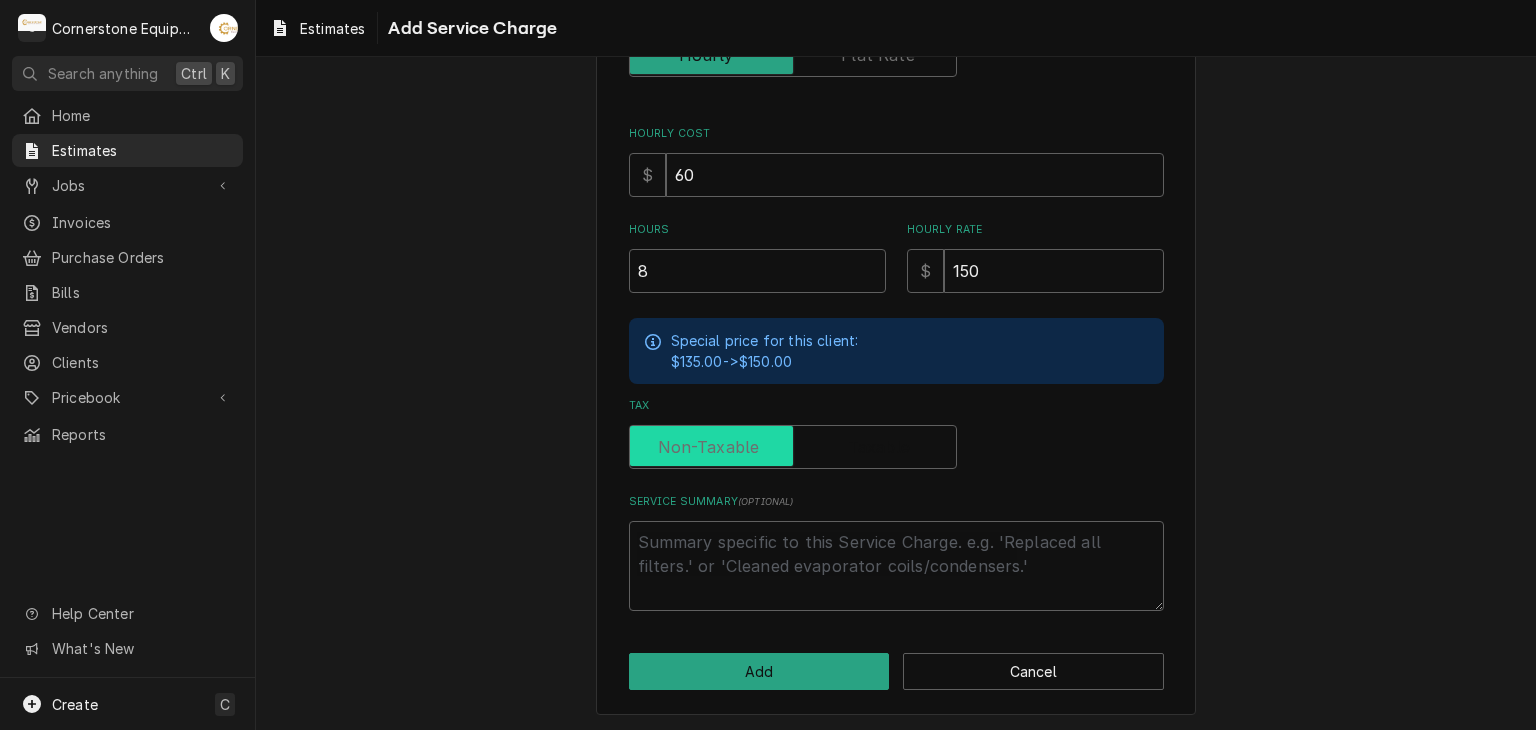 checkbox on "false" 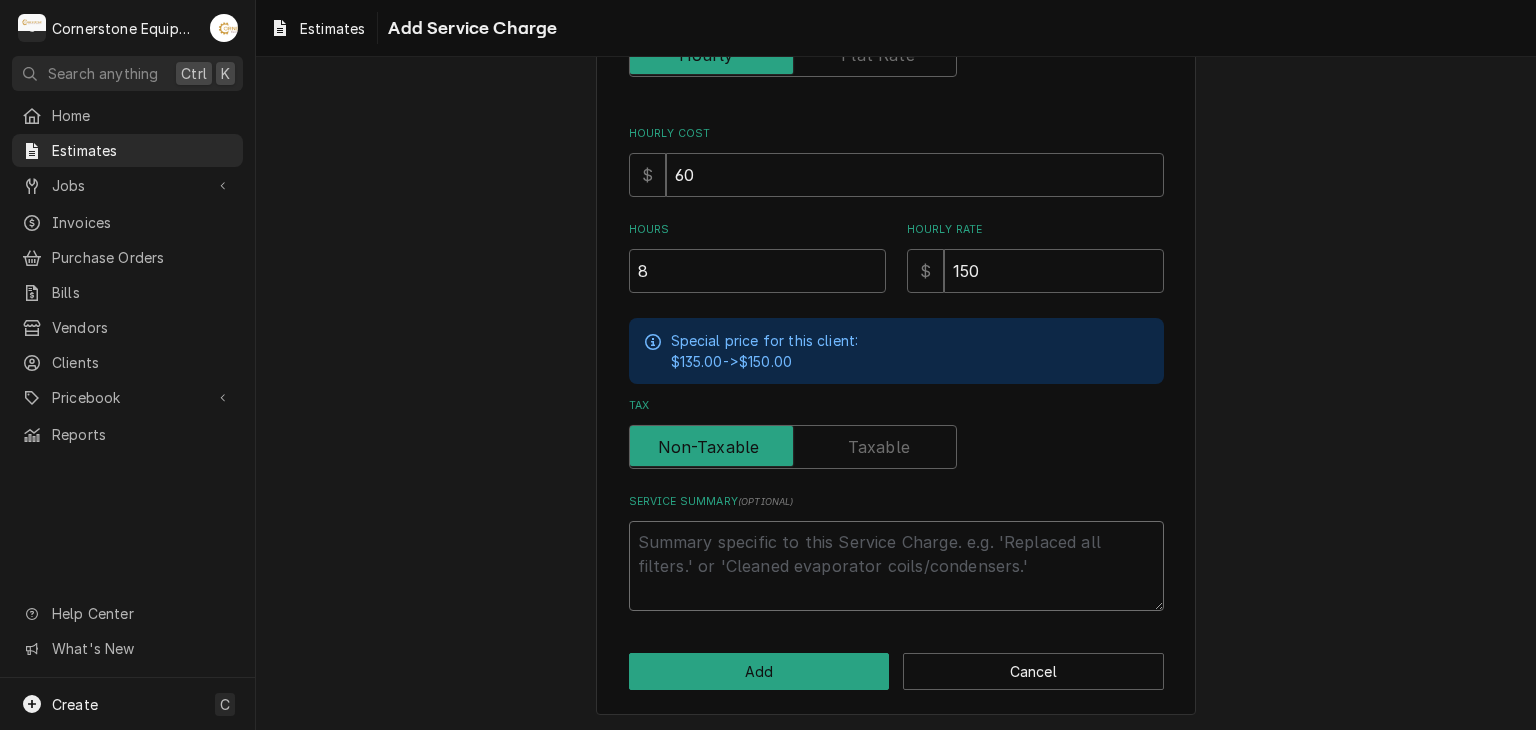 click on "Service Summary  ( optional )" at bounding box center [896, 566] 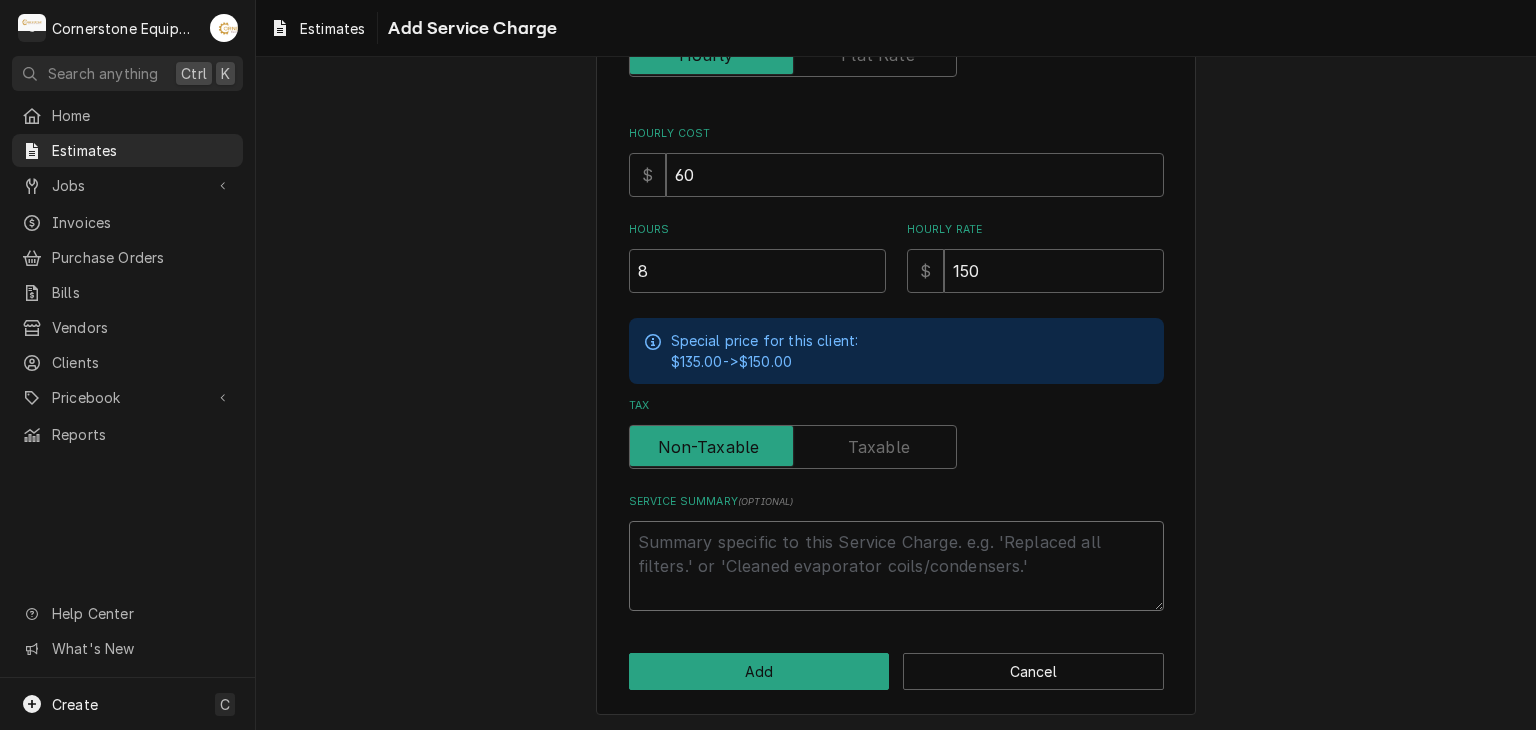 type on "x" 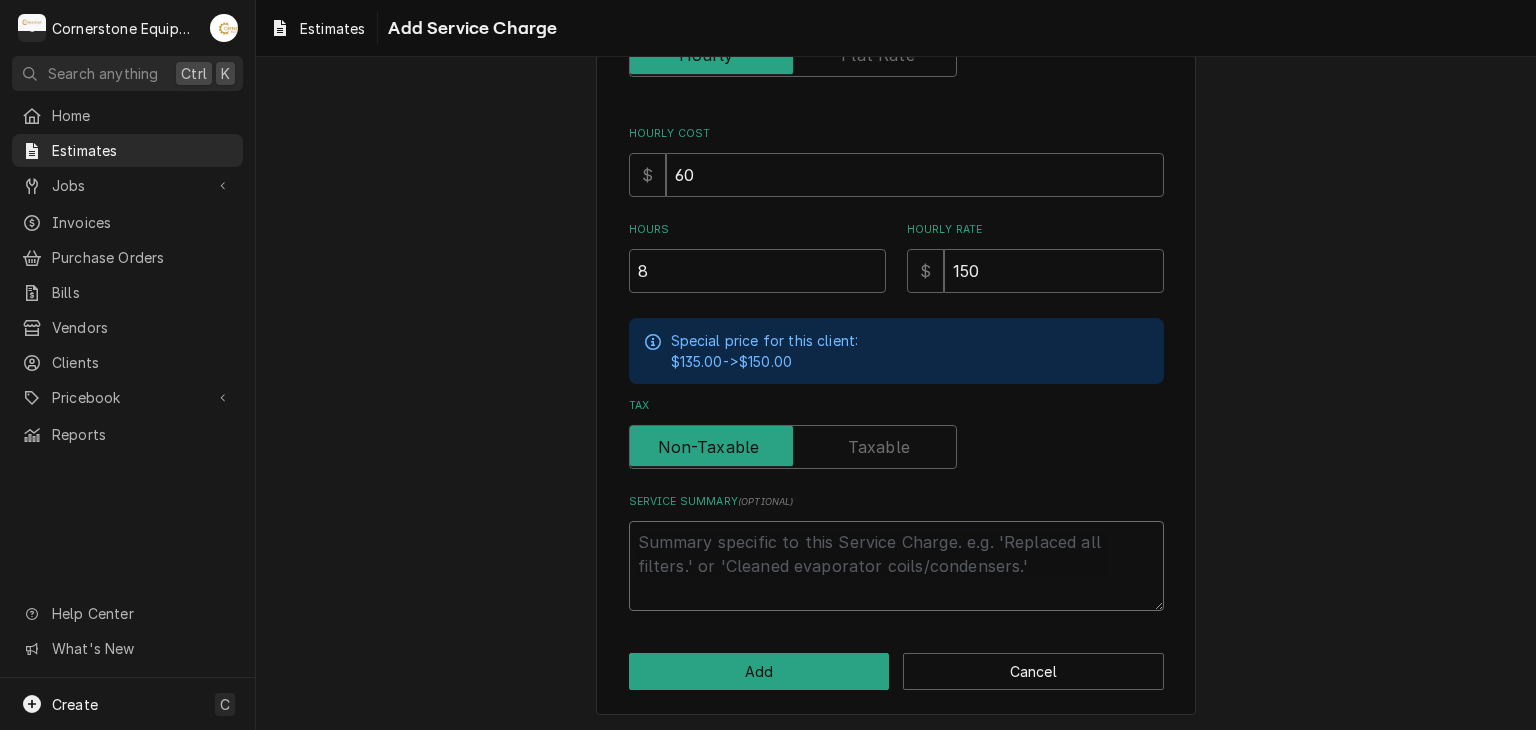 type on "t" 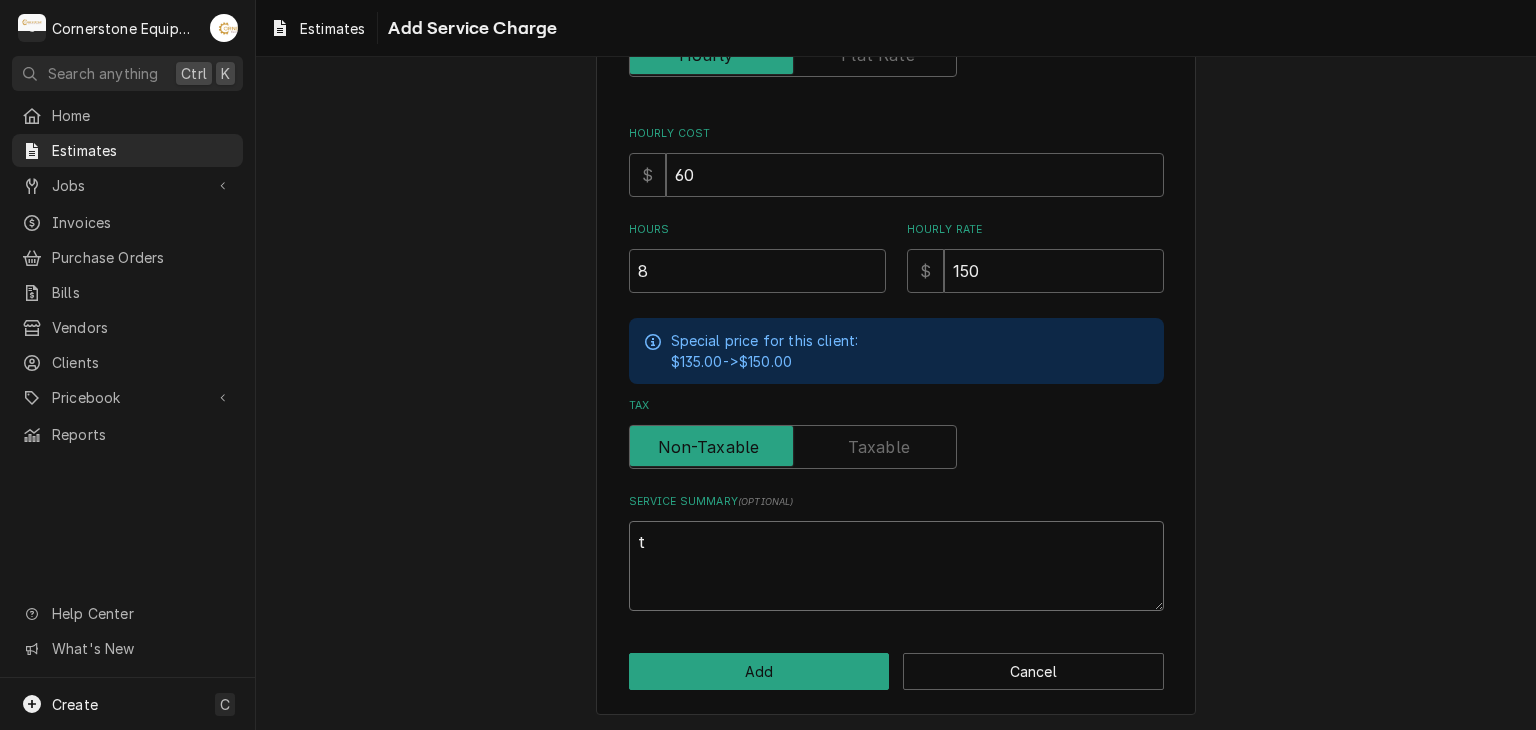 type on "x" 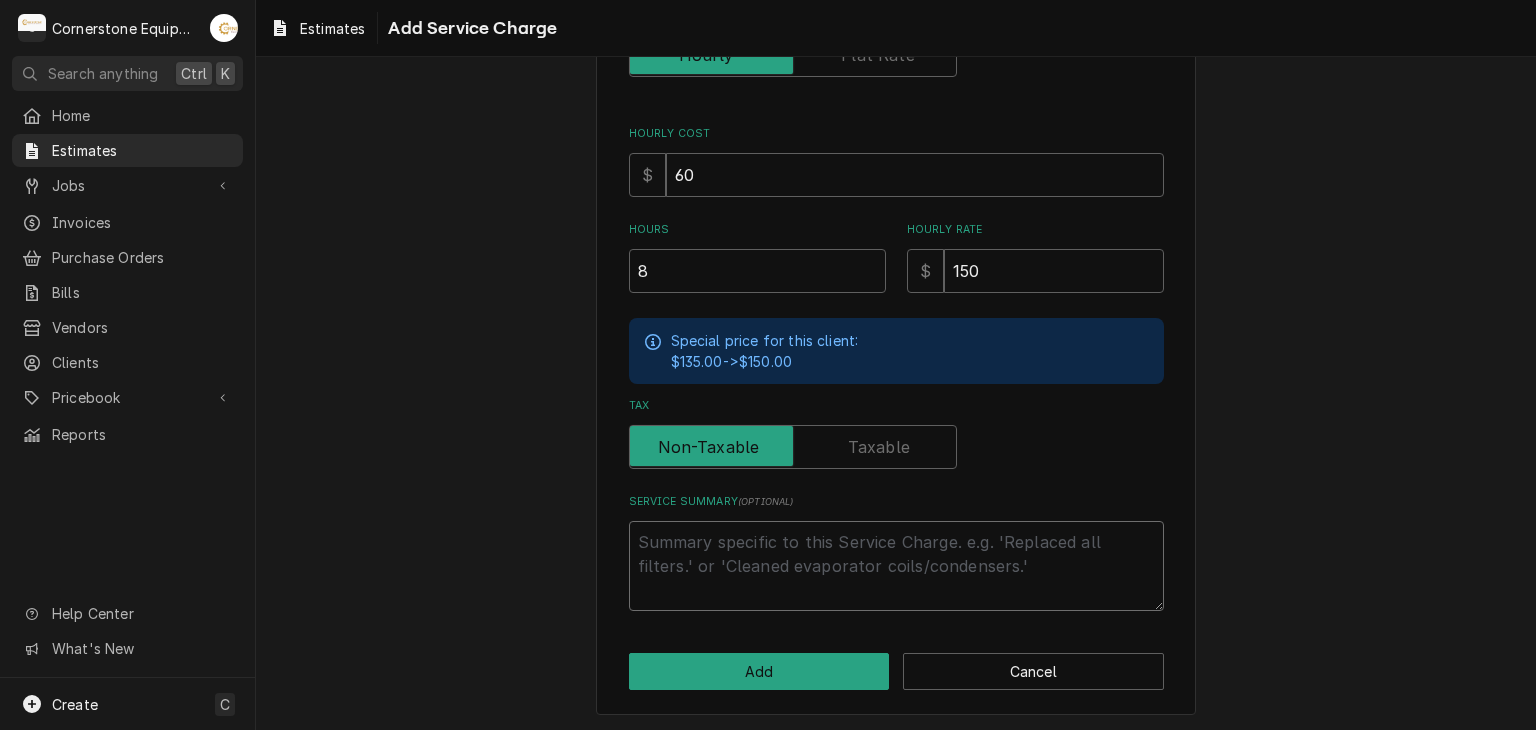 type on "x" 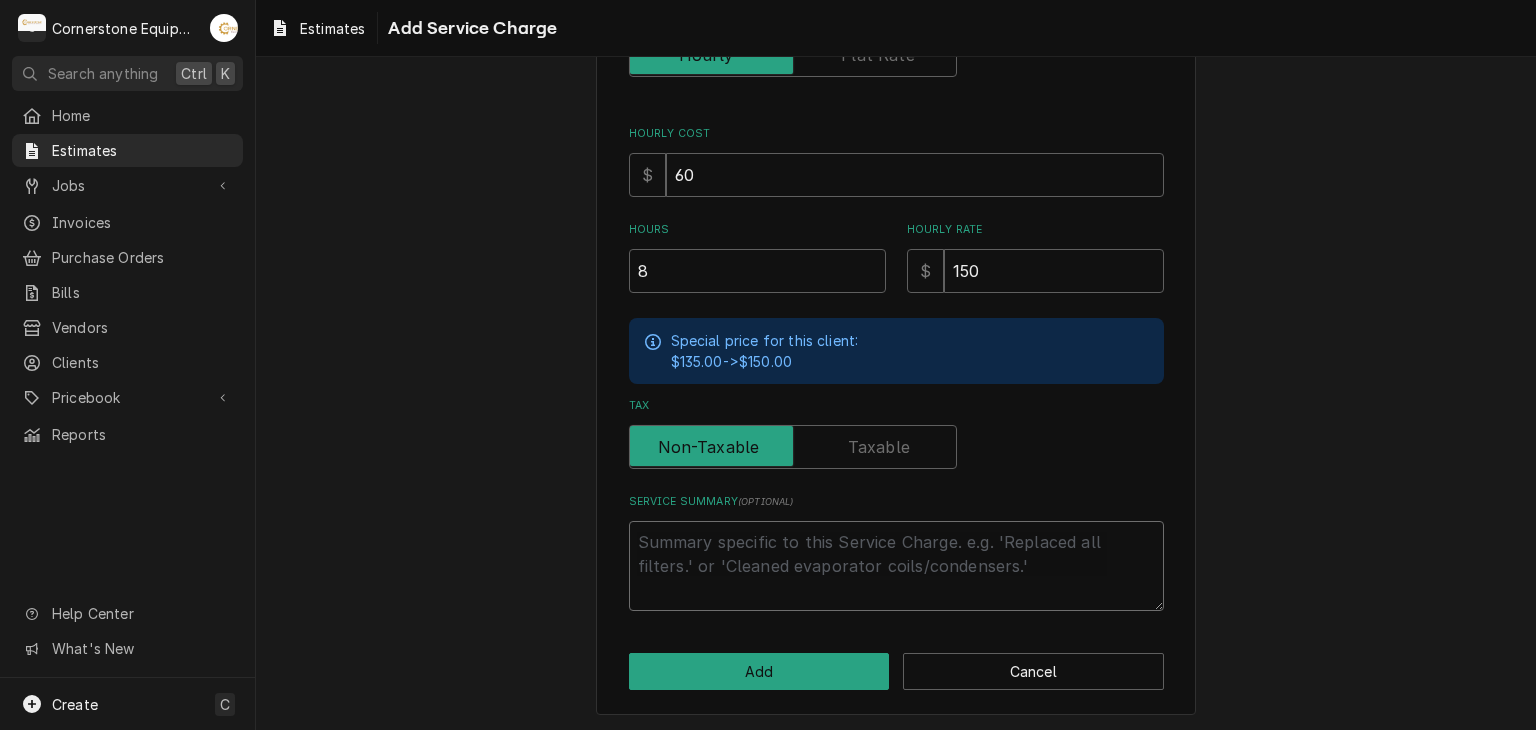 type on "T" 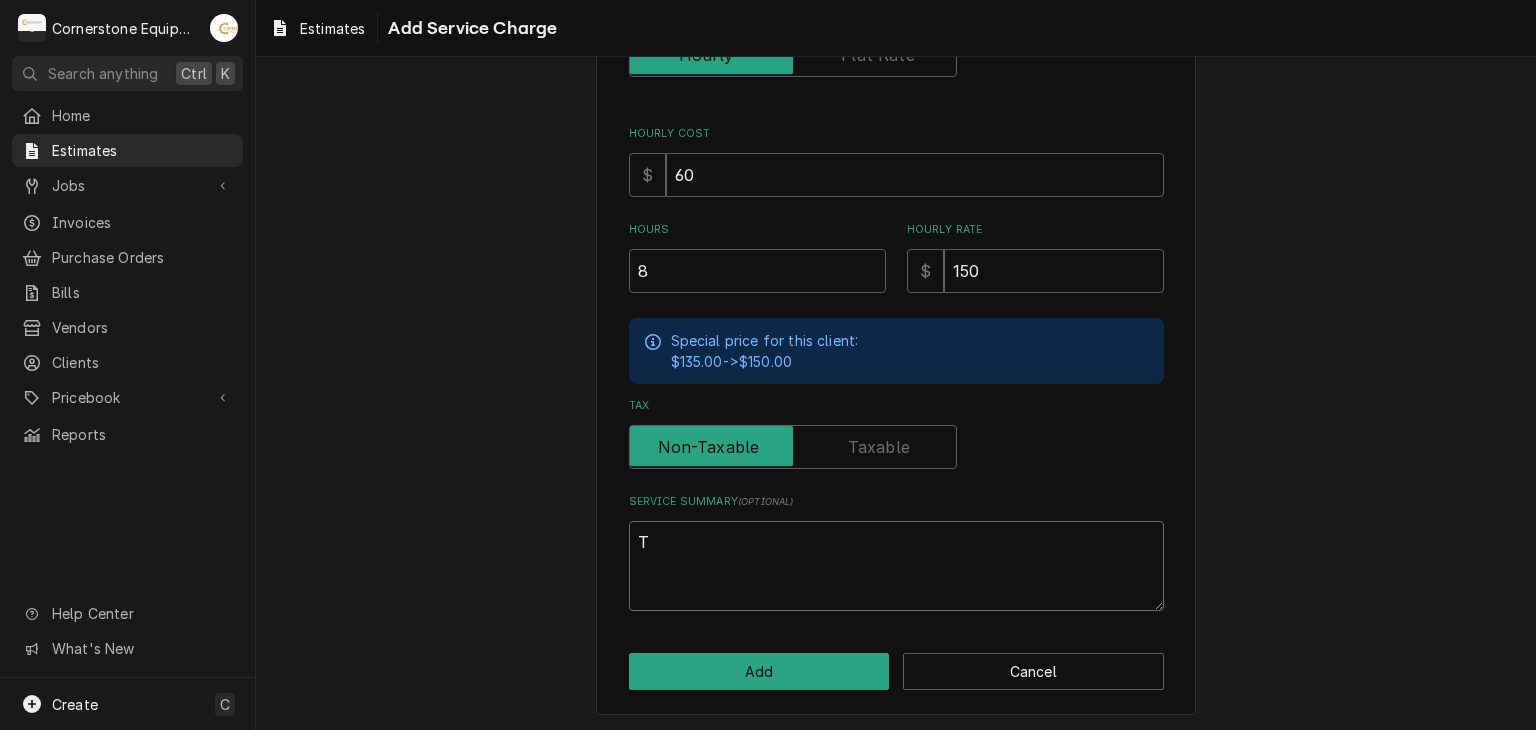type on "x" 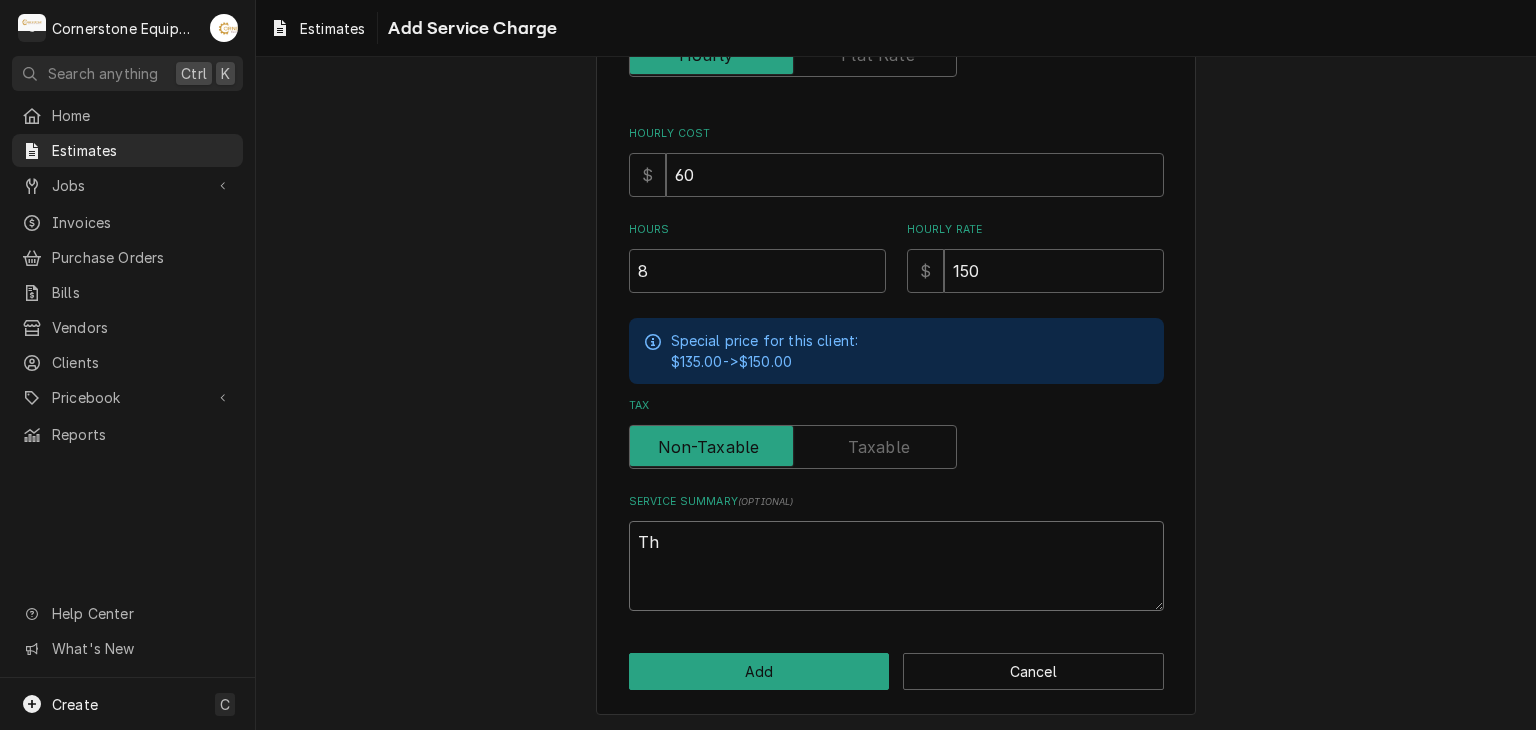 type on "x" 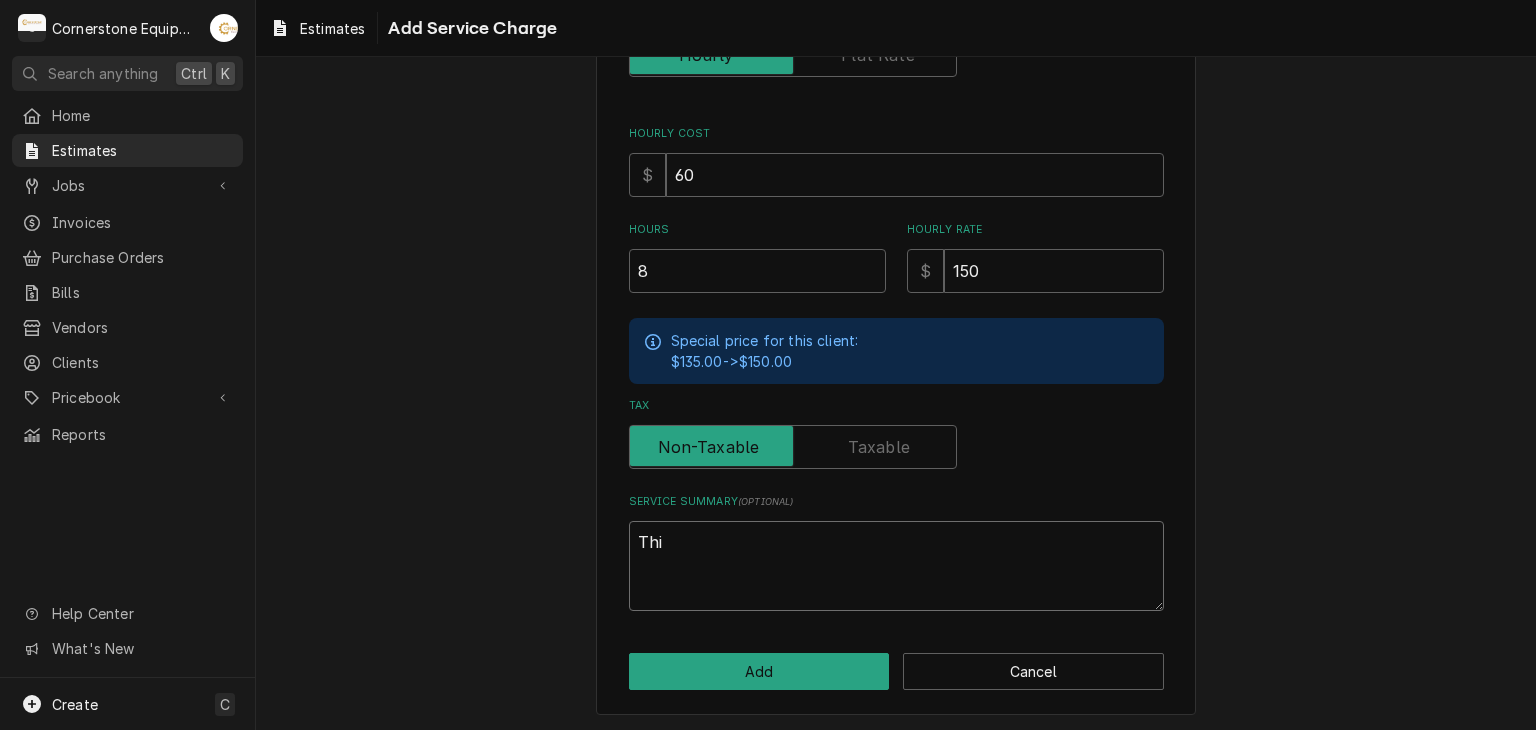 type on "x" 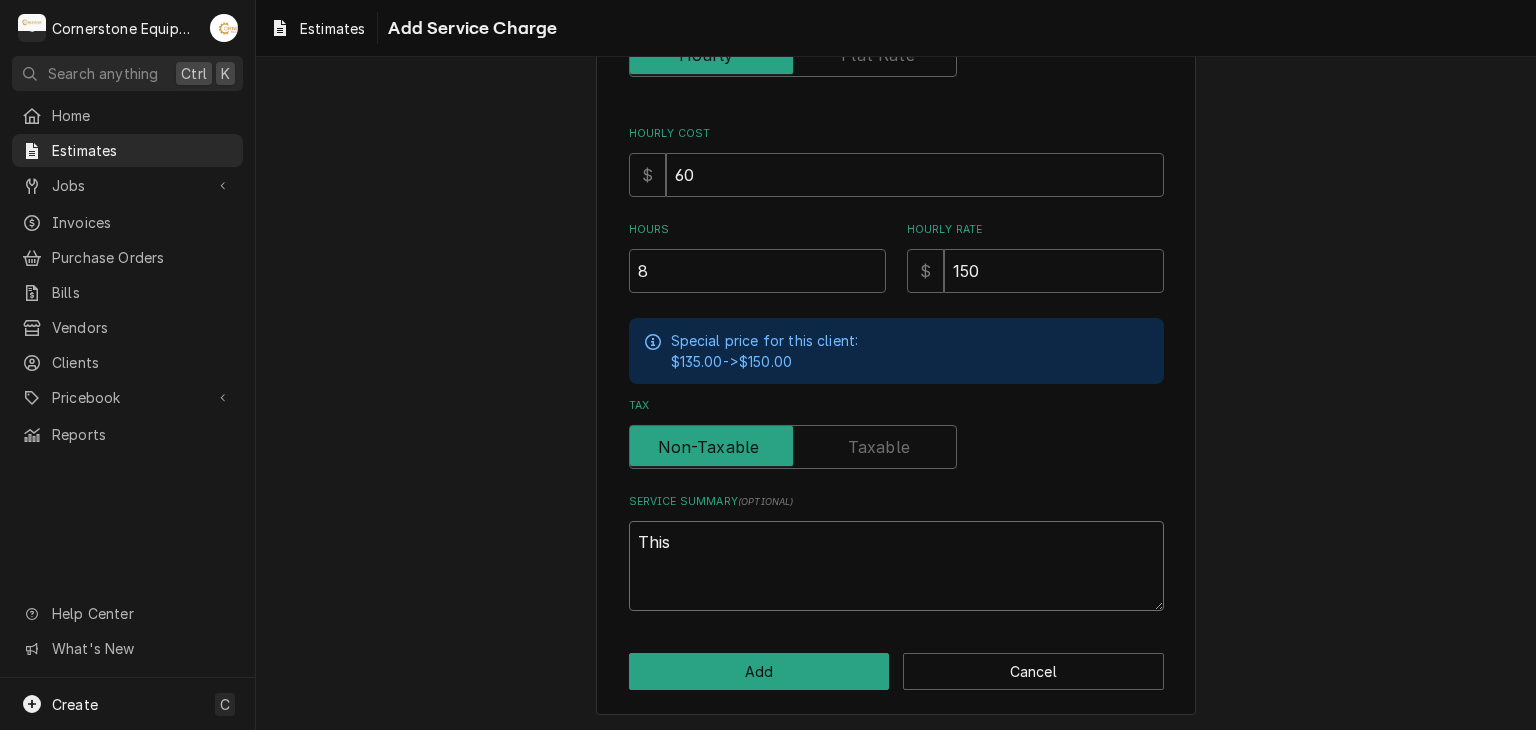 type on "x" 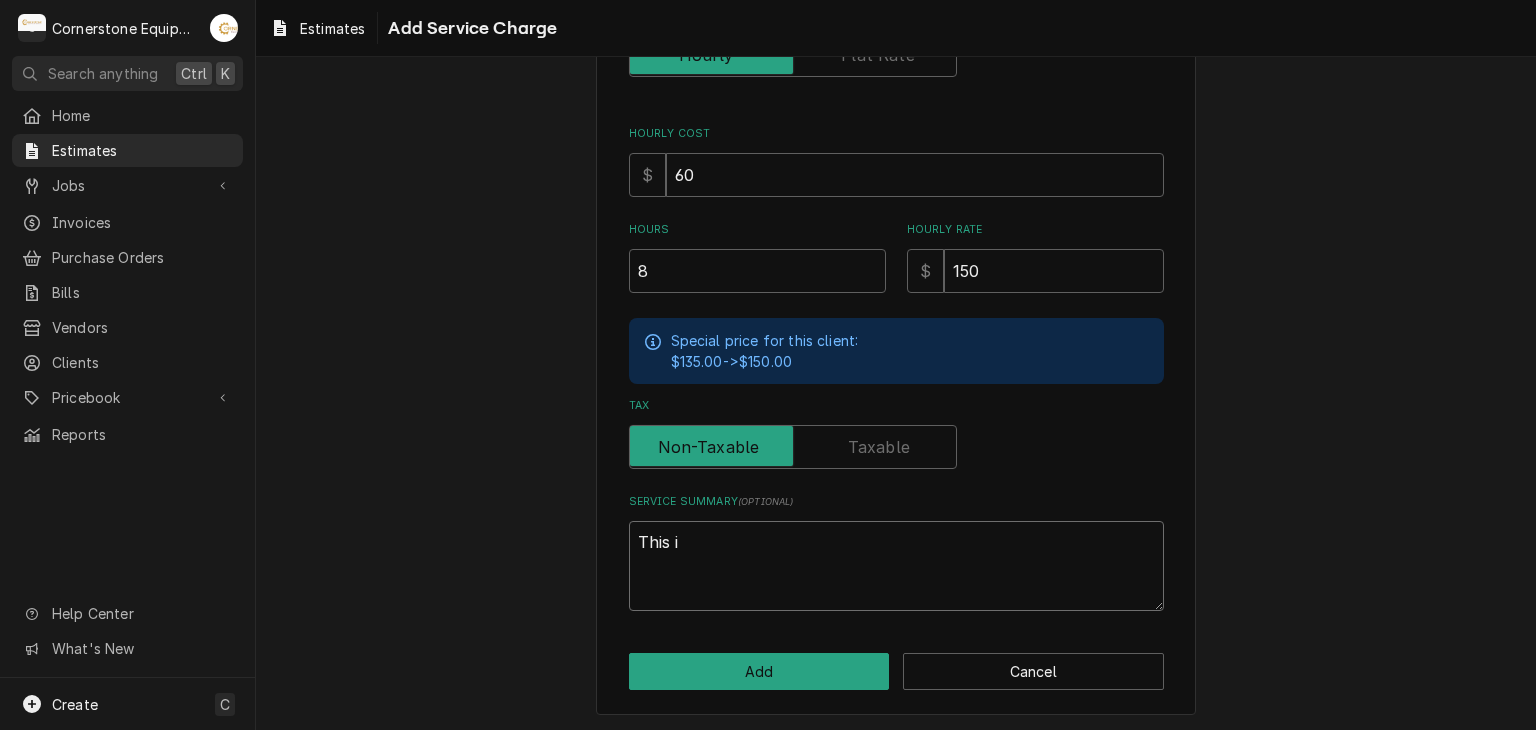 type on "x" 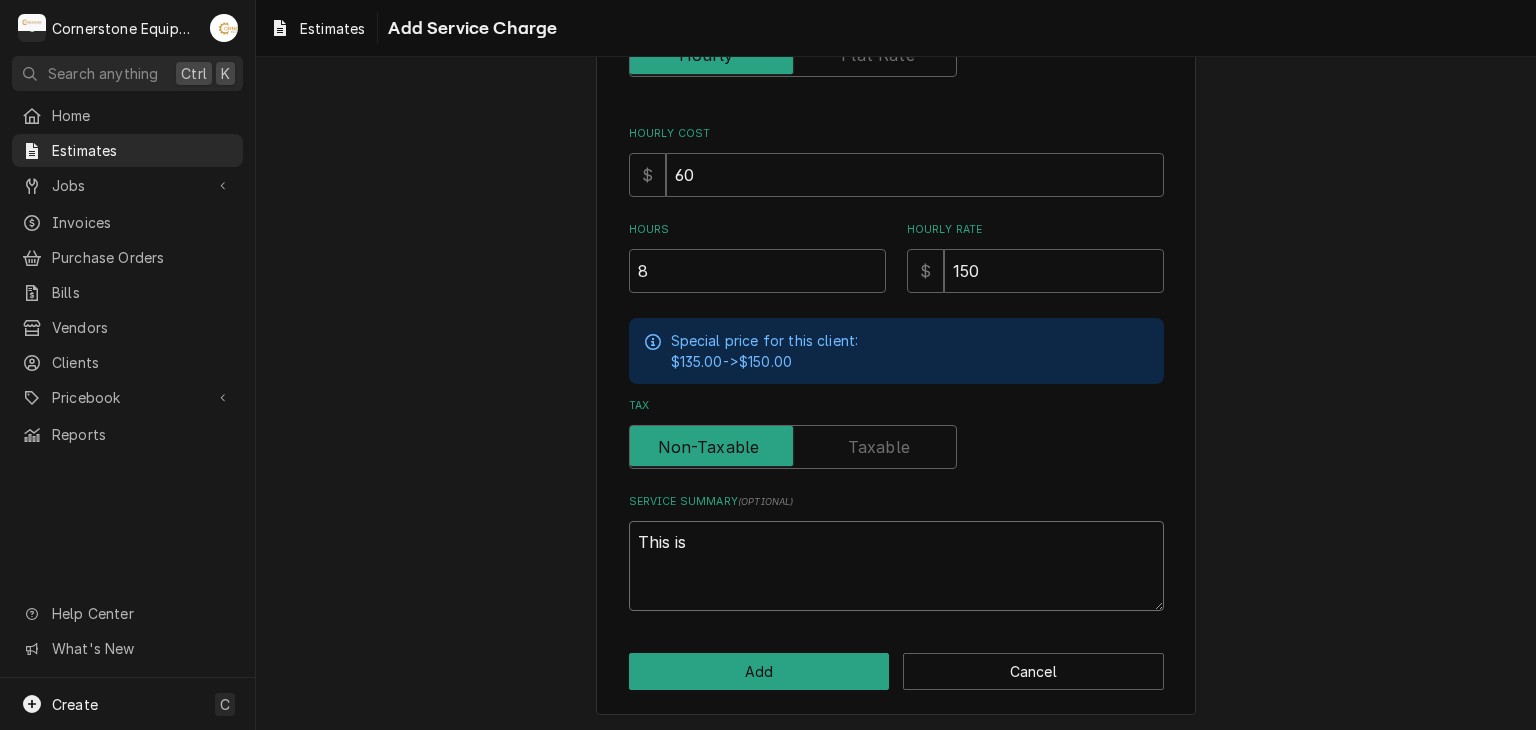 type on "x" 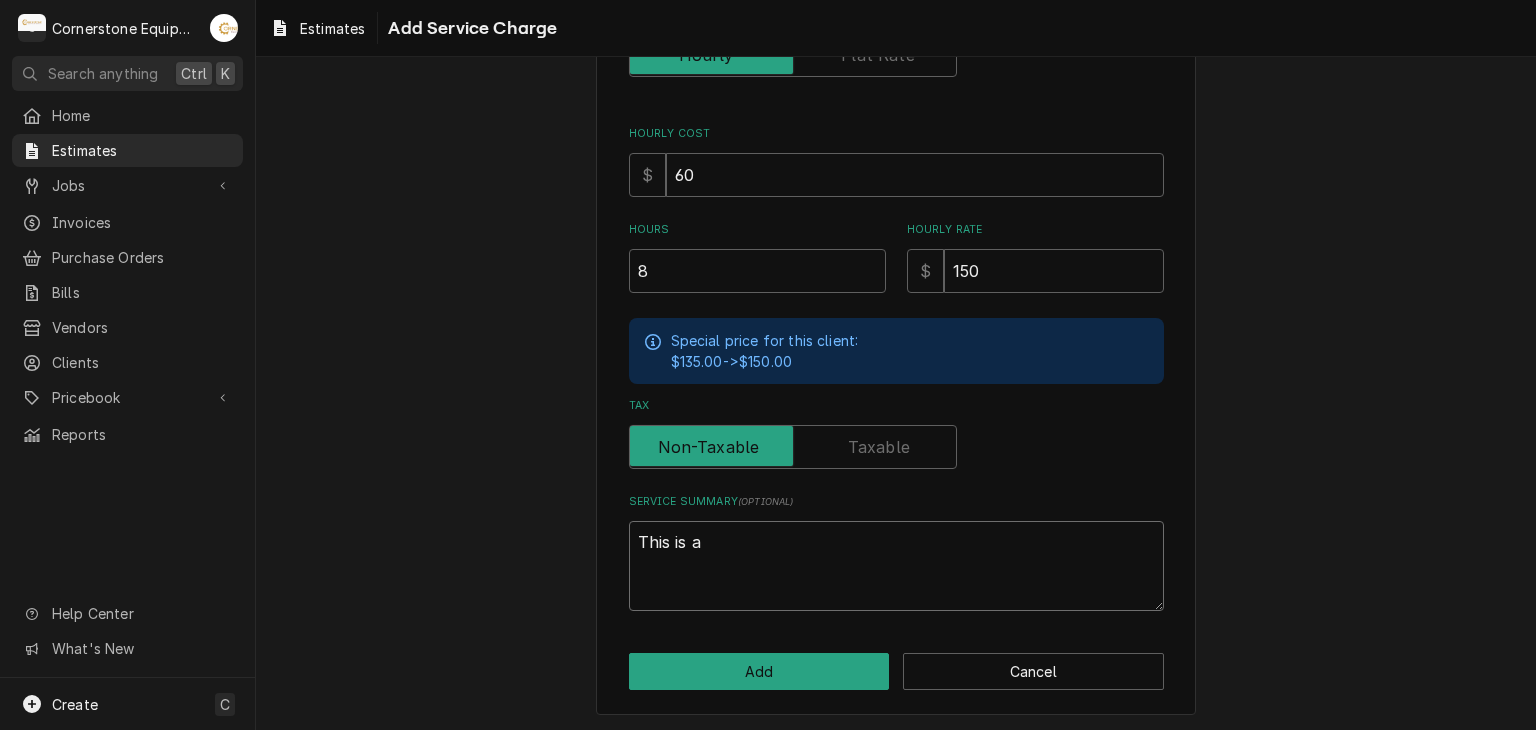 type on "This is an" 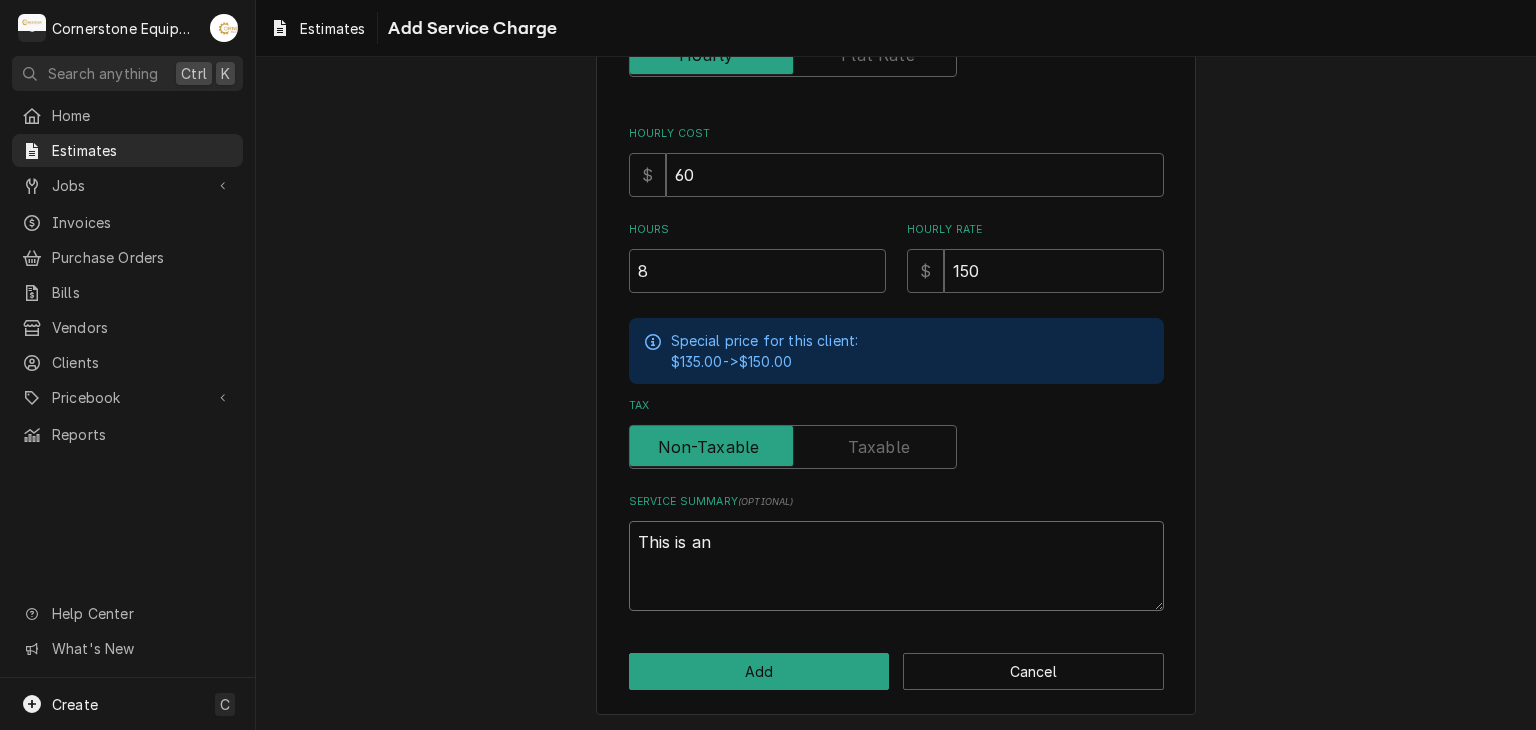 type on "x" 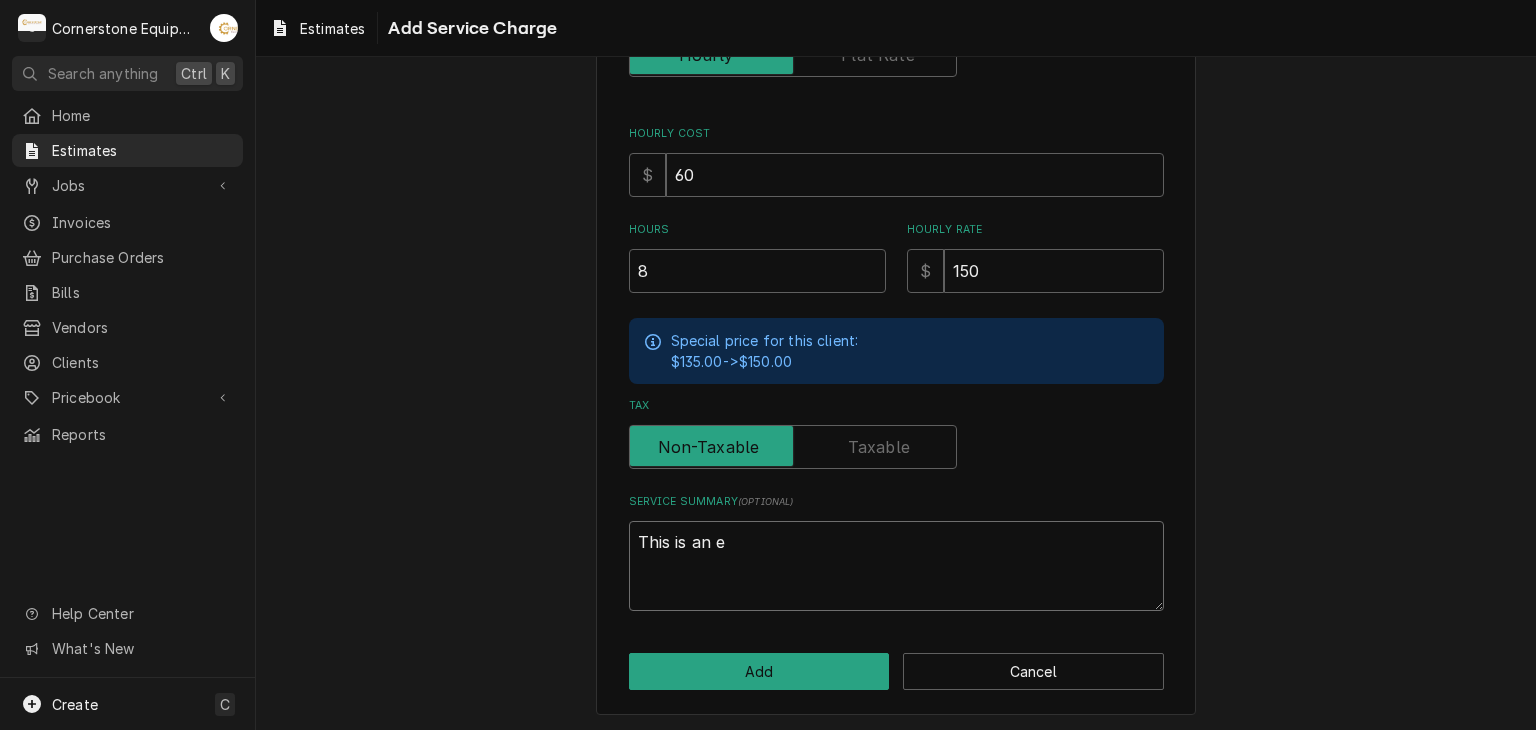 type on "x" 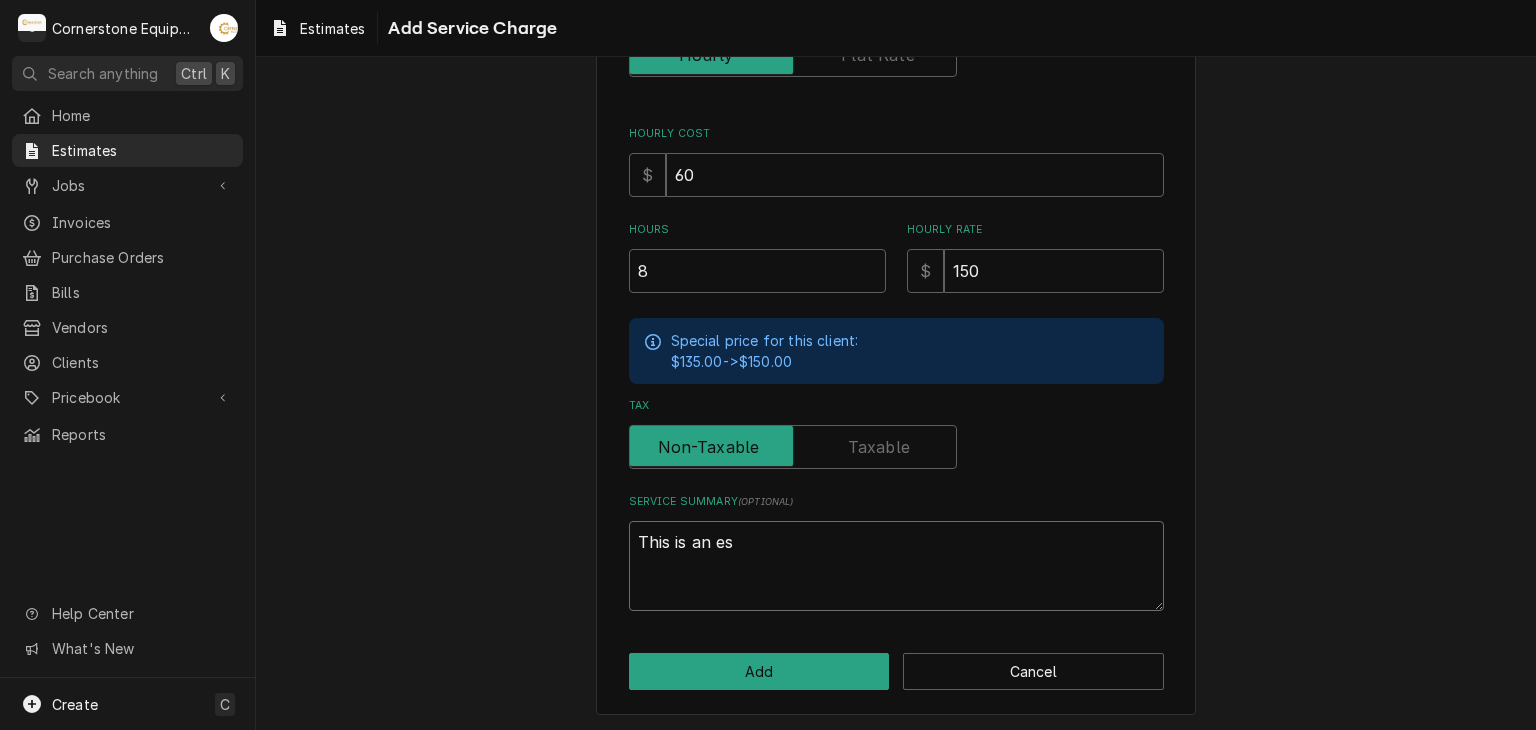 type on "x" 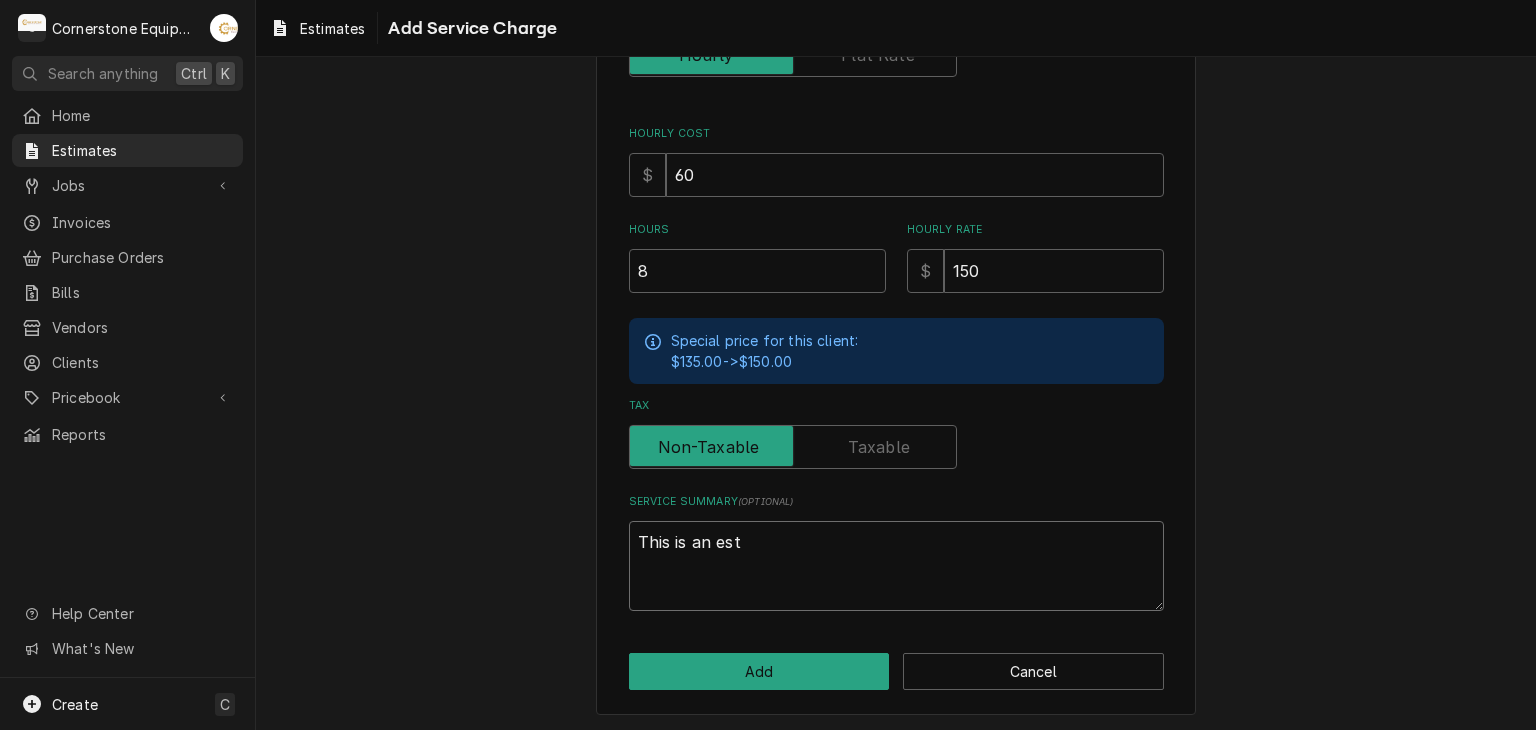 type on "x" 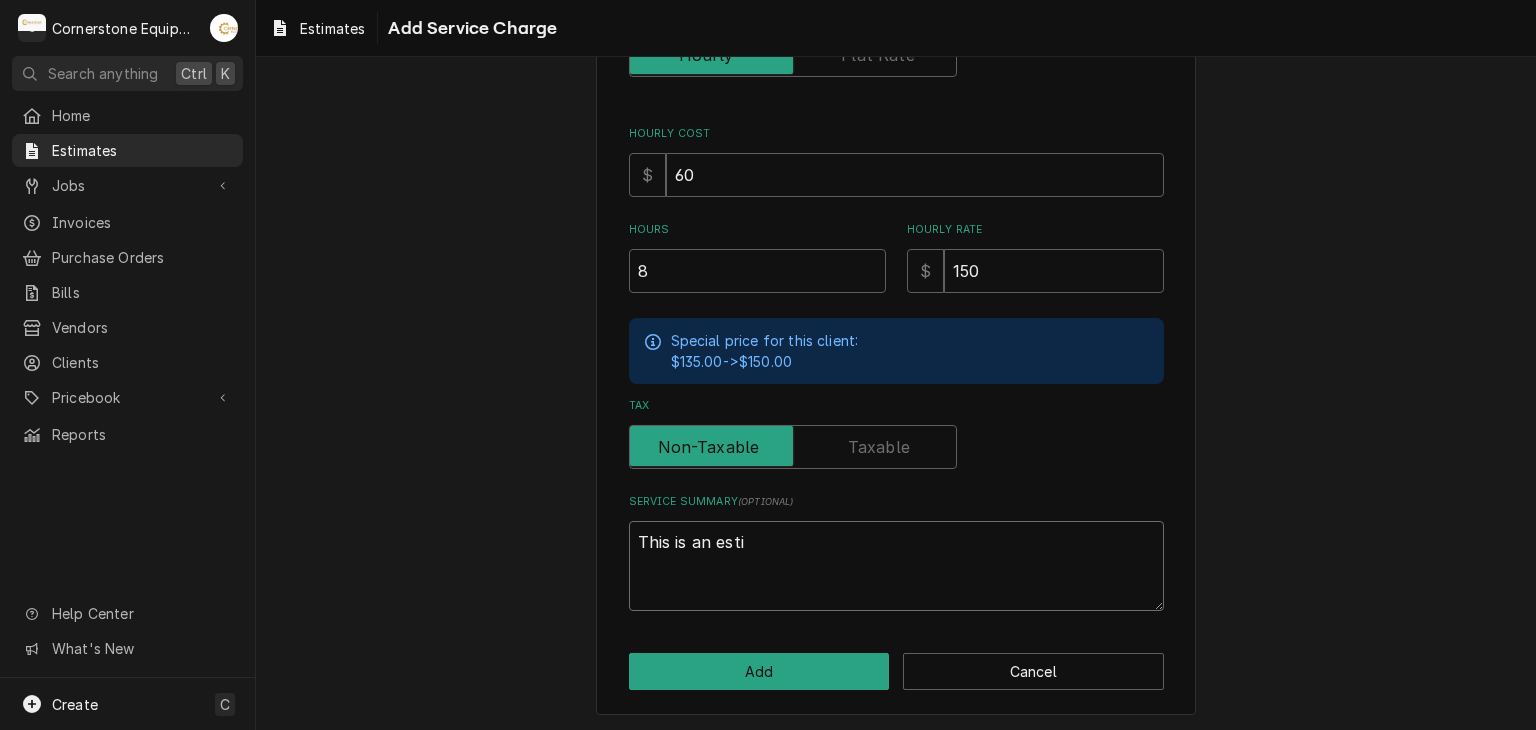 type on "x" 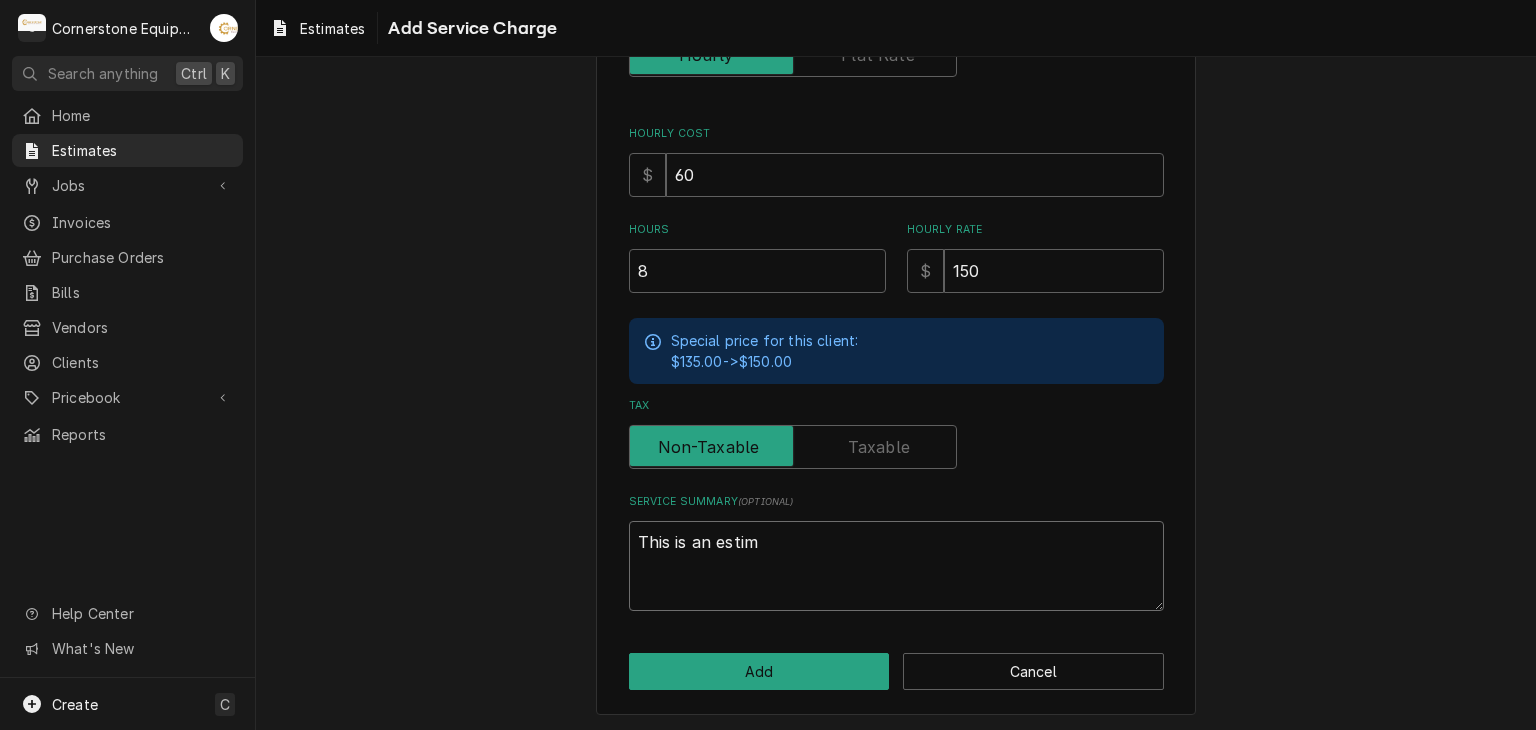 type on "x" 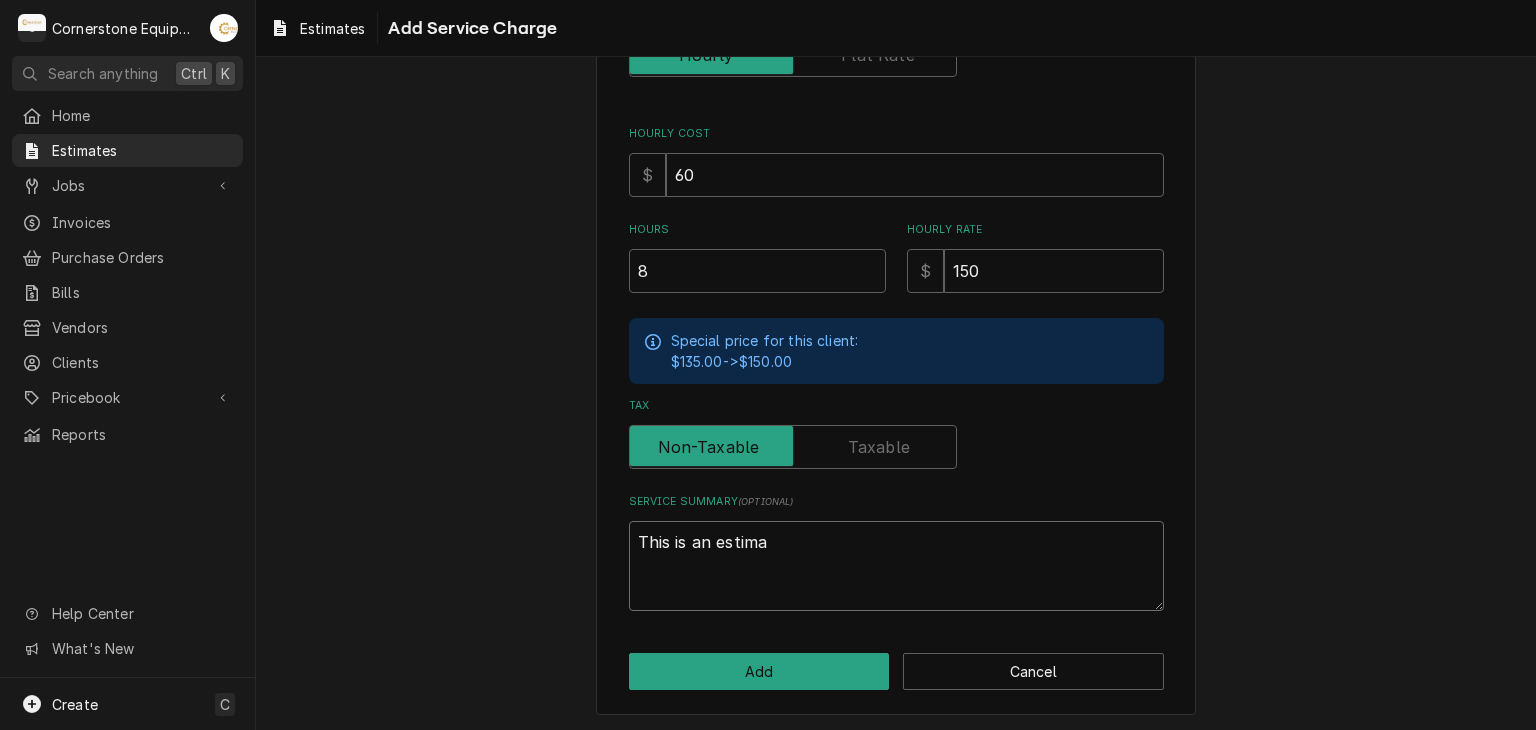 type on "x" 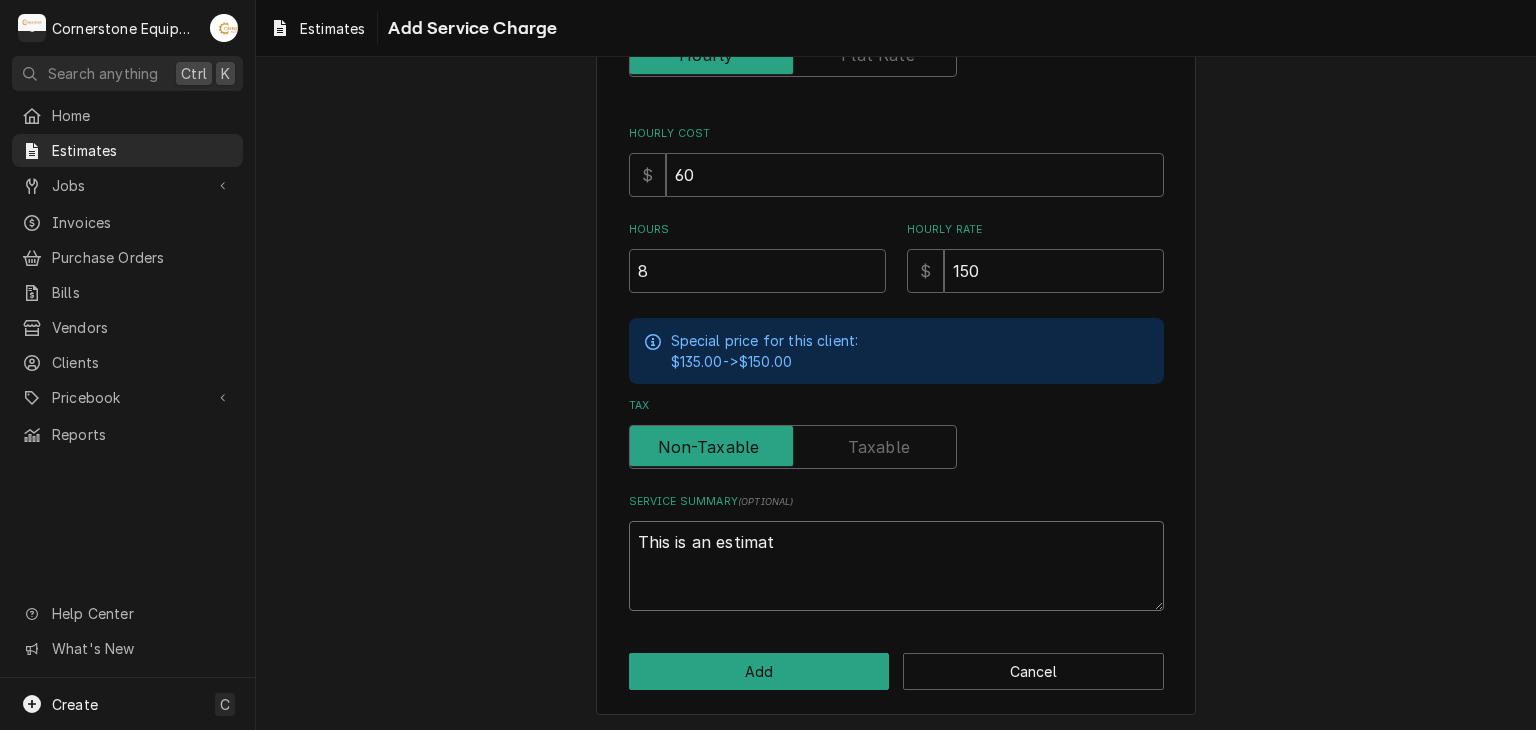 type on "x" 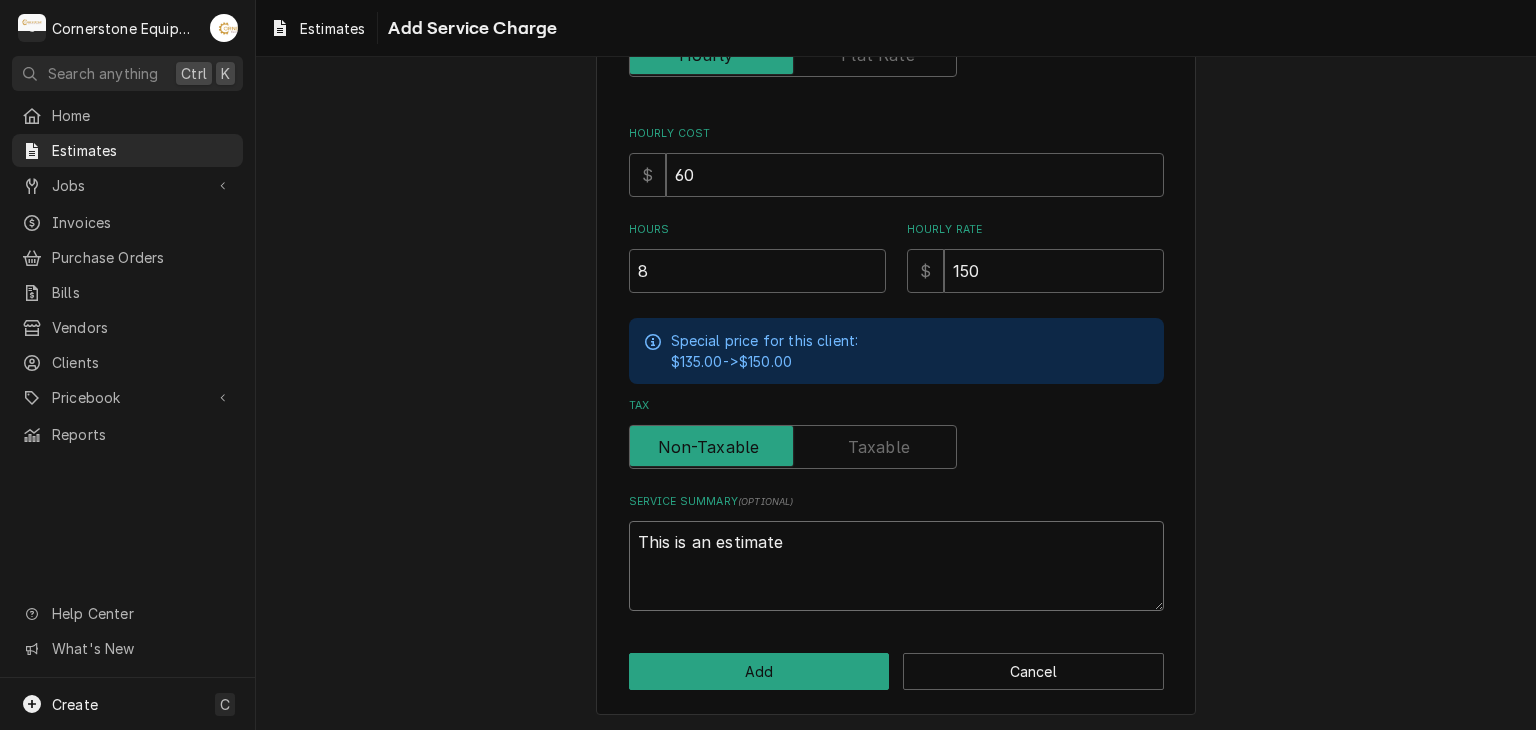 type on "x" 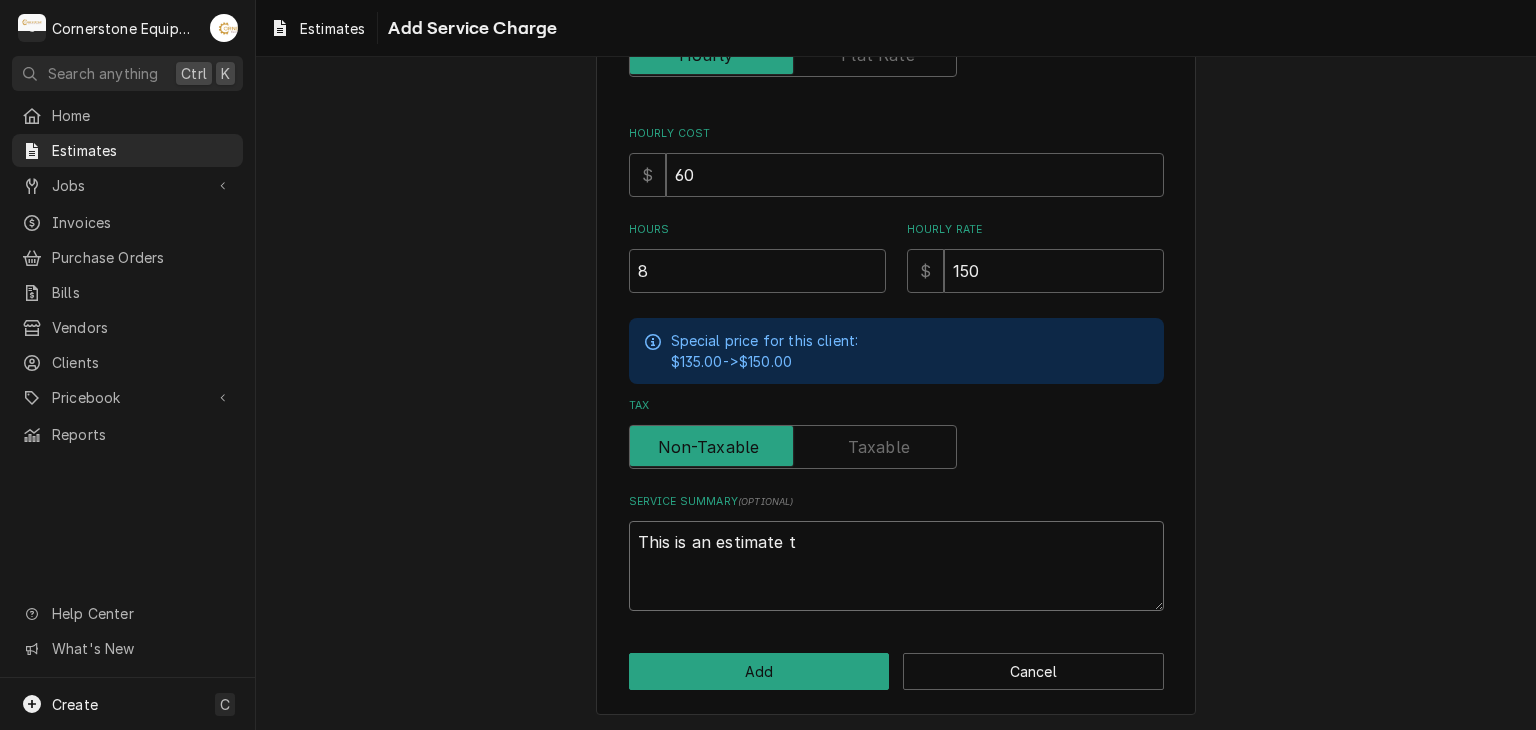 type on "x" 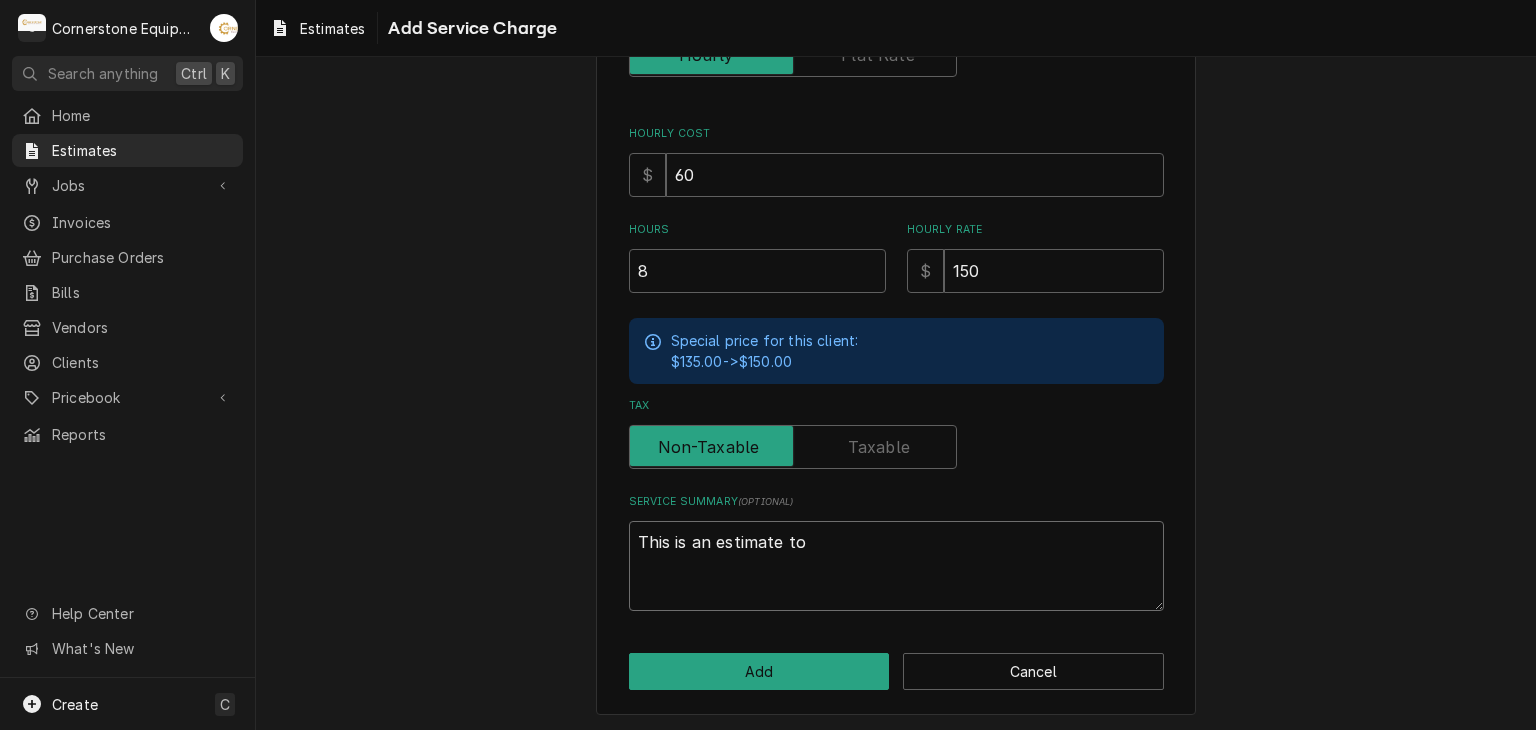 type on "x" 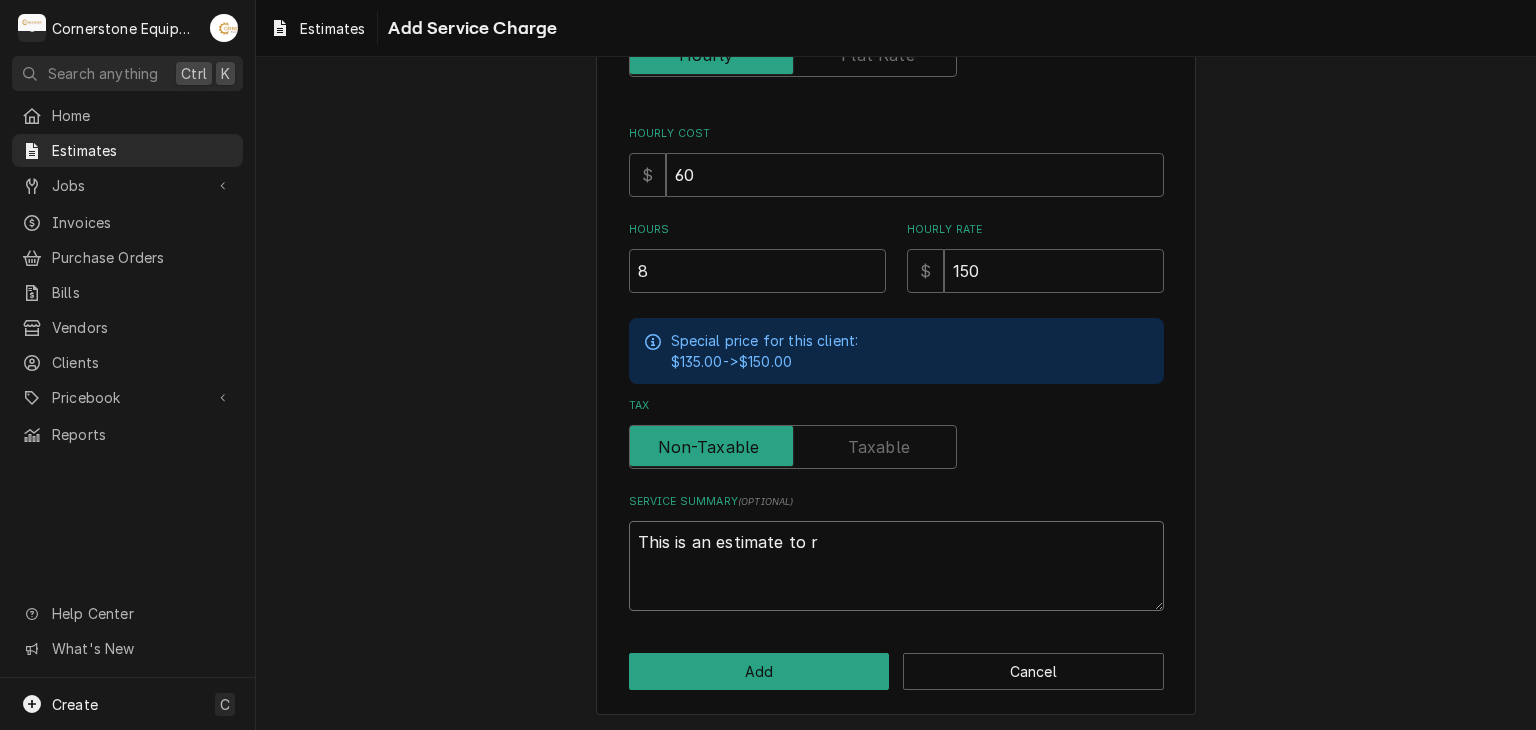 type on "x" 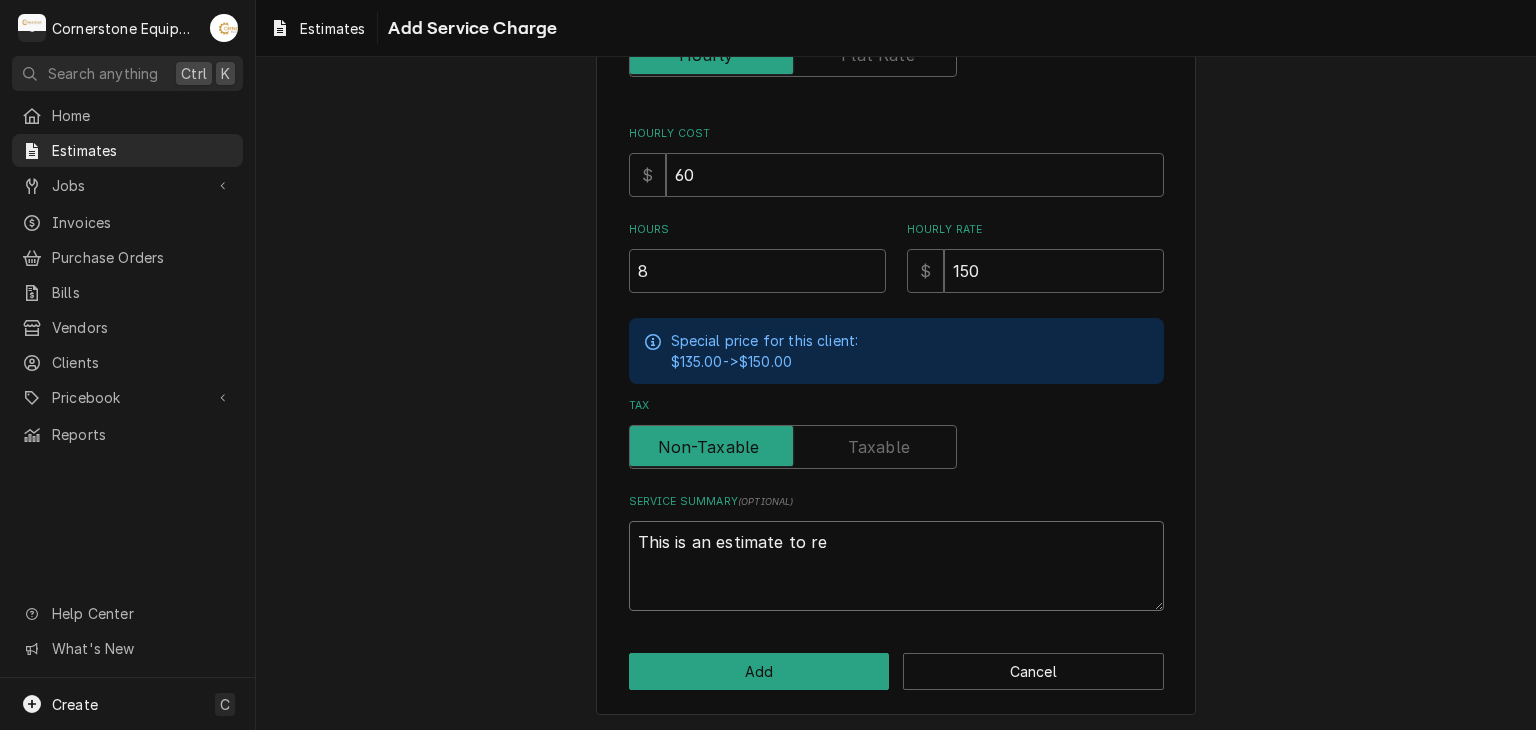 type on "x" 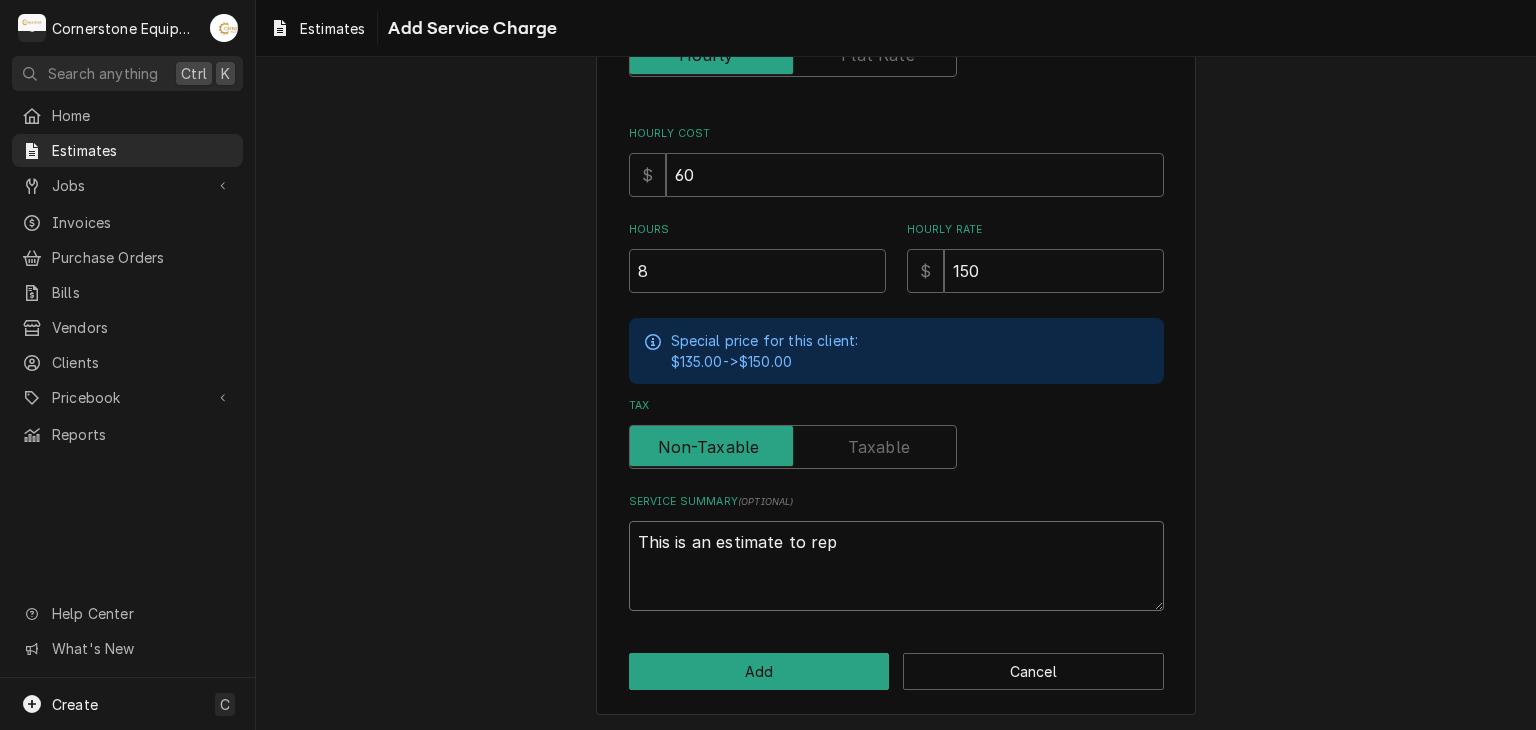 type on "This is an estimate to repl" 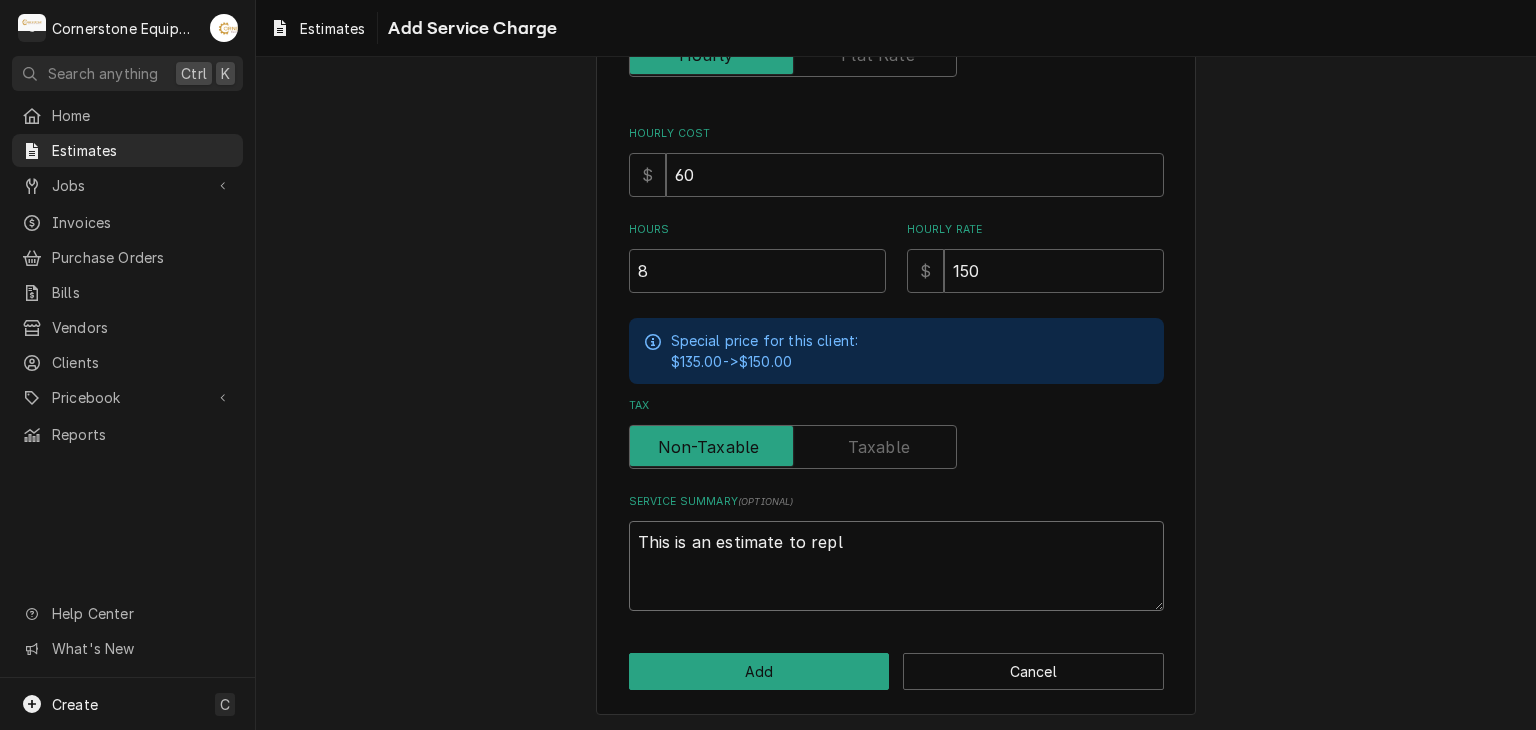 type on "x" 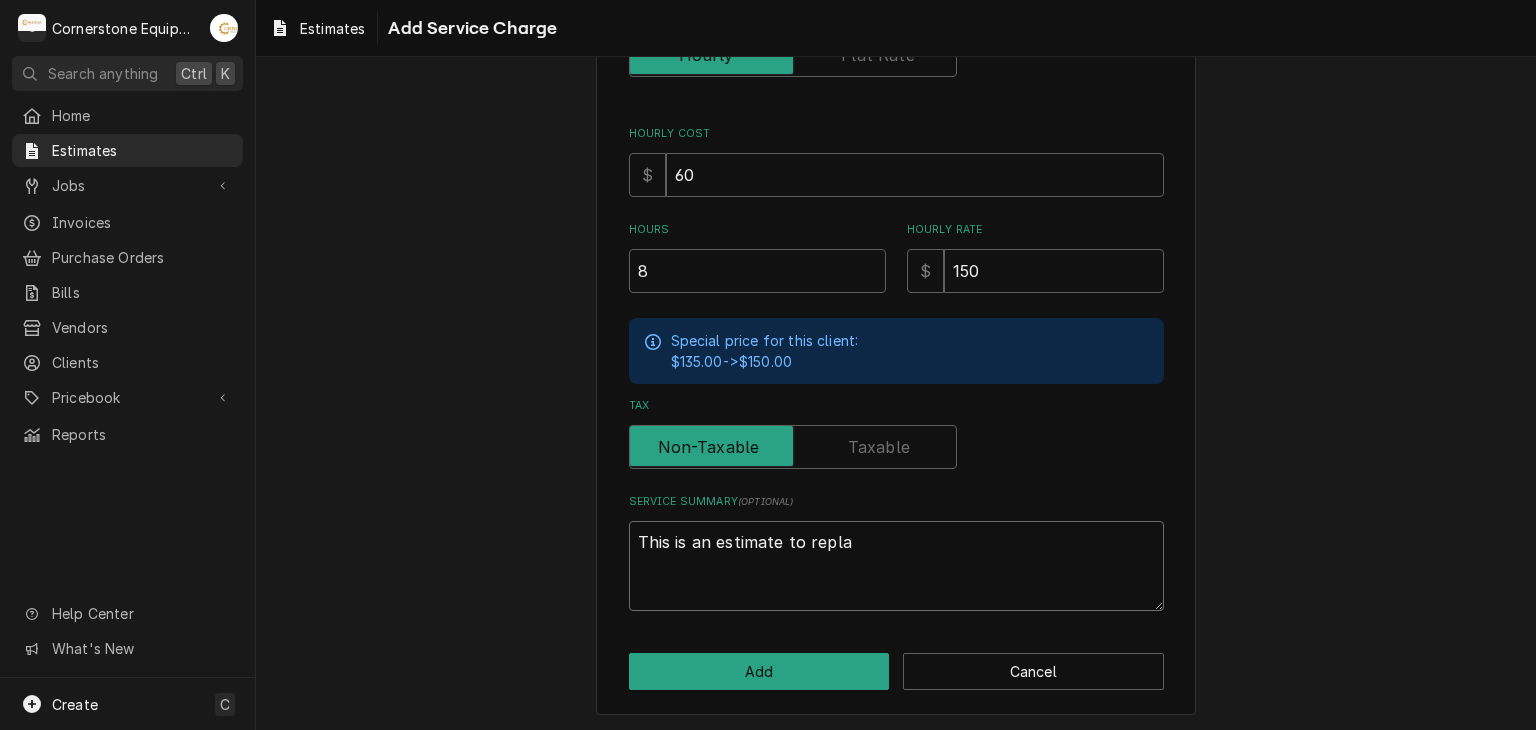 type on "x" 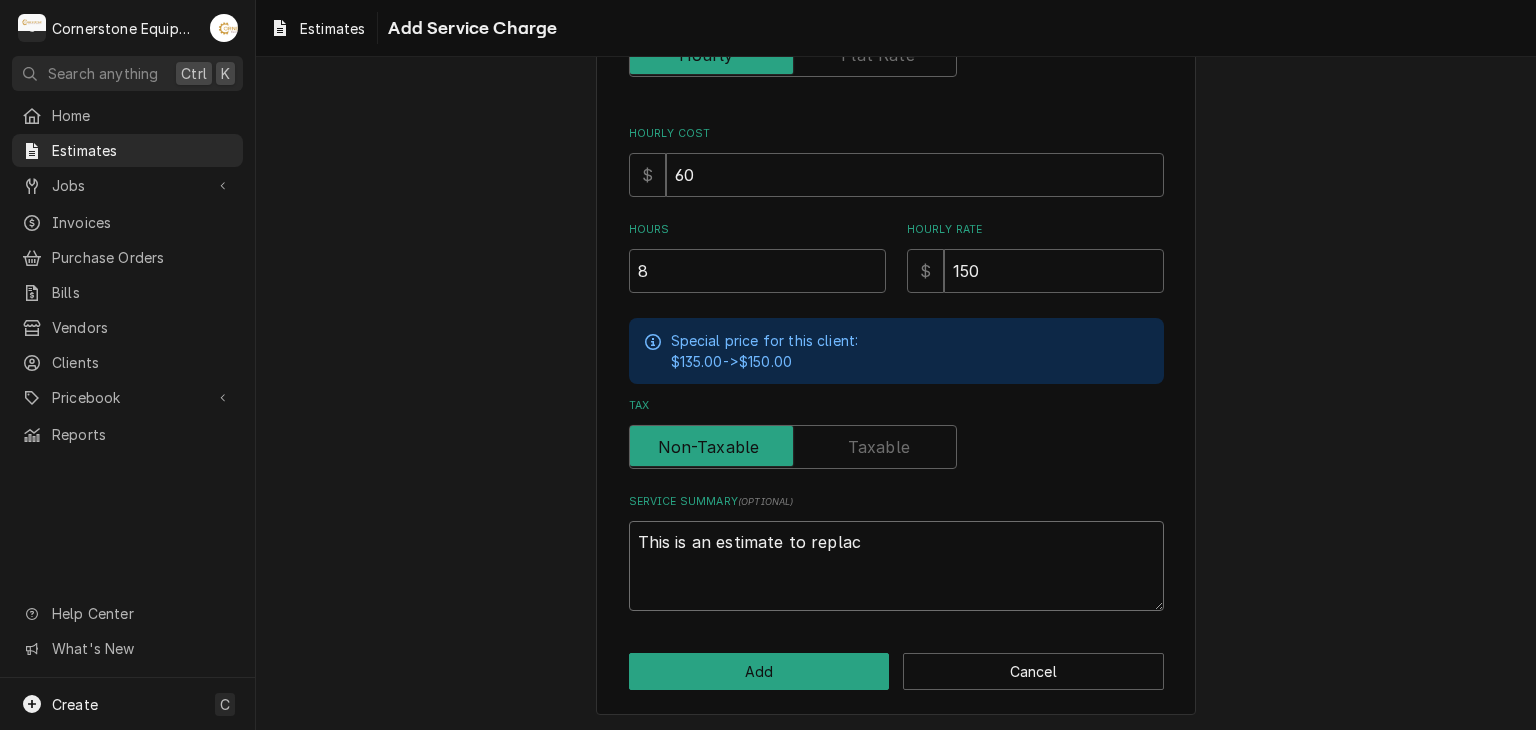 type on "x" 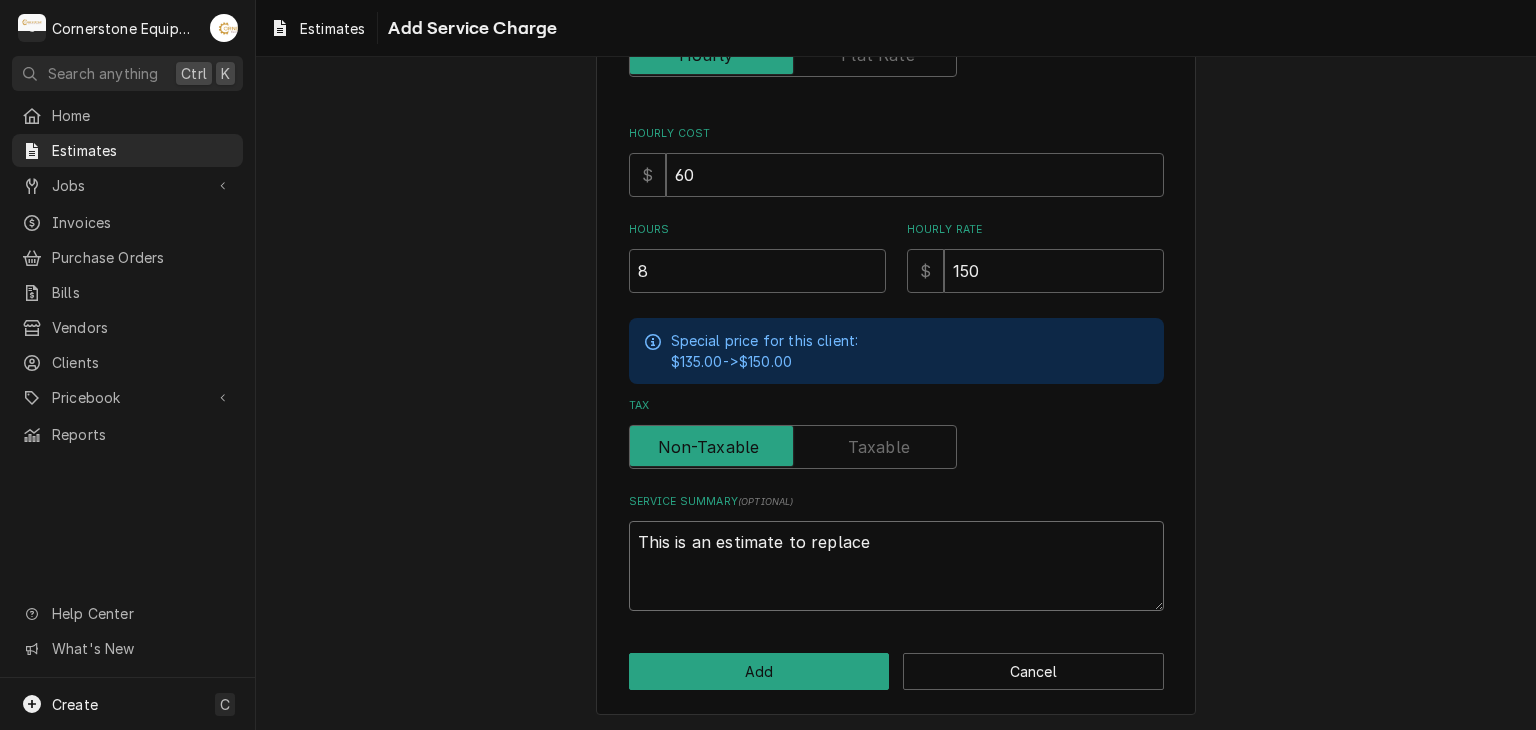 type on "x" 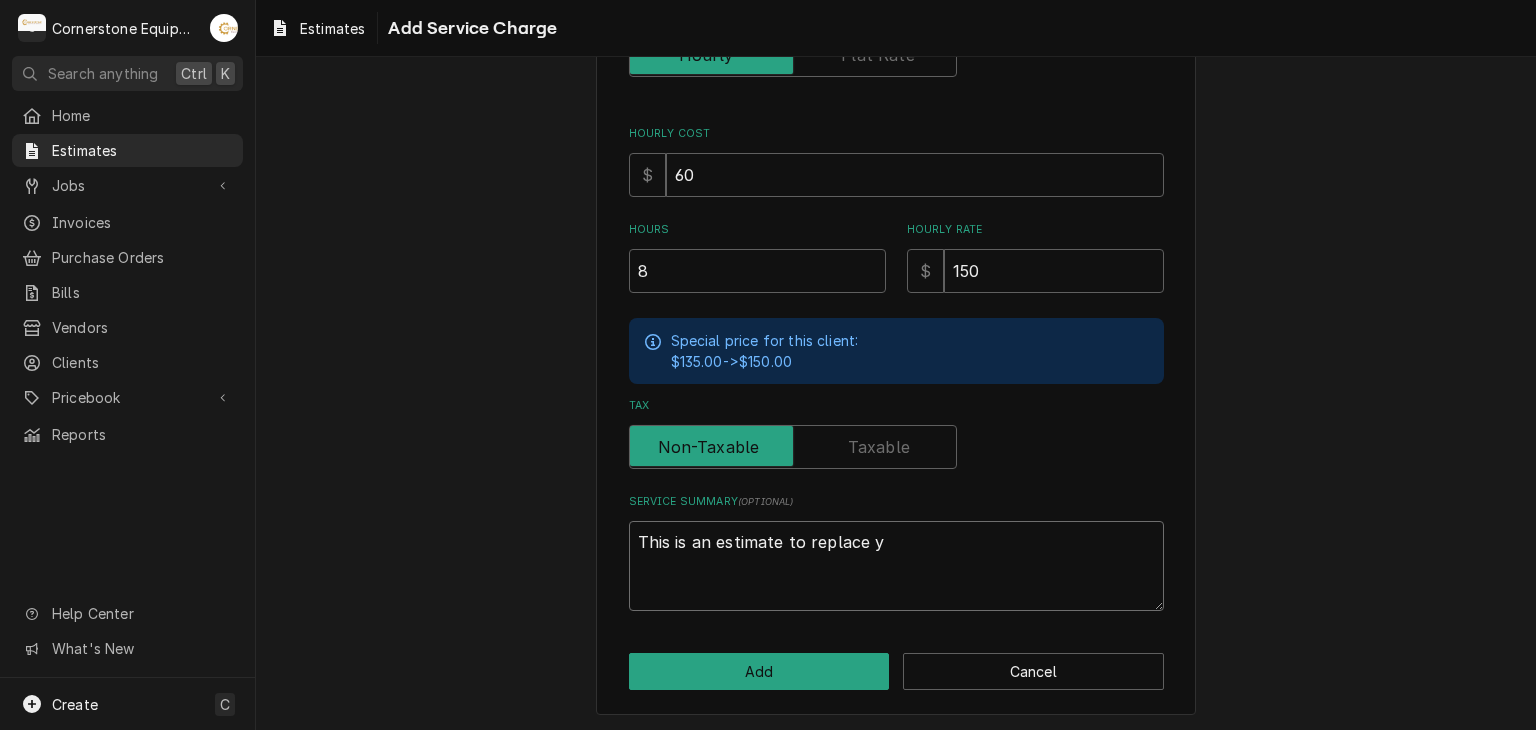 type on "x" 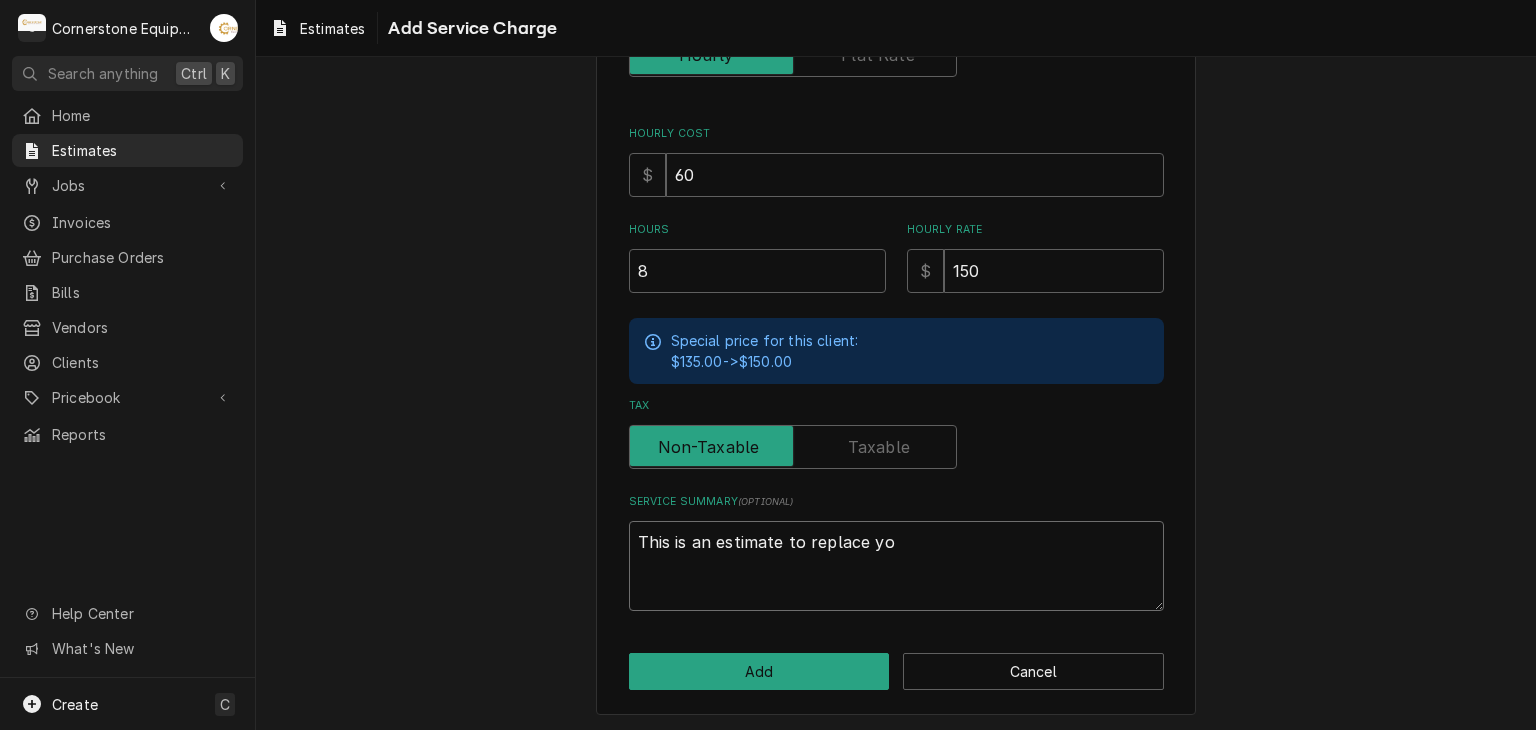 type on "x" 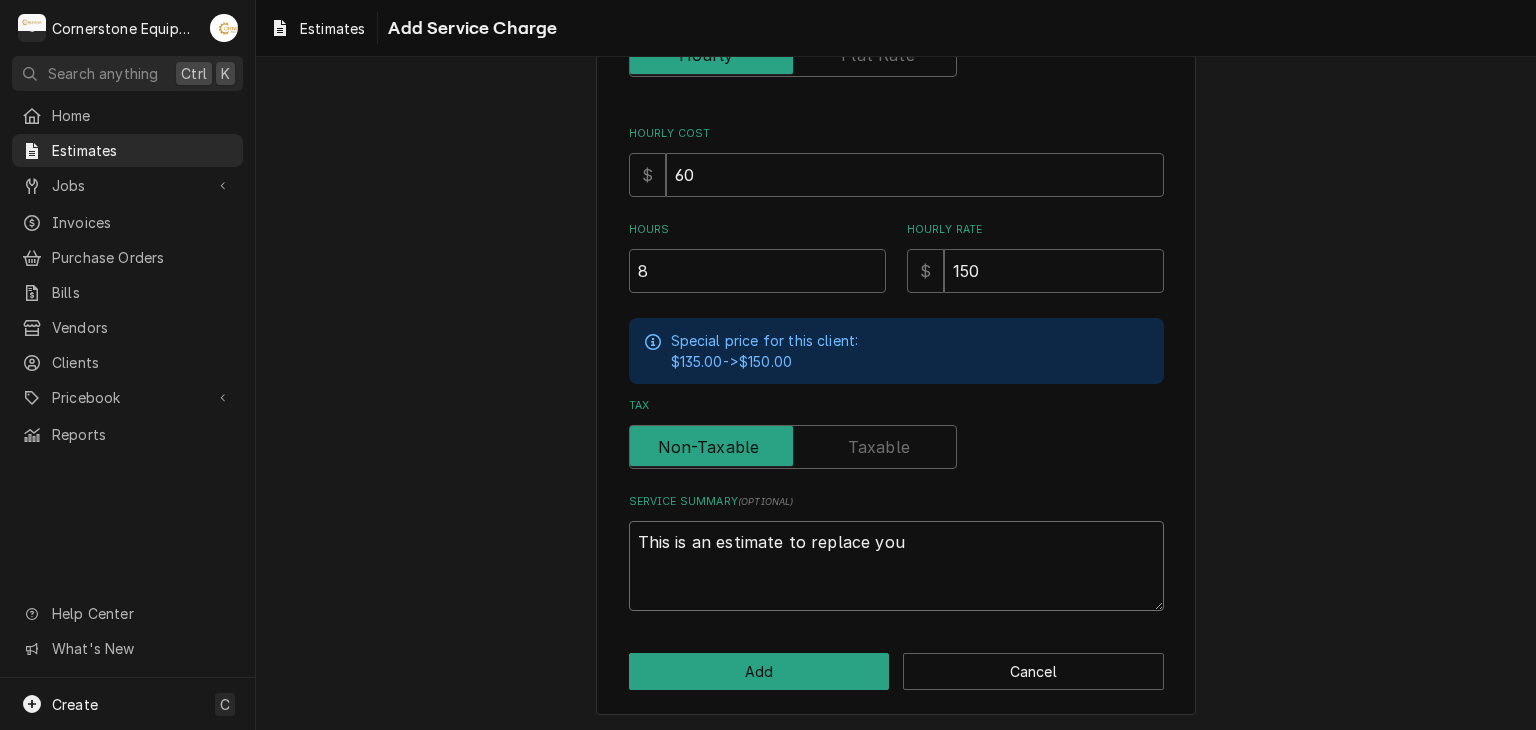 type on "x" 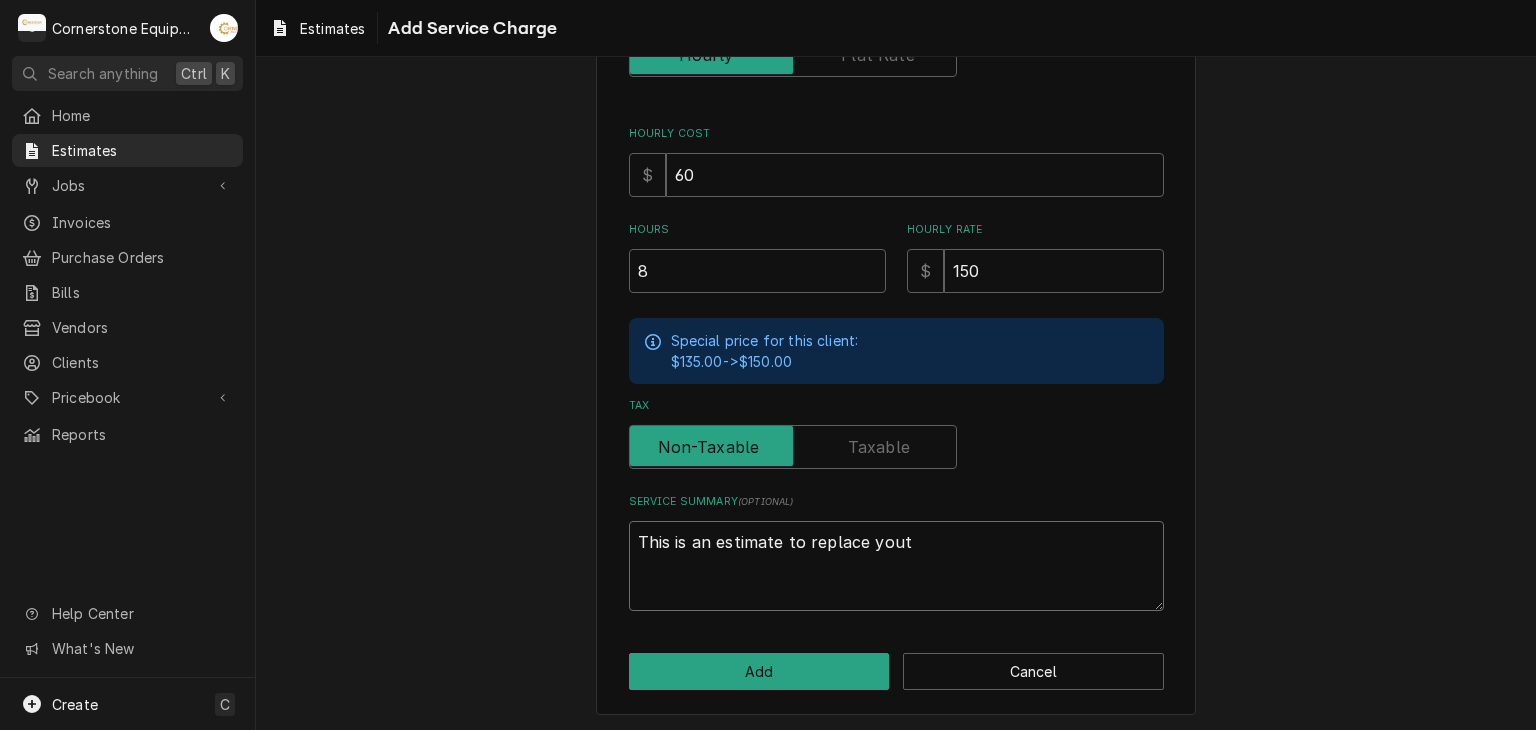 type on "x" 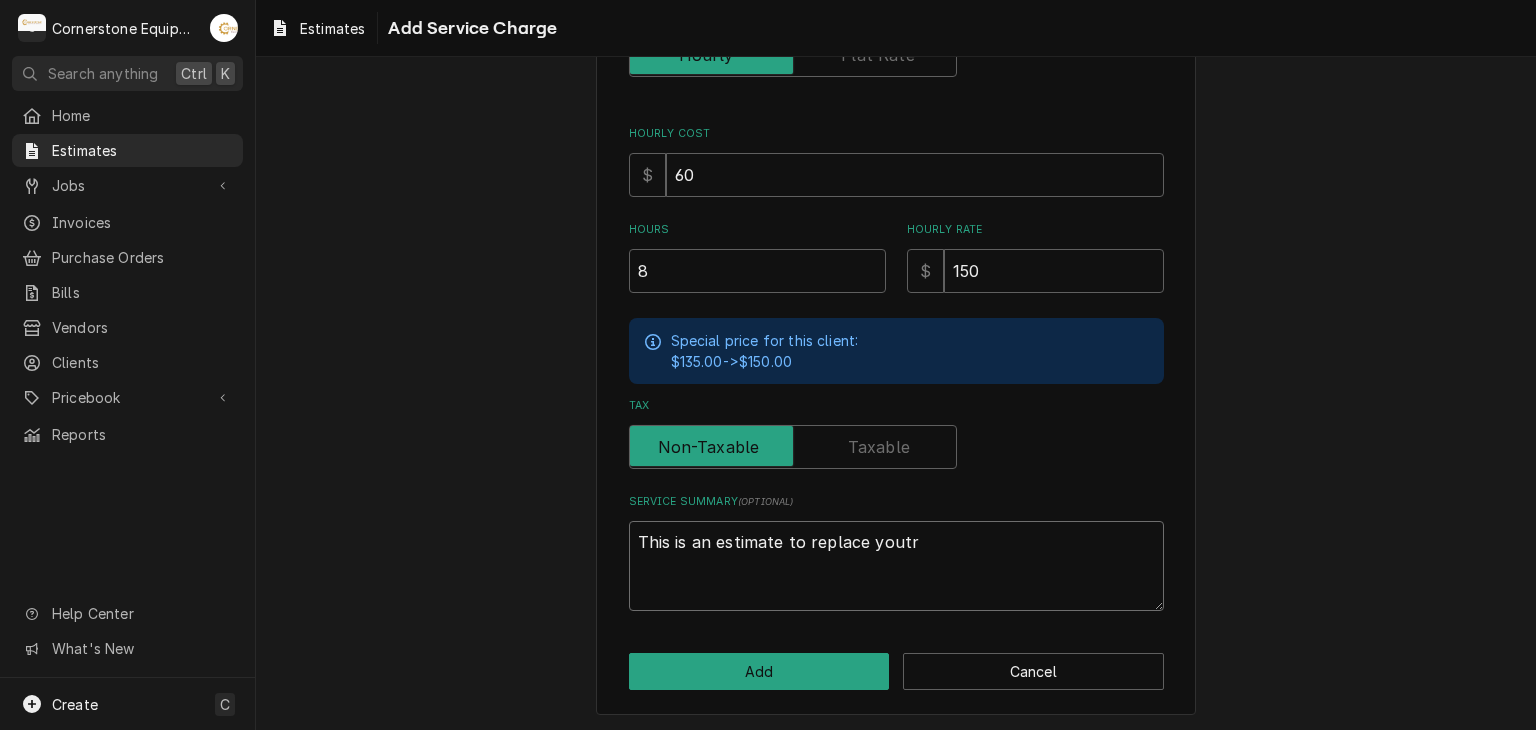 type on "x" 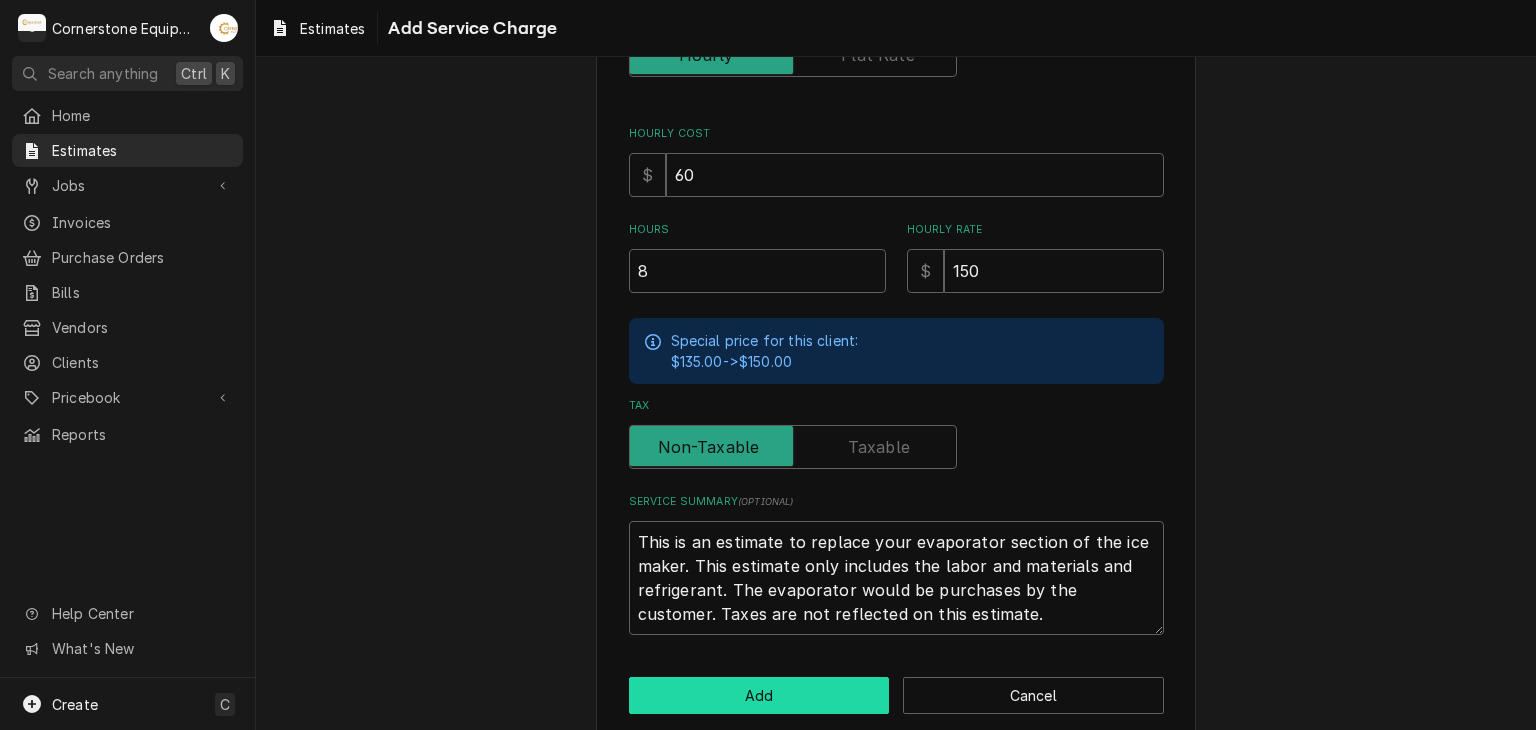 click on "Add" at bounding box center [759, 695] 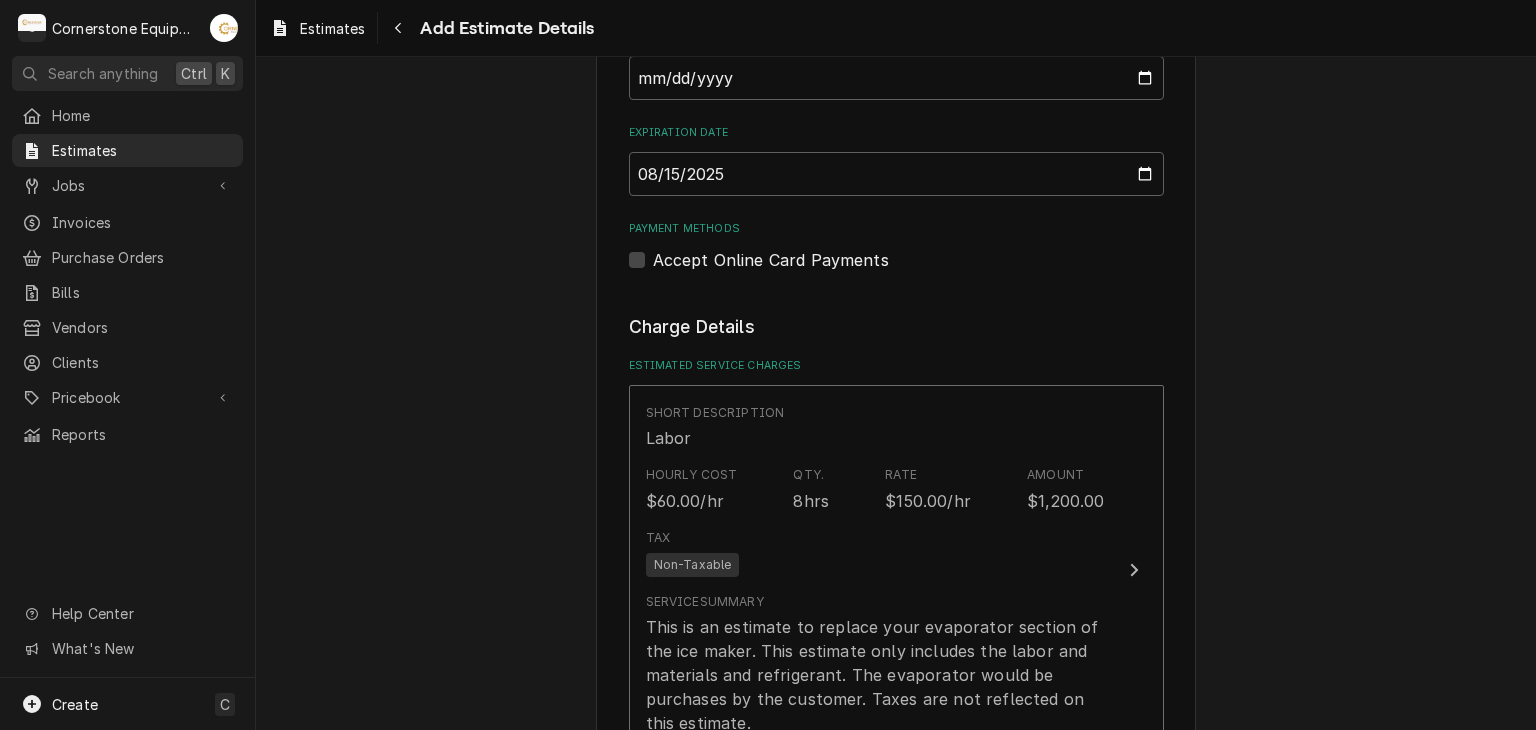 scroll, scrollTop: 1448, scrollLeft: 0, axis: vertical 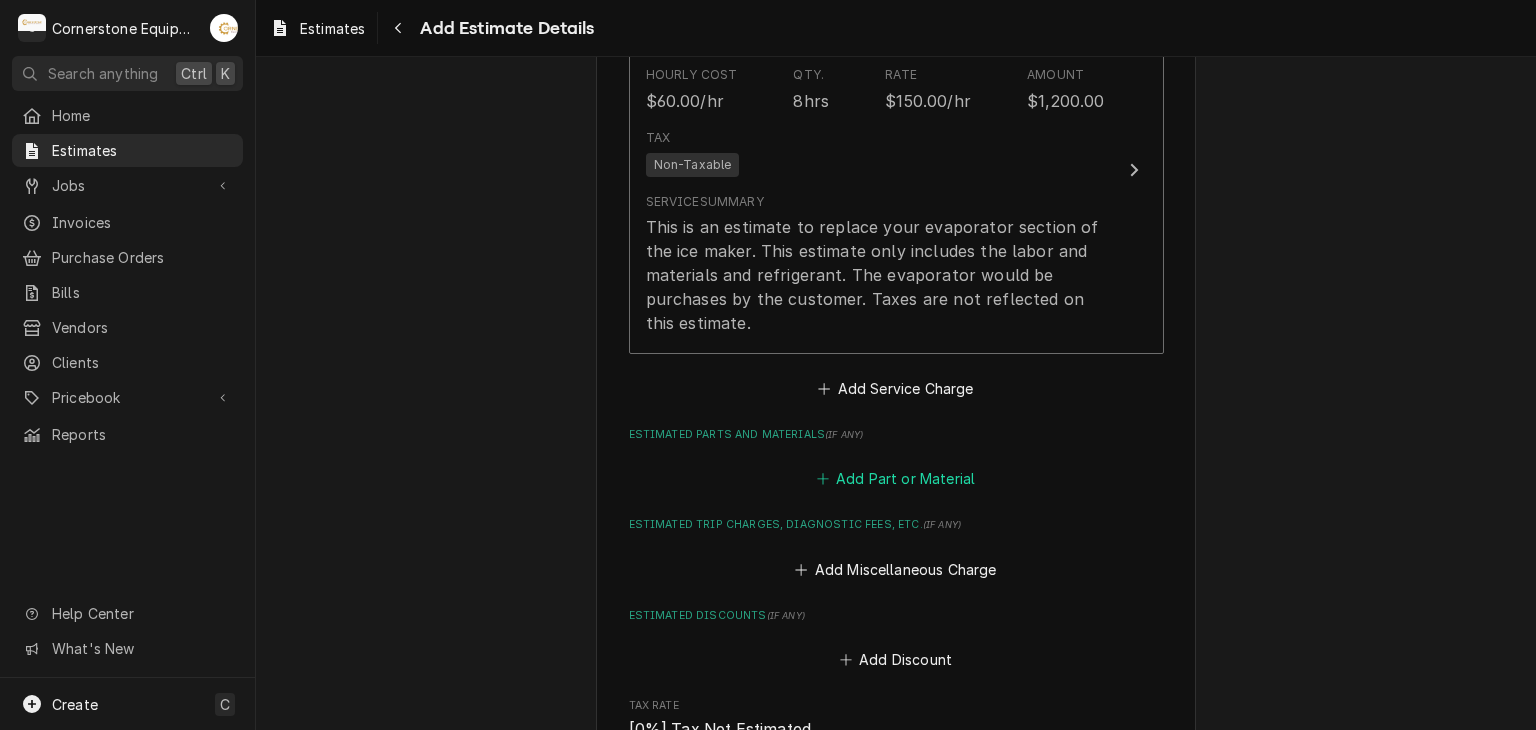 click on "Add Part or Material" at bounding box center [895, 479] 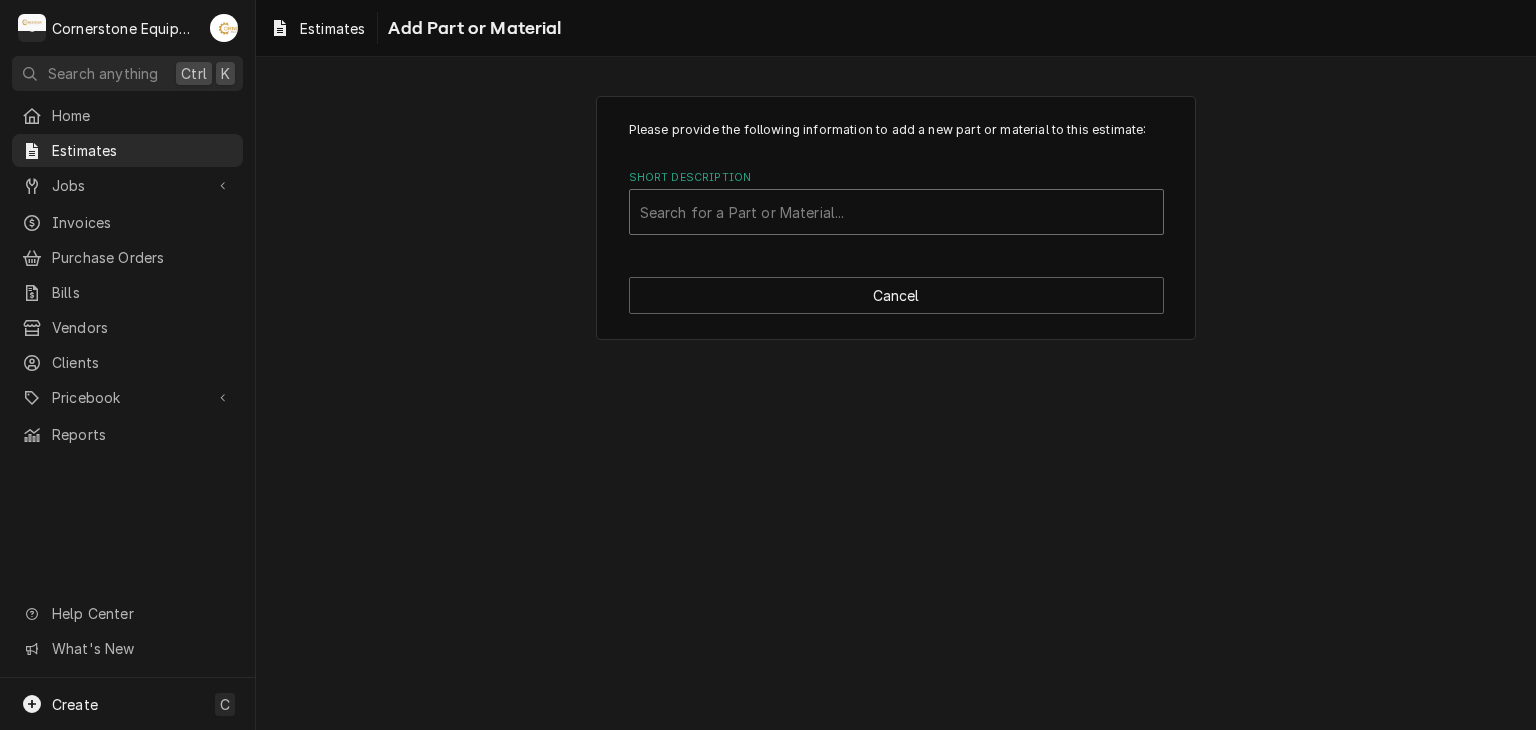 click on "Search for a Part or Material..." at bounding box center [896, 212] 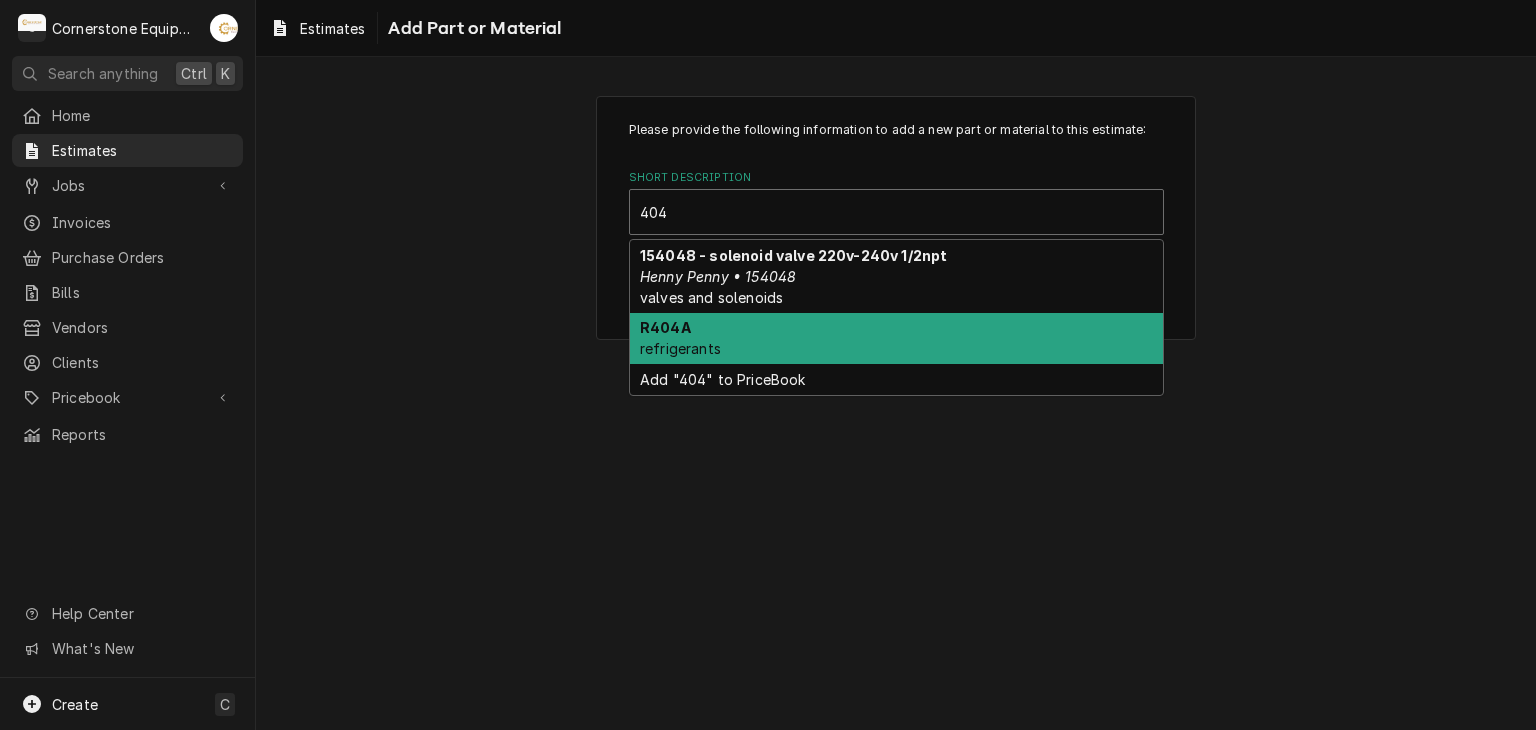 click on "R404A refrigerants" at bounding box center (896, 339) 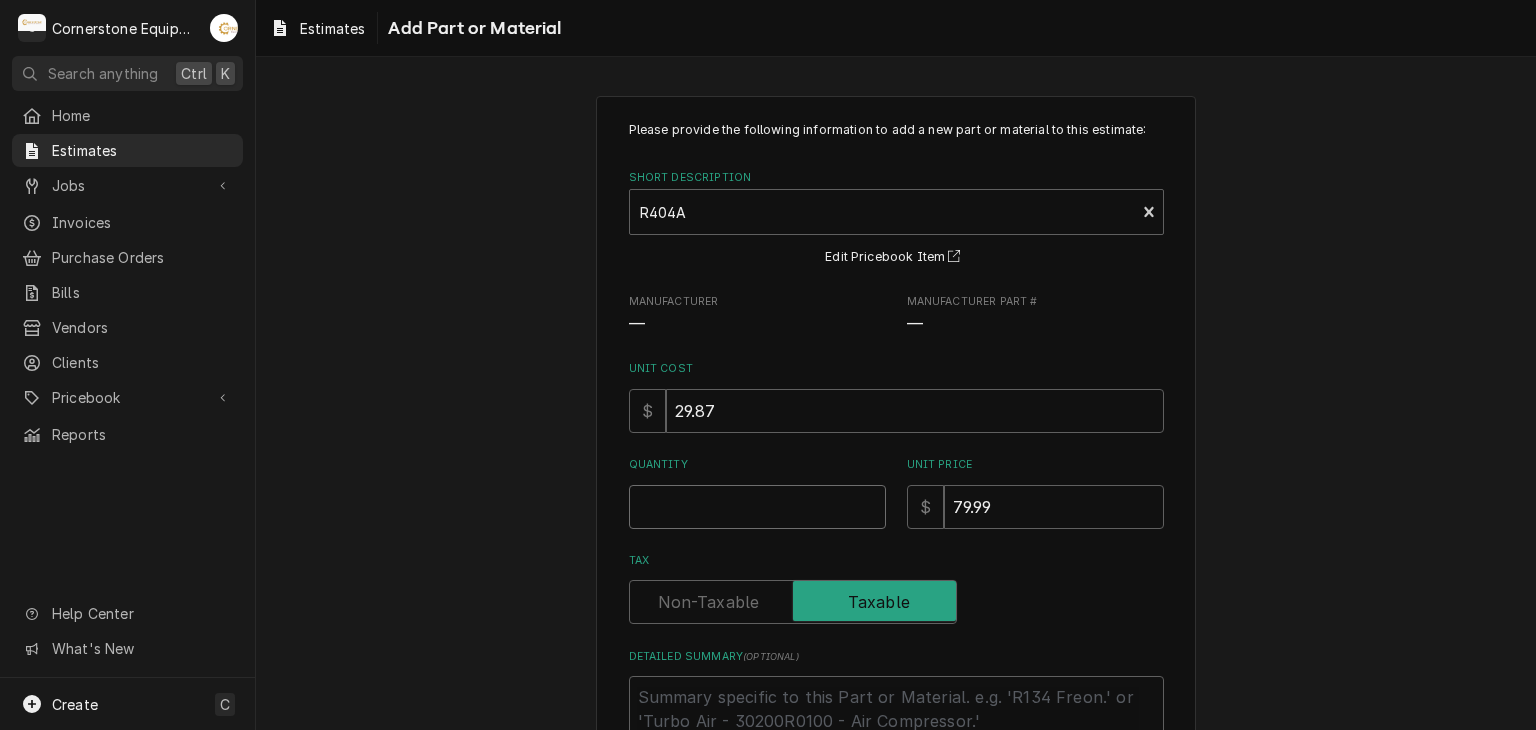 click on "Quantity" at bounding box center (757, 507) 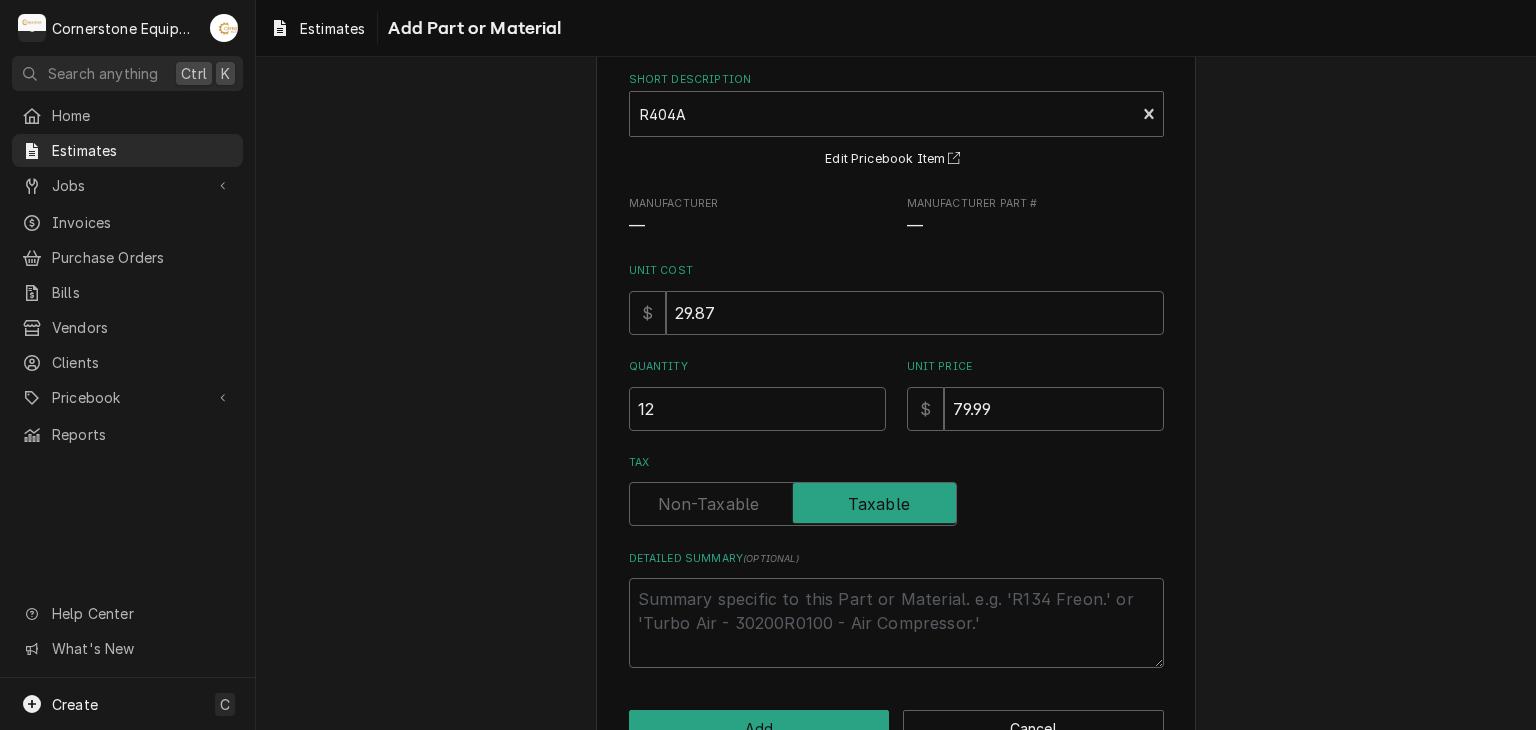 scroll, scrollTop: 156, scrollLeft: 0, axis: vertical 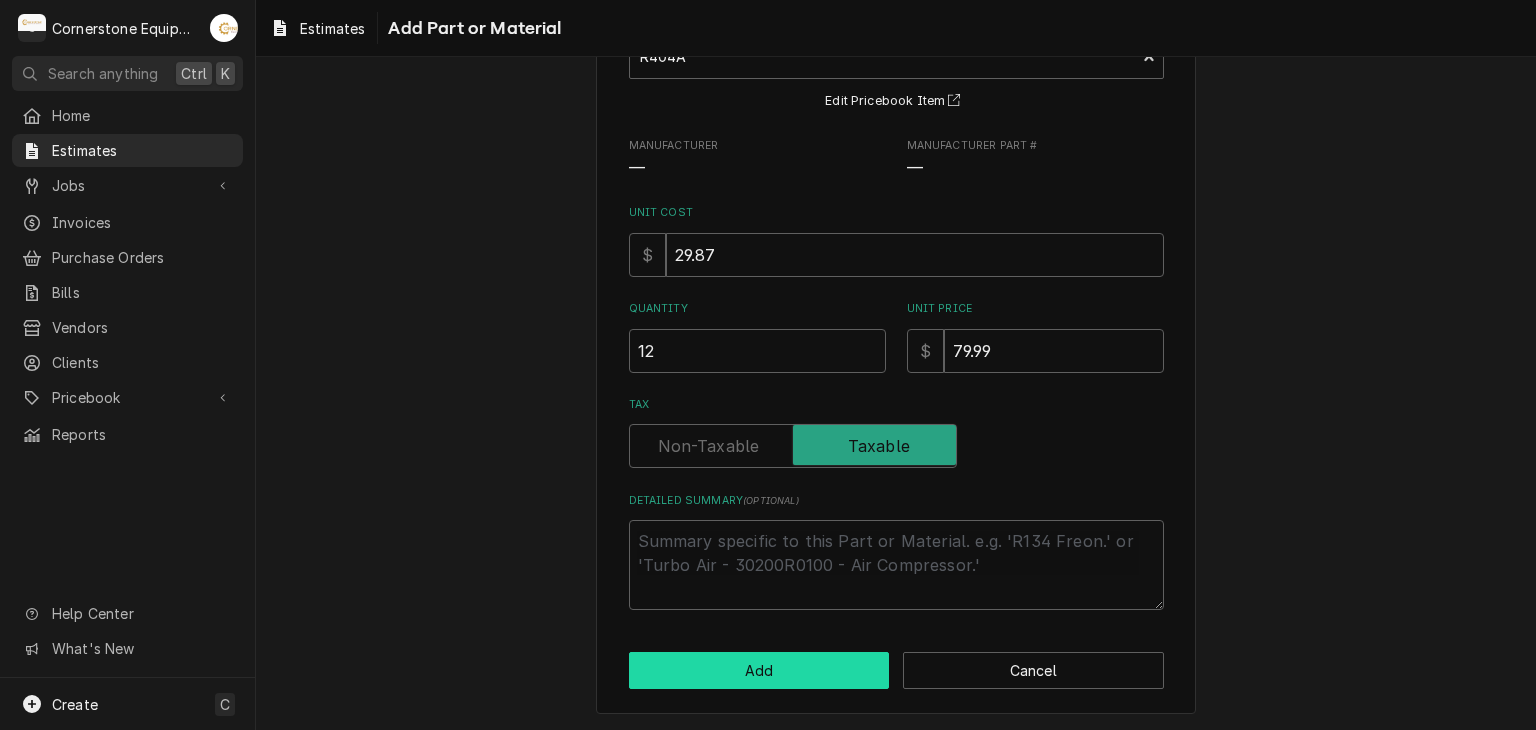 click on "Add" at bounding box center [759, 670] 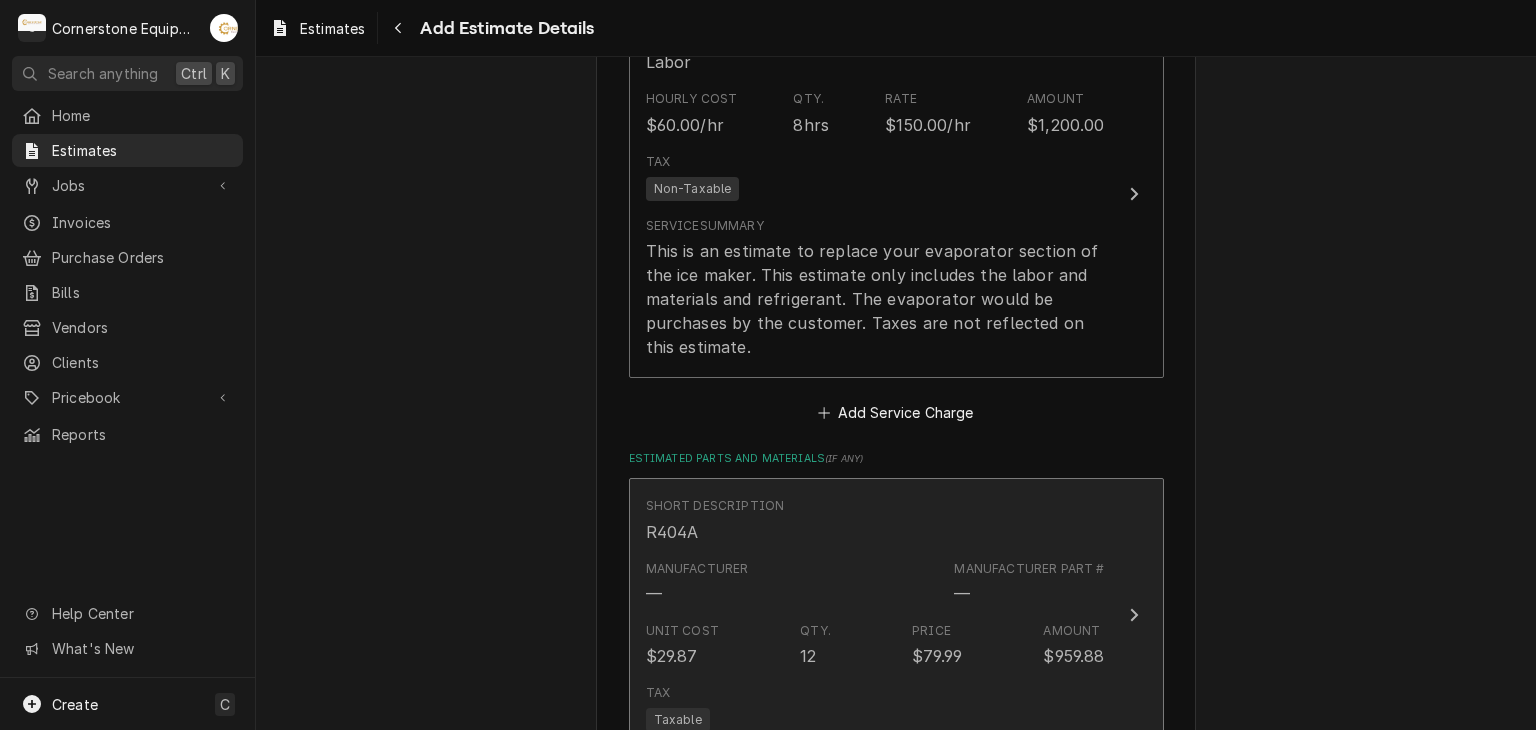 scroll, scrollTop: 1824, scrollLeft: 0, axis: vertical 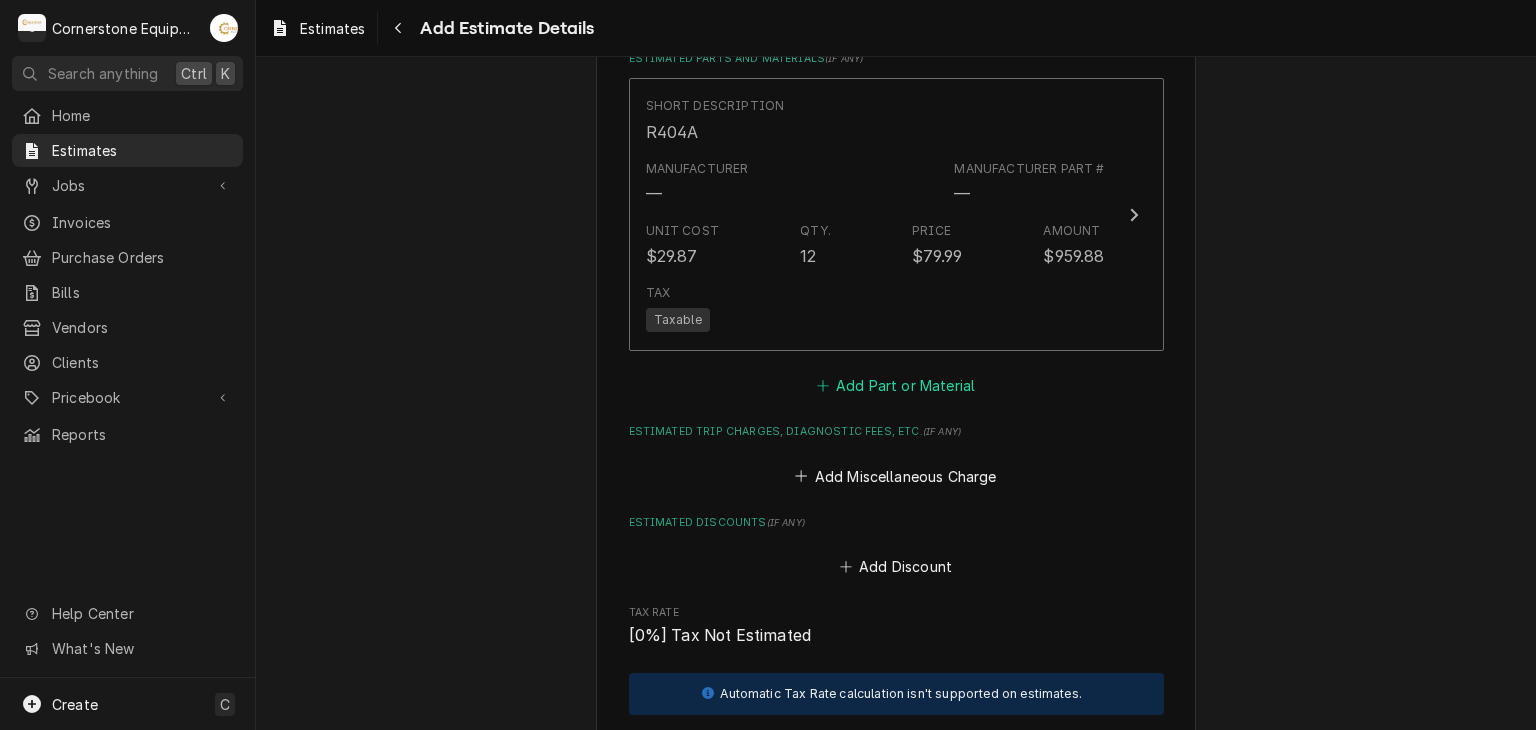 click on "Add Part or Material" at bounding box center (895, 386) 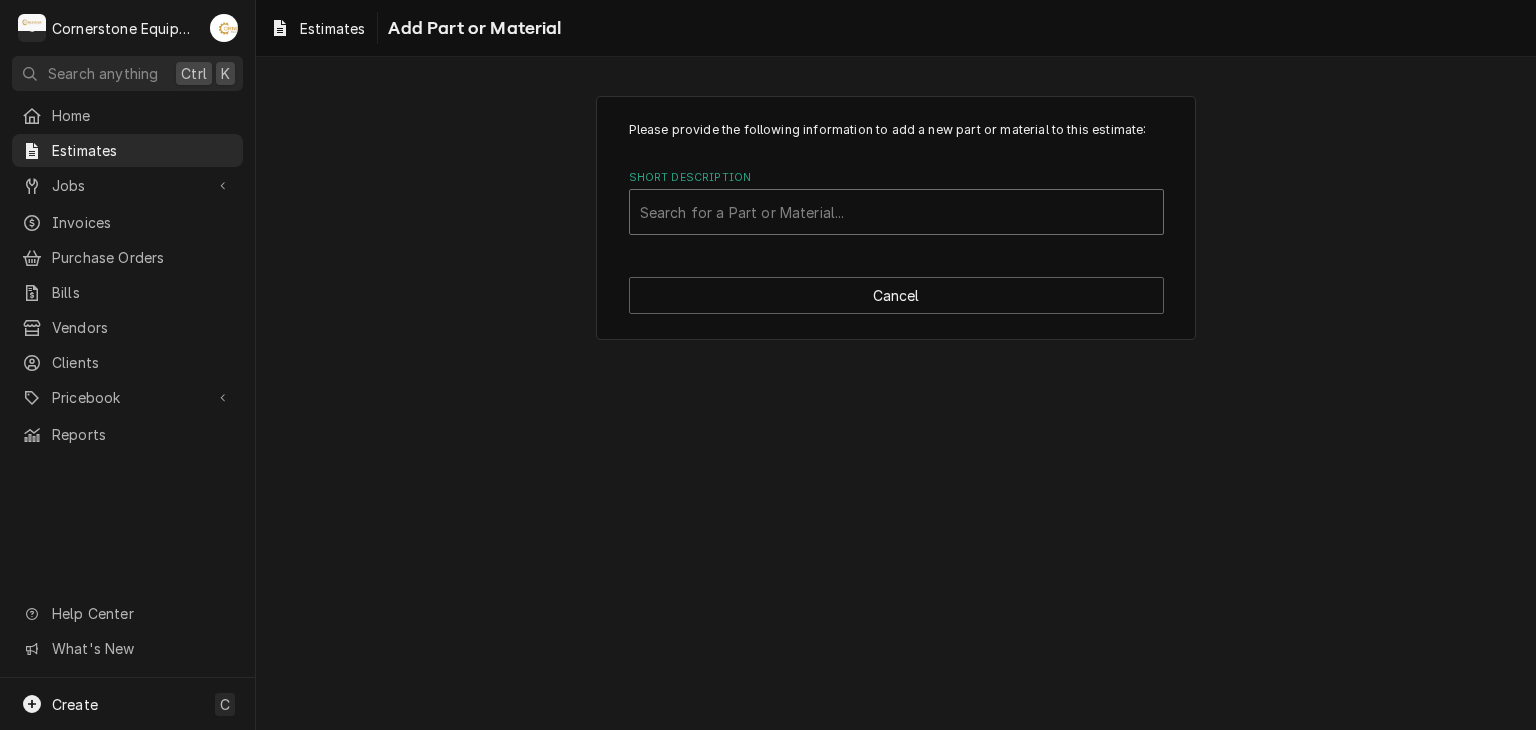 click at bounding box center [896, 212] 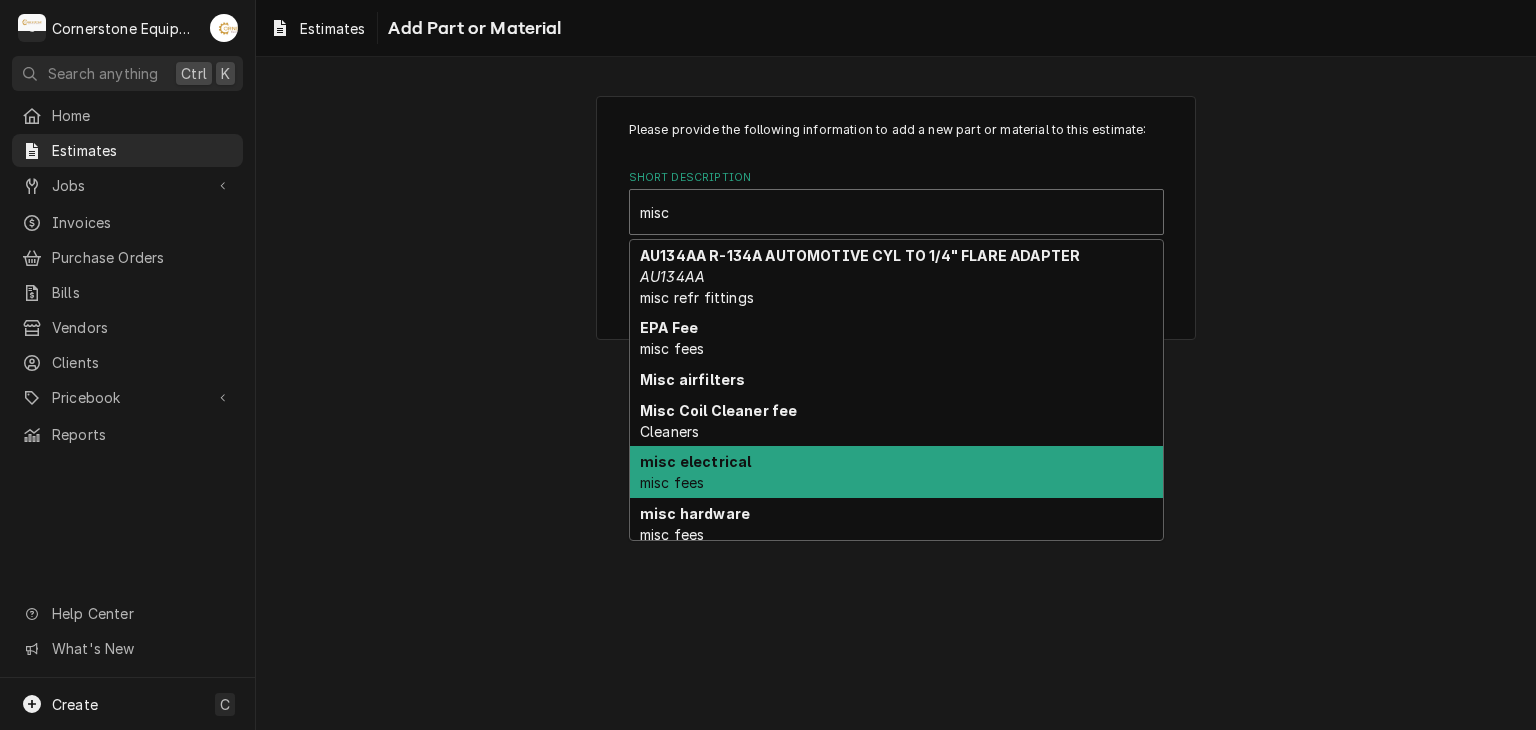 scroll, scrollTop: 195, scrollLeft: 0, axis: vertical 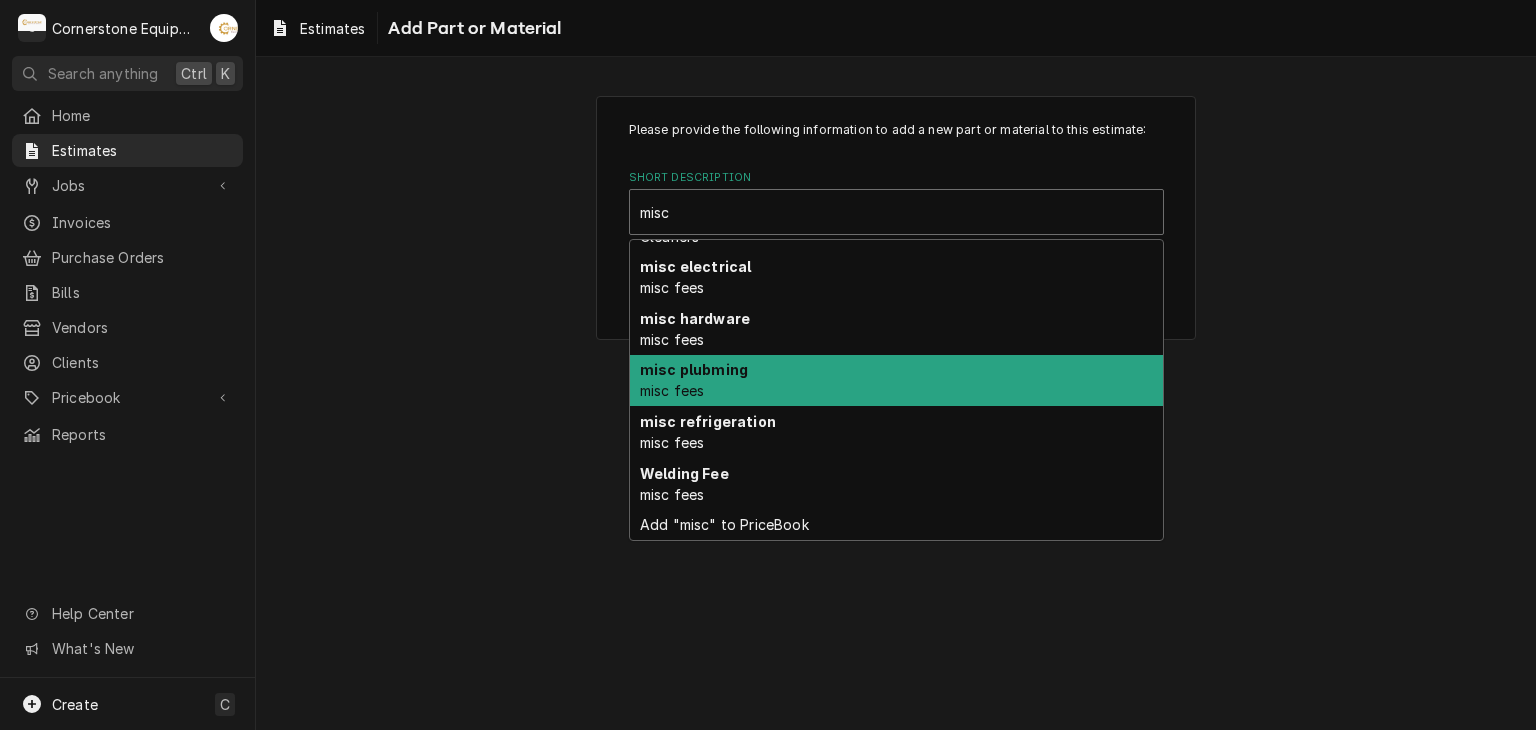 click on "misc plubming misc fees" at bounding box center (896, 381) 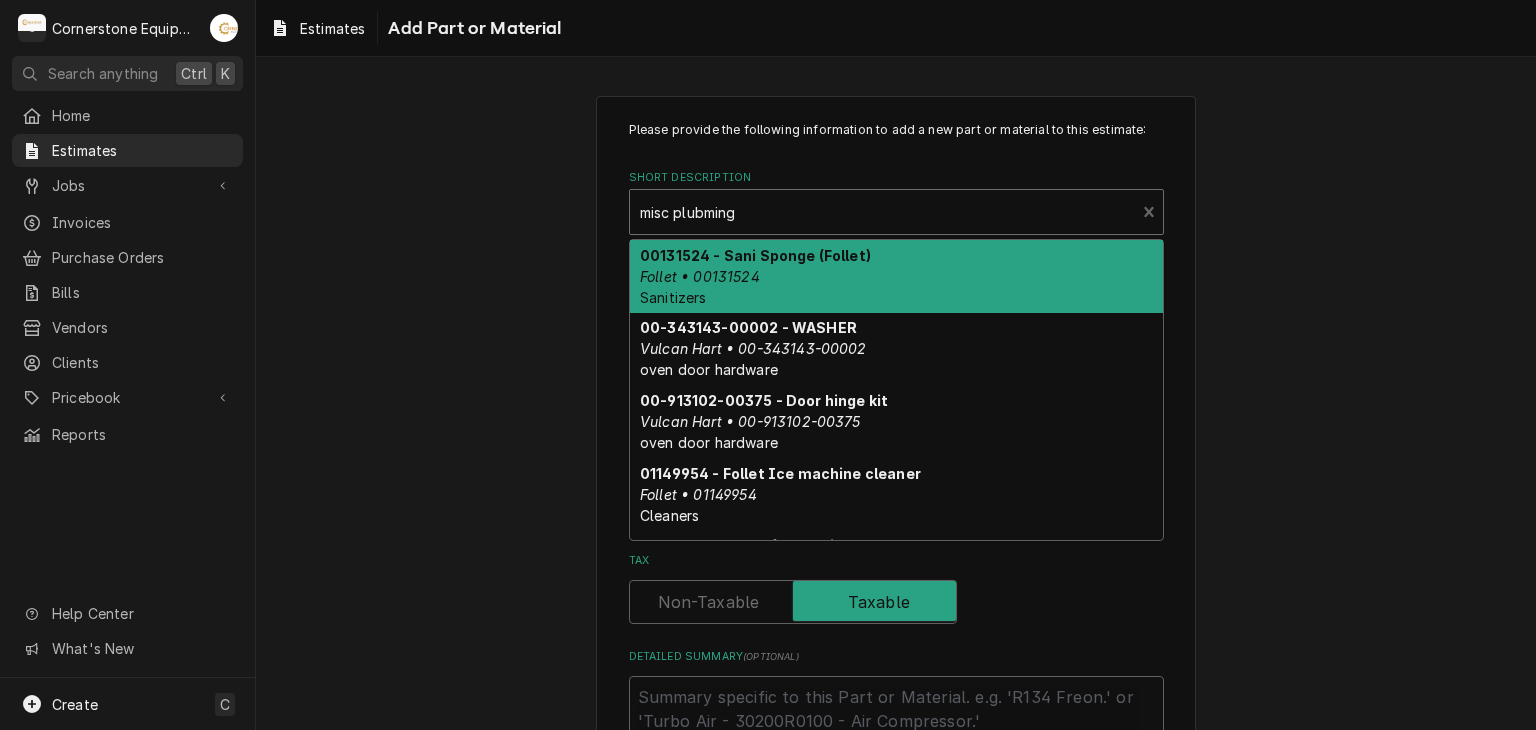 click at bounding box center [883, 212] 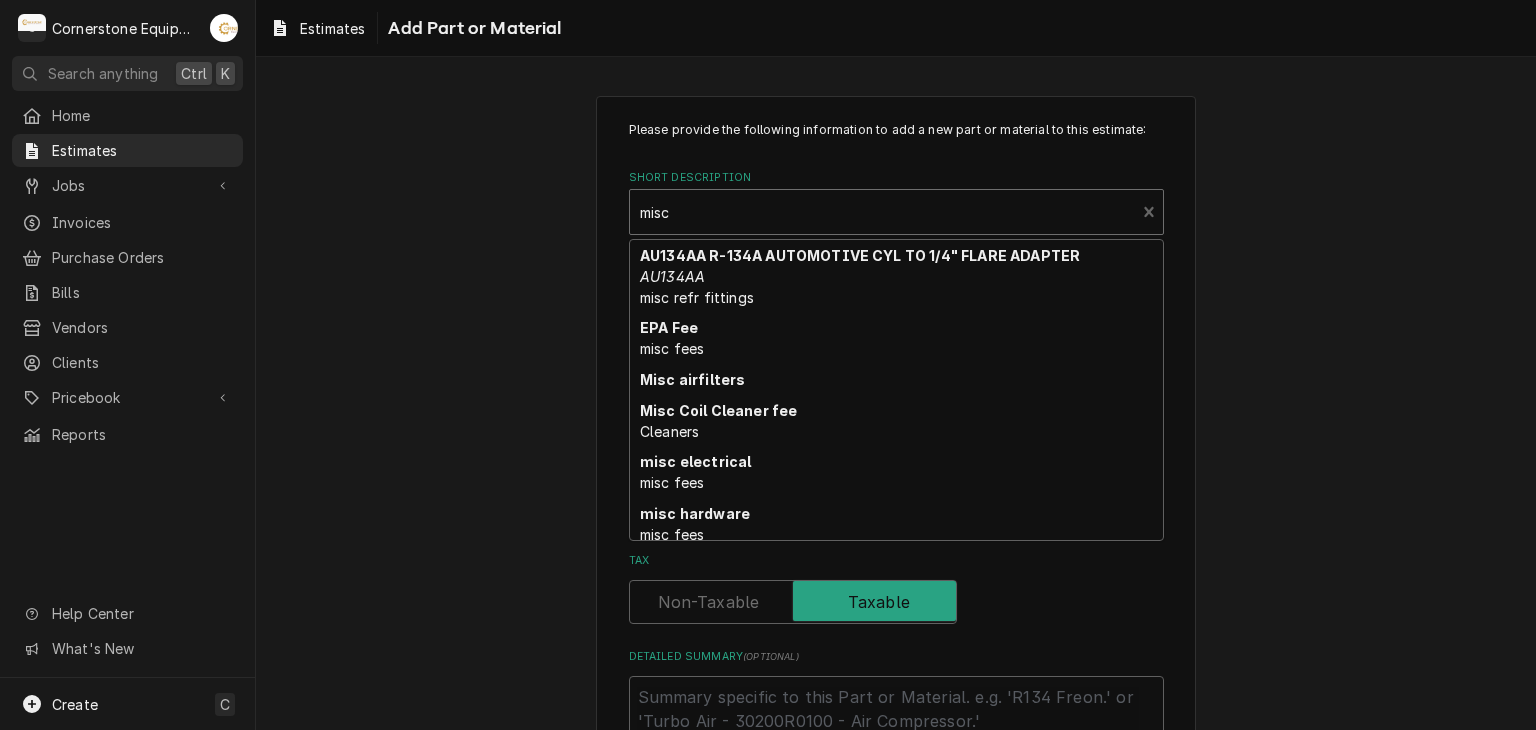 scroll, scrollTop: 195, scrollLeft: 0, axis: vertical 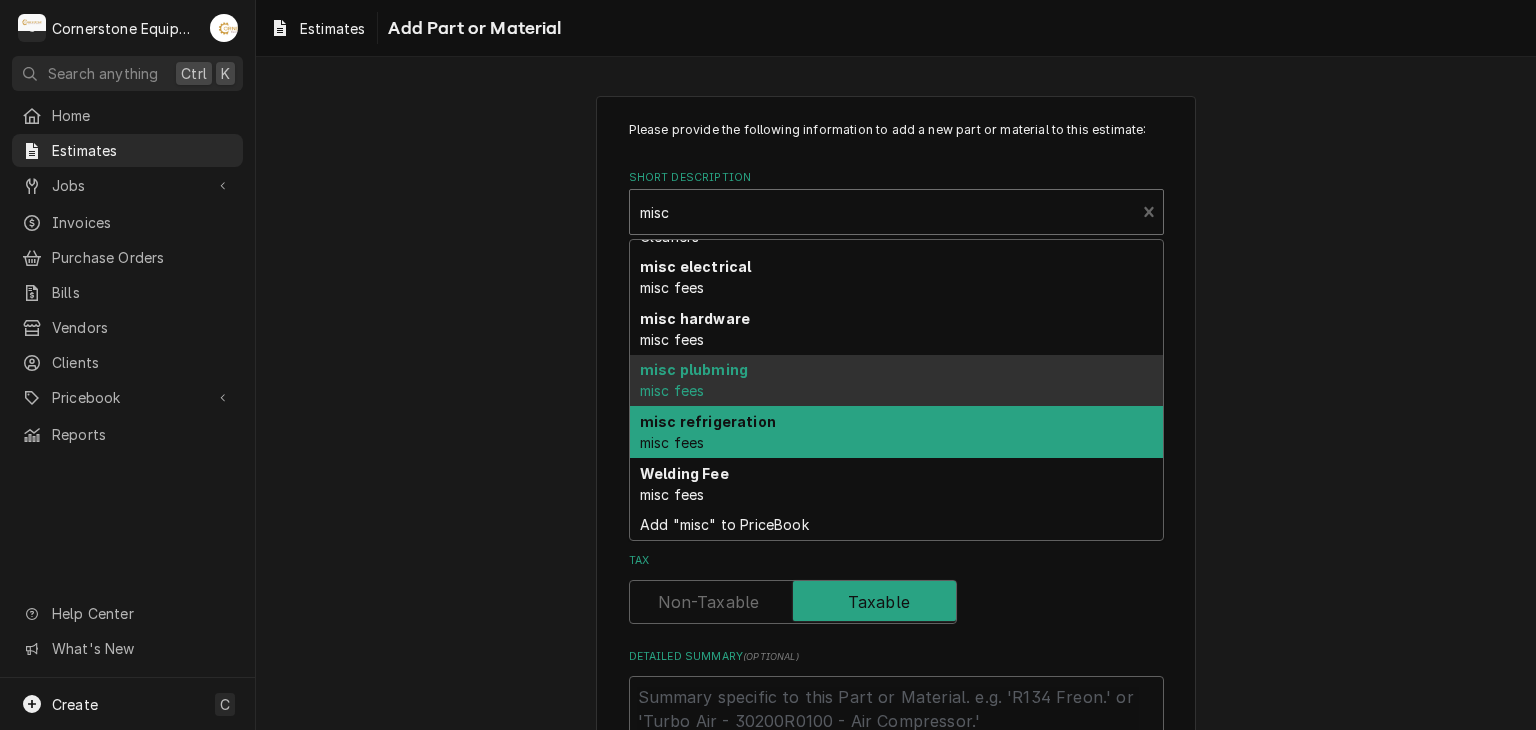click on "misc refrigeration misc fees" at bounding box center [896, 432] 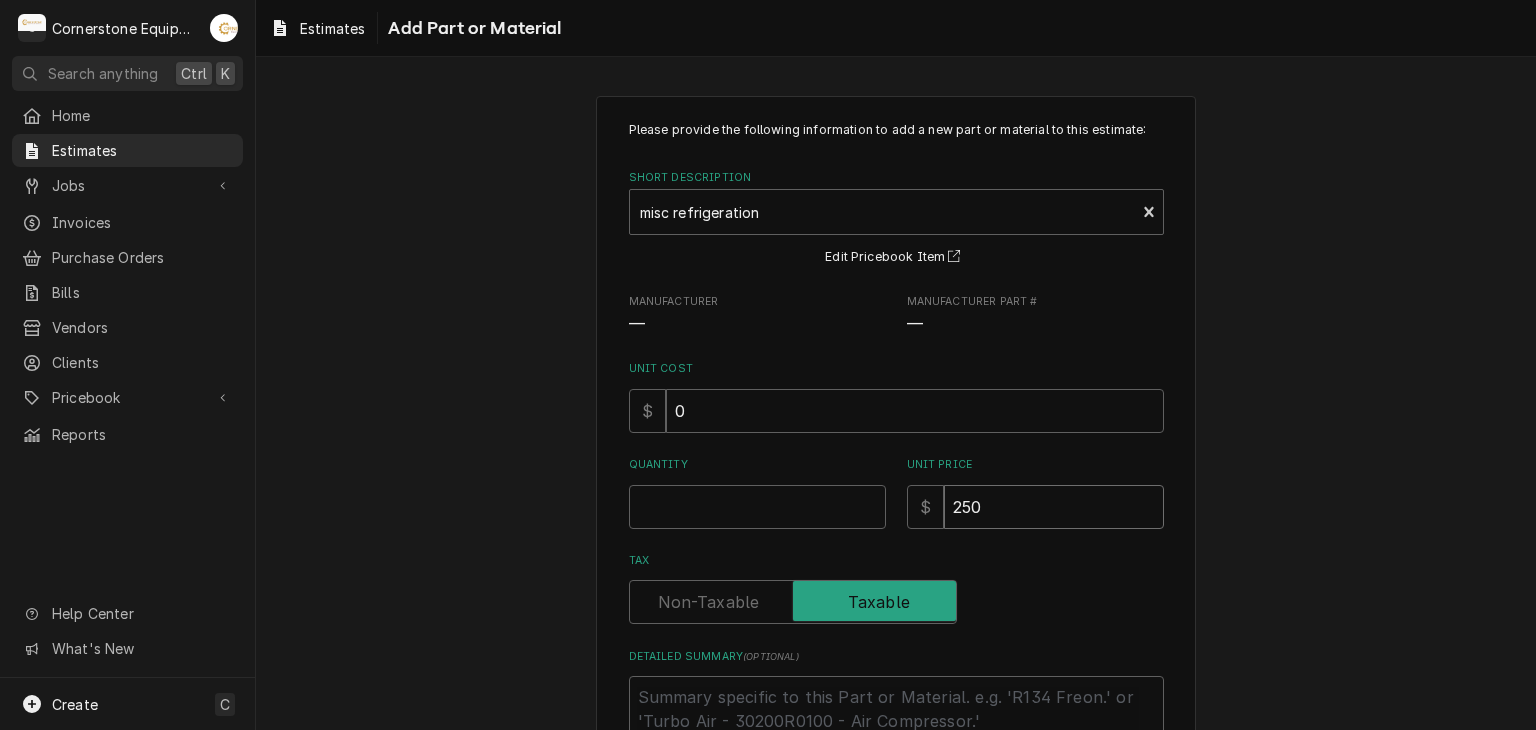 click on "250" at bounding box center (1054, 507) 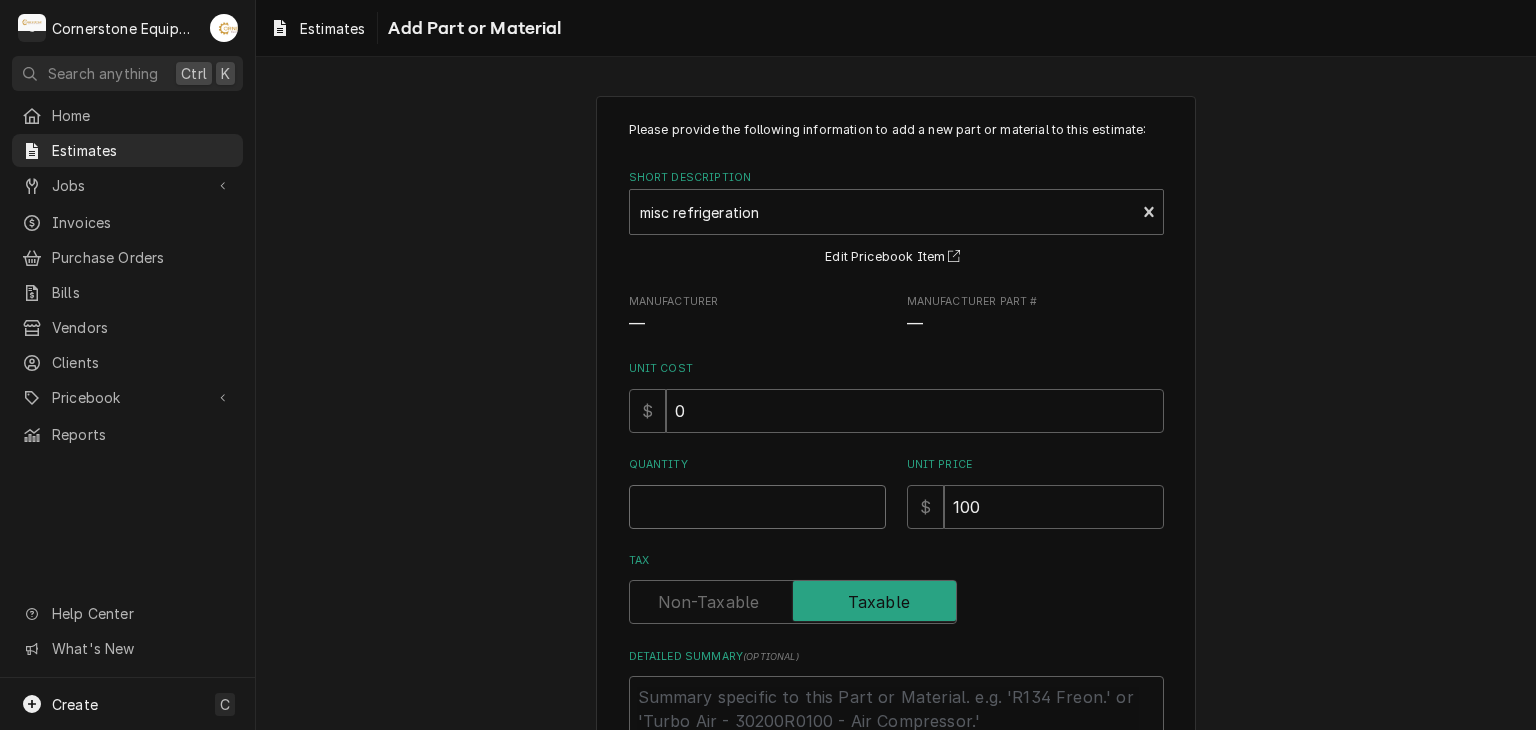 click on "Quantity" at bounding box center (757, 507) 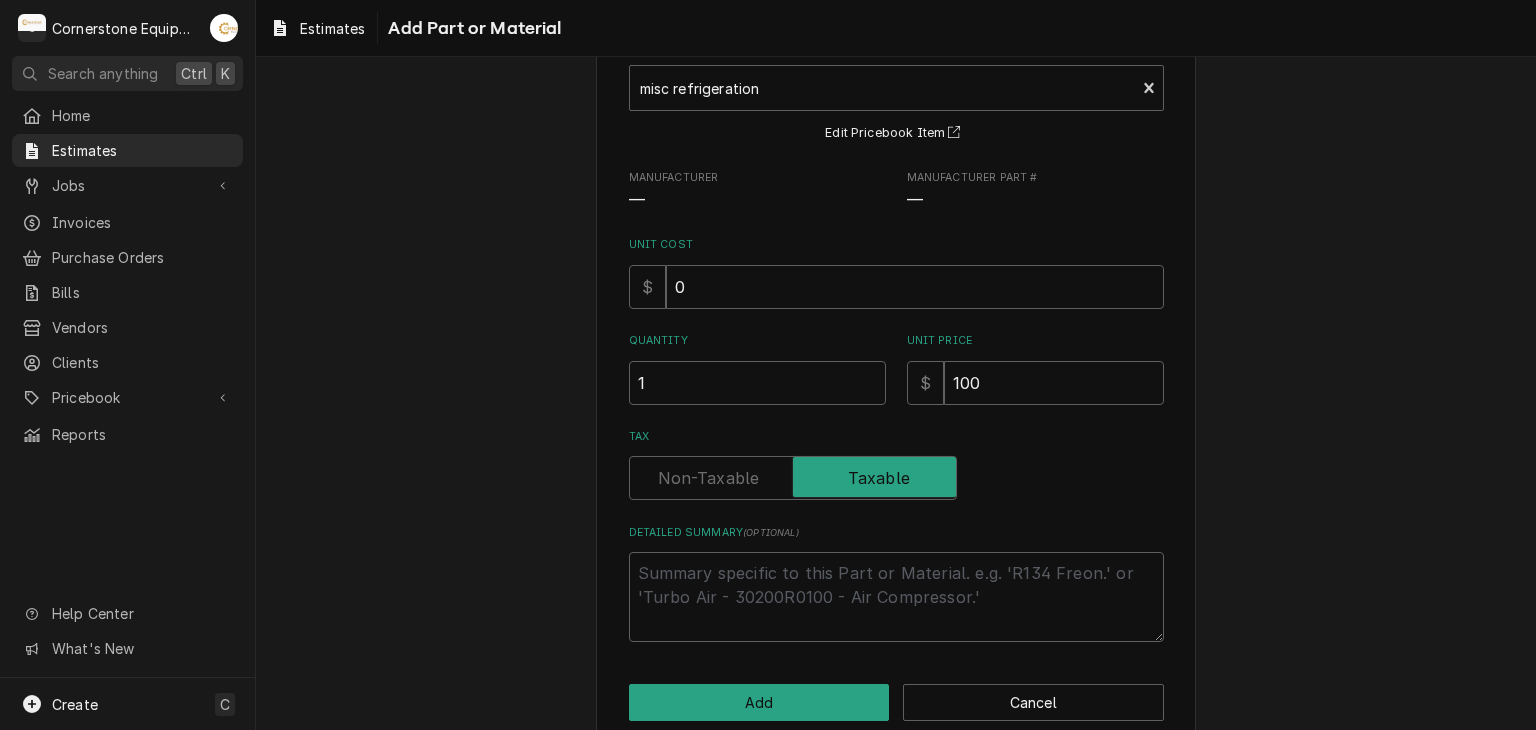 scroll, scrollTop: 156, scrollLeft: 0, axis: vertical 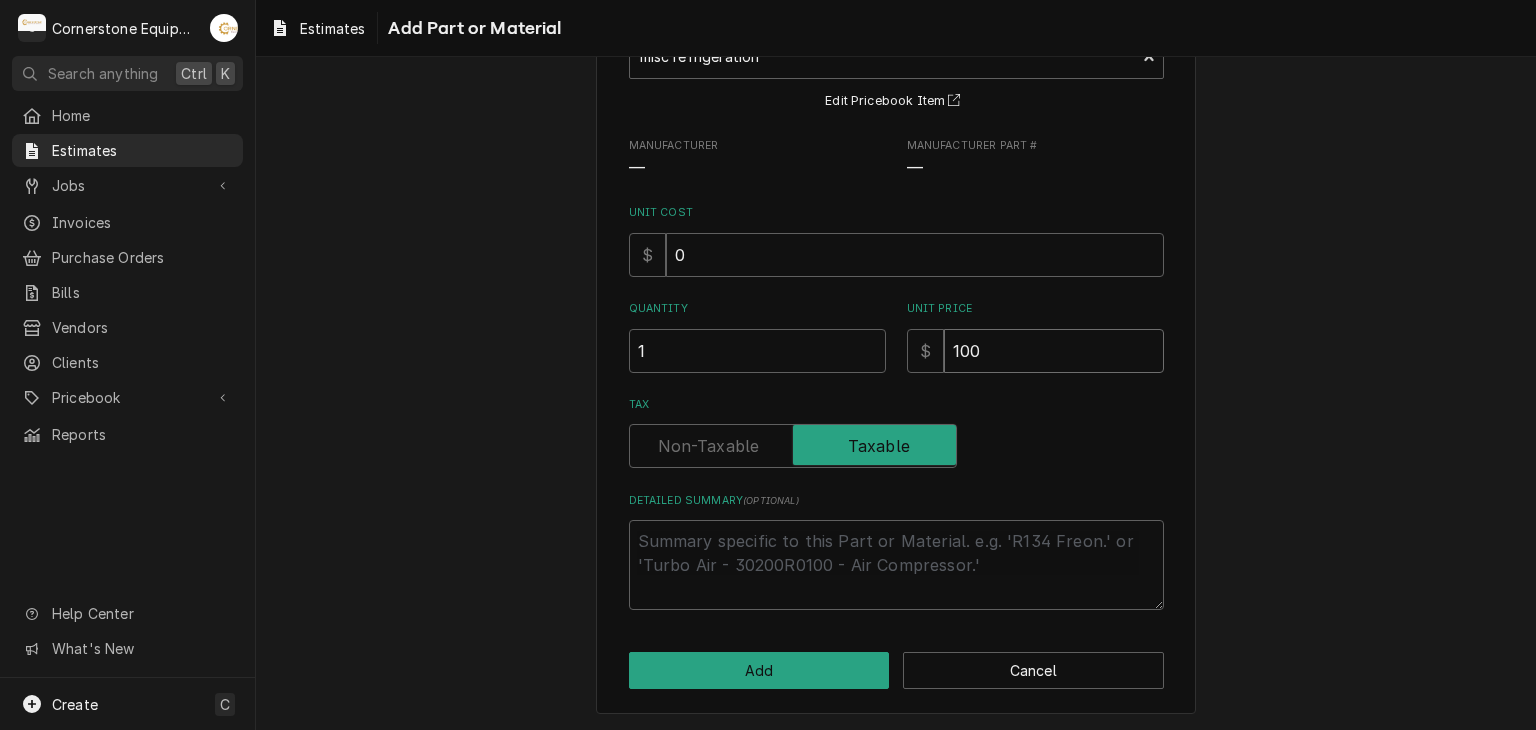 click on "100" at bounding box center [1054, 351] 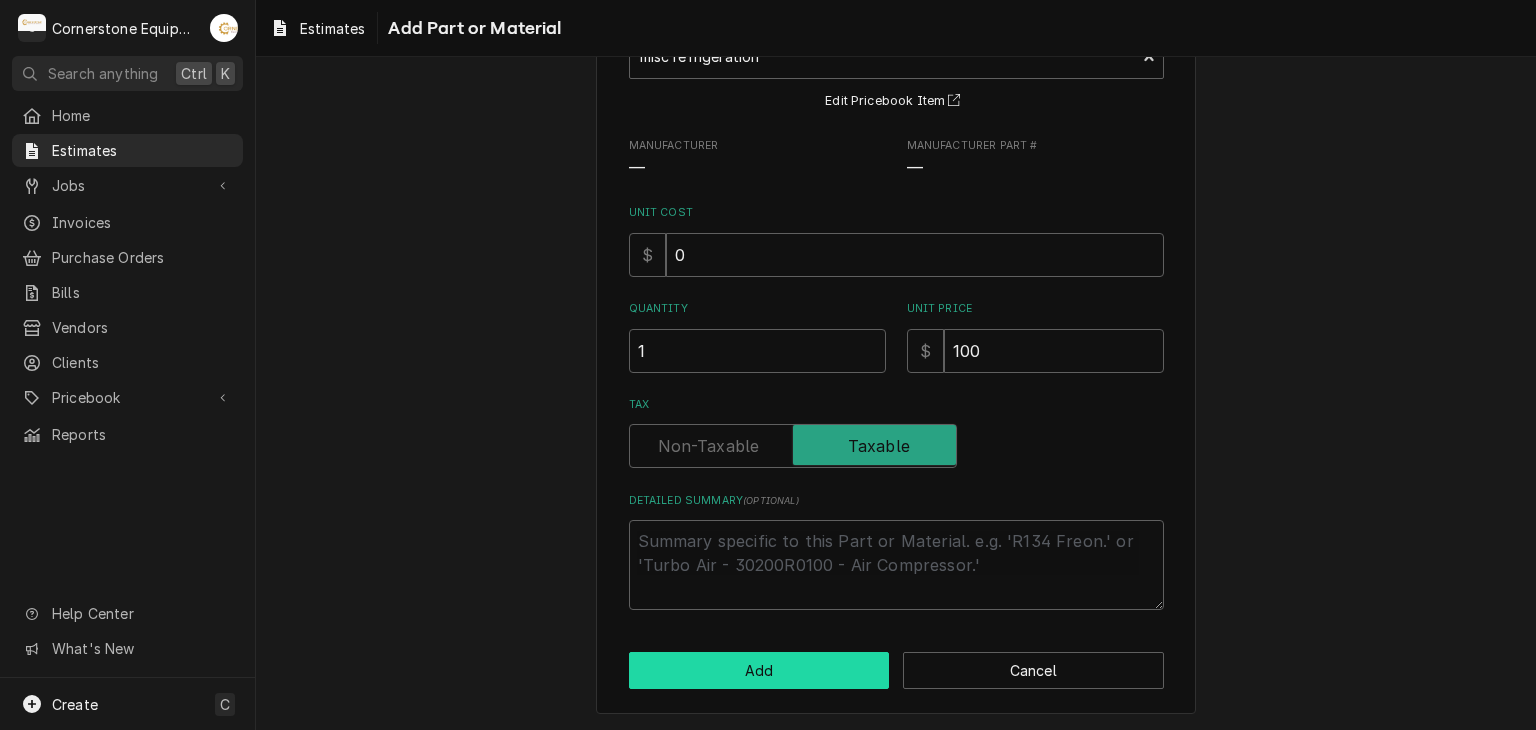 click on "Add" at bounding box center [759, 670] 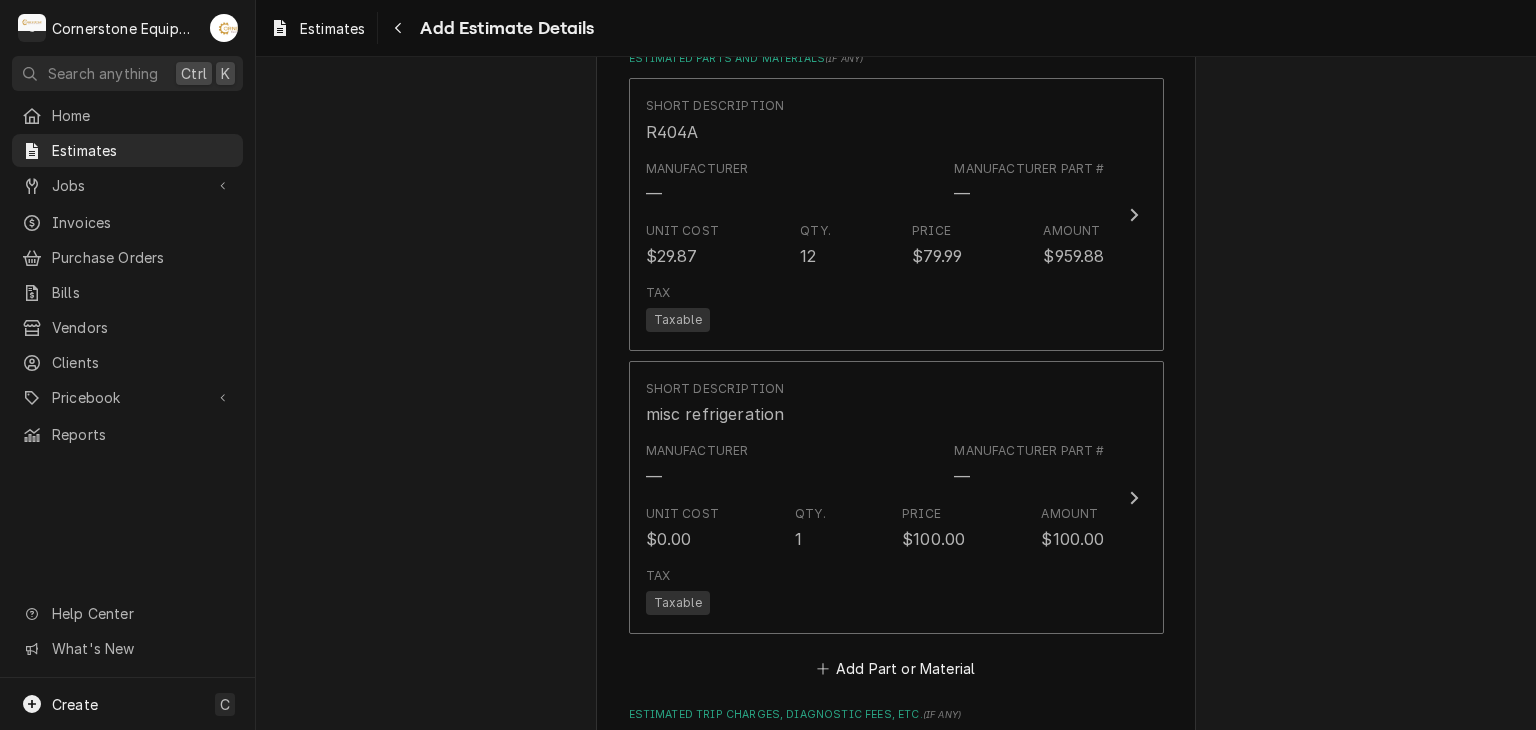 click on "Charge Details Estimated Service Charges Short Description Labor Hourly Cost $60.00/hr Qty. 8hrs Rate $150.00/hr Amount $1,200.00 Tax Non-Taxable Service  Summary This is an estimate to replace your evaporator section of the ice maker. This estimate only includes the labor and materials and refrigerant. The evaporator would be purchases by the customer. Taxes are not reflected on this estimate.  Add Service Charge Estimated Parts and Materials  ( if any ) Short Description R404A Manufacturer — Manufacturer Part # — Unit Cost $29.87 Qty. 12 Price $79.99 Amount $959.88 Tax Taxable Short Description misc refrigeration Manufacturer — Manufacturer Part # — Unit Cost $0.00 Qty. 1 Price $100.00 Amount $100.00 Tax Taxable Add Part or Material Estimated Trip Charges, Diagnostic Fees, etc.  ( if any ) Add Miscellaneous Charge Estimated Discounts  ( if any ) Add Discount Tax Rate [0%] Tax Not Estimated Automatic Tax Rate calculation isn't supported on estimates. Notes to Client  ( optional ) Attachments  ( )" at bounding box center [896, 386] 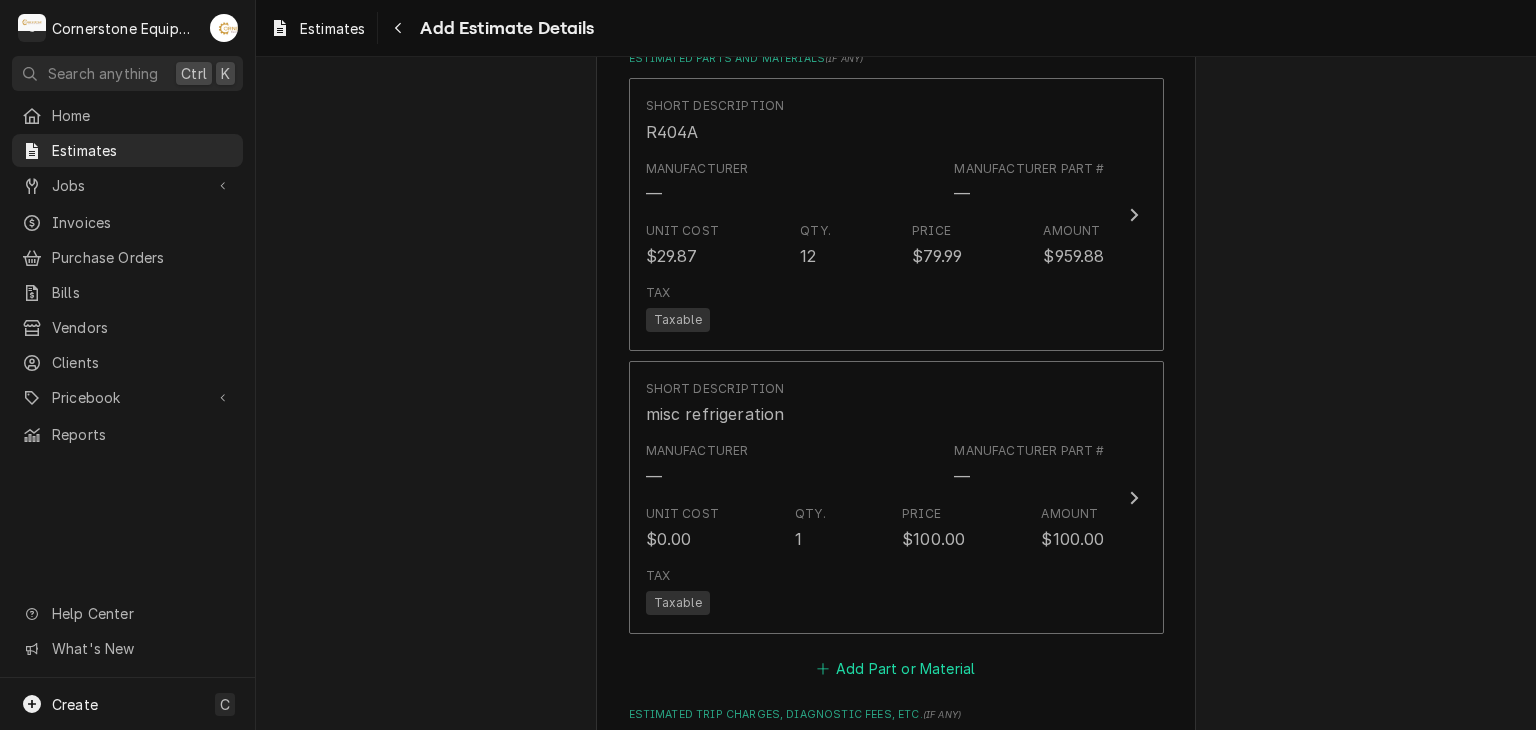 click on "Add Part or Material" at bounding box center (895, 668) 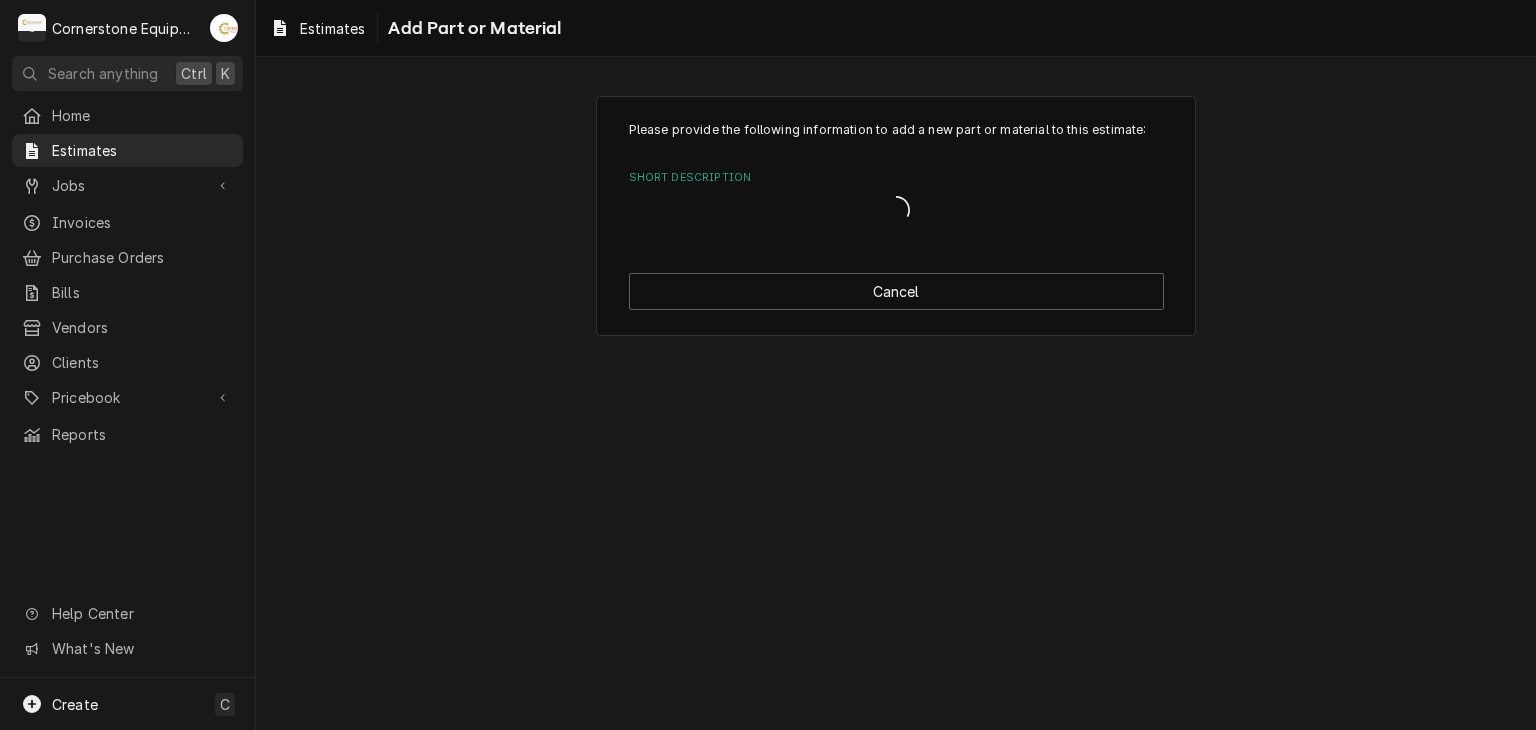 scroll, scrollTop: 0, scrollLeft: 0, axis: both 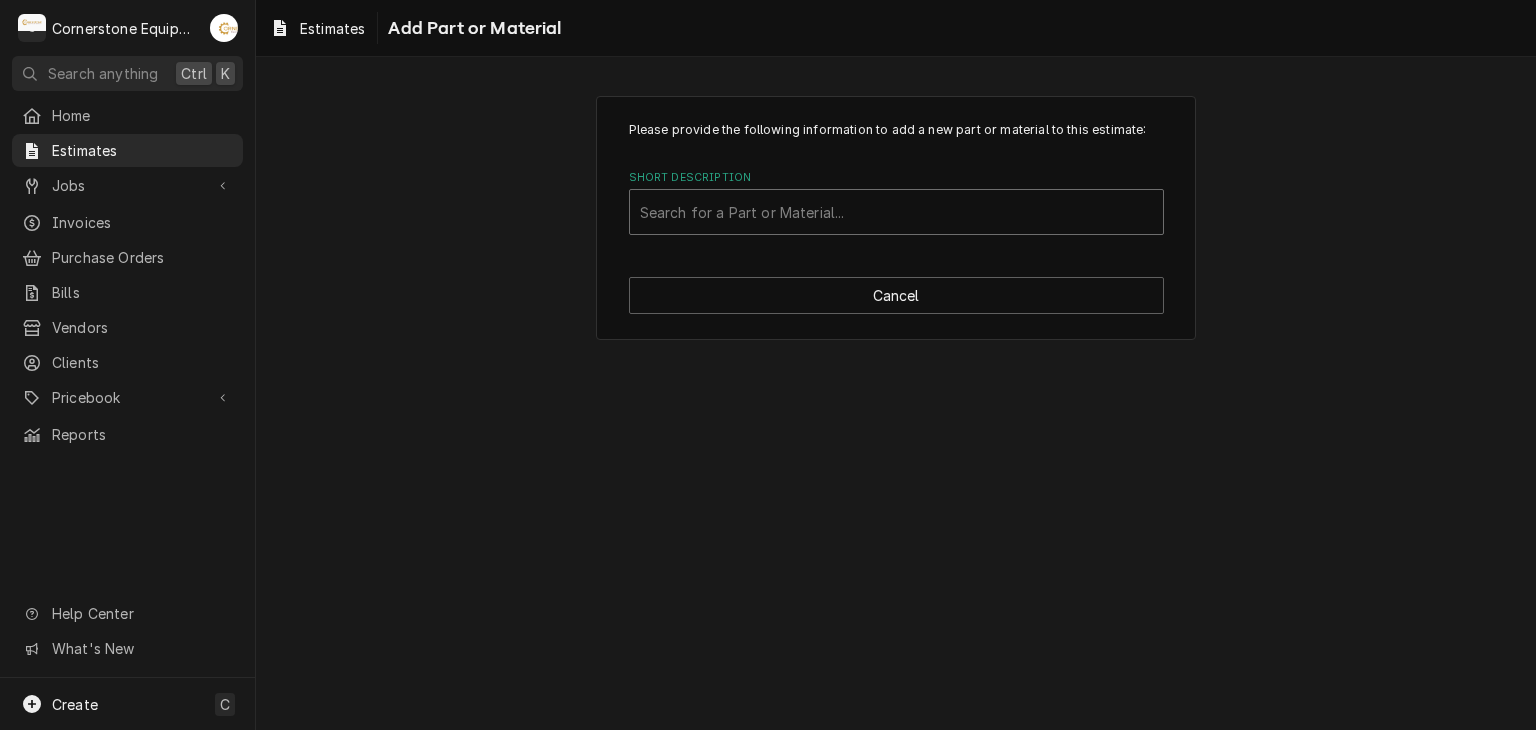 click at bounding box center (896, 212) 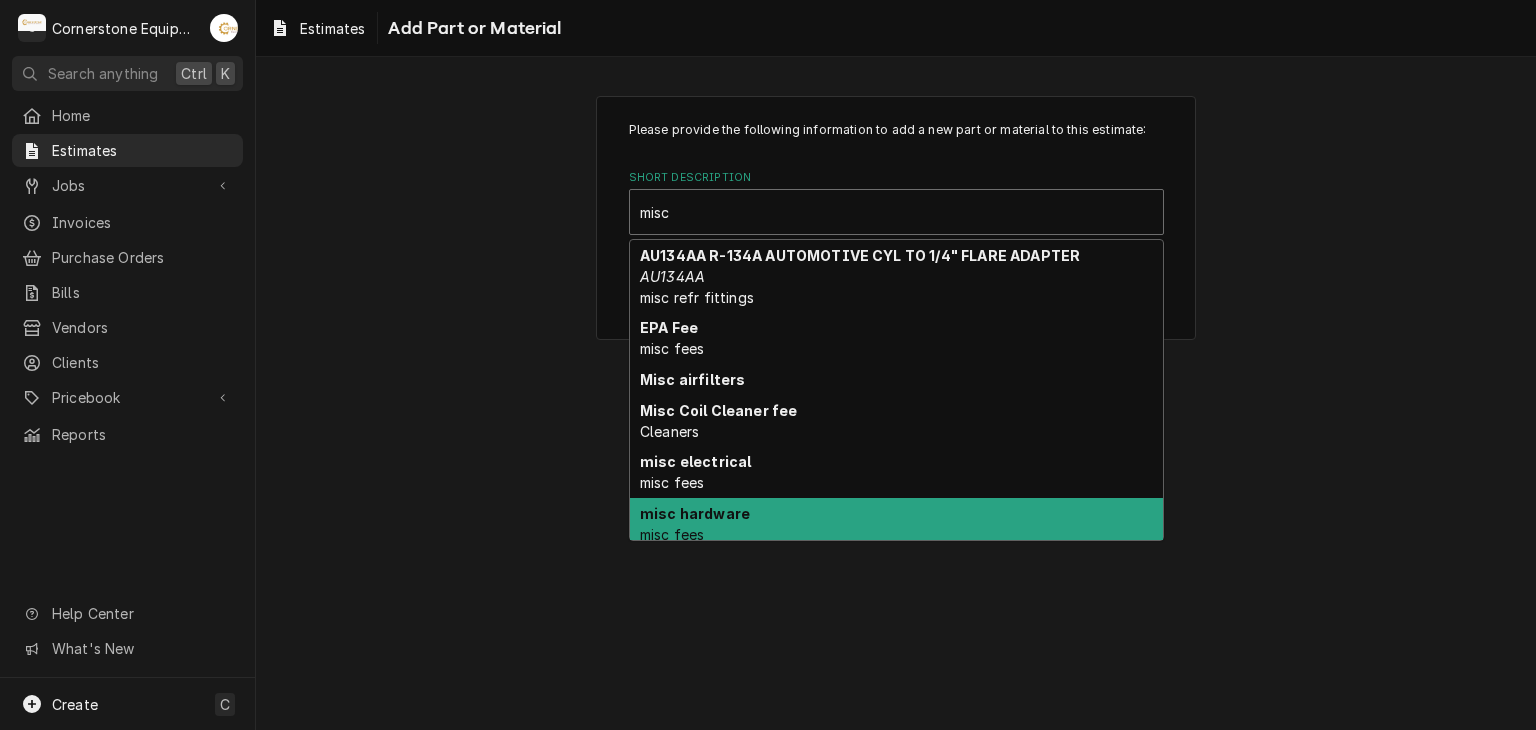 click on "misc hardware misc fees" at bounding box center [896, 524] 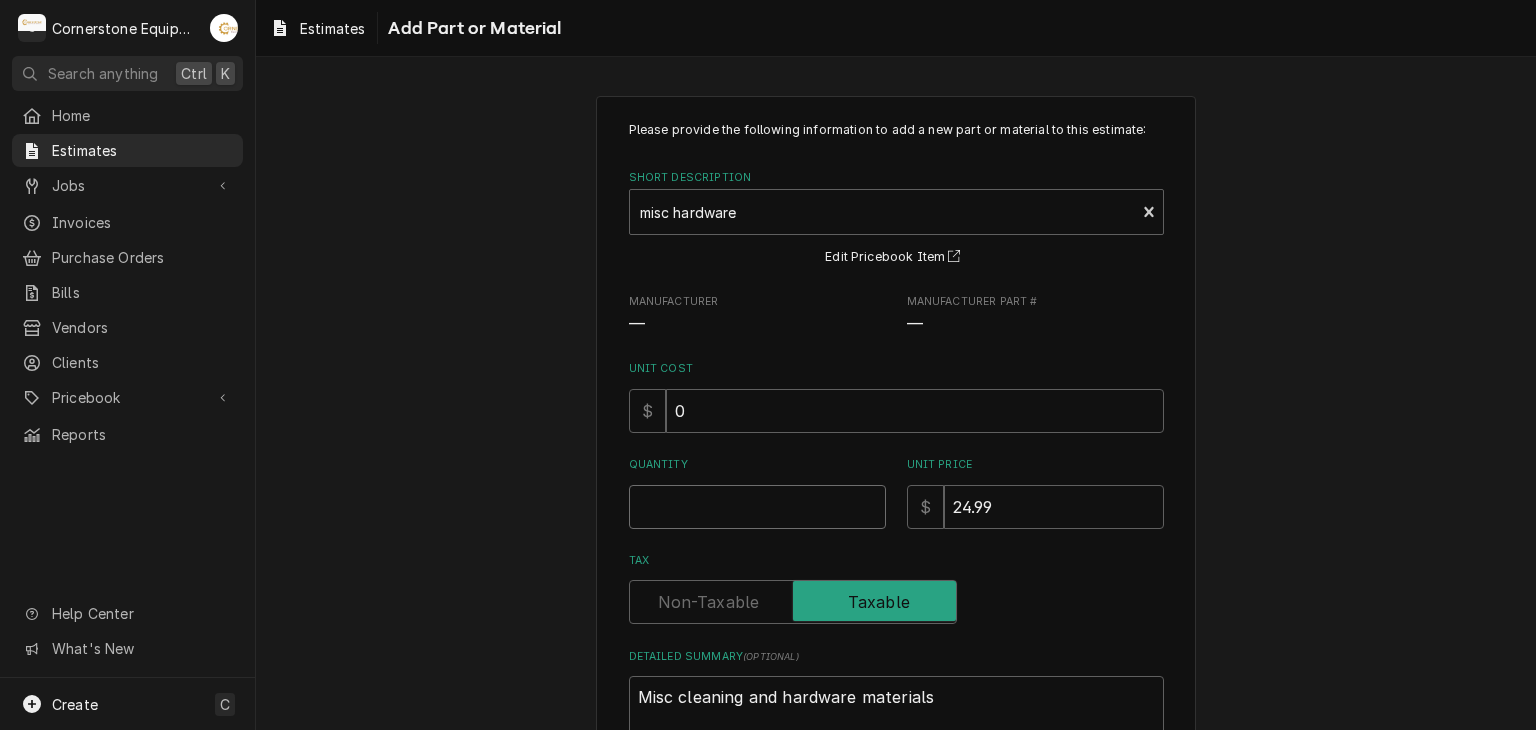 click on "Quantity" at bounding box center (757, 507) 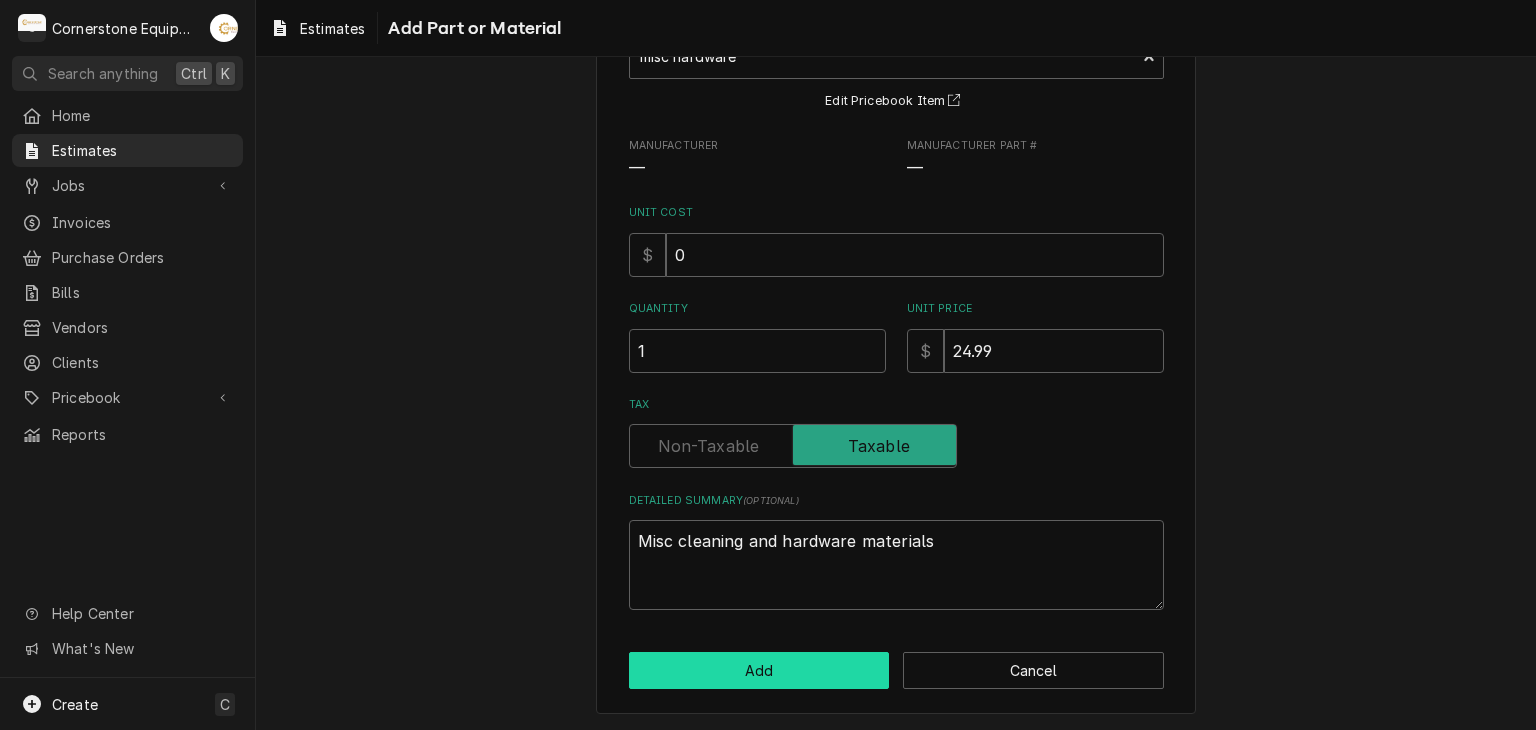 click on "Add" at bounding box center (759, 670) 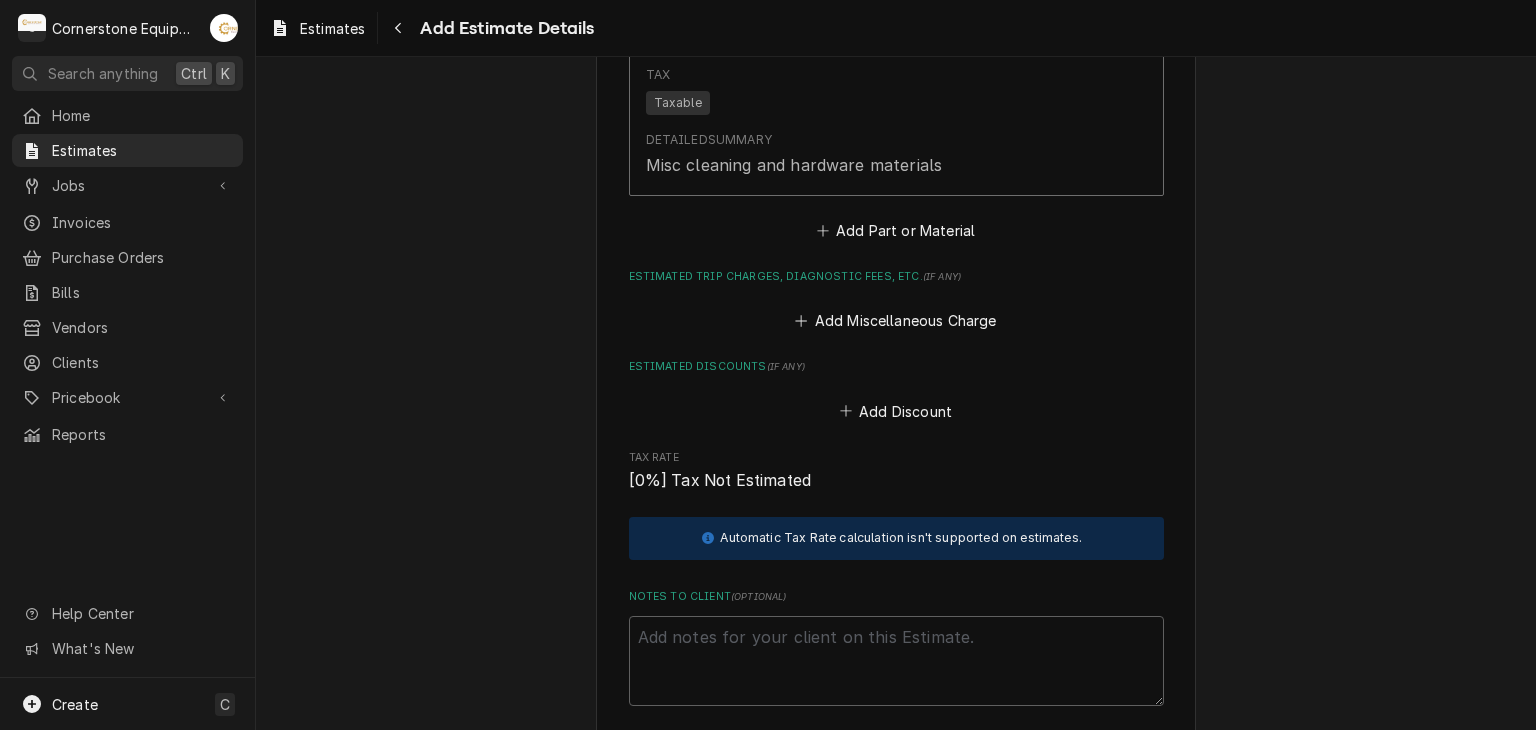 scroll, scrollTop: 2623, scrollLeft: 0, axis: vertical 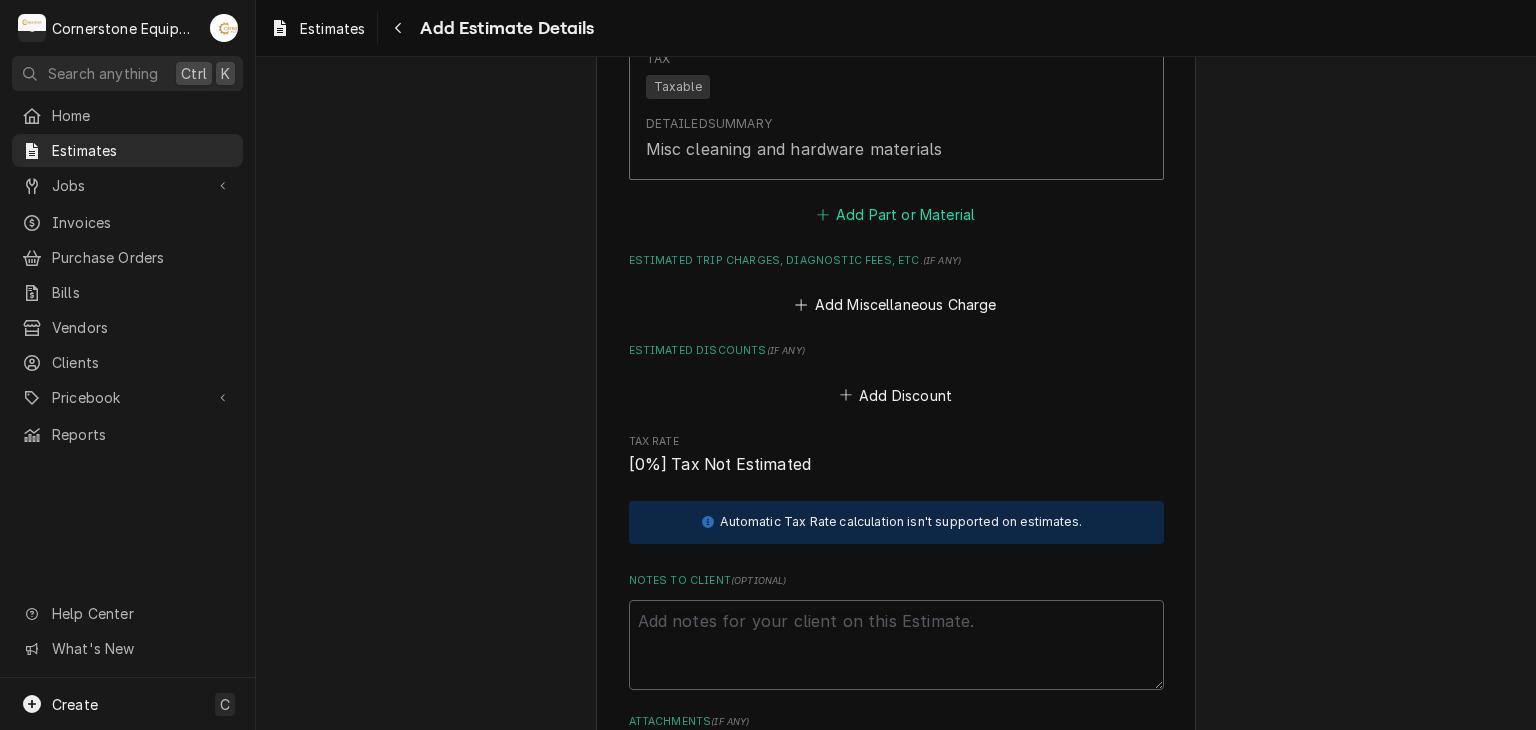 click on "Add Part or Material" at bounding box center (895, 214) 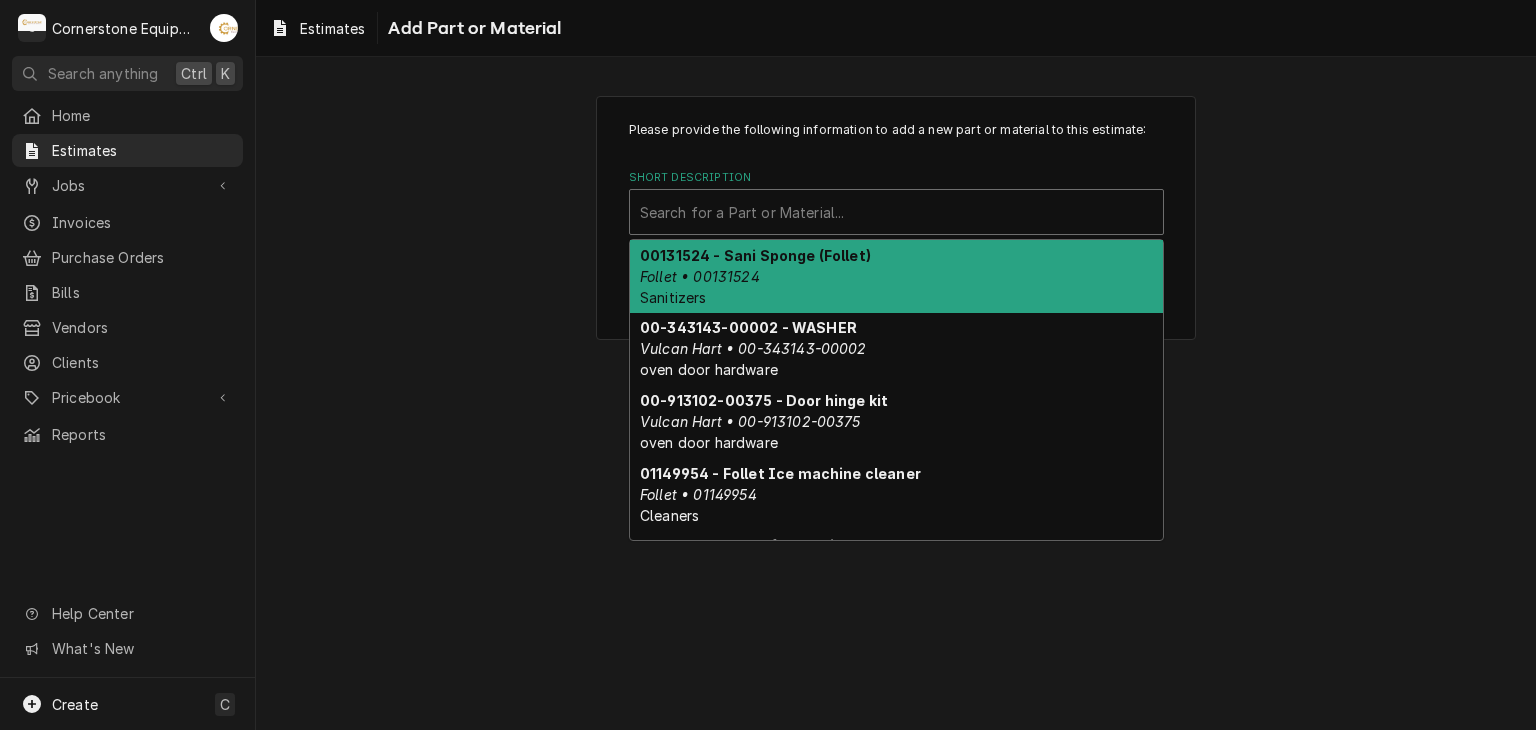 click at bounding box center (896, 212) 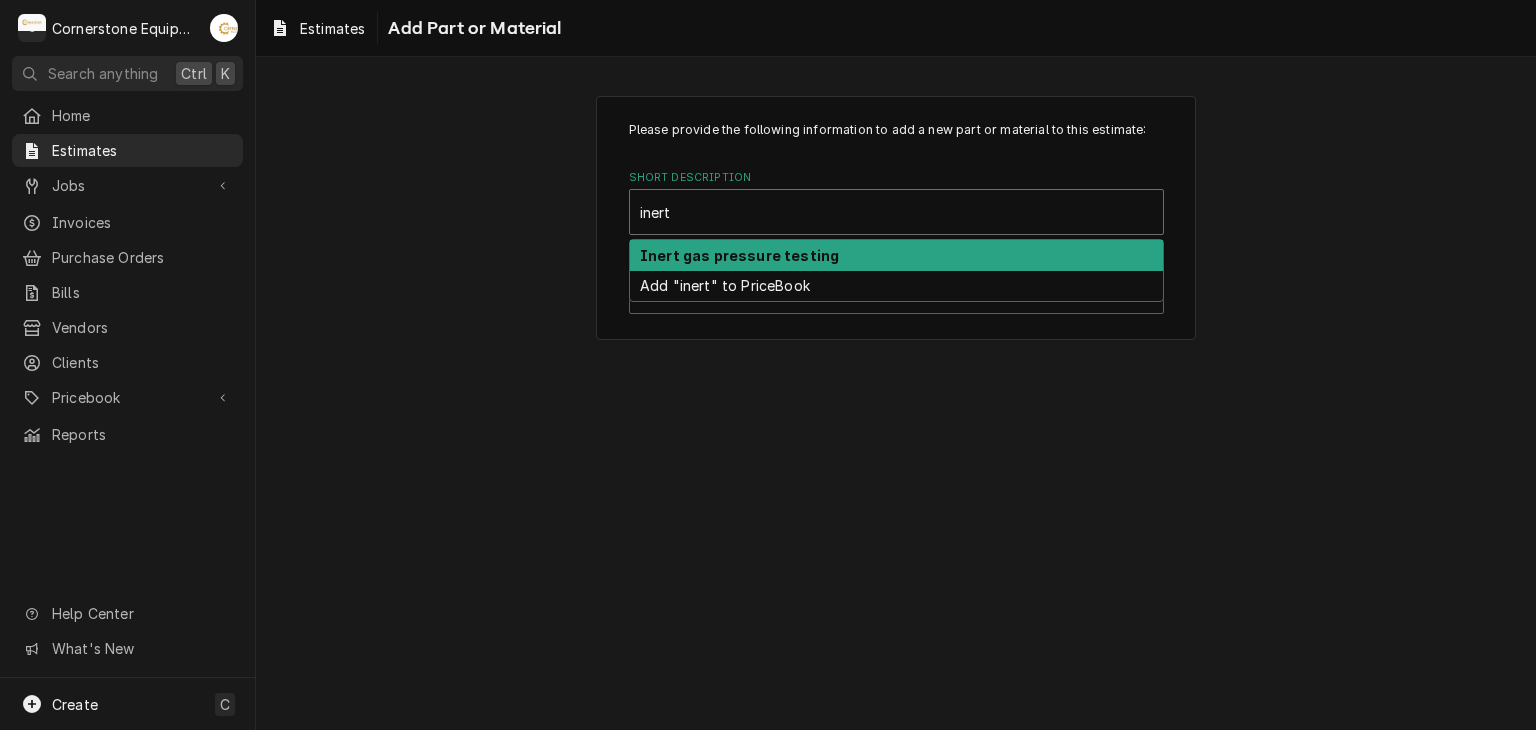 click on "Inert gas pressure testing" at bounding box center (739, 255) 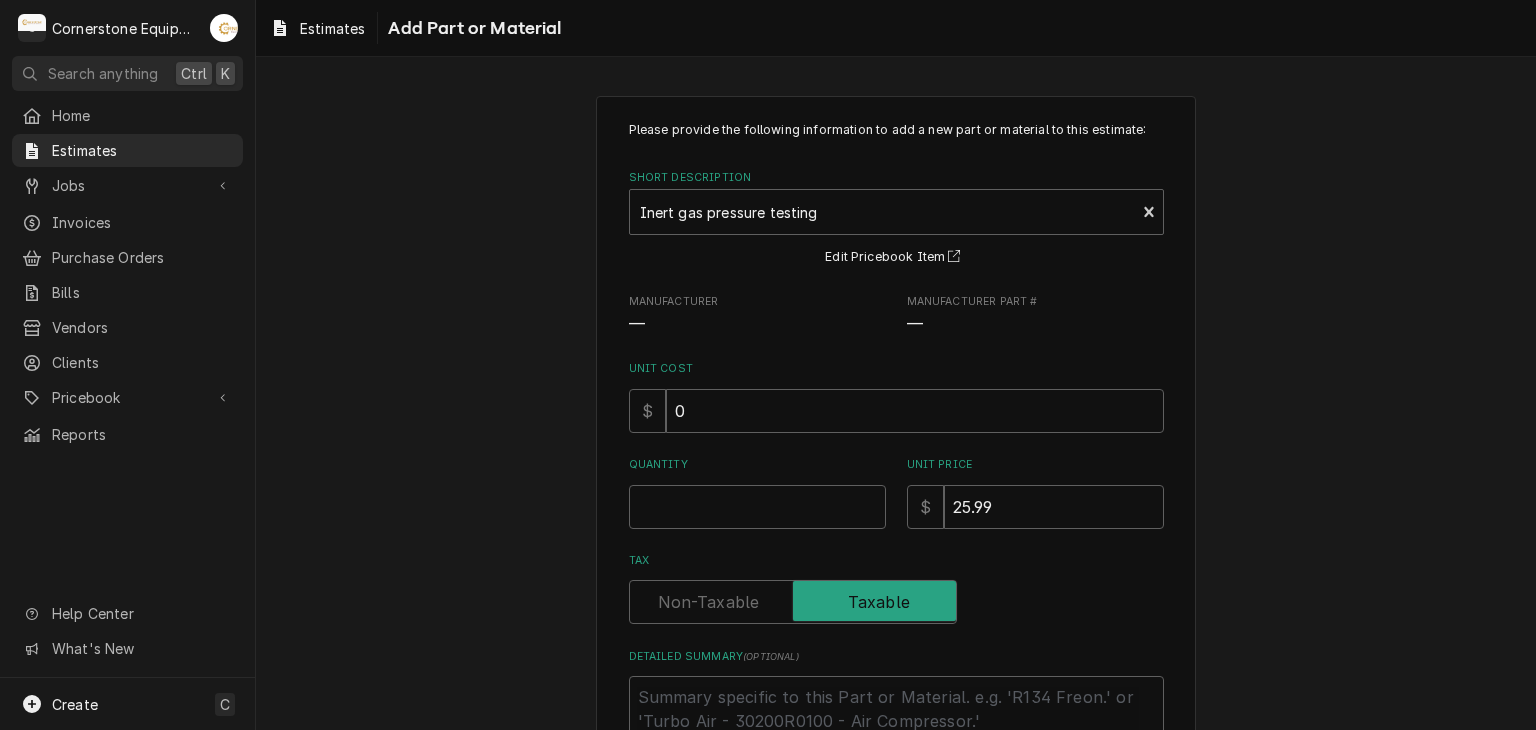 drag, startPoint x: 770, startPoint y: 469, endPoint x: 768, endPoint y: 510, distance: 41.04875 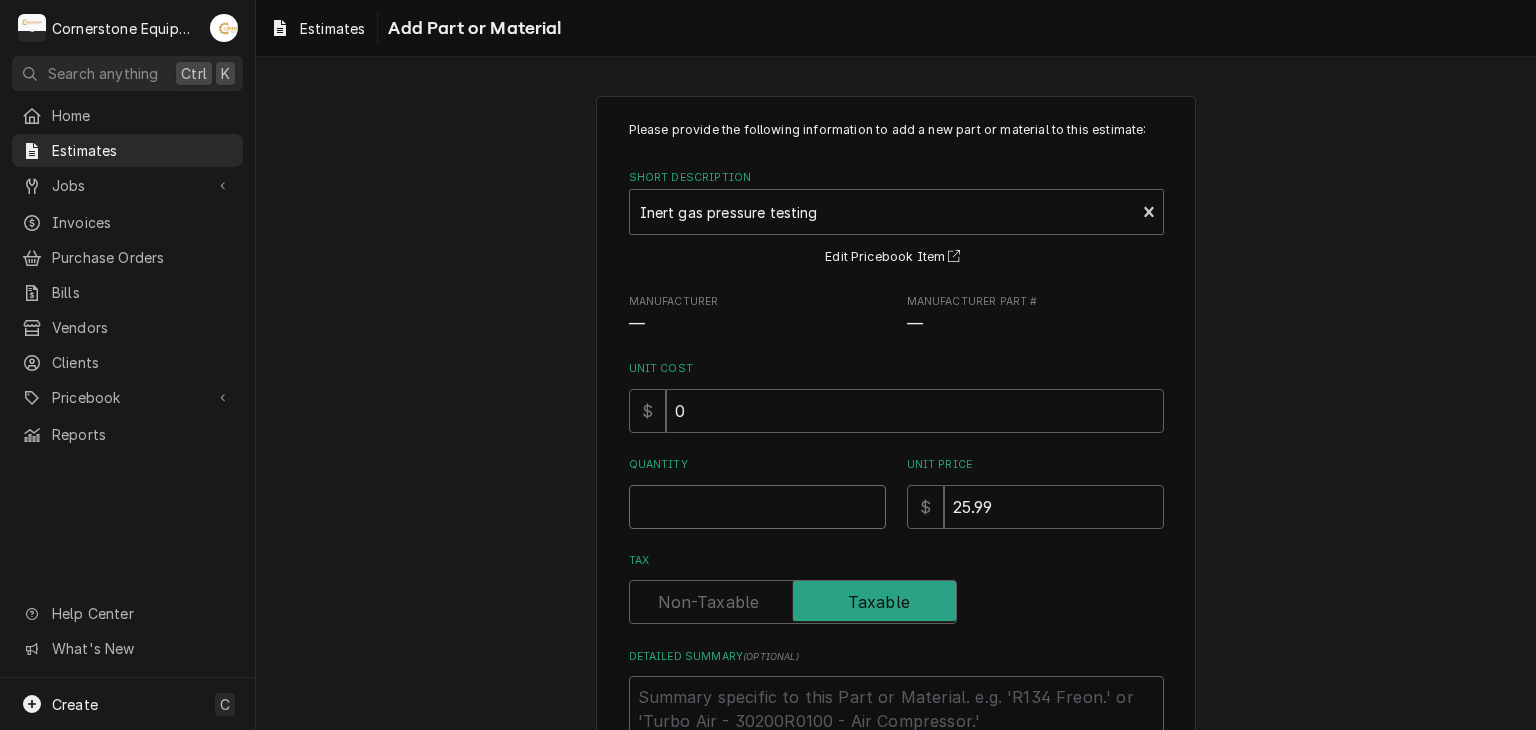 click on "Quantity" at bounding box center [757, 507] 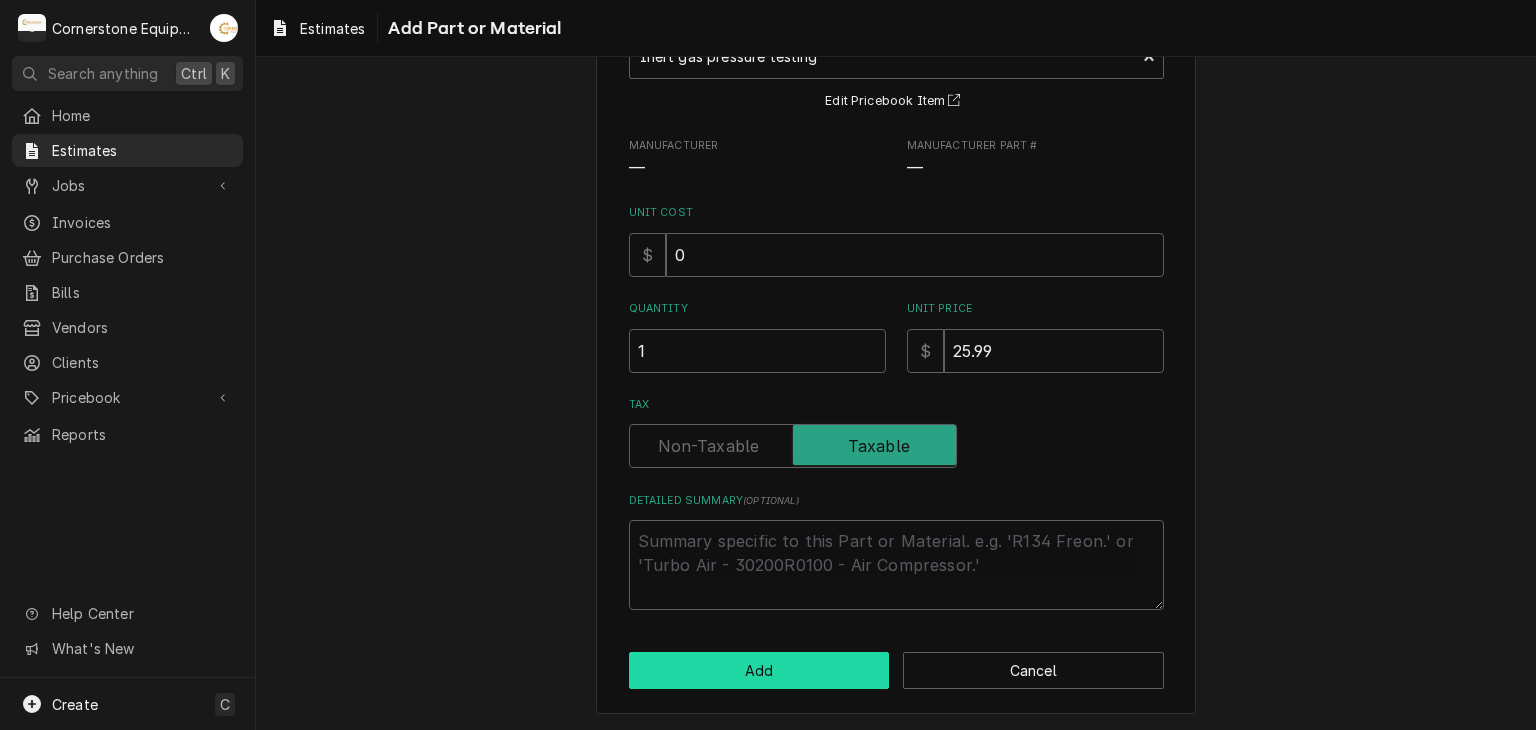 click on "Add" at bounding box center (759, 670) 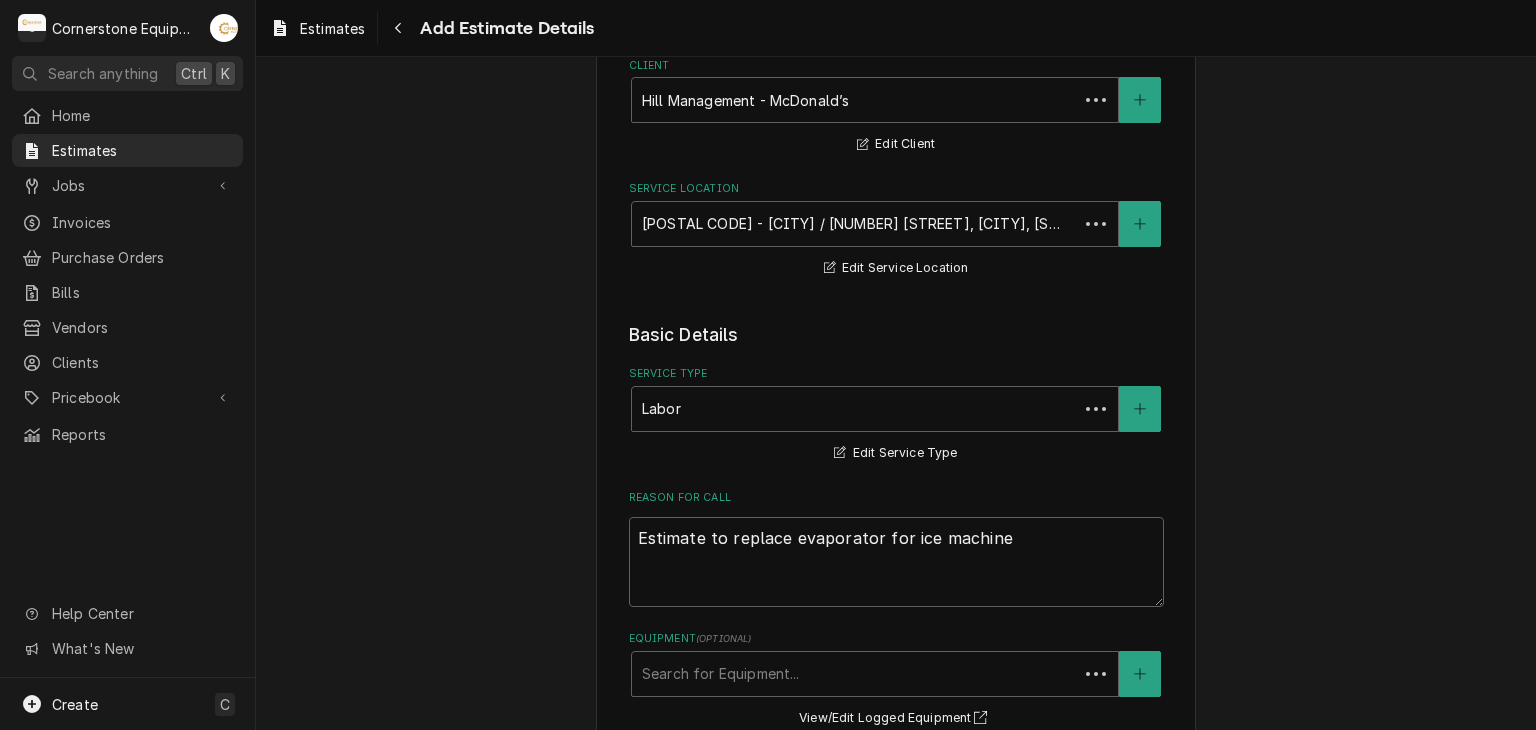 scroll, scrollTop: 2623, scrollLeft: 0, axis: vertical 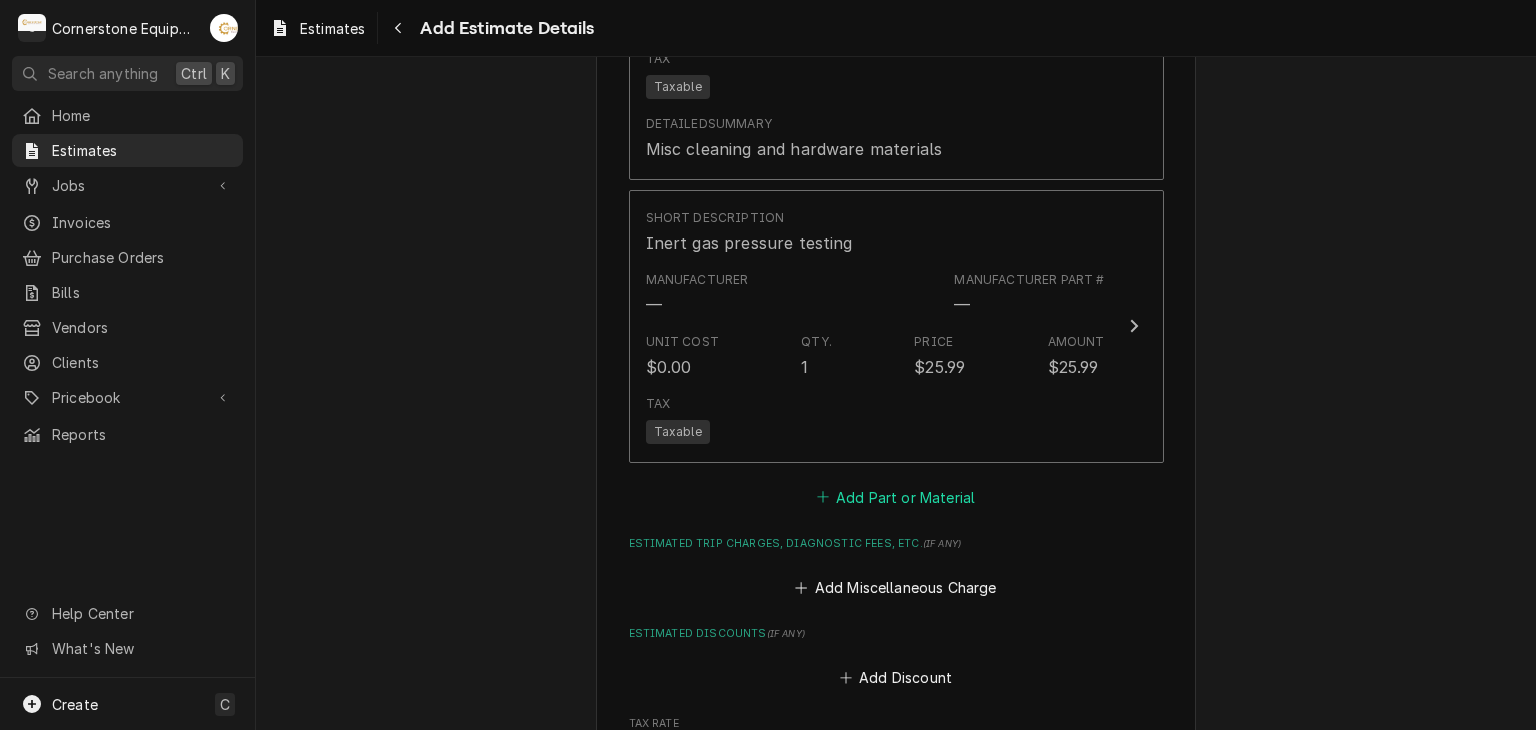 click on "Add Part or Material" at bounding box center (895, 497) 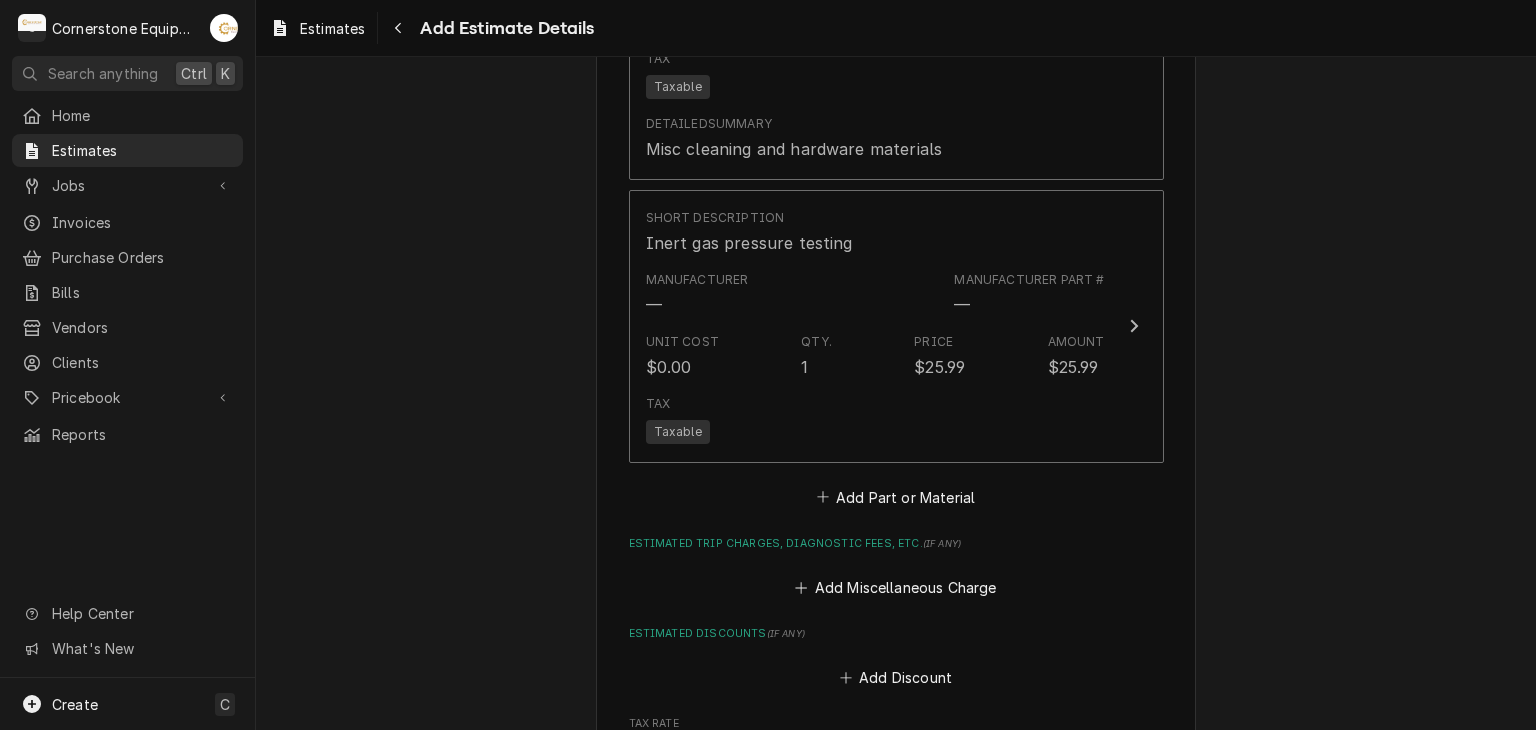 scroll, scrollTop: 0, scrollLeft: 0, axis: both 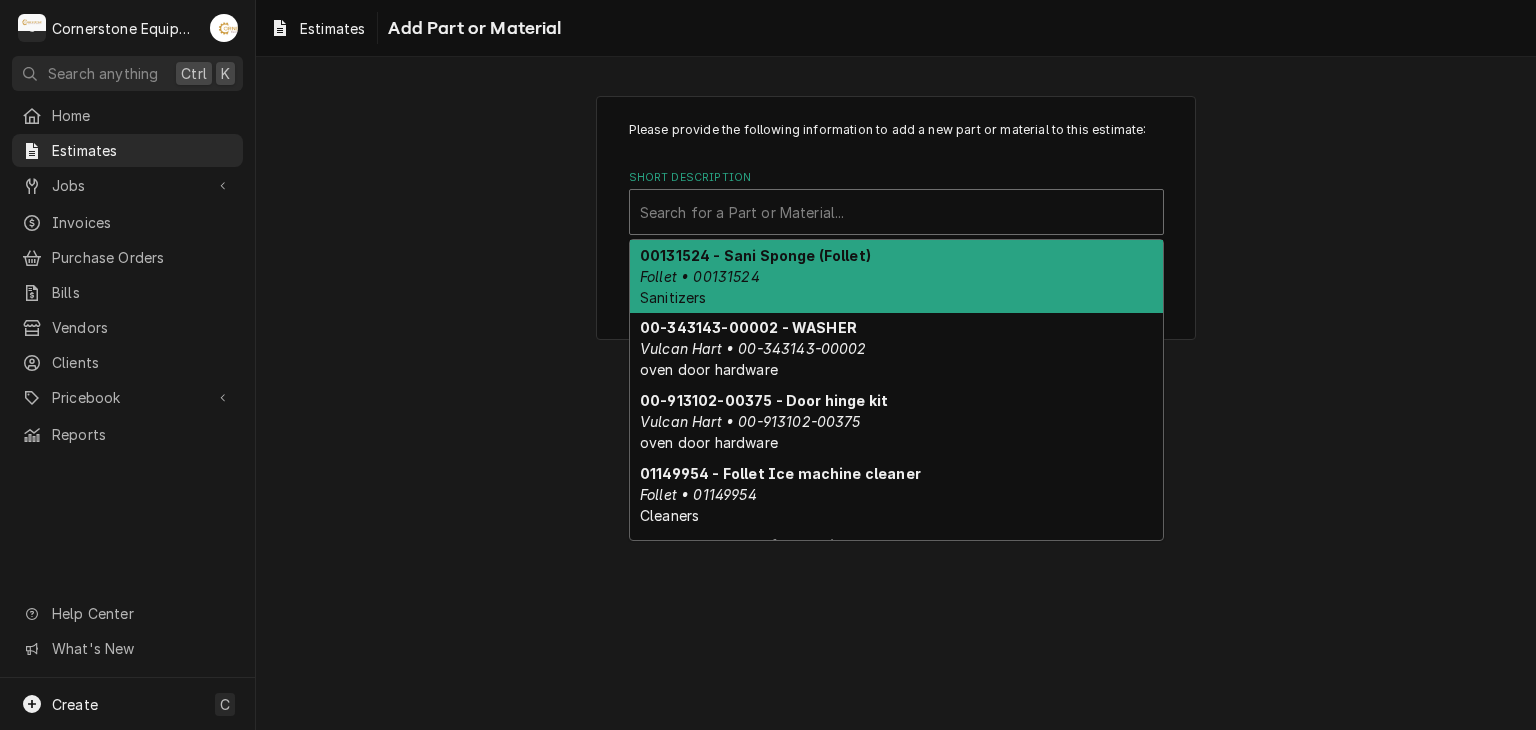 click at bounding box center [896, 212] 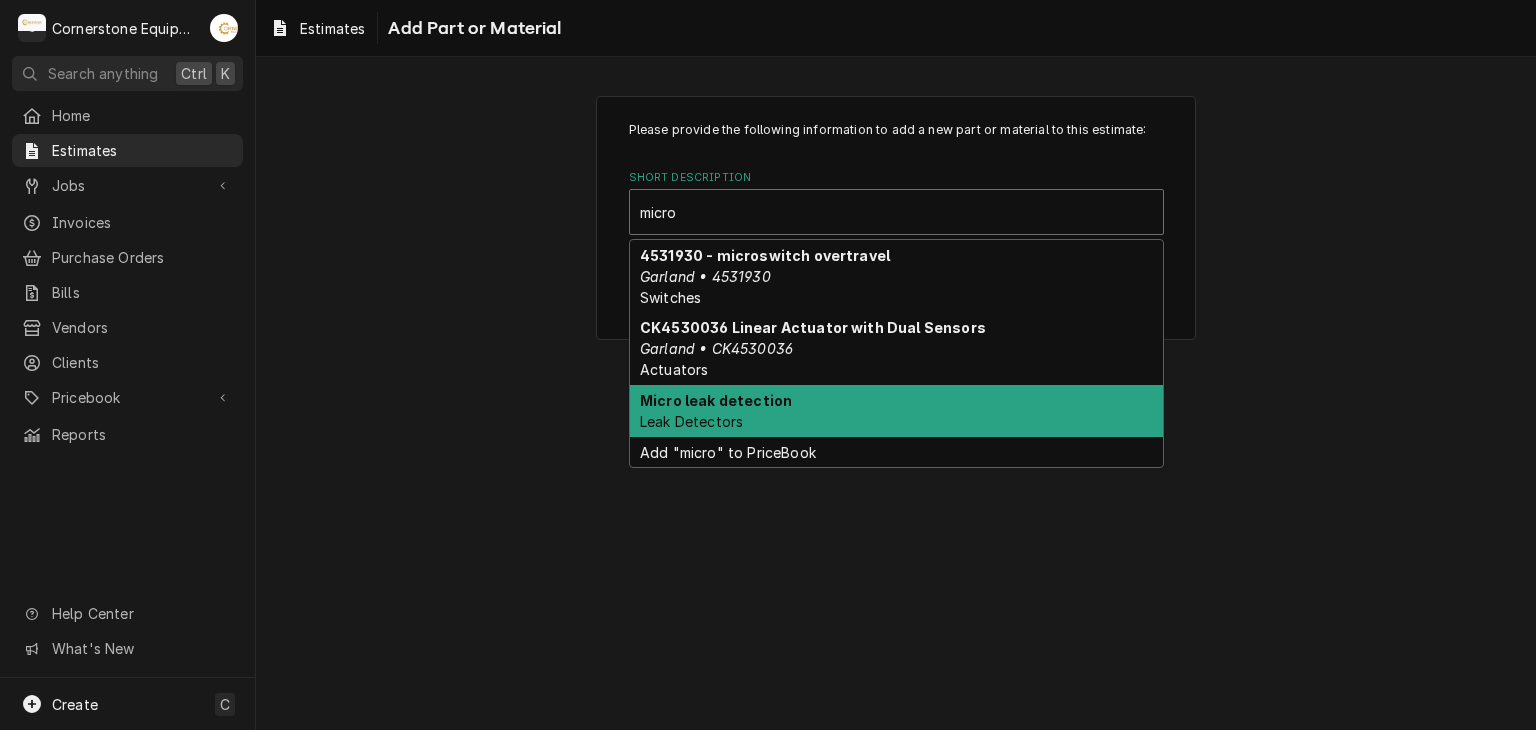 click on "Micro leak detection Leak Detectors" at bounding box center [896, 411] 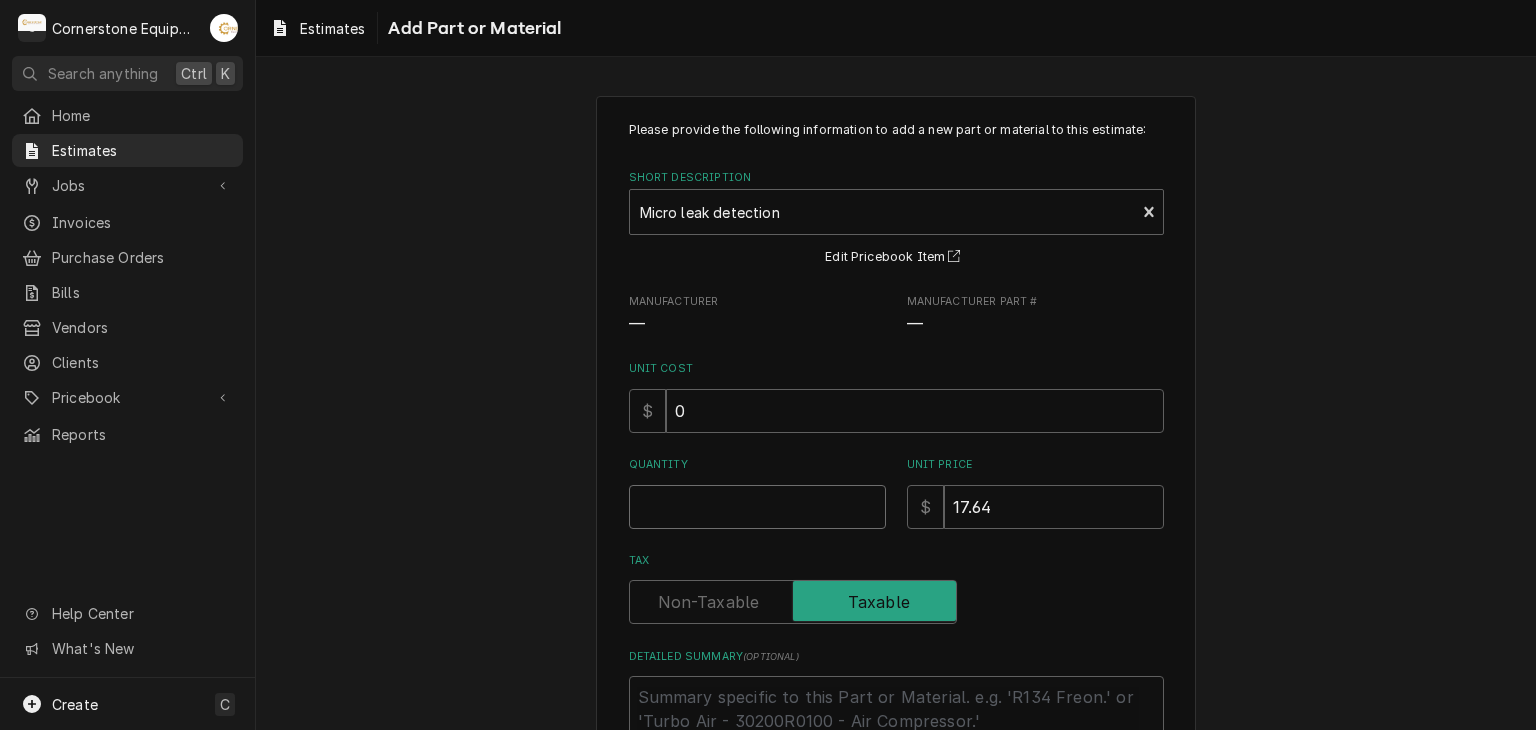 click on "Quantity" at bounding box center [757, 507] 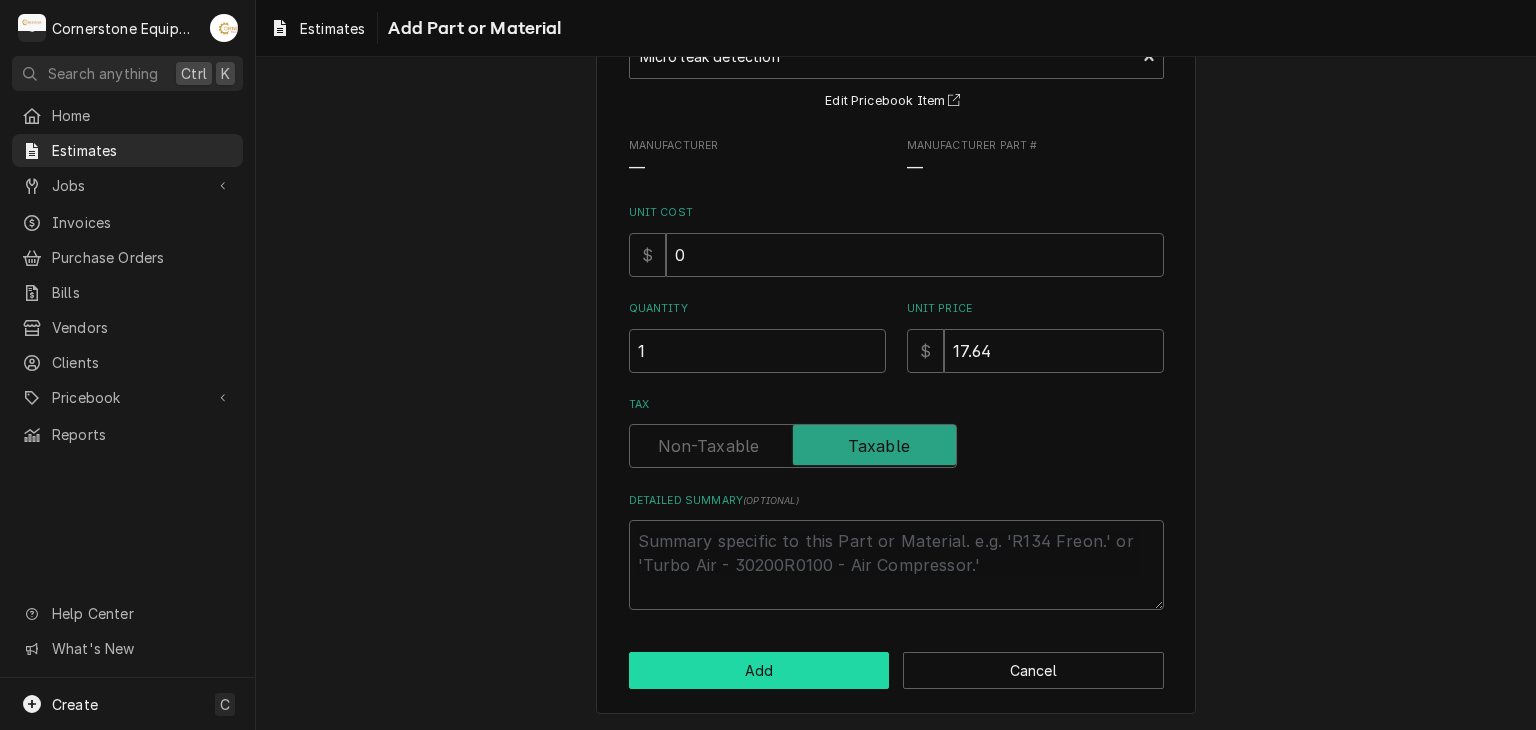 click on "Add" at bounding box center (759, 670) 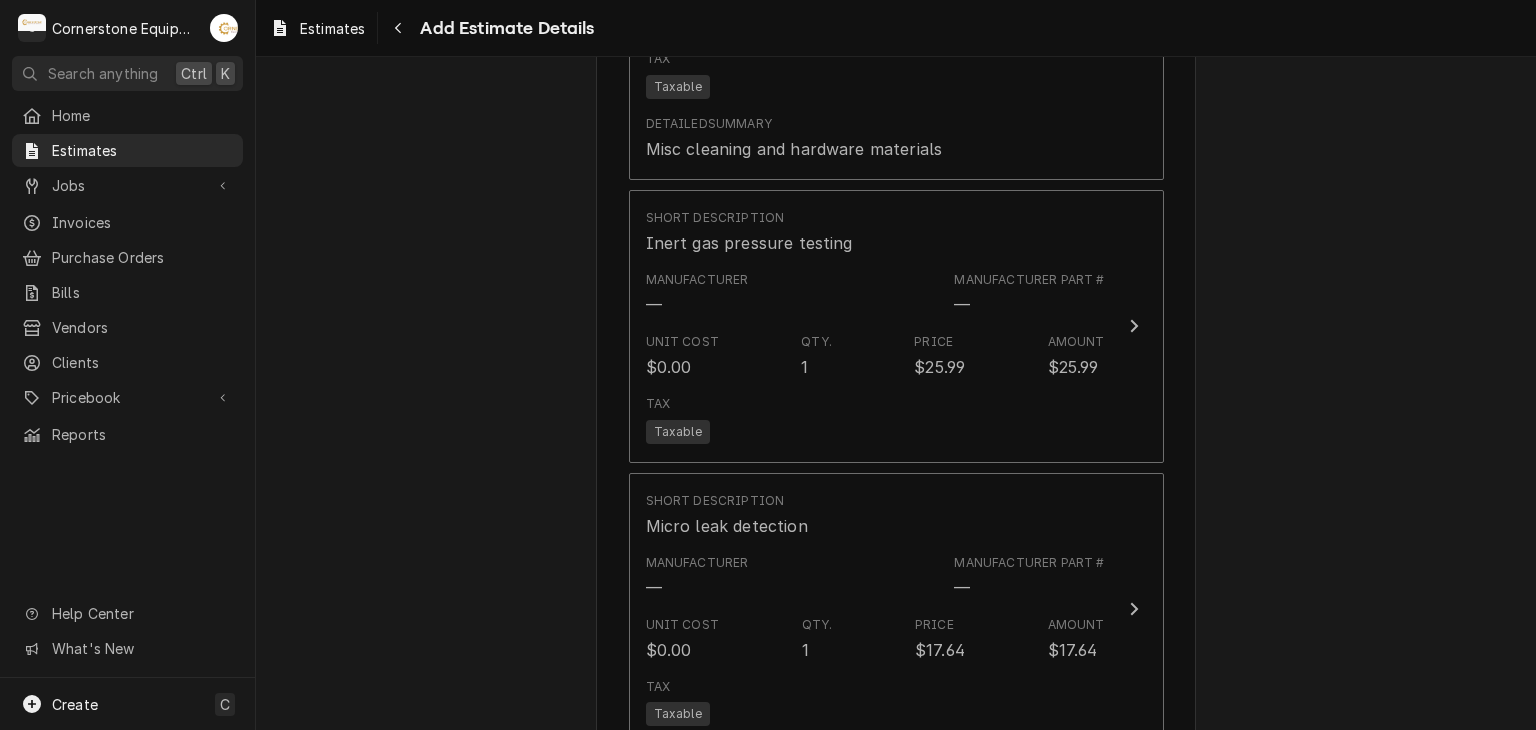scroll, scrollTop: 3023, scrollLeft: 0, axis: vertical 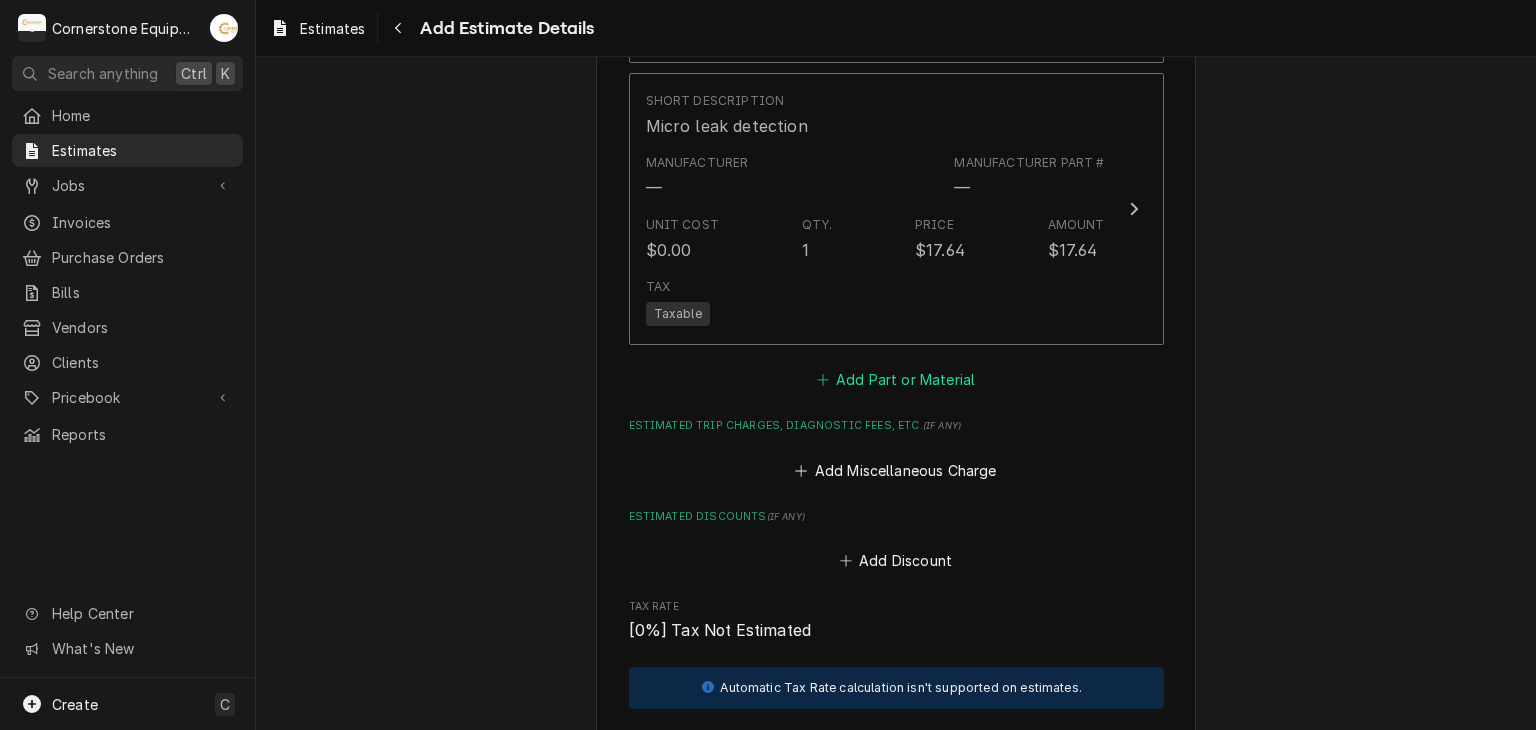 click on "Add Part or Material" at bounding box center [895, 380] 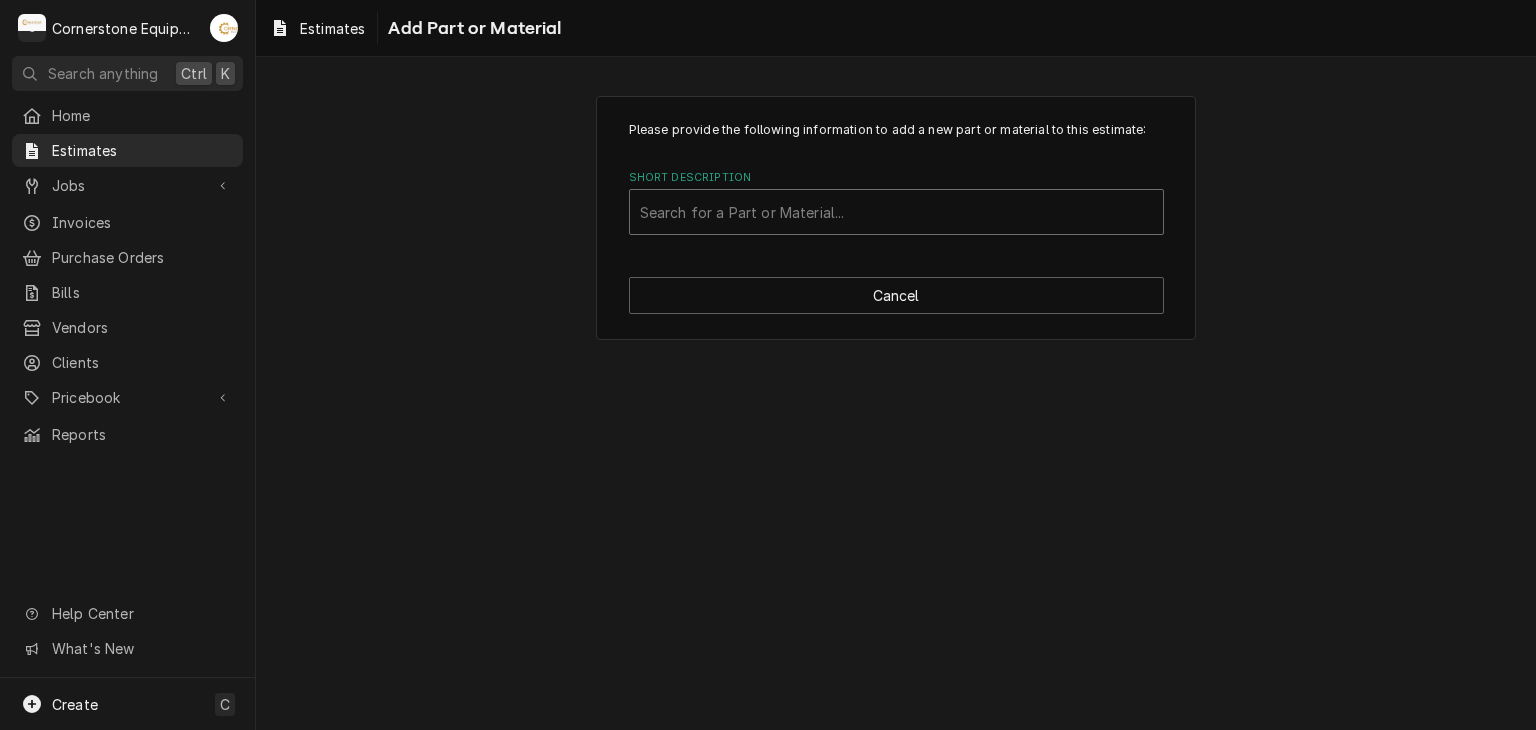 click at bounding box center [896, 212] 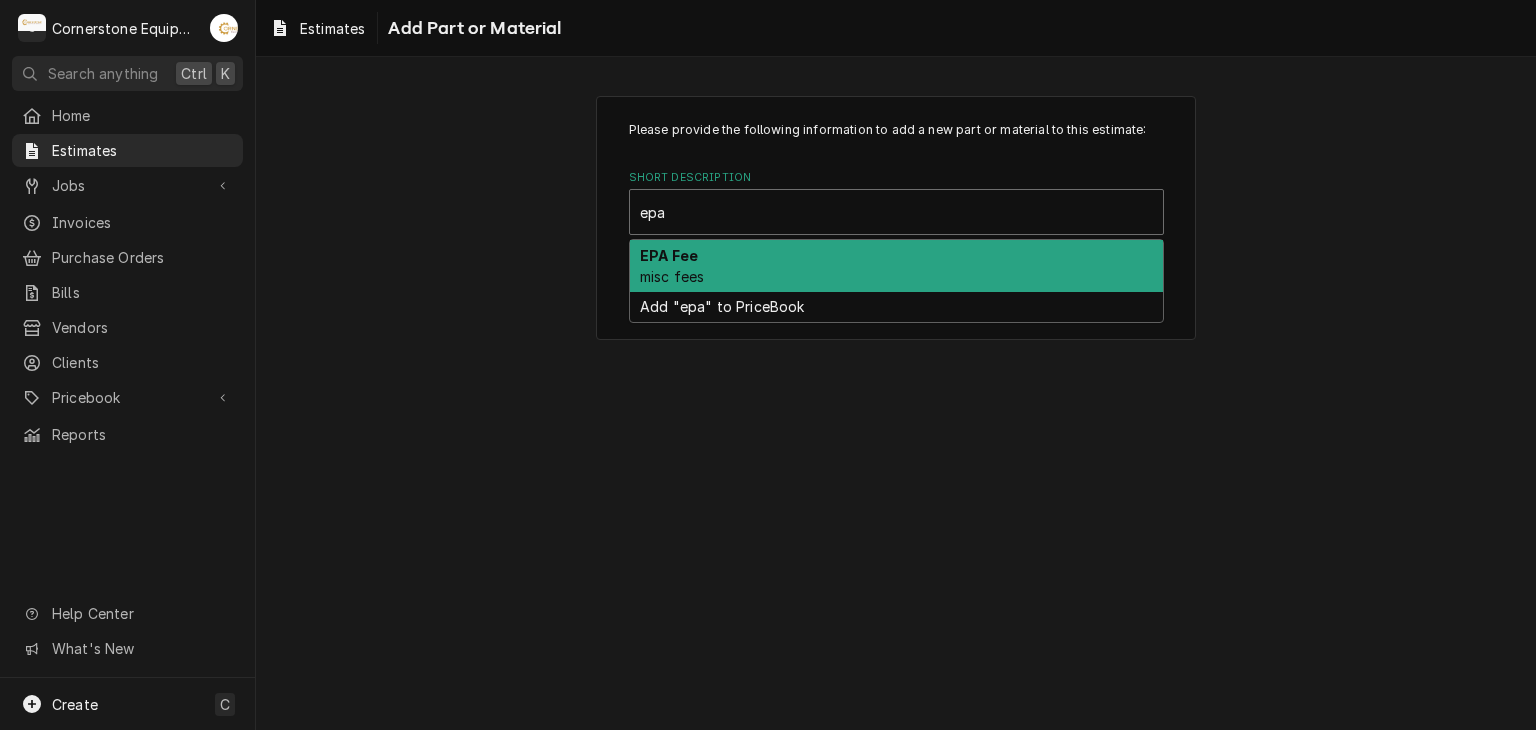 click on "EPA Fee misc fees" at bounding box center [896, 266] 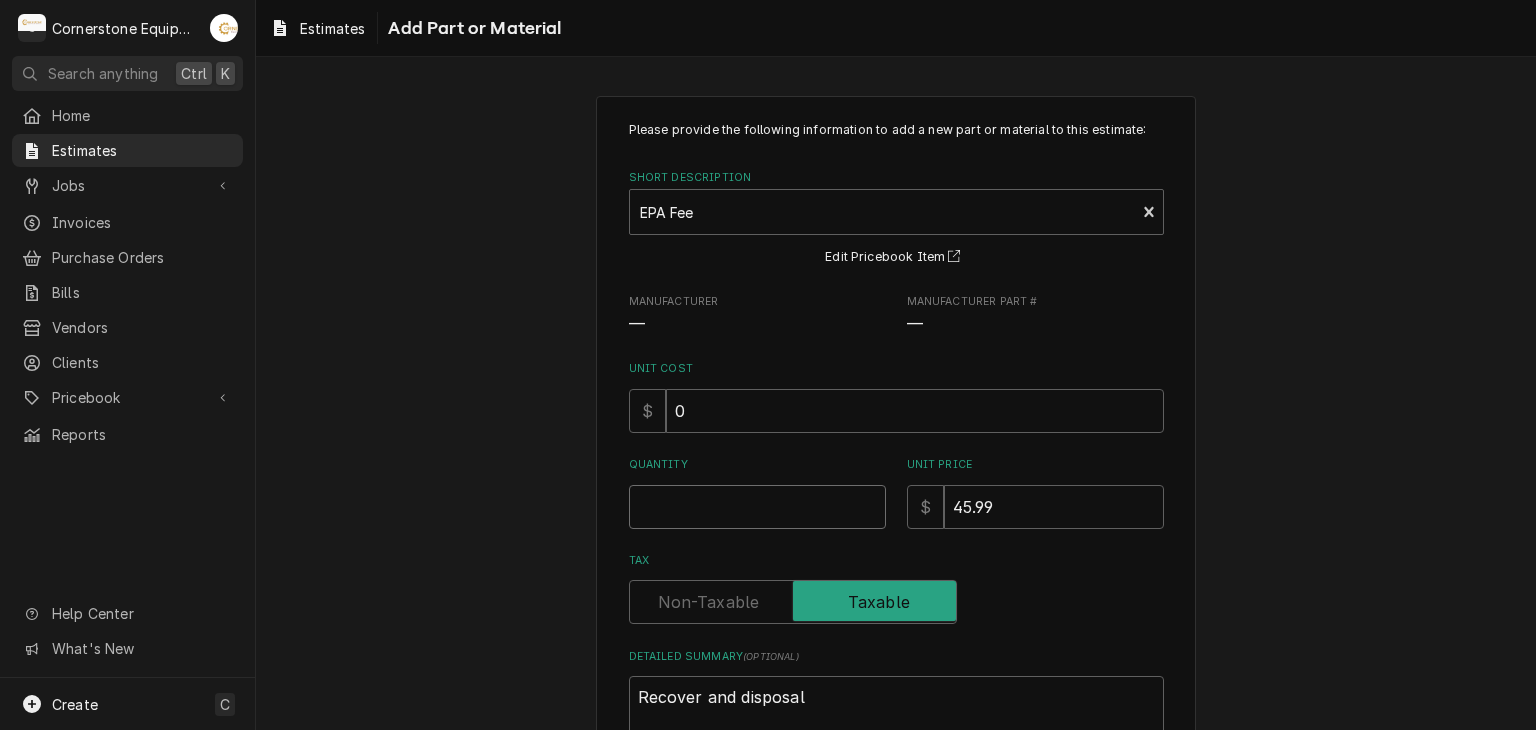 click on "Quantity" at bounding box center [757, 507] 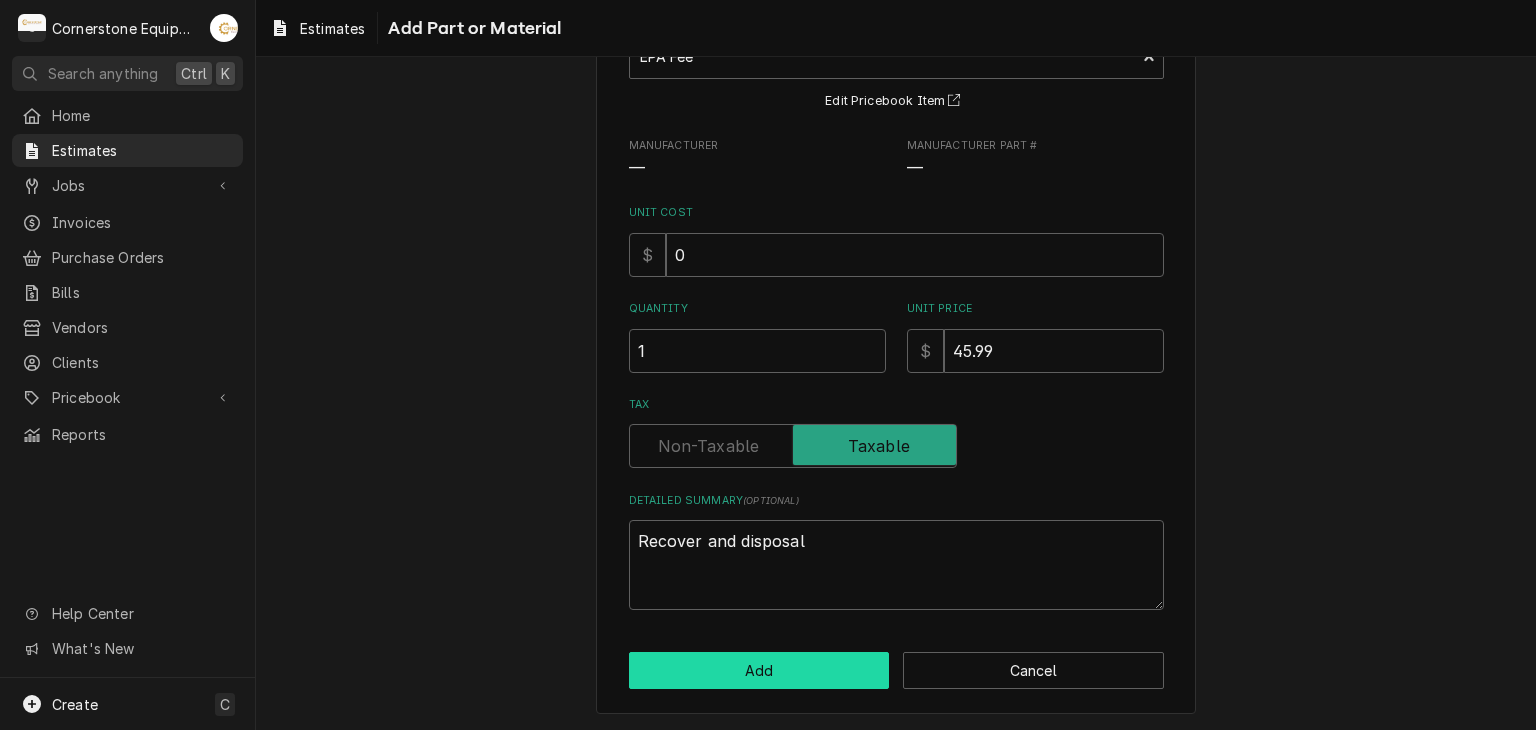 drag, startPoint x: 780, startPoint y: 709, endPoint x: 776, endPoint y: 678, distance: 31.257 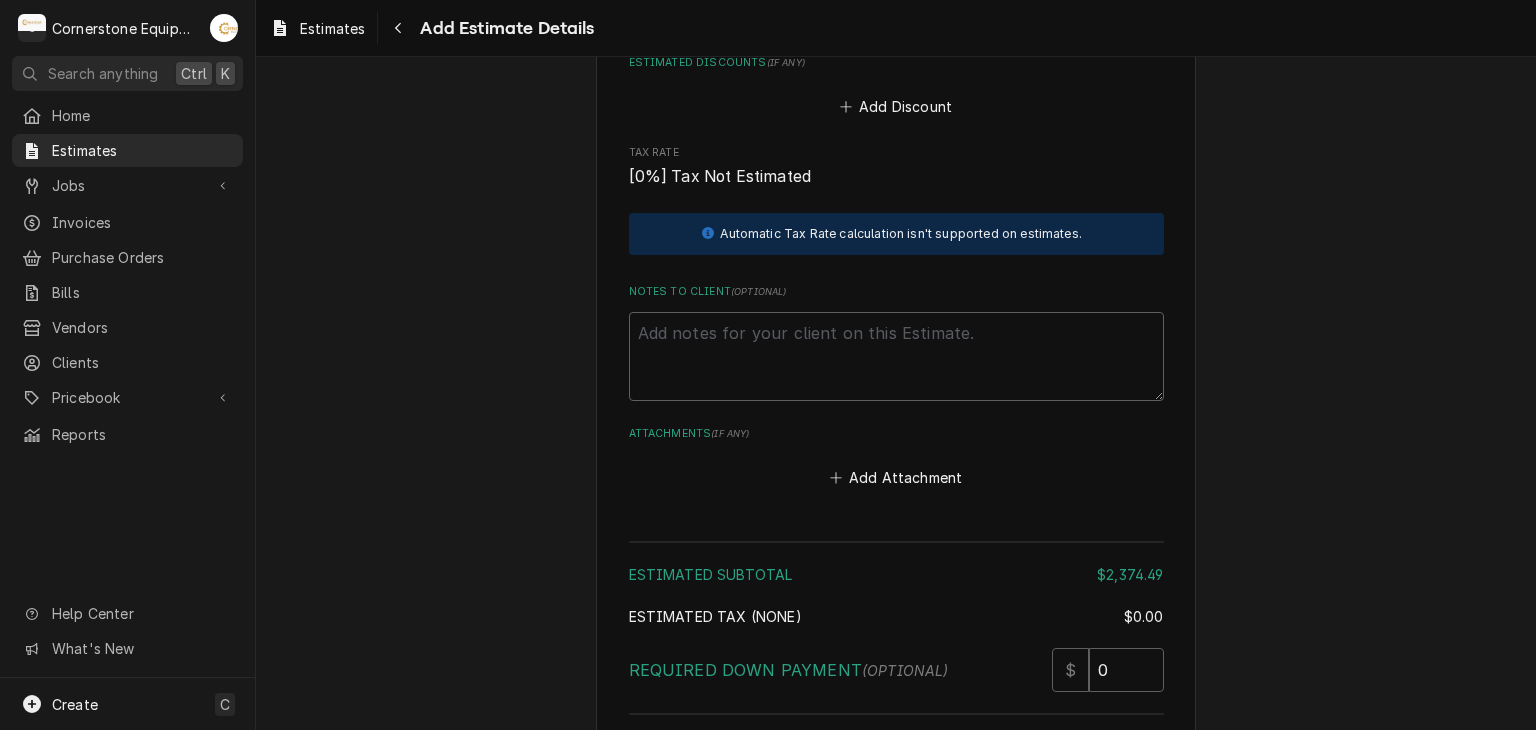 scroll, scrollTop: 3422, scrollLeft: 0, axis: vertical 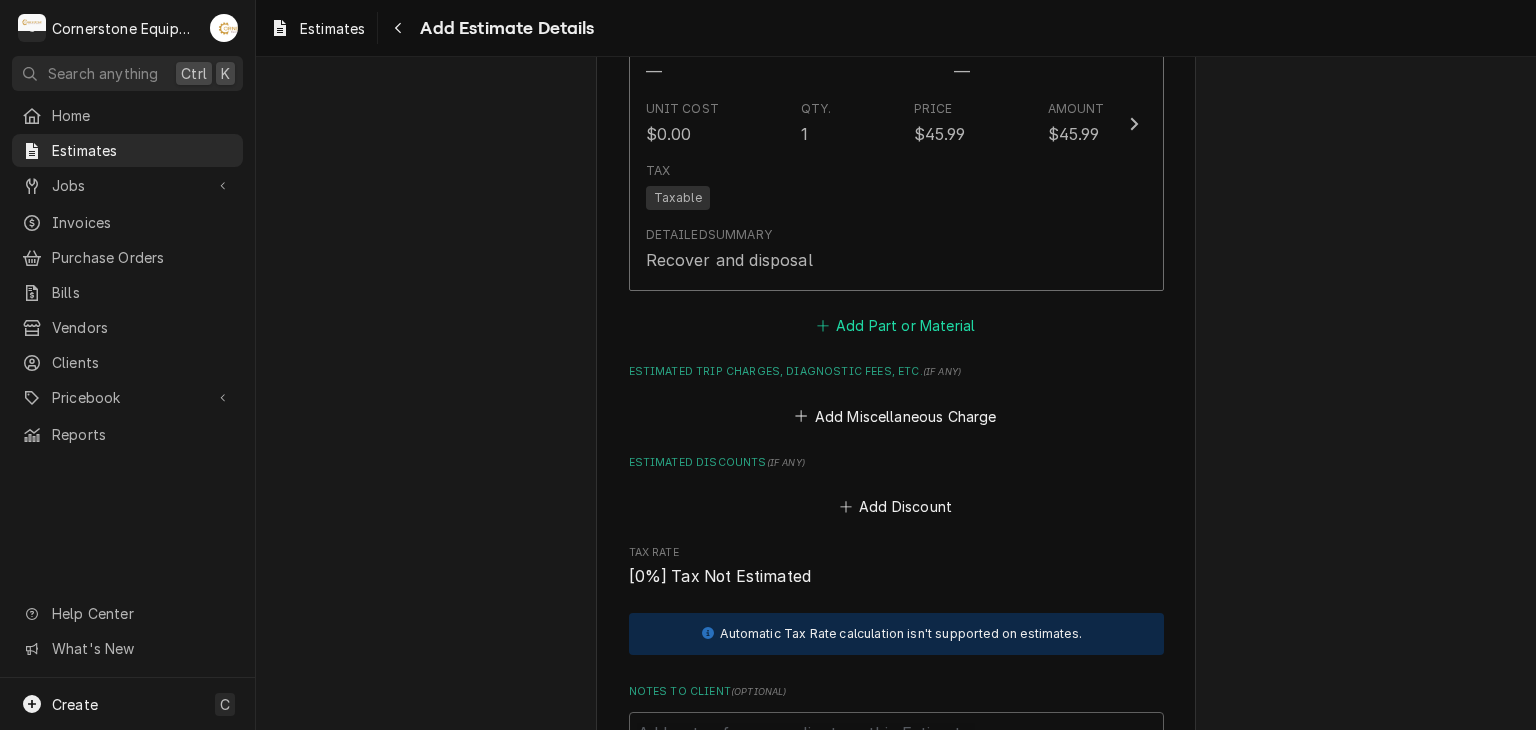 click on "Add Part or Material" at bounding box center [895, 326] 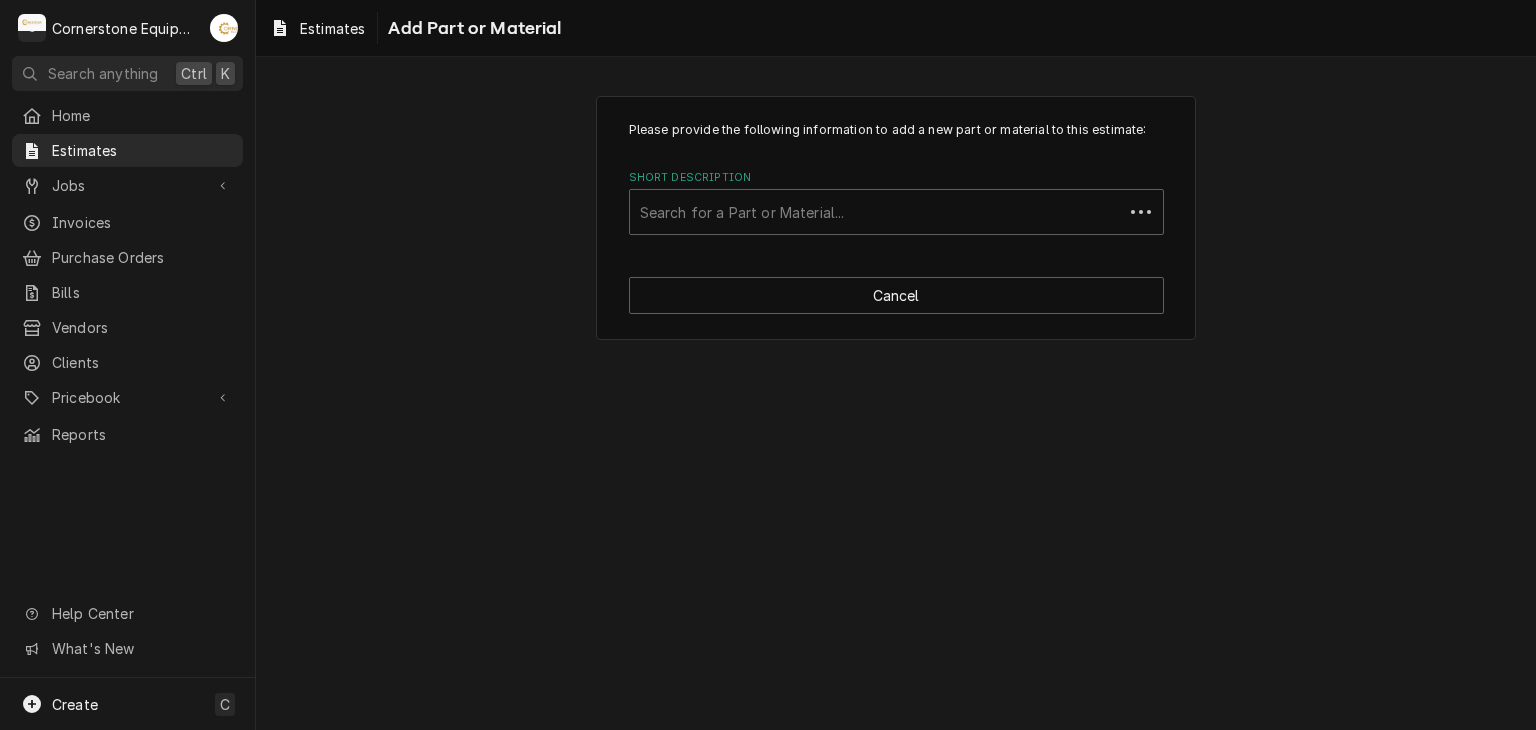 scroll, scrollTop: 0, scrollLeft: 0, axis: both 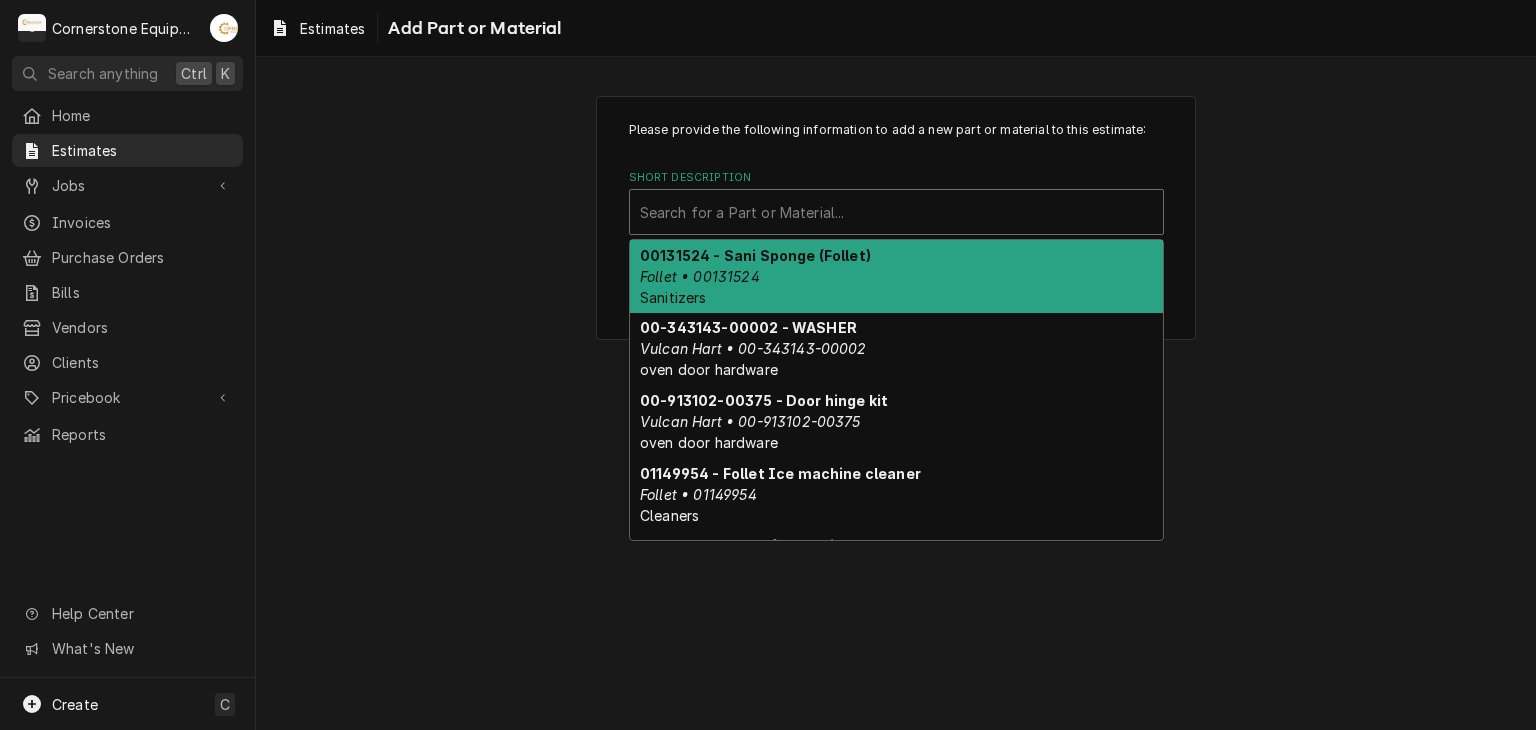 click at bounding box center [896, 212] 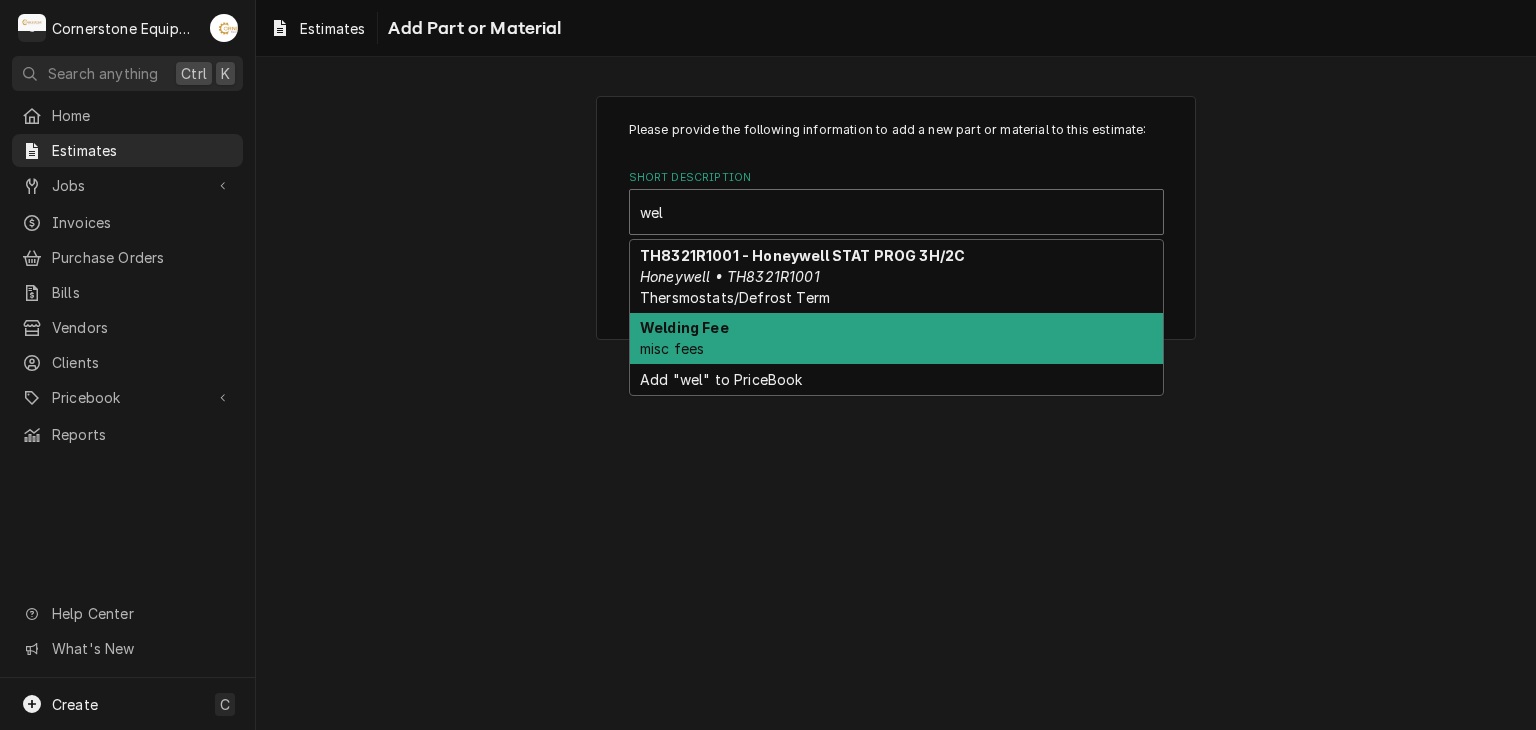 click on "Welding Fee misc fees" at bounding box center (896, 339) 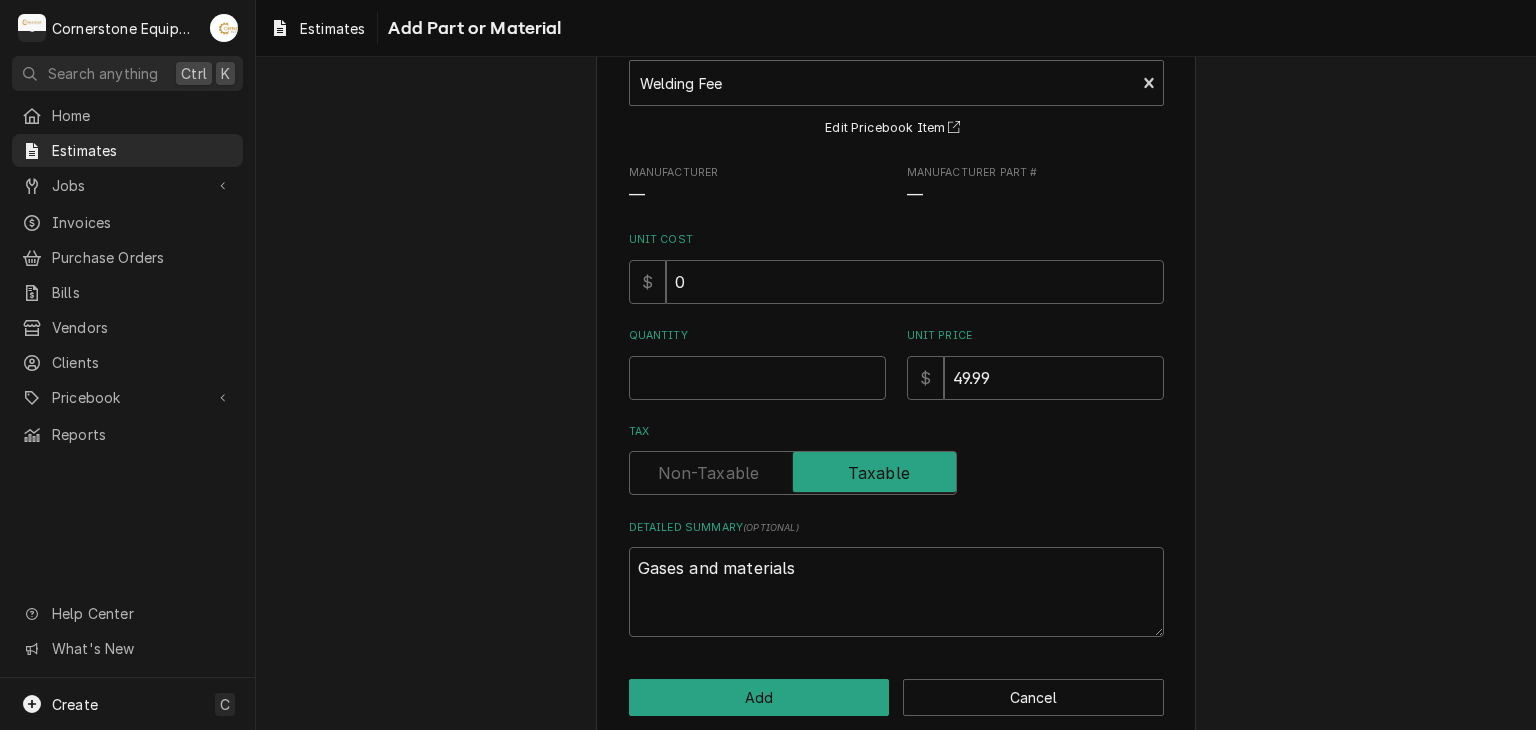 scroll, scrollTop: 156, scrollLeft: 0, axis: vertical 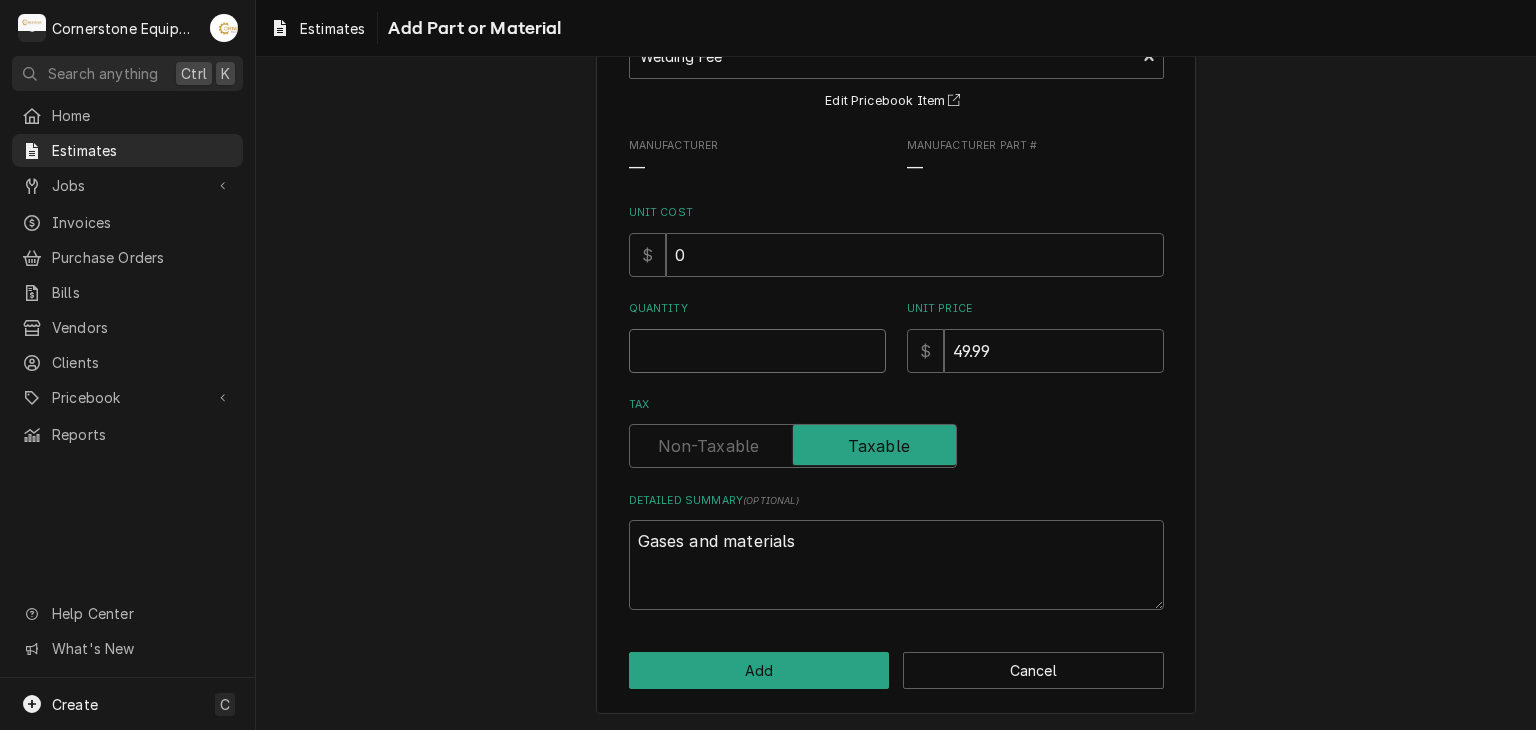 click on "Quantity" at bounding box center (757, 351) 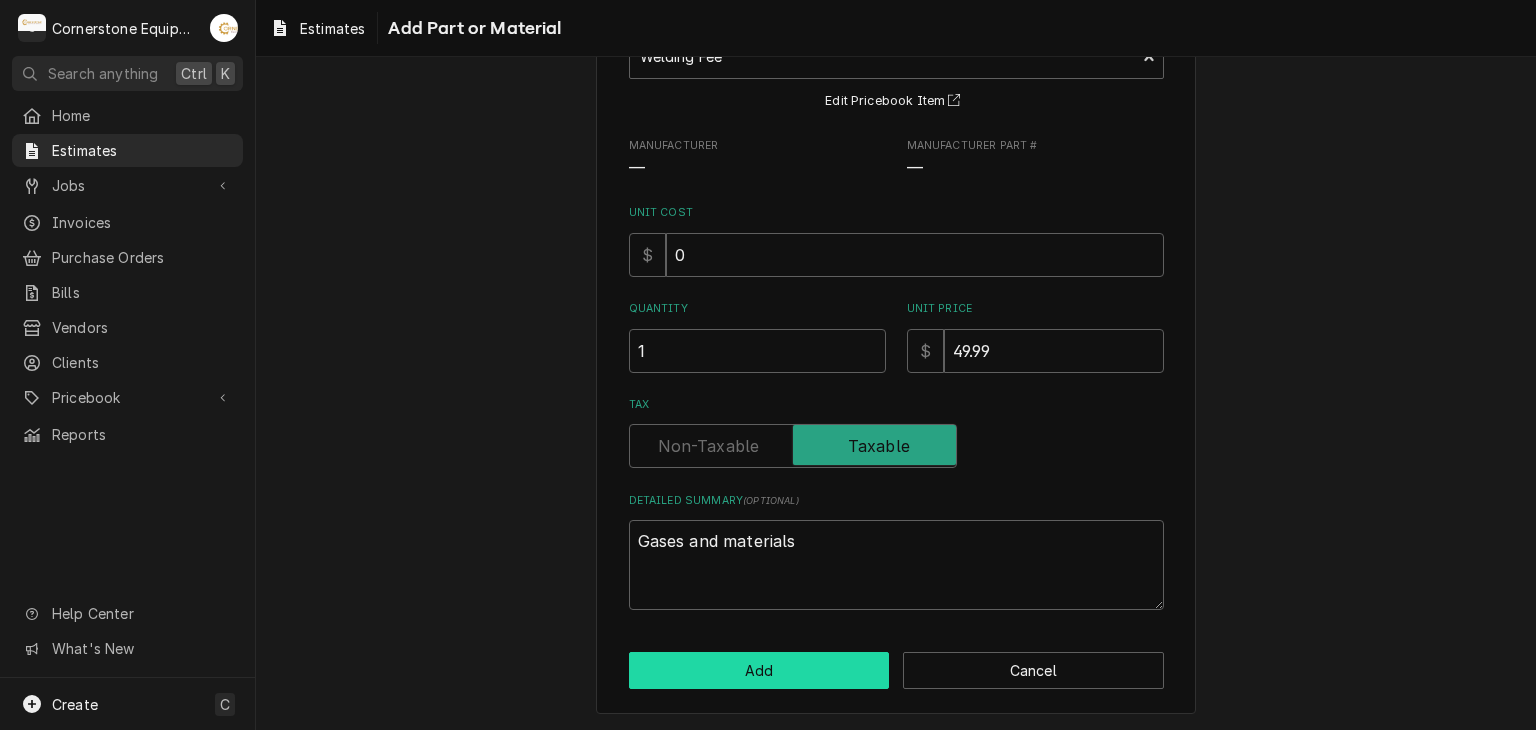 click on "Add" at bounding box center (759, 670) 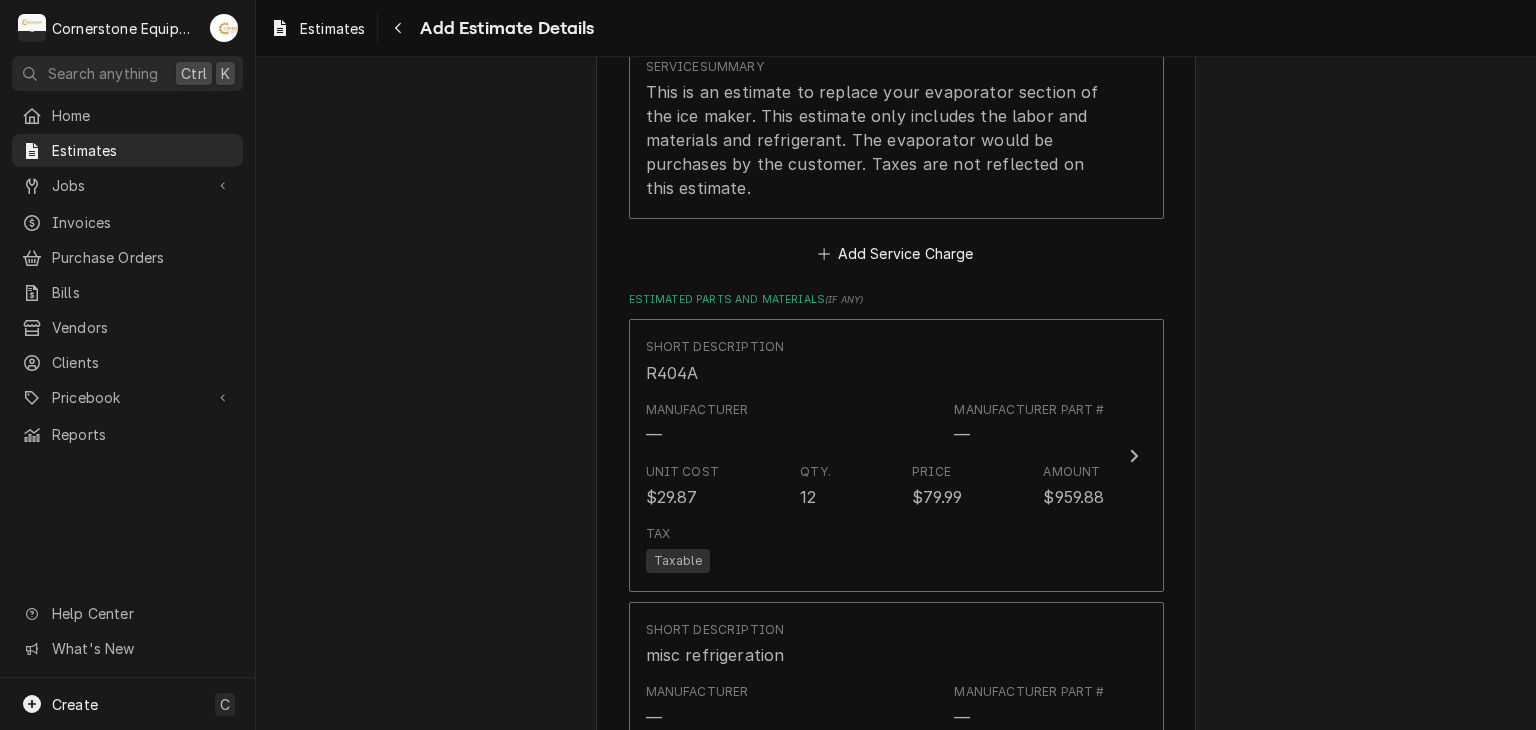 scroll, scrollTop: 1208, scrollLeft: 0, axis: vertical 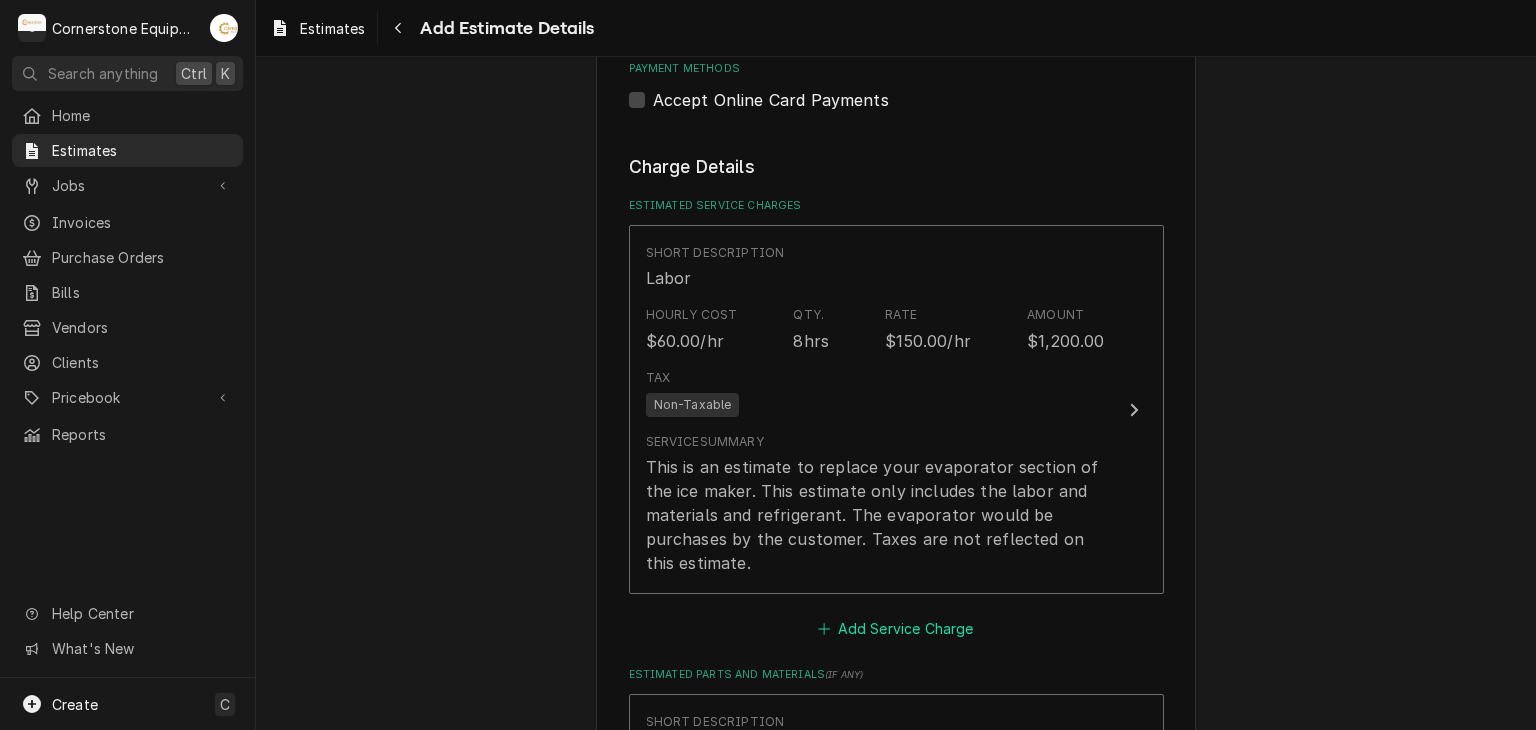click on "Add Service Charge" at bounding box center [896, 628] 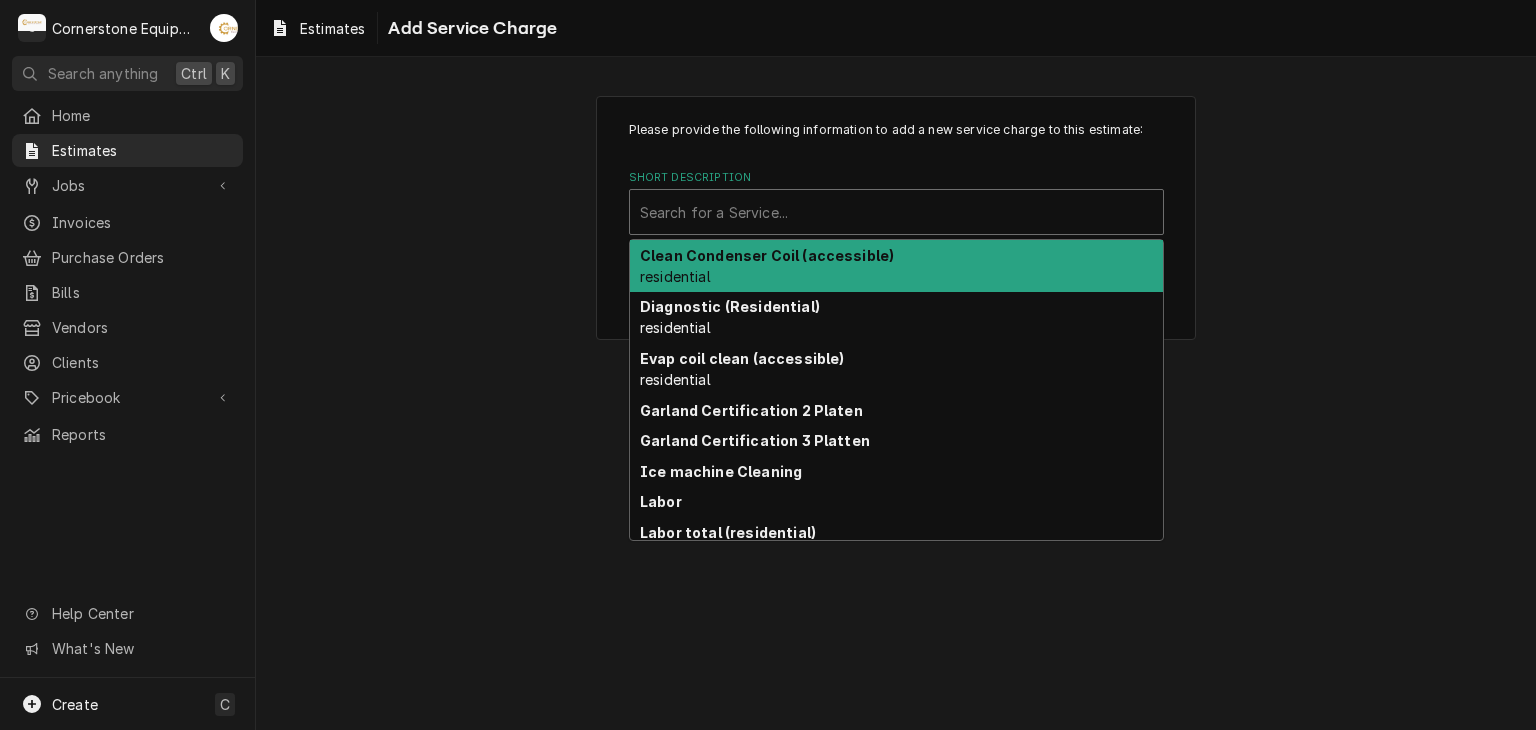 click at bounding box center [896, 212] 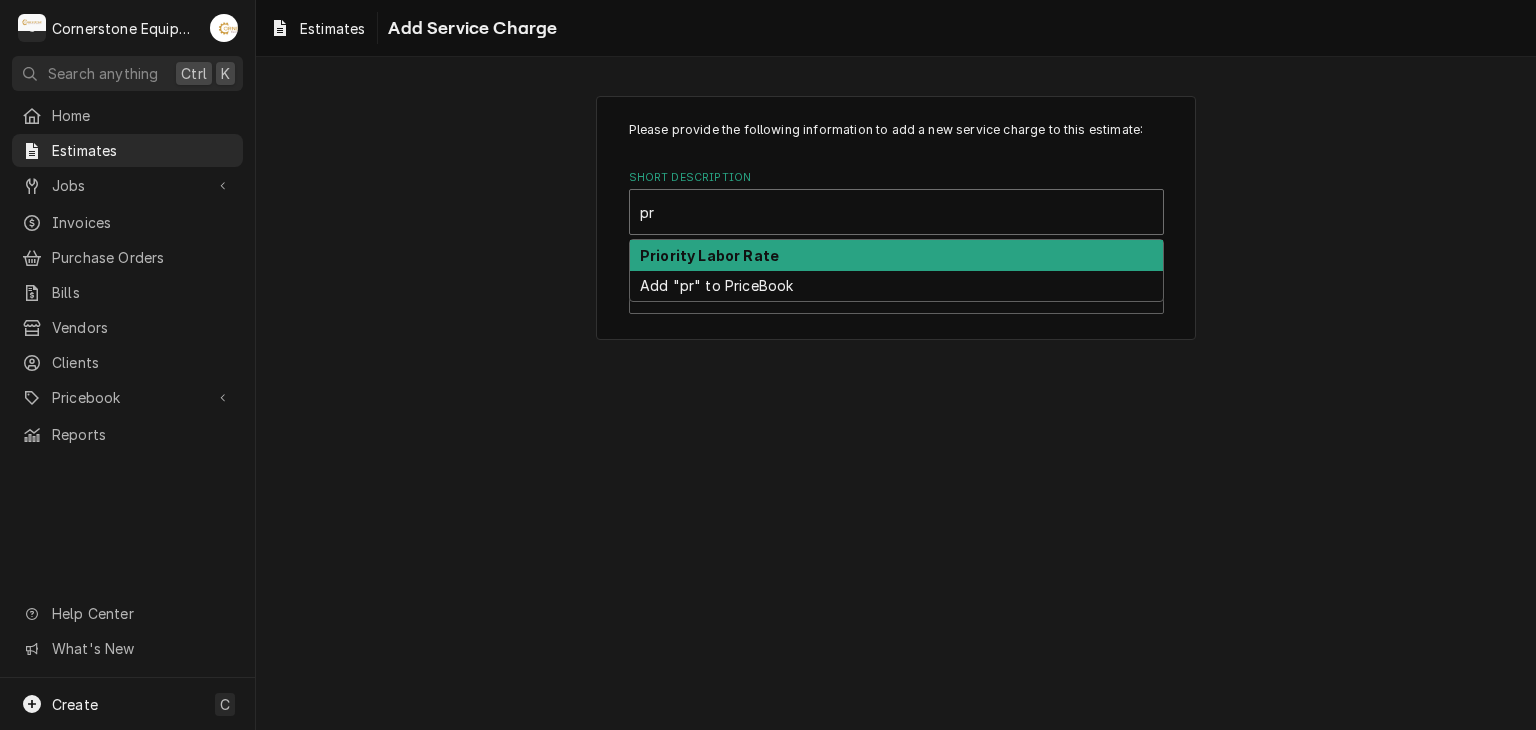 click on "Priority Labor Rate" at bounding box center (896, 255) 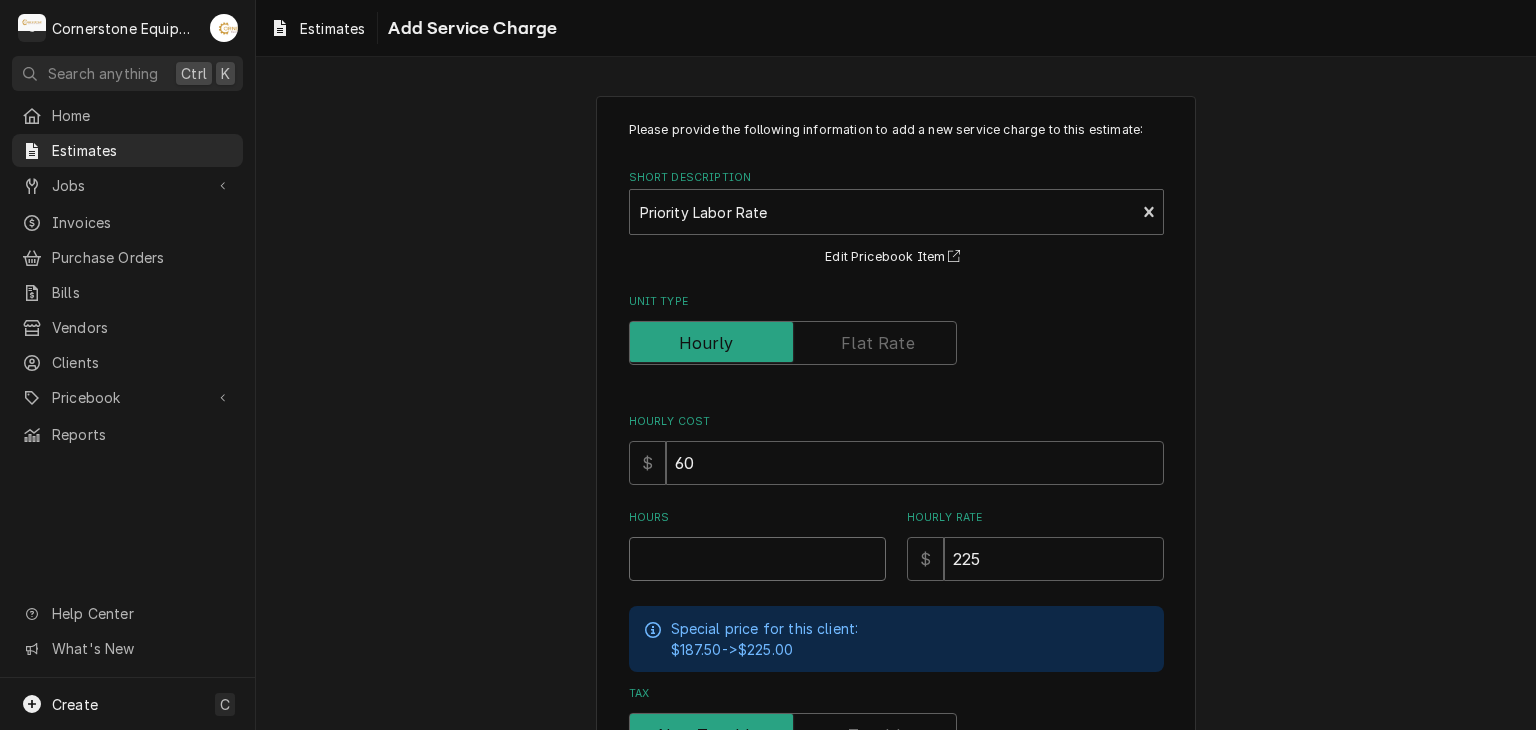 click on "Hours" at bounding box center (757, 559) 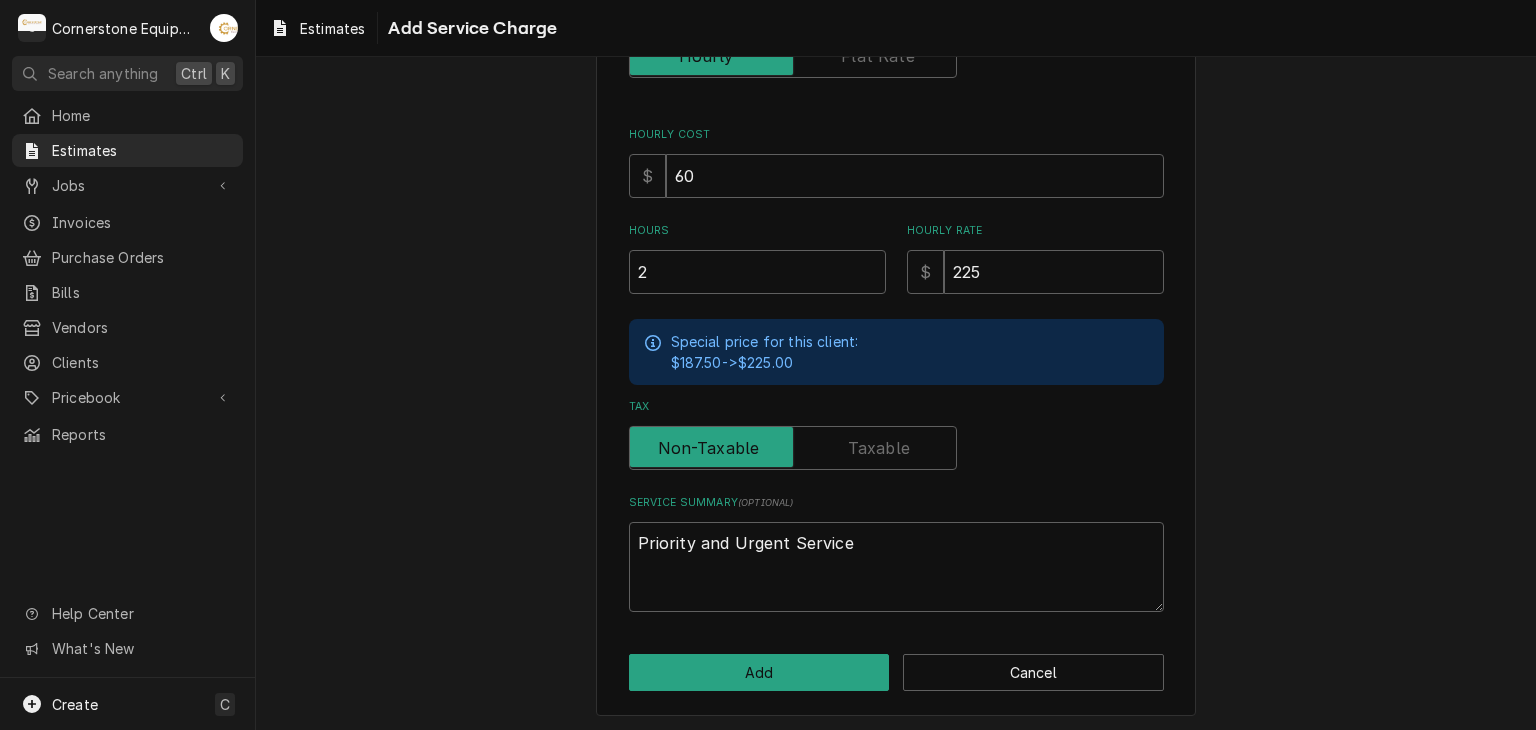 scroll, scrollTop: 288, scrollLeft: 0, axis: vertical 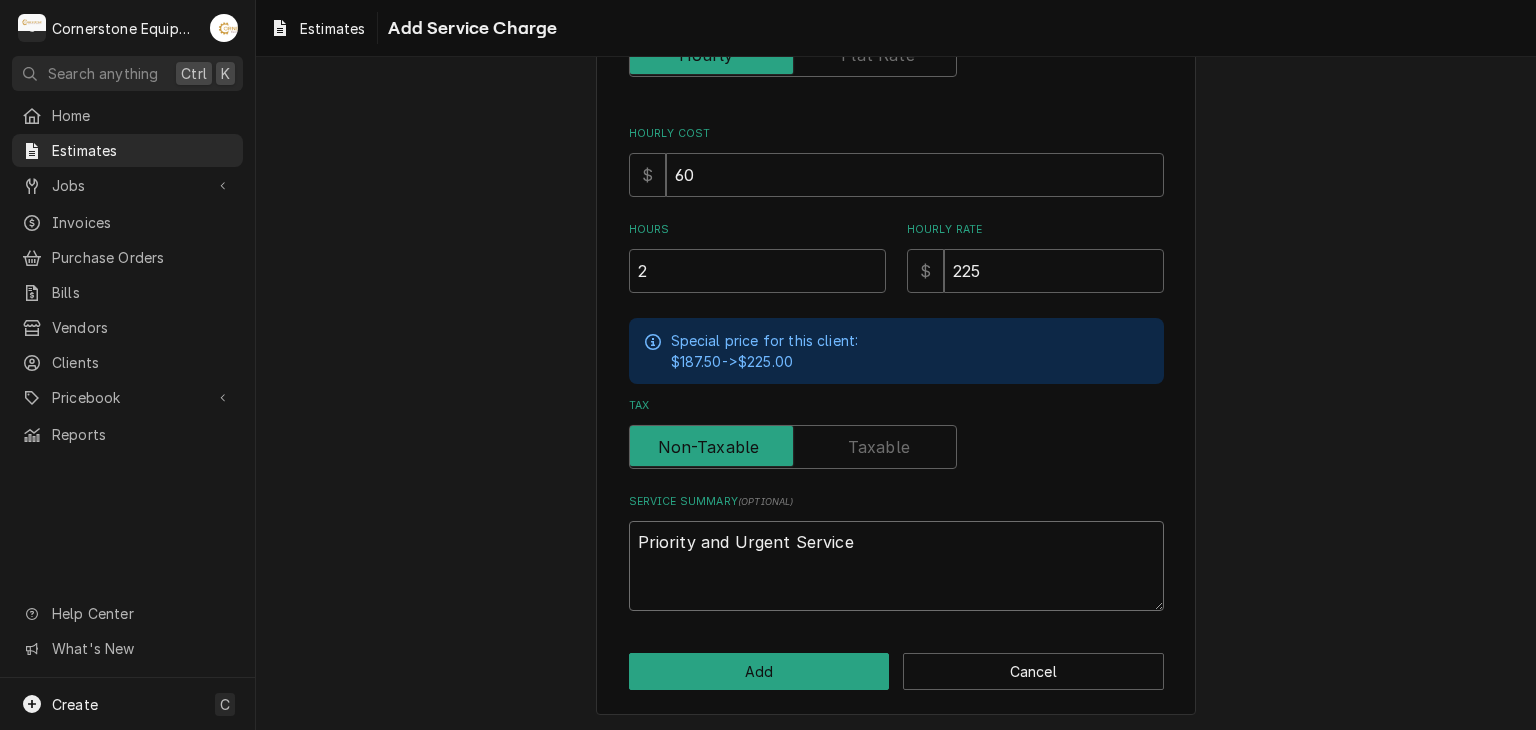 click on "Priority and Urgent Service" at bounding box center (896, 566) 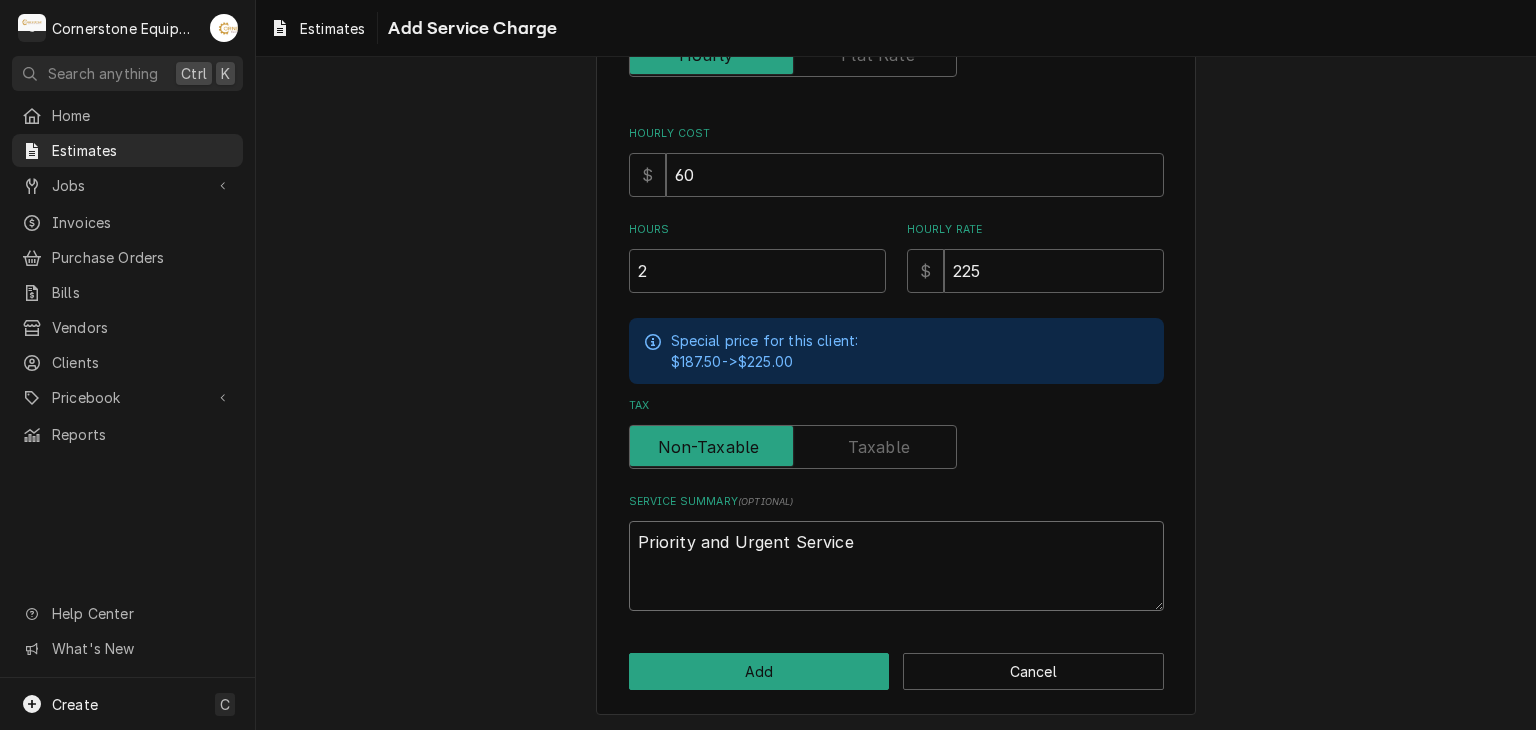 click on "Priority and Urgent Service" at bounding box center (896, 566) 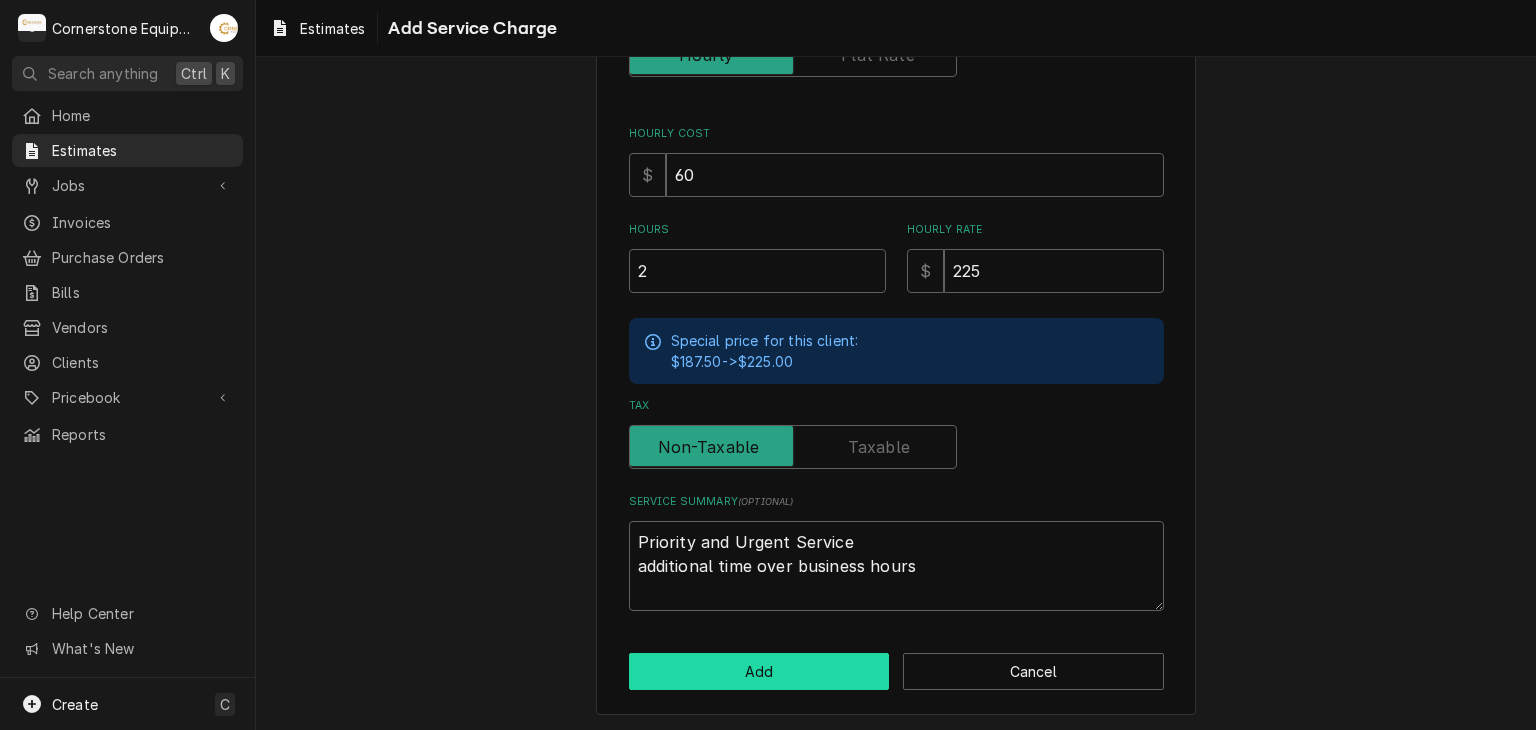 click on "Add" at bounding box center [759, 671] 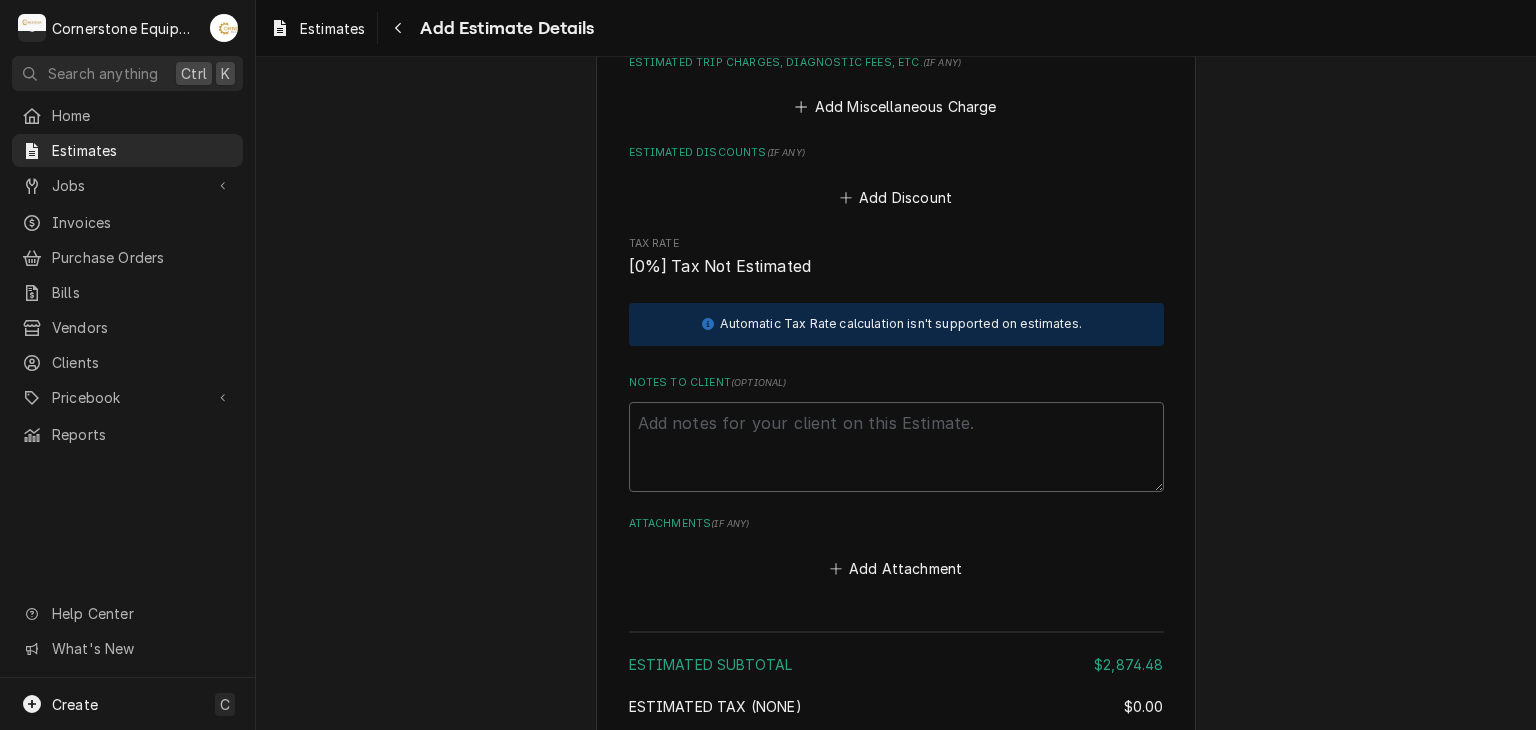 scroll, scrollTop: 3983, scrollLeft: 0, axis: vertical 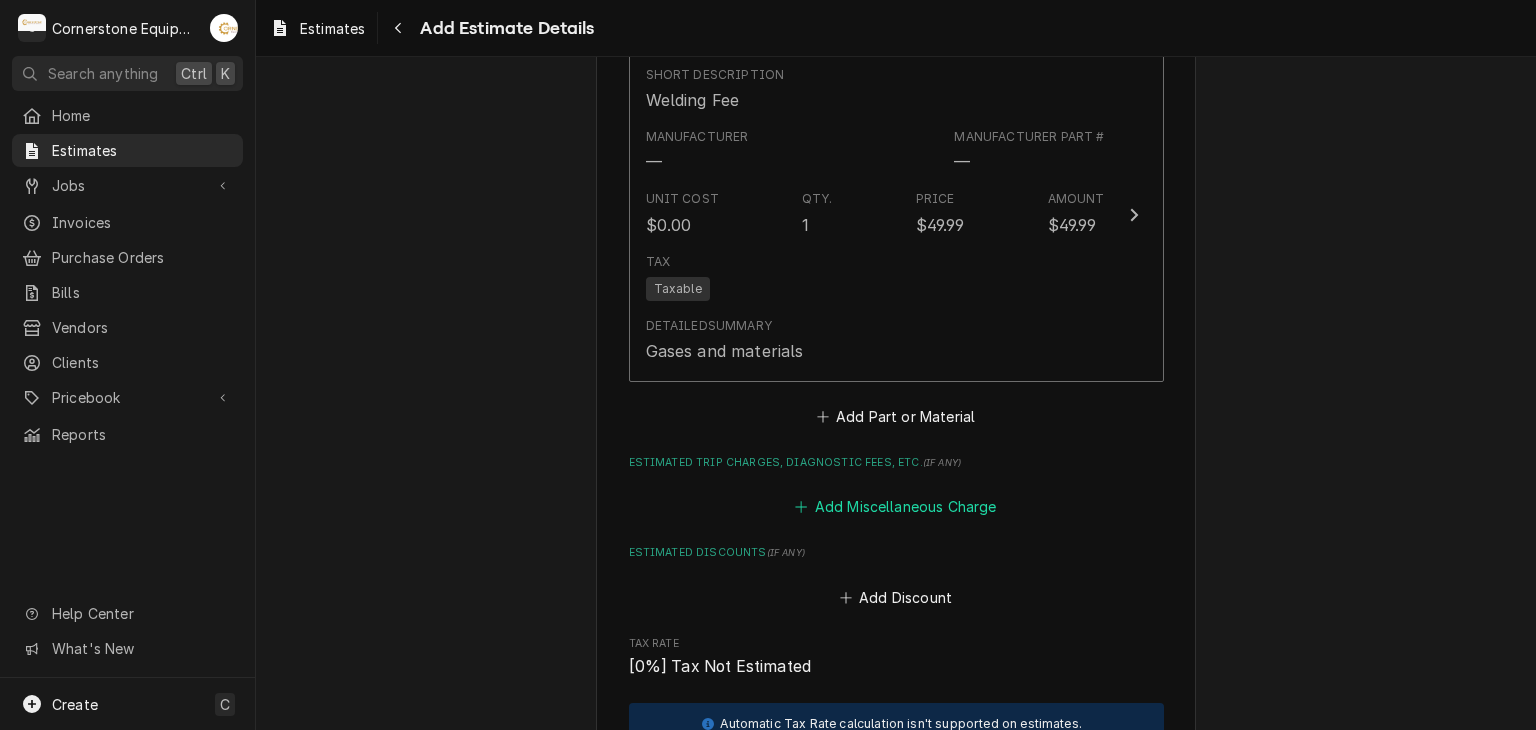click on "Add Miscellaneous Charge" at bounding box center (896, 507) 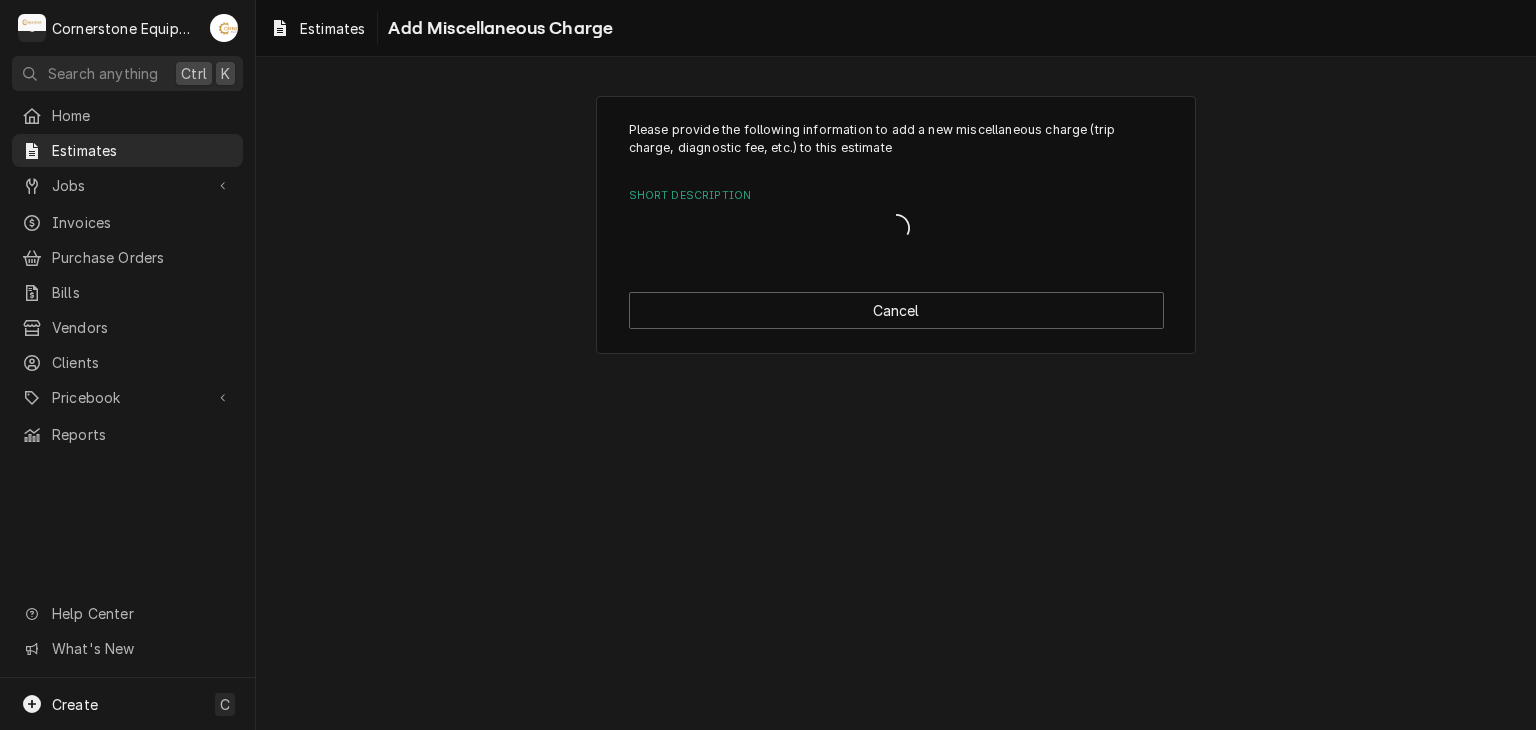 scroll, scrollTop: 0, scrollLeft: 0, axis: both 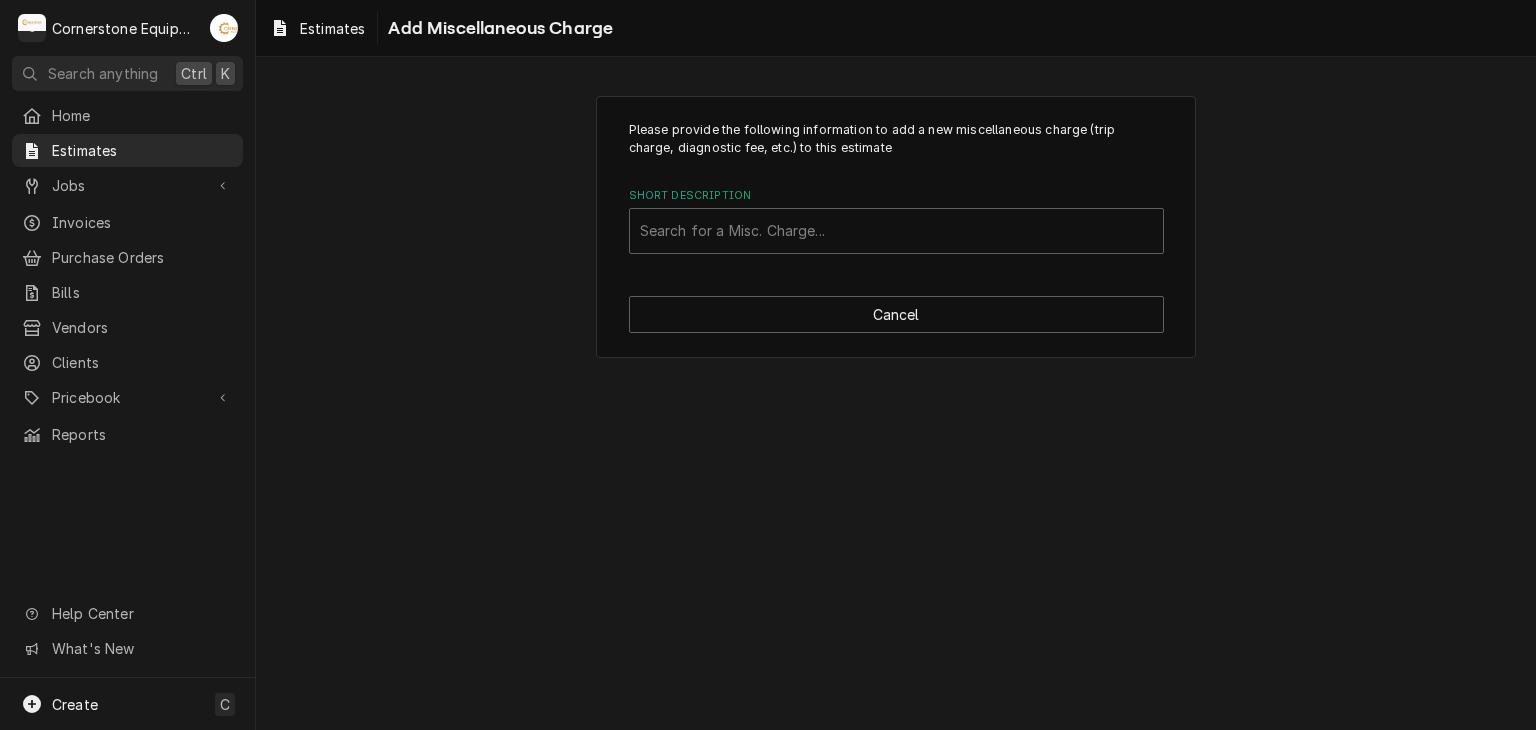 click on "Short Description" at bounding box center [896, 196] 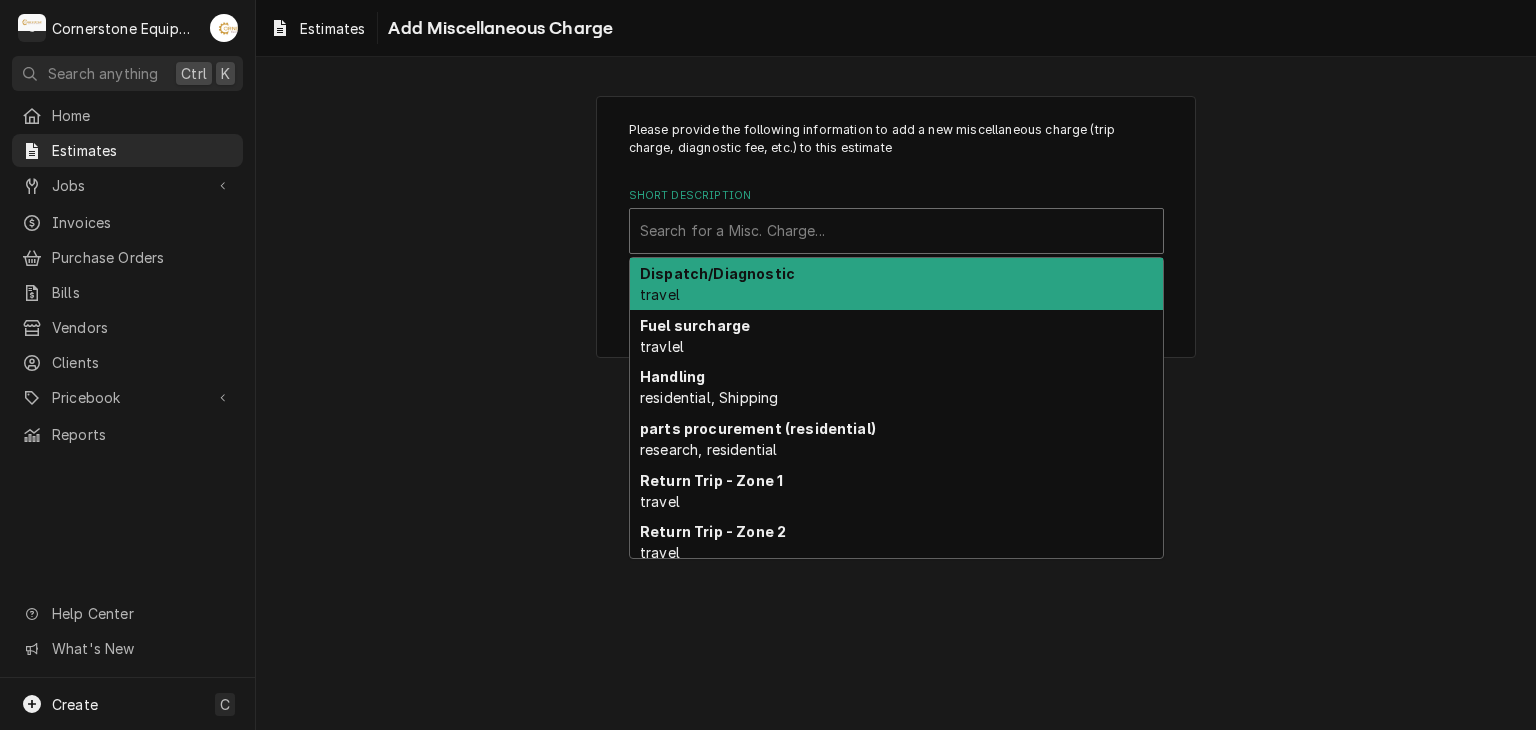 click on "Search for a Misc. Charge..." at bounding box center [896, 231] 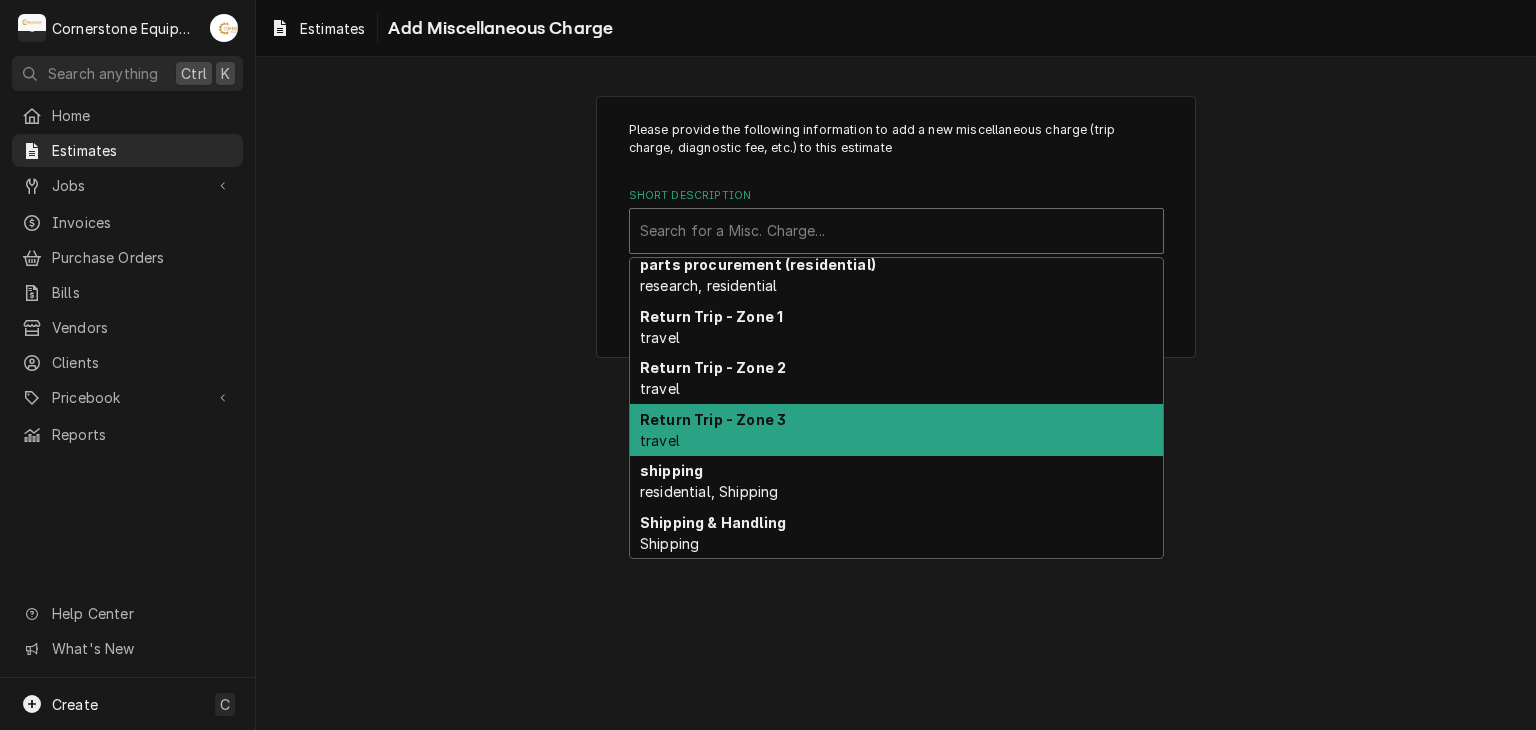 scroll, scrollTop: 0, scrollLeft: 0, axis: both 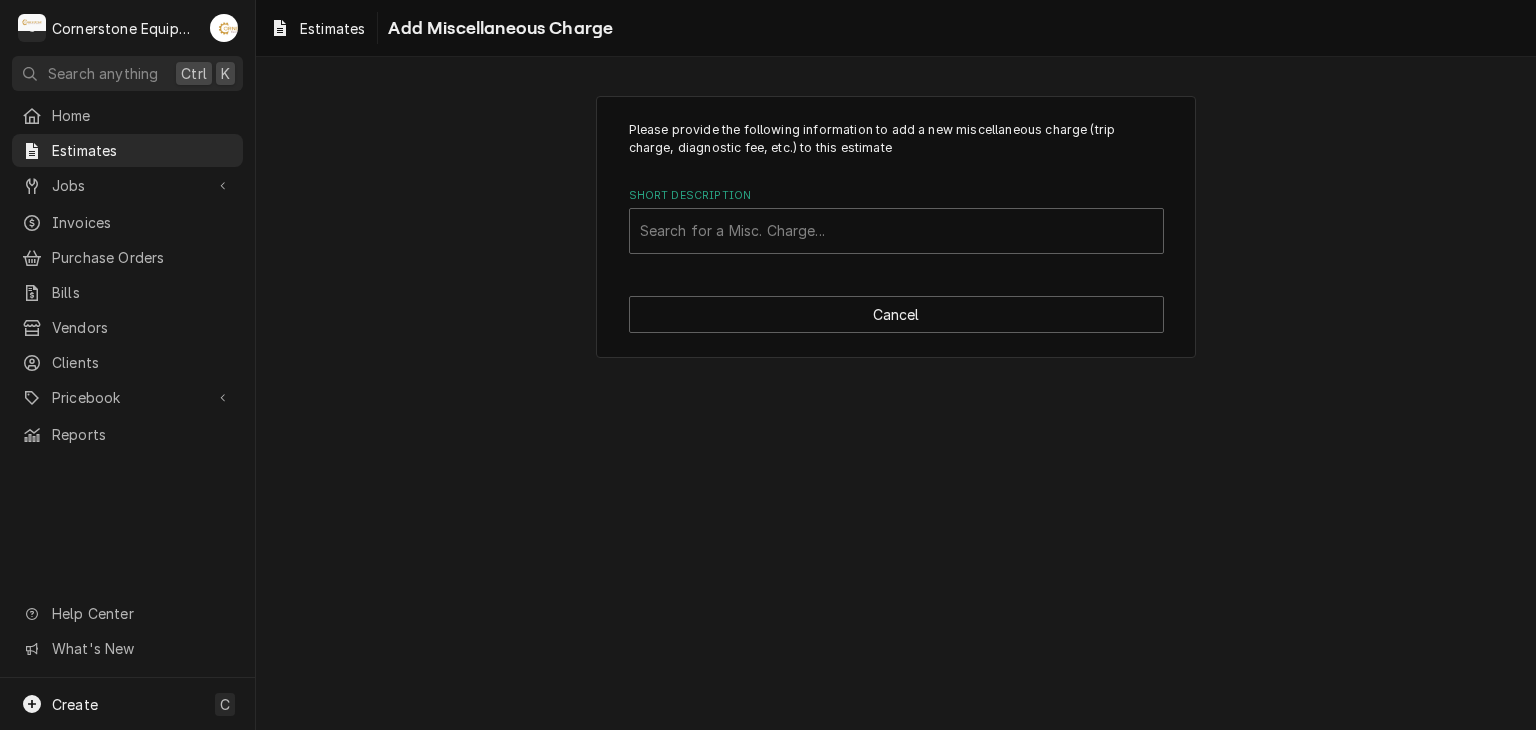 click on "Please provide the following information to add a new miscellaneous charge (trip charge, diagnostic fee, etc.) to this estimate Short Description Search for a Misc. Charge... Cancel" at bounding box center [896, 393] 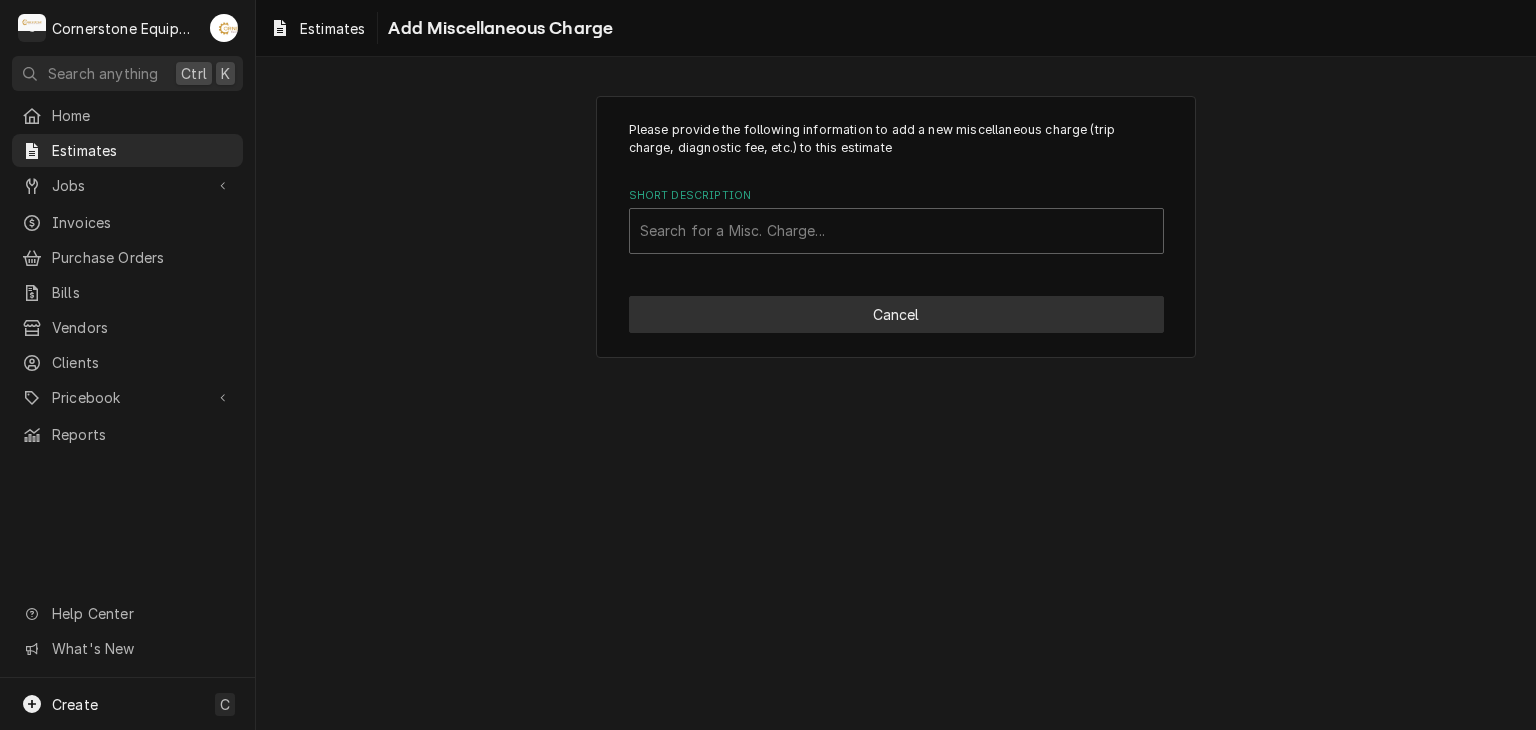 click on "Cancel" at bounding box center (896, 314) 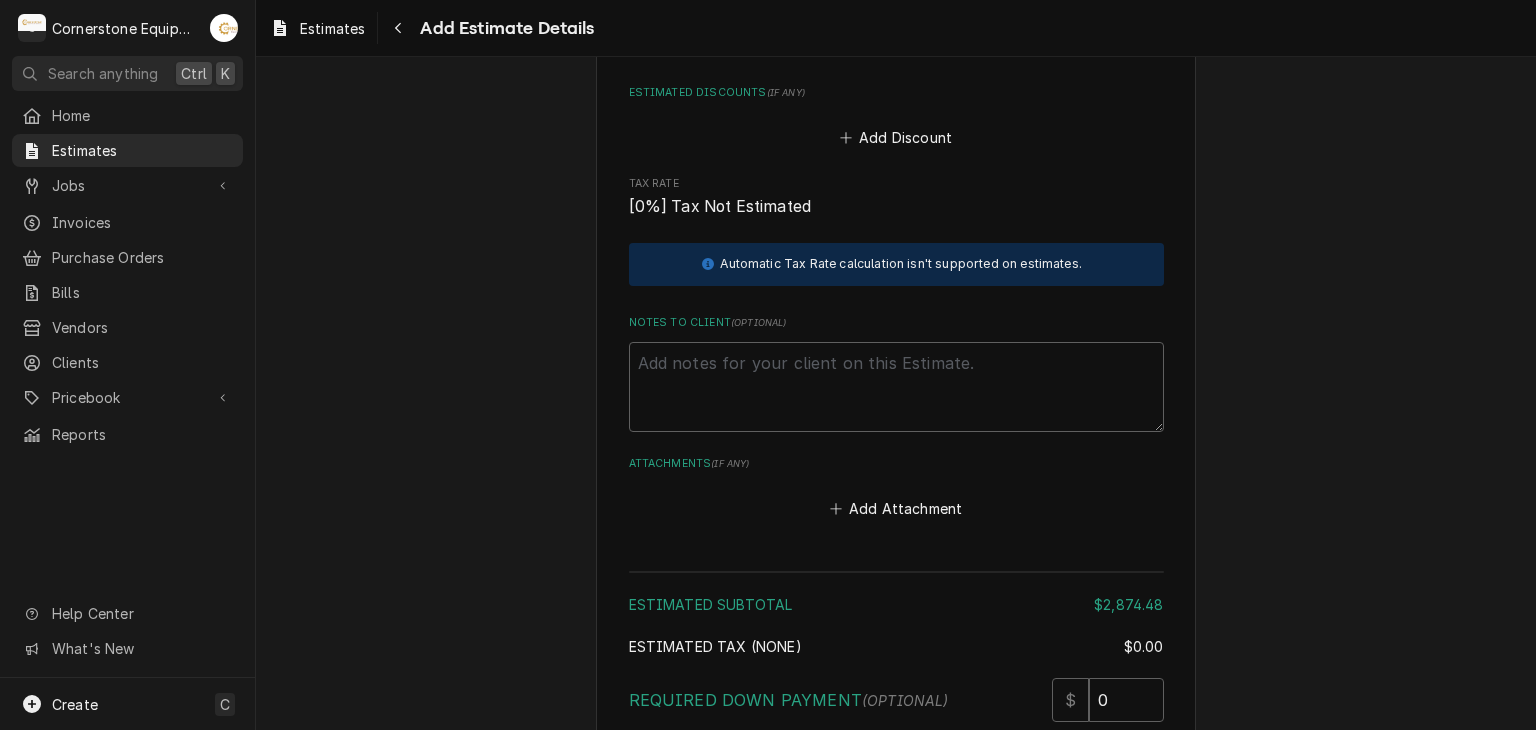scroll, scrollTop: 4714, scrollLeft: 0, axis: vertical 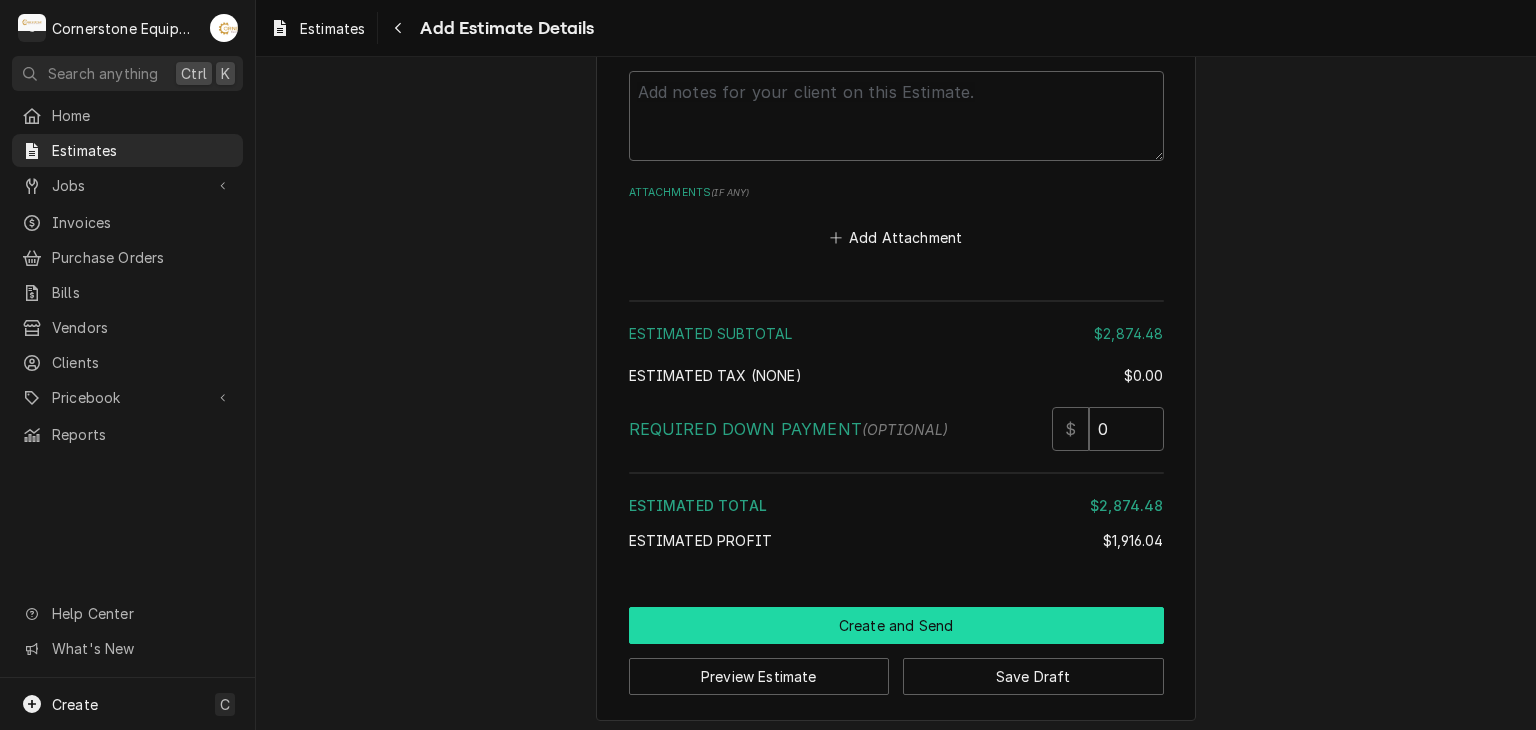 click on "Create and Send" at bounding box center (896, 625) 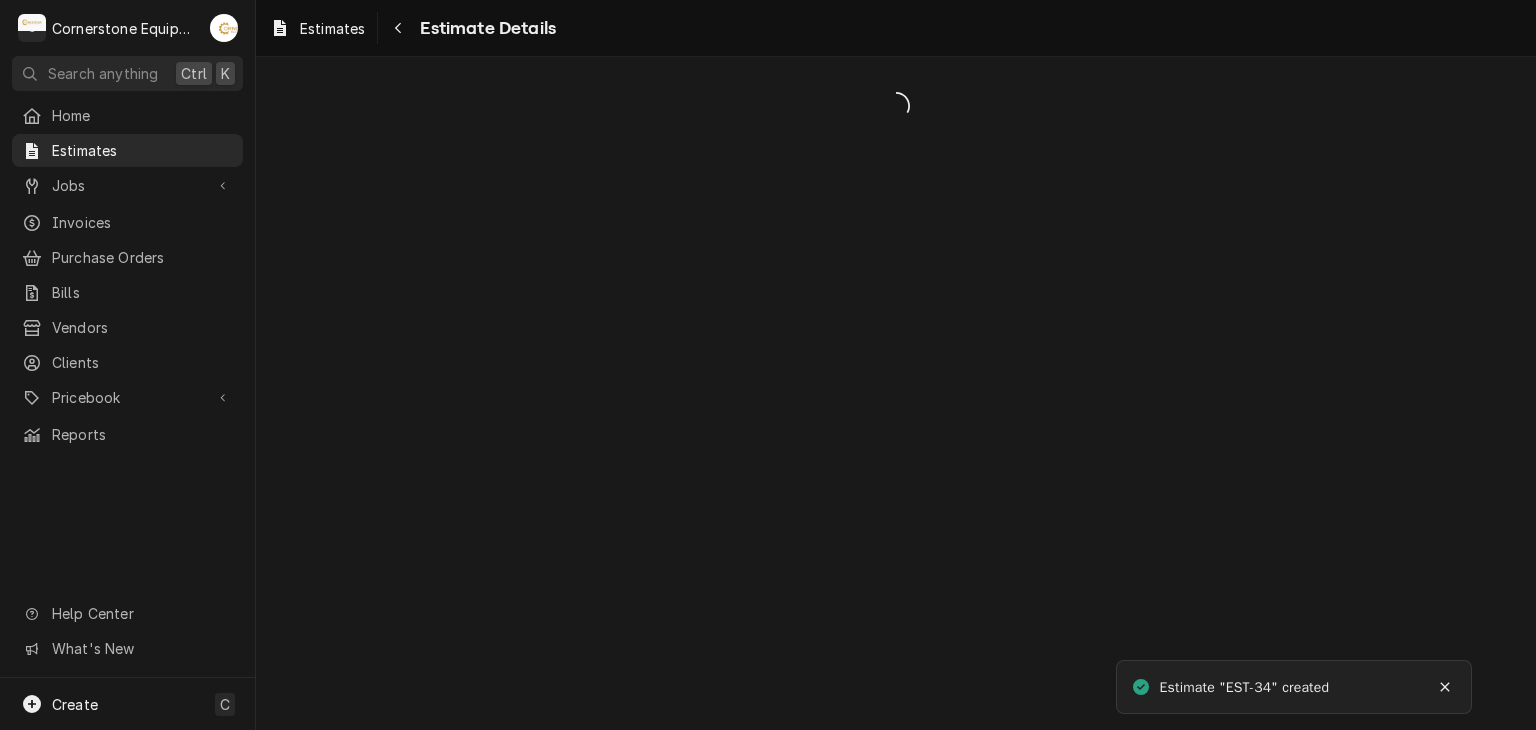 scroll, scrollTop: 0, scrollLeft: 0, axis: both 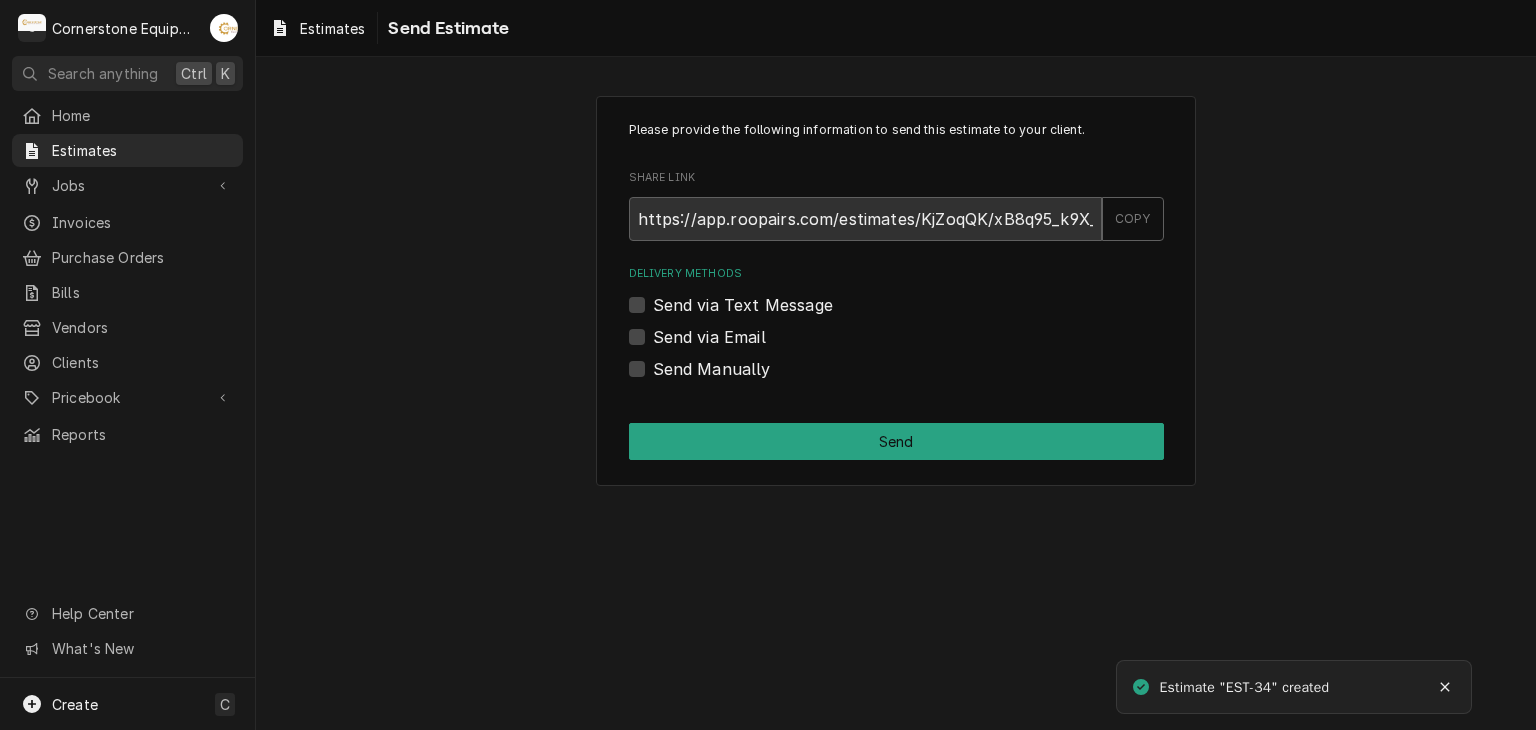 click on "Send via Email" at bounding box center (709, 337) 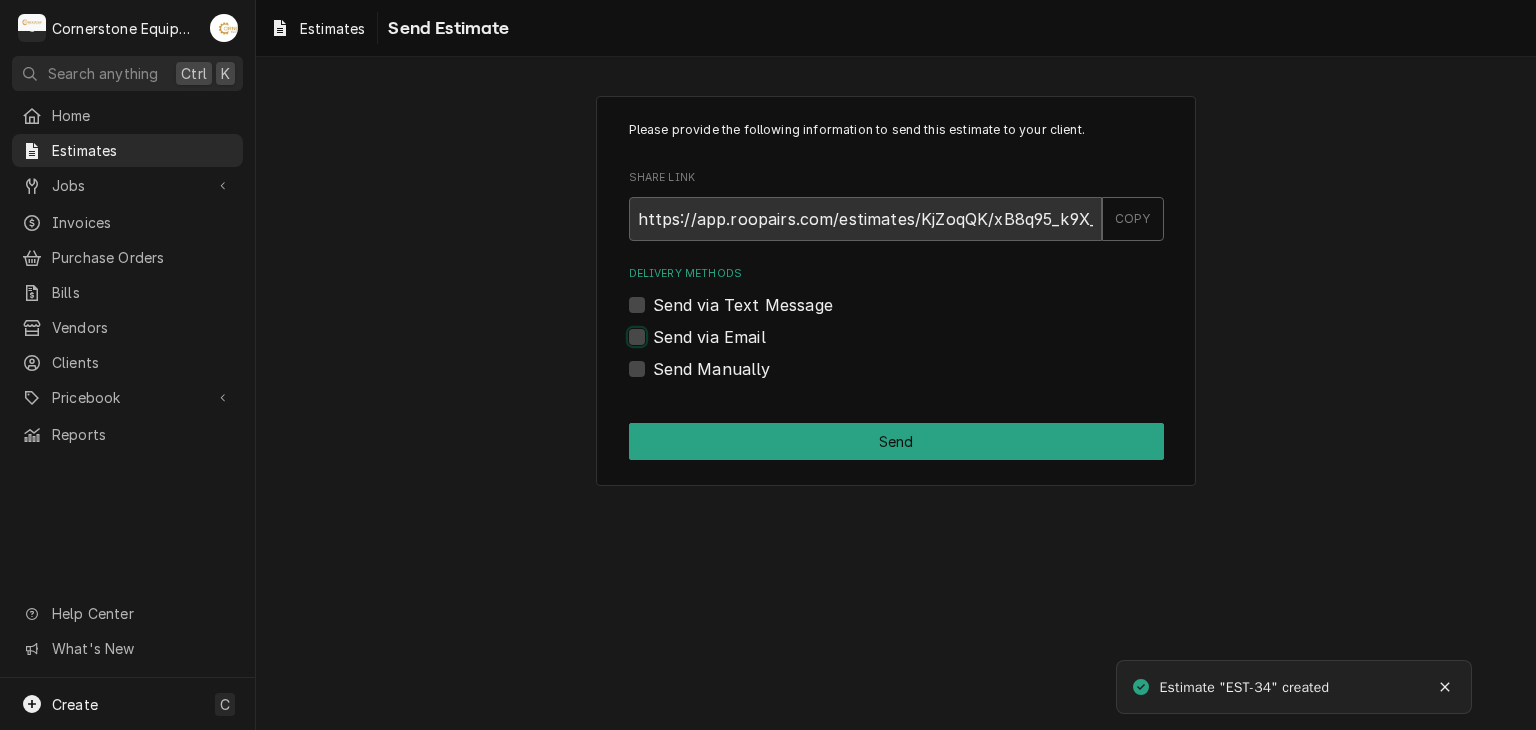 click on "Send via Email" at bounding box center [920, 347] 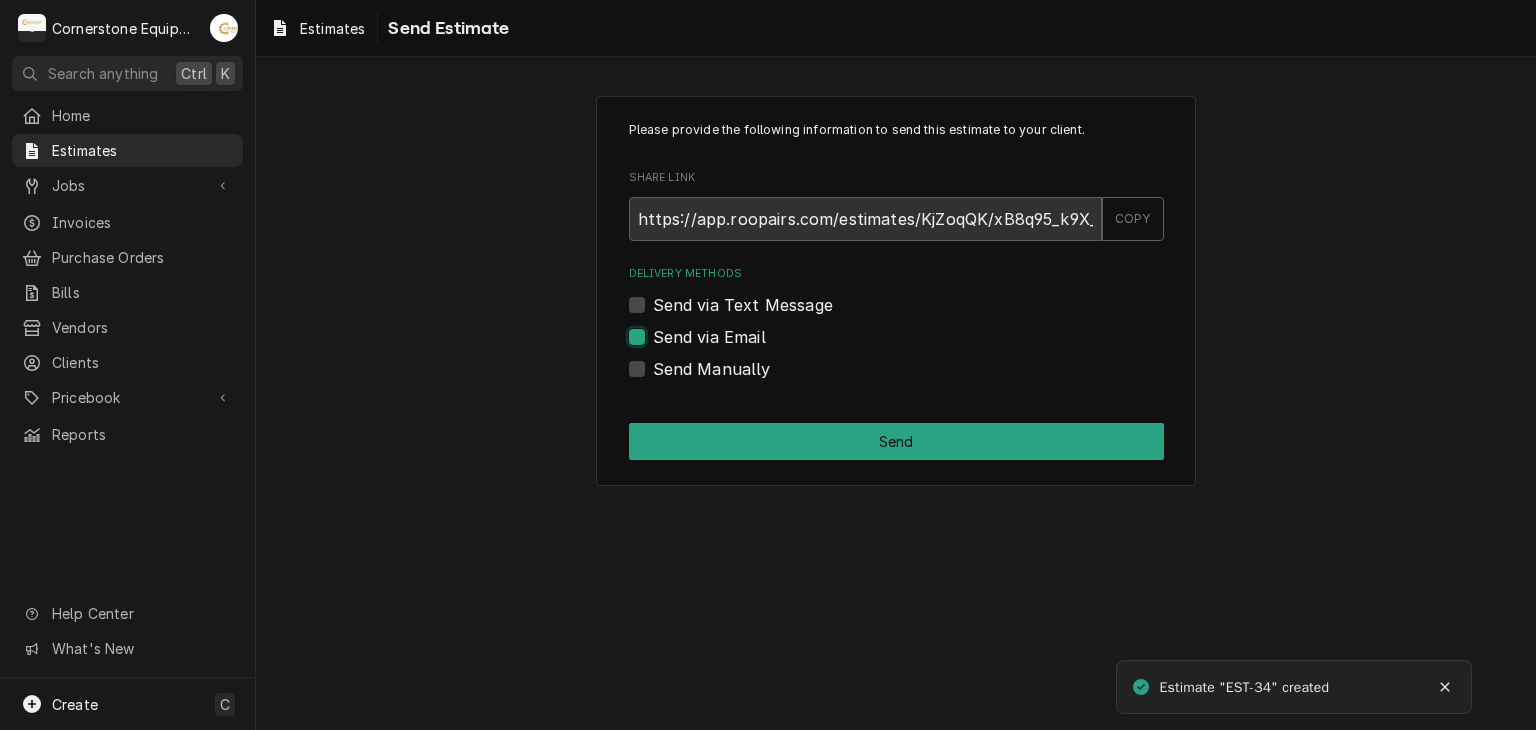 checkbox on "true" 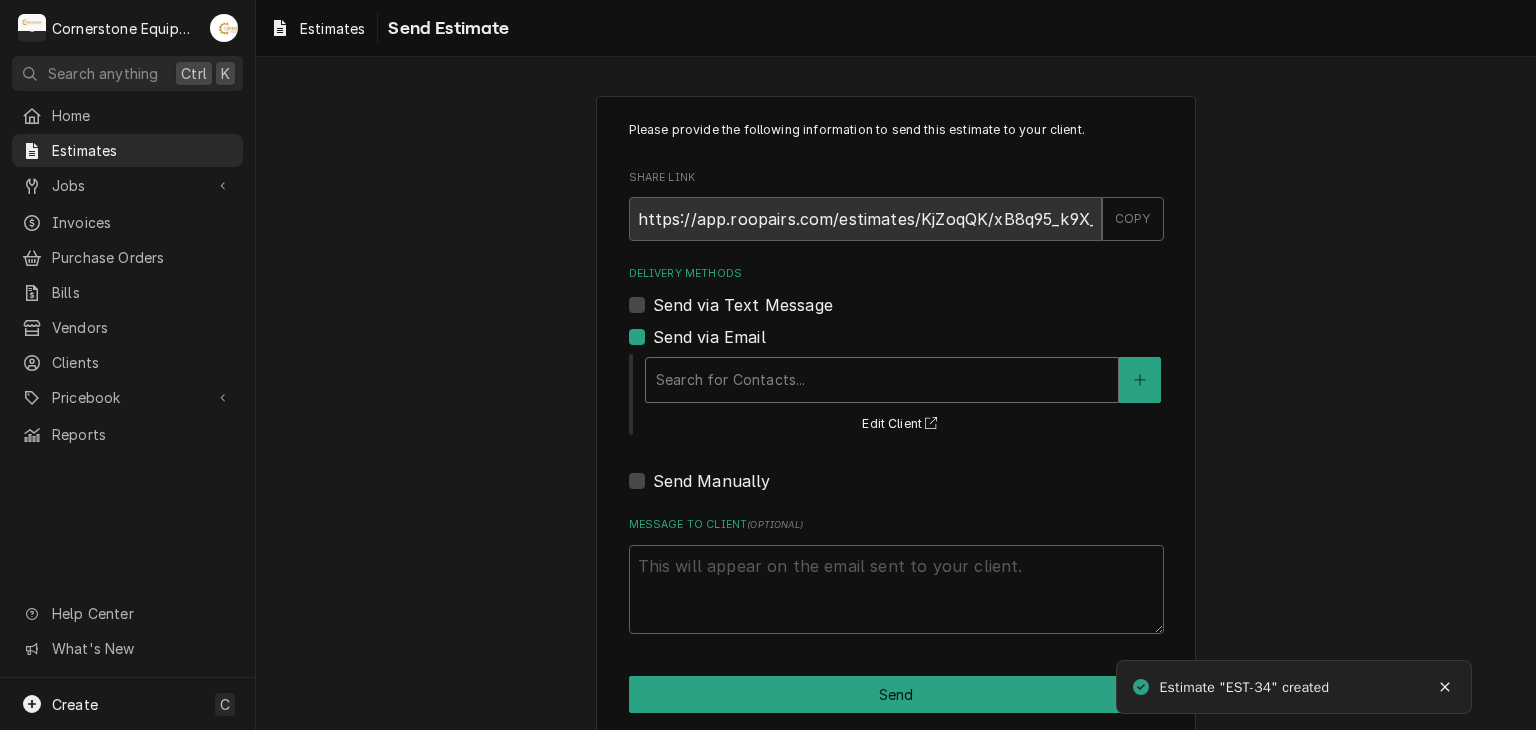 click at bounding box center (882, 380) 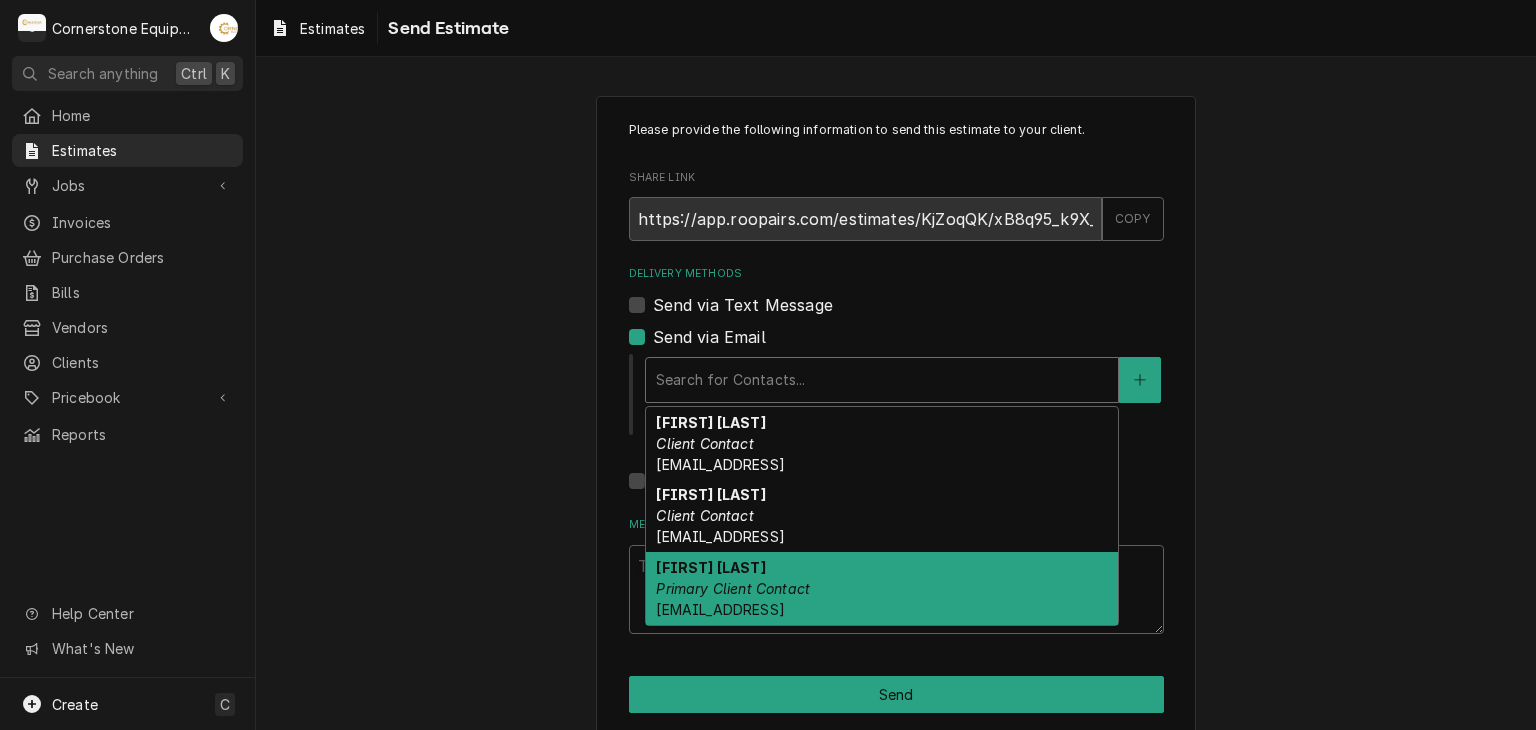 click on "Primary Client Contact" at bounding box center [733, 588] 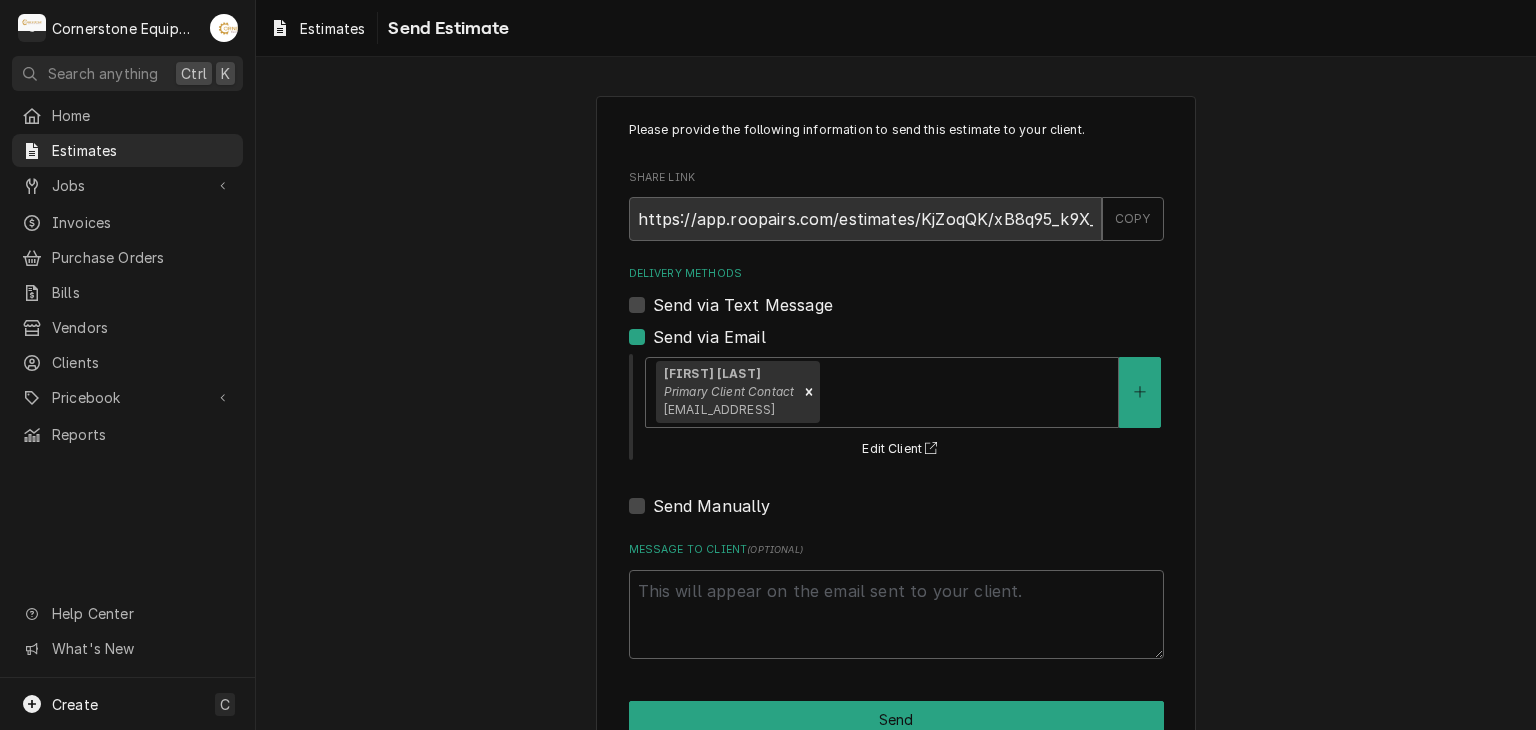 click on "Send via Text Message" at bounding box center (743, 305) 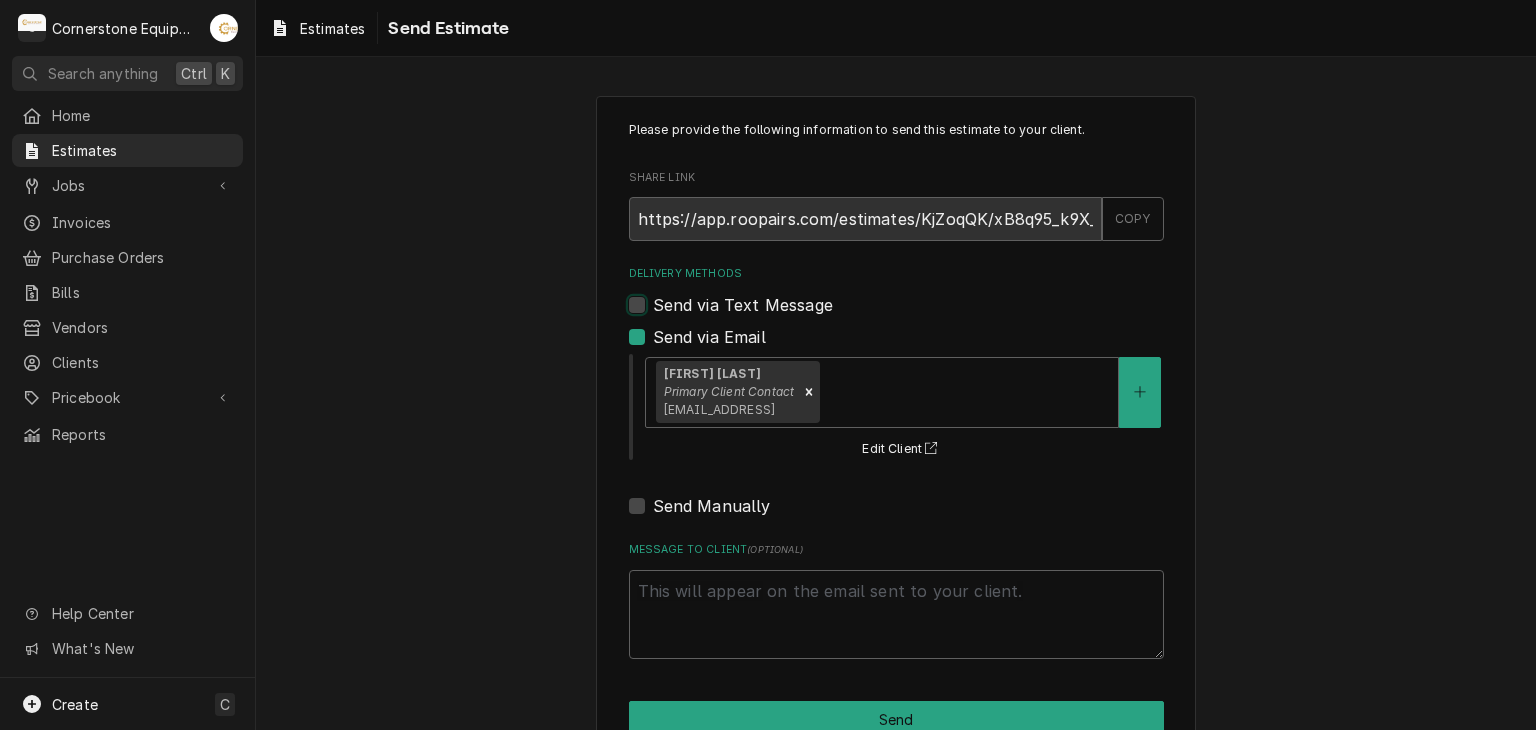 click on "Send via Text Message" at bounding box center (920, 315) 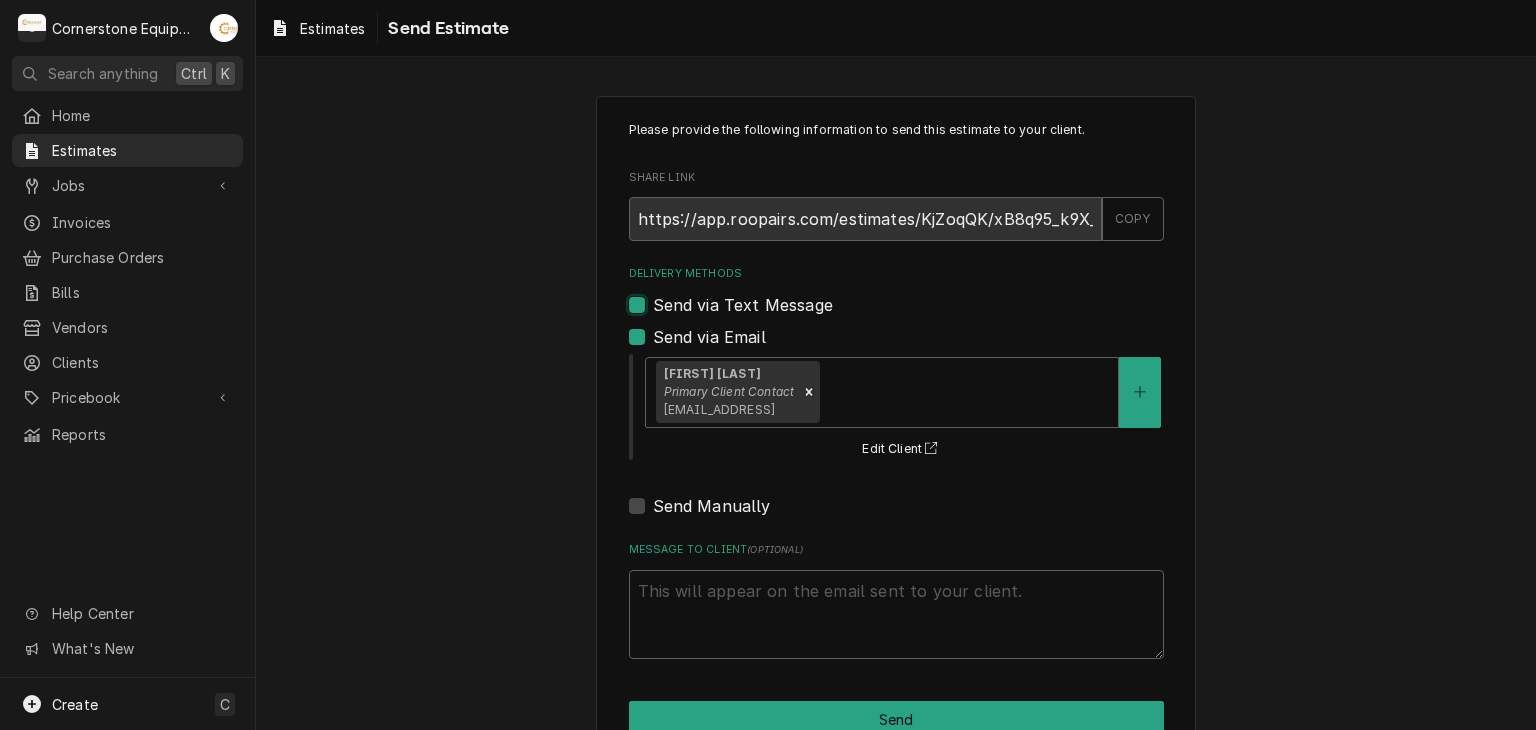 checkbox on "true" 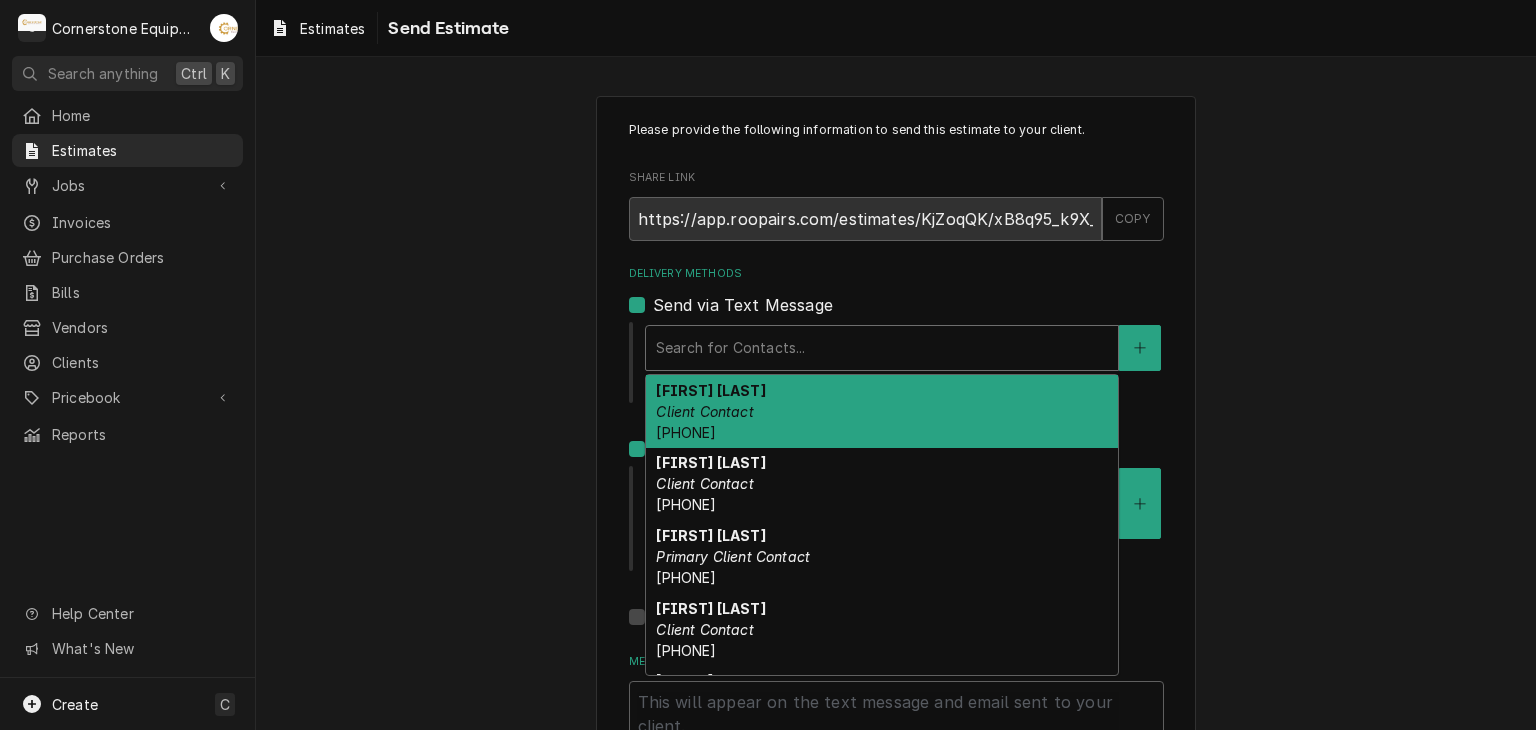 click at bounding box center [882, 348] 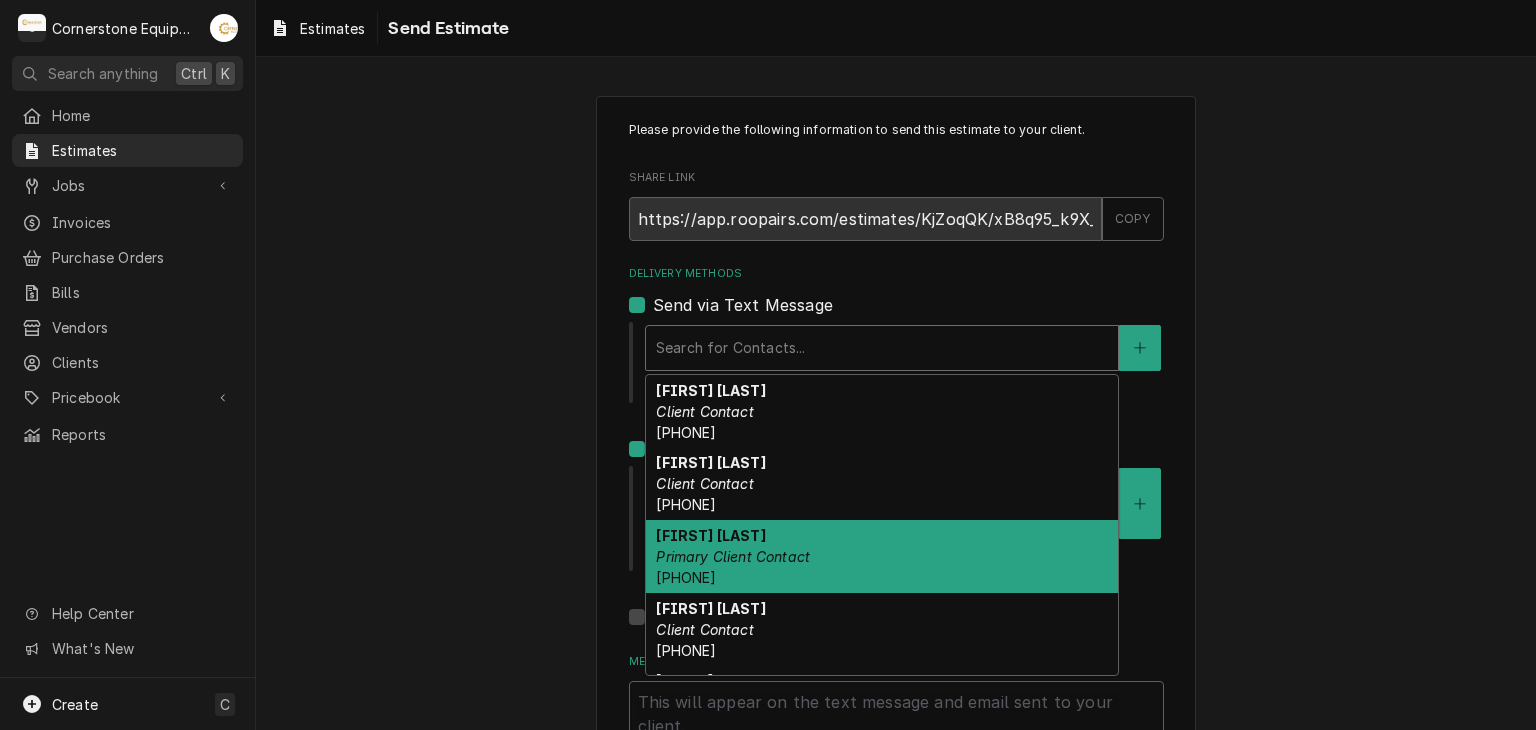 click on "[FIRST] [LAST] Primary Client Contact [PHONE]" at bounding box center (882, 556) 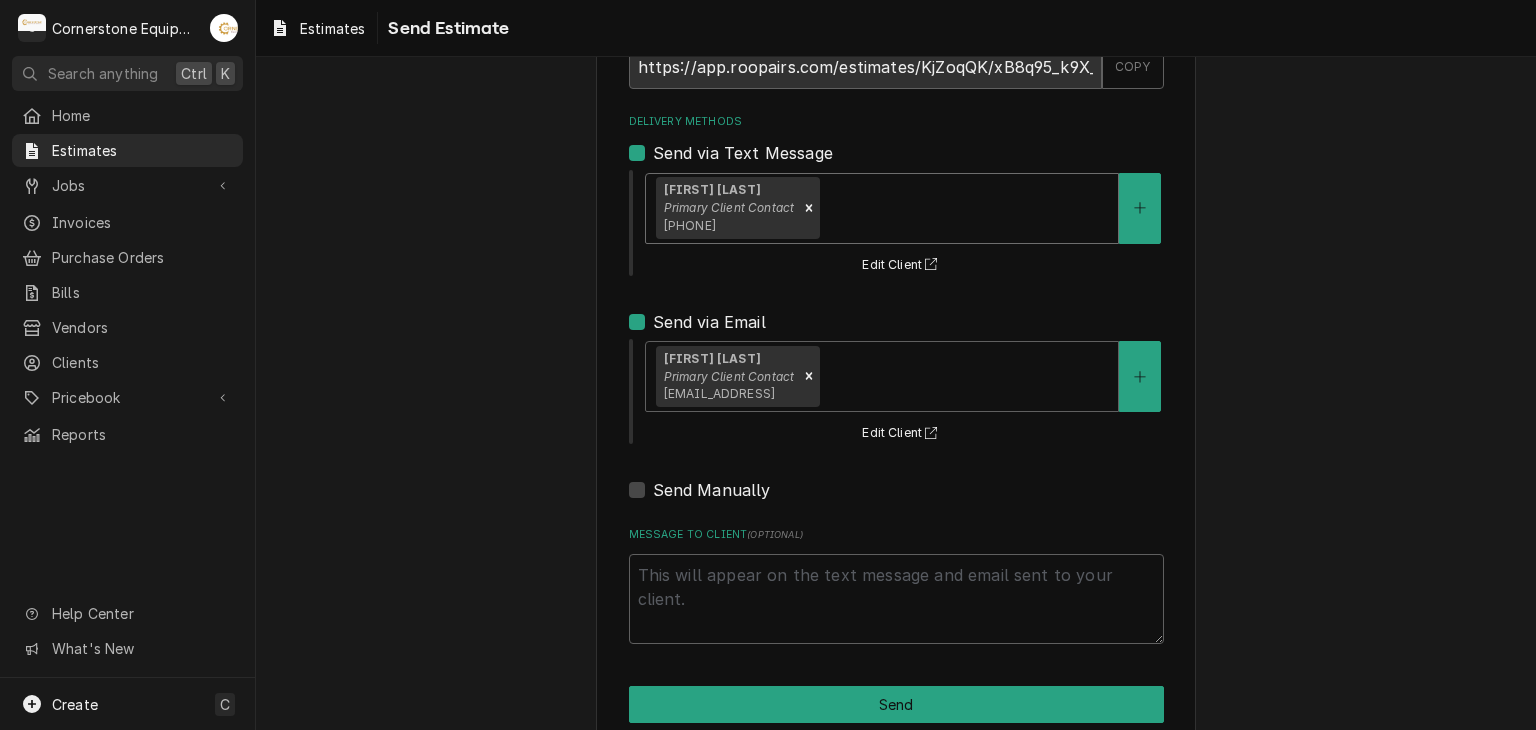 scroll, scrollTop: 186, scrollLeft: 0, axis: vertical 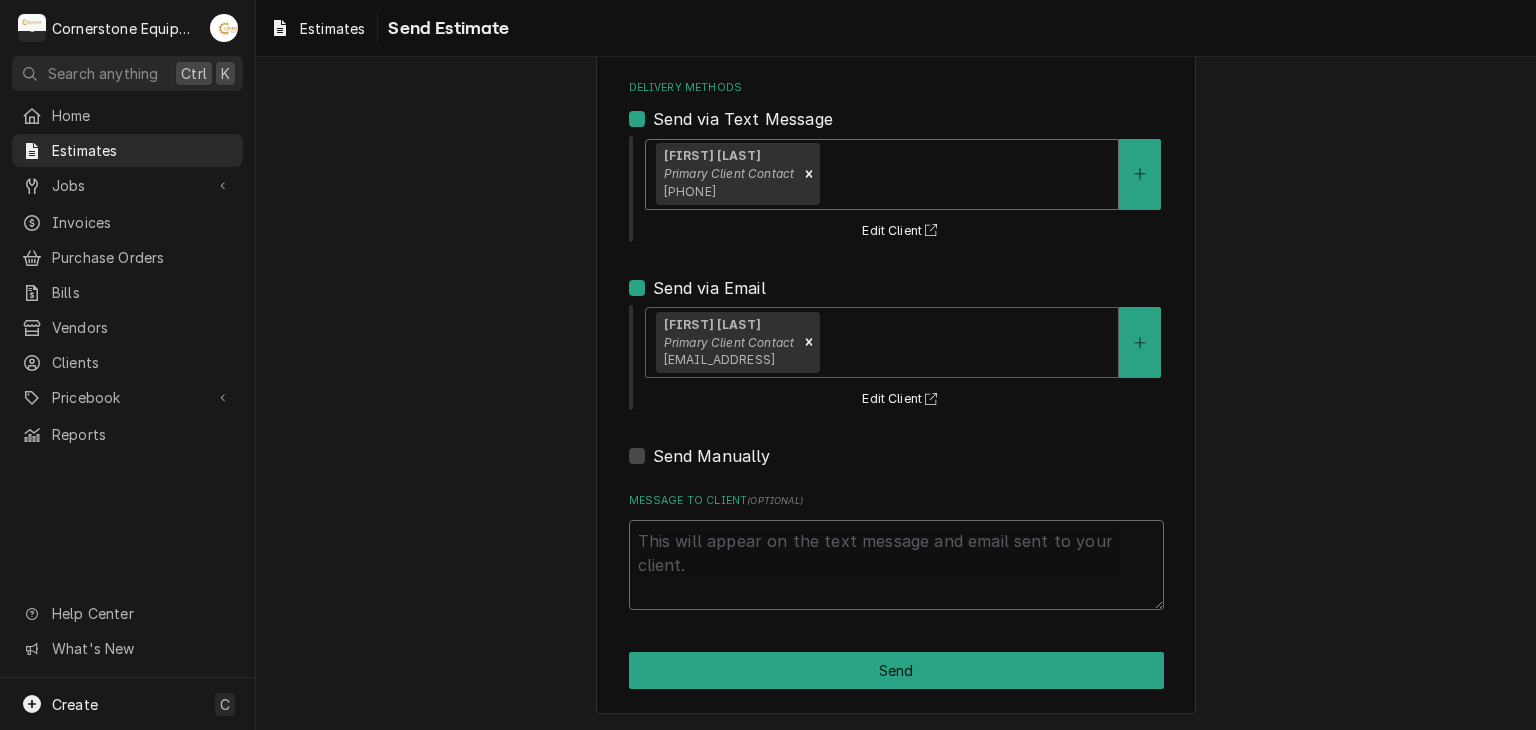 click on "Message to Client  ( optional )" at bounding box center (896, 565) 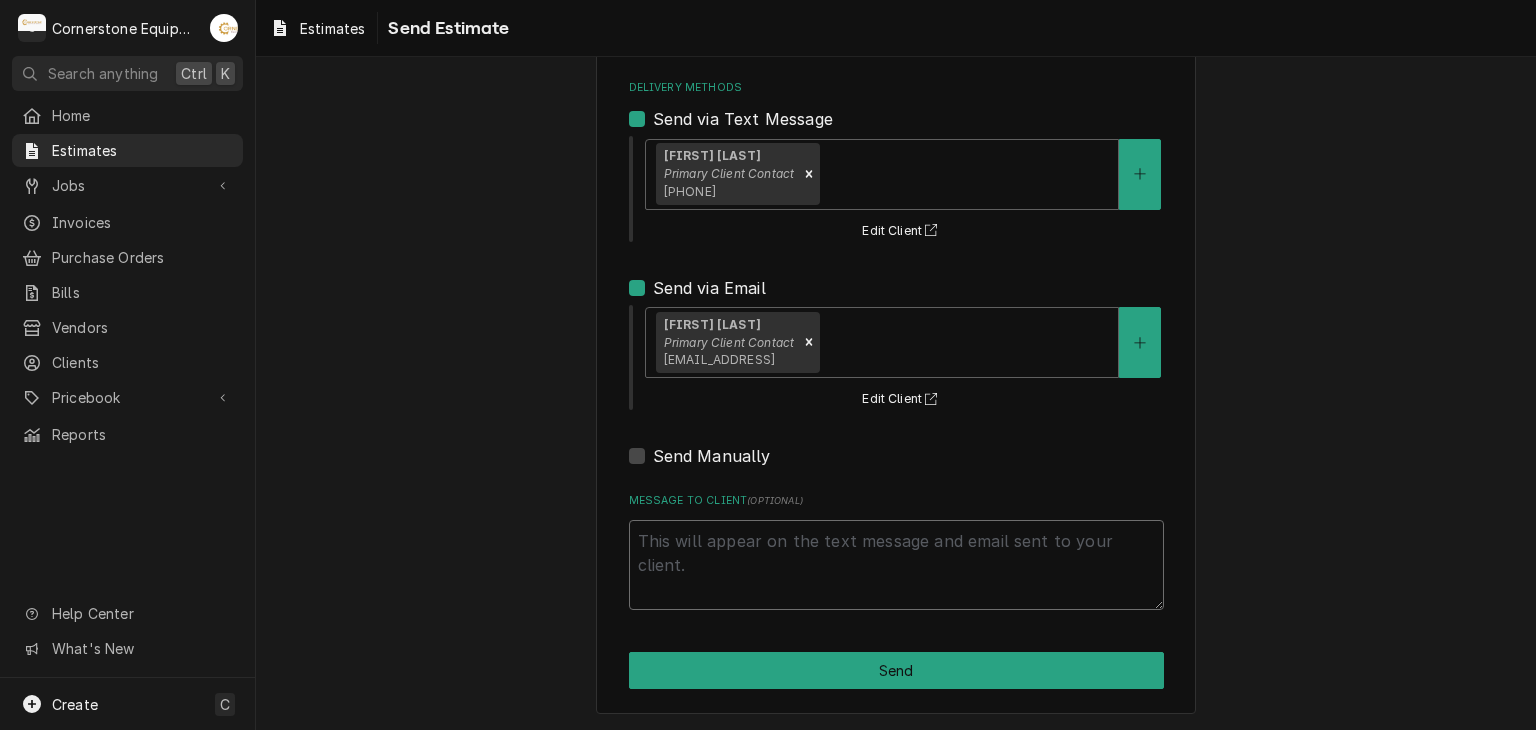 type on "x" 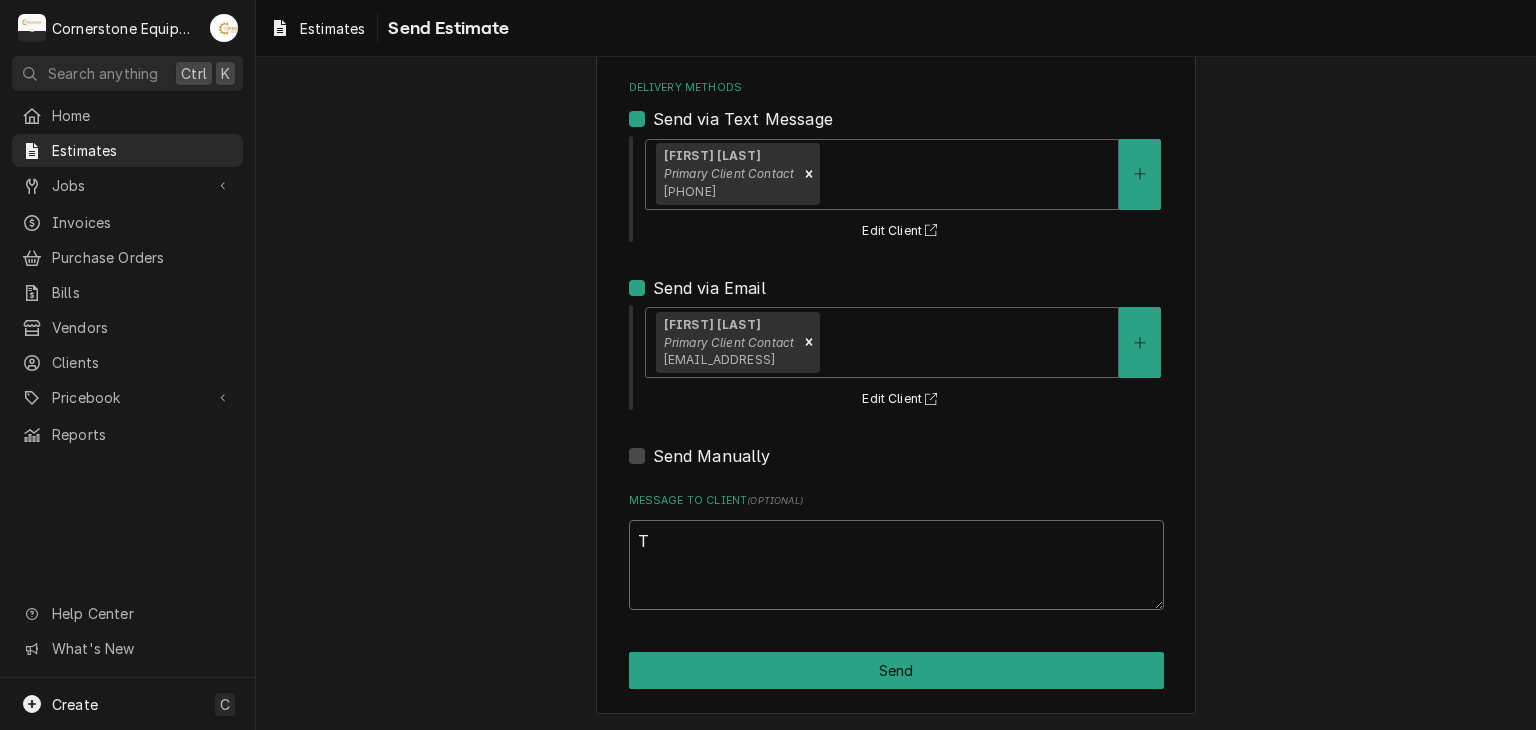type on "x" 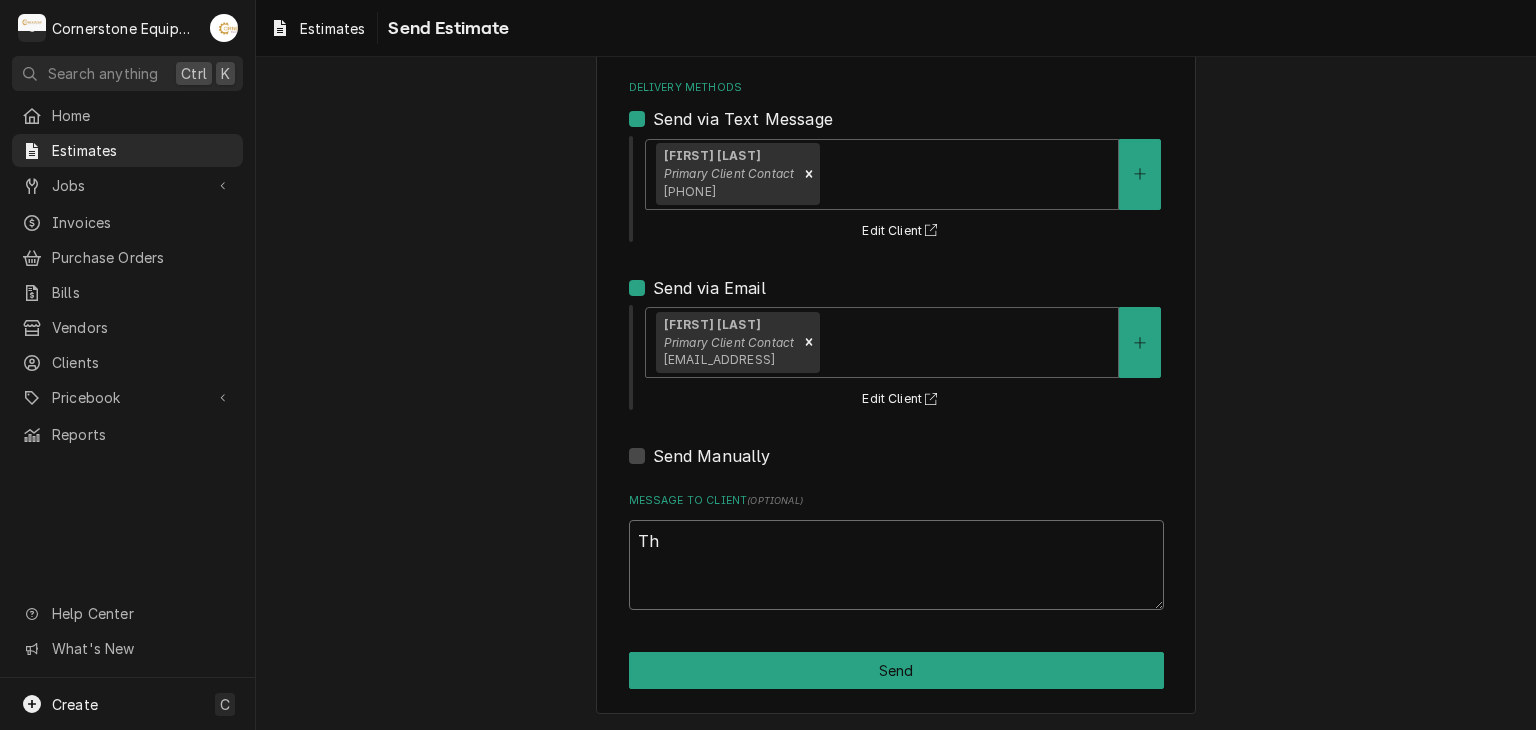 type on "x" 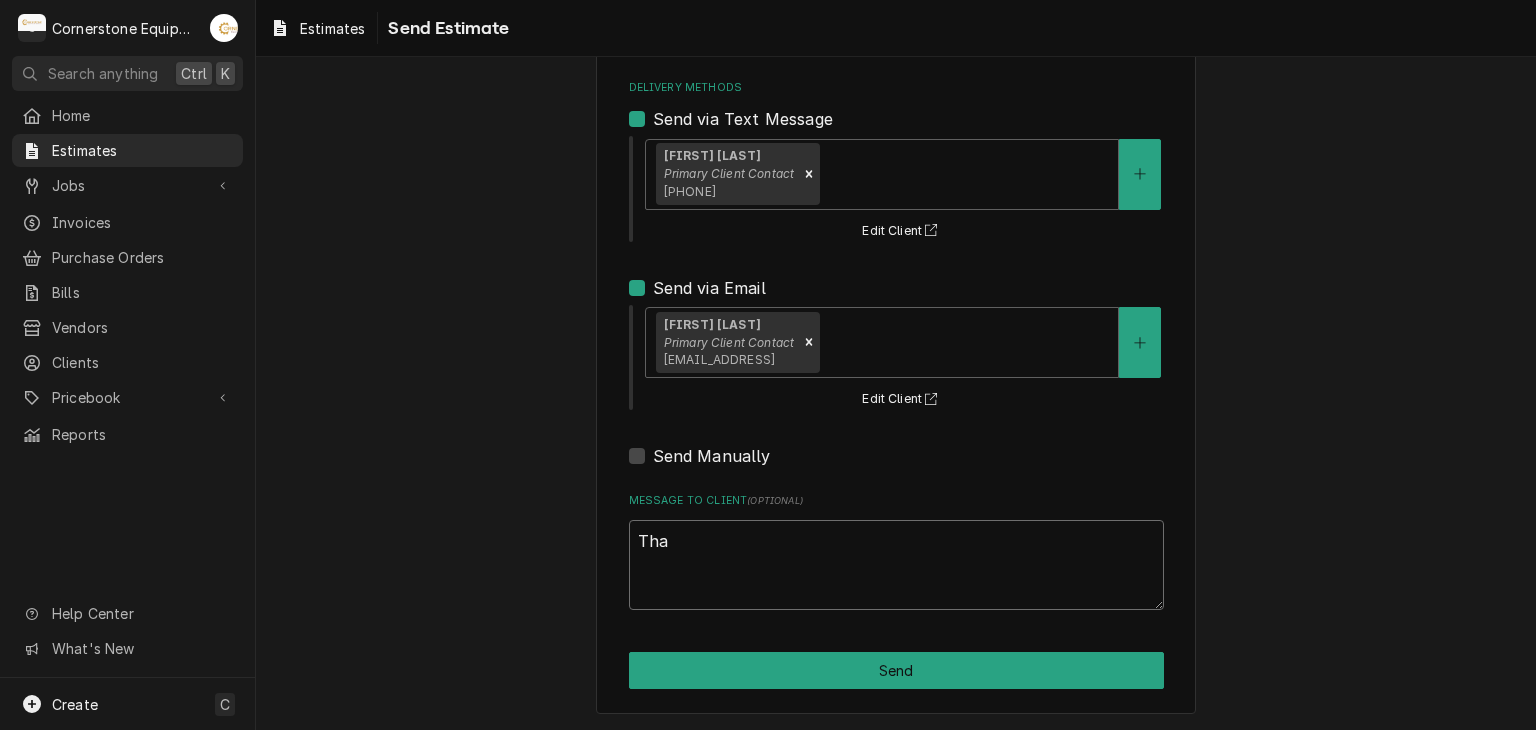 type on "x" 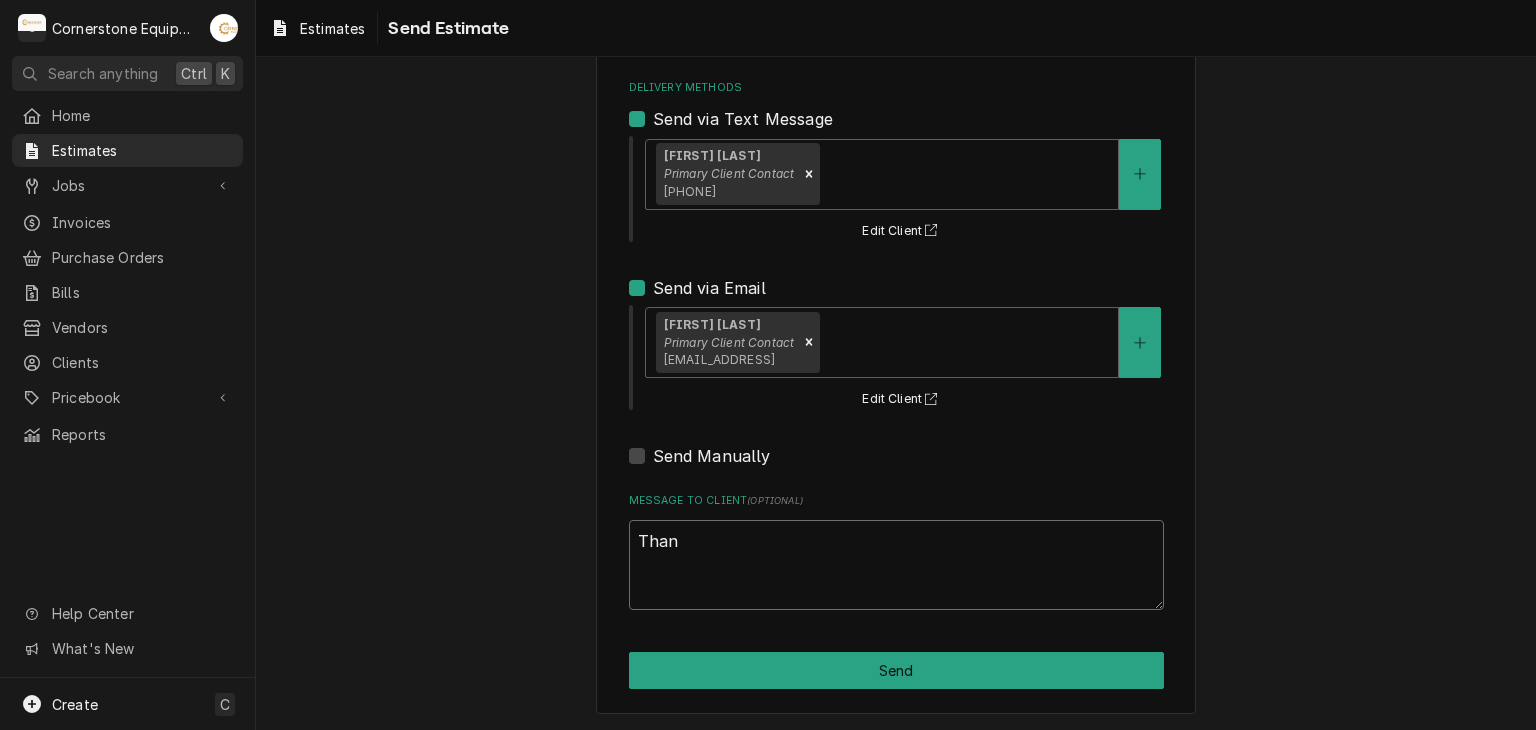 type on "x" 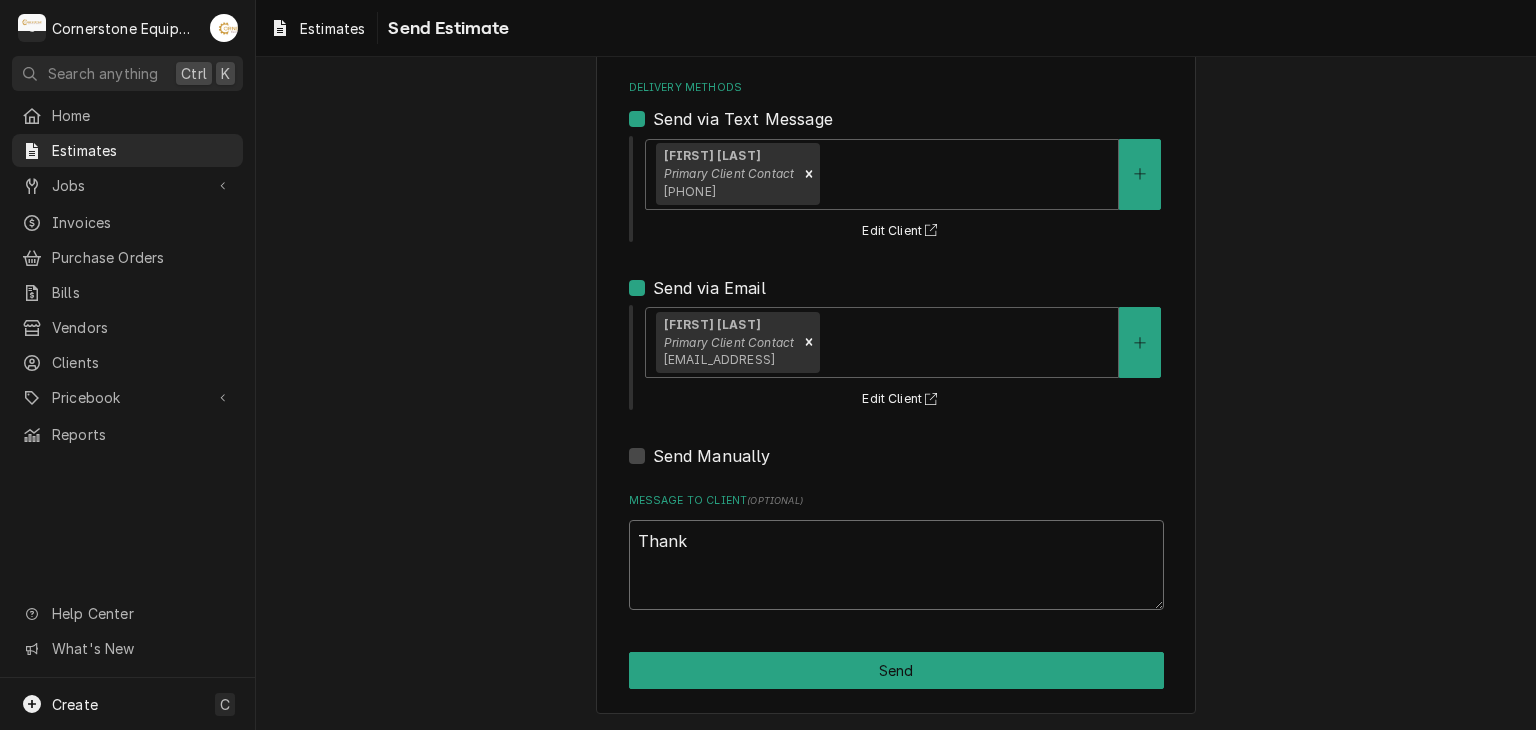 type on "x" 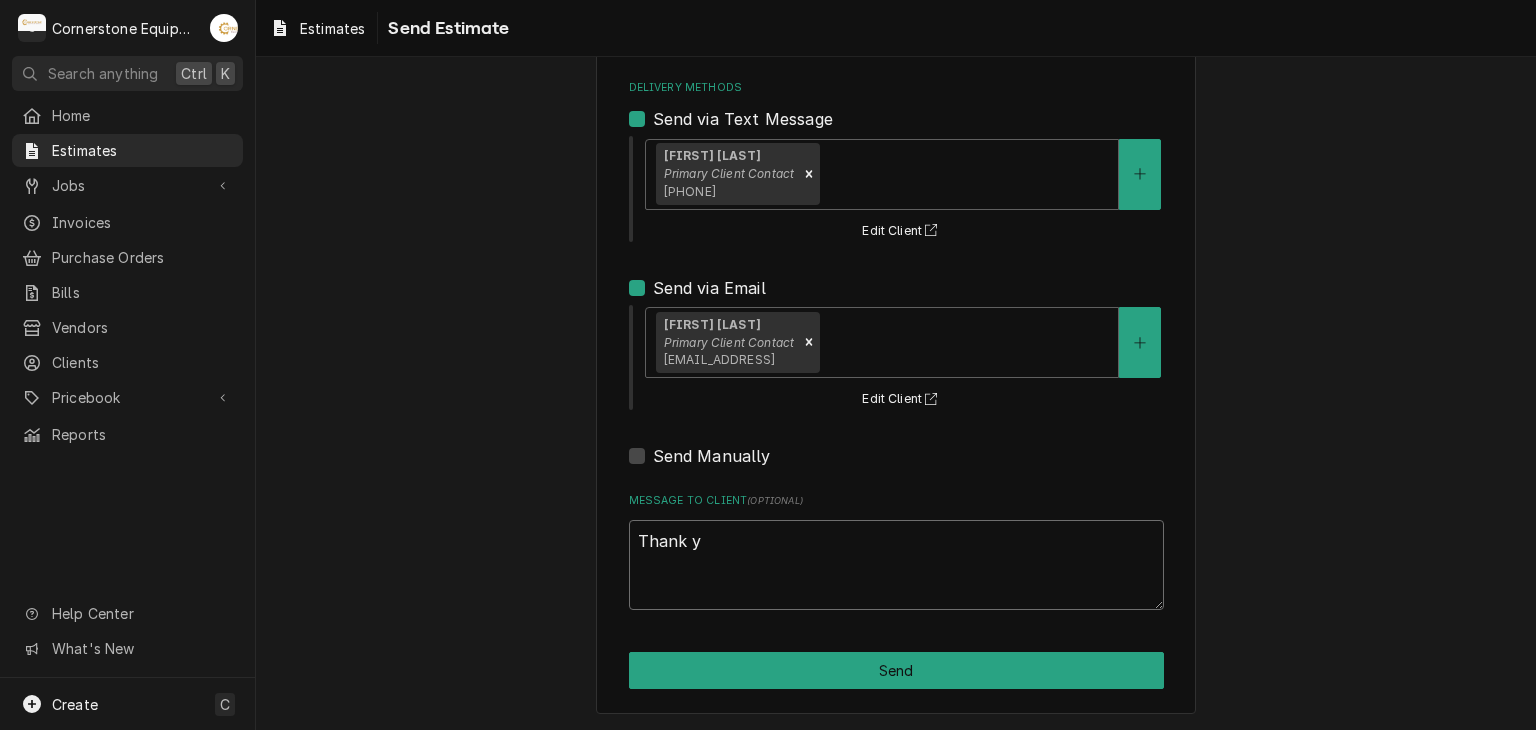 type on "Thank yo" 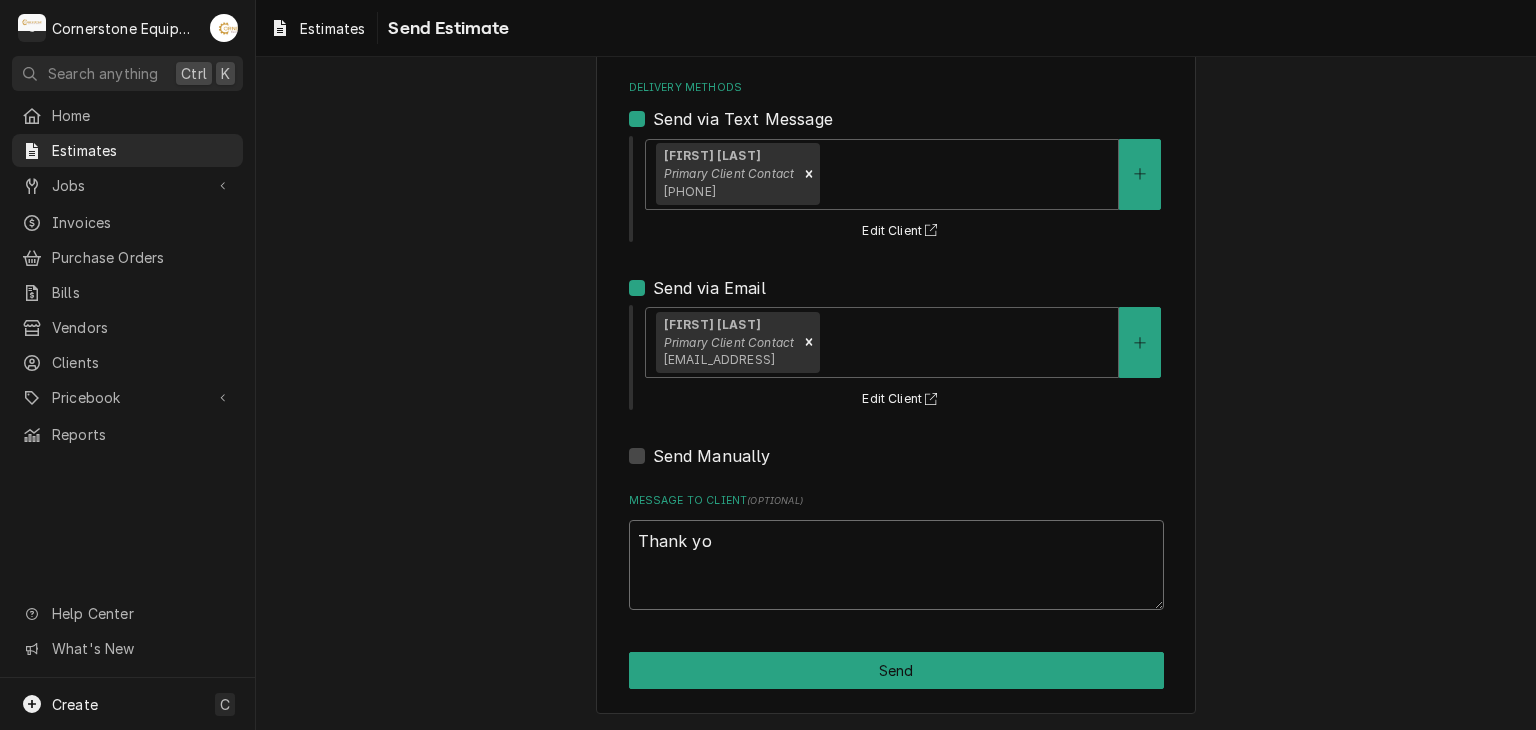 type on "x" 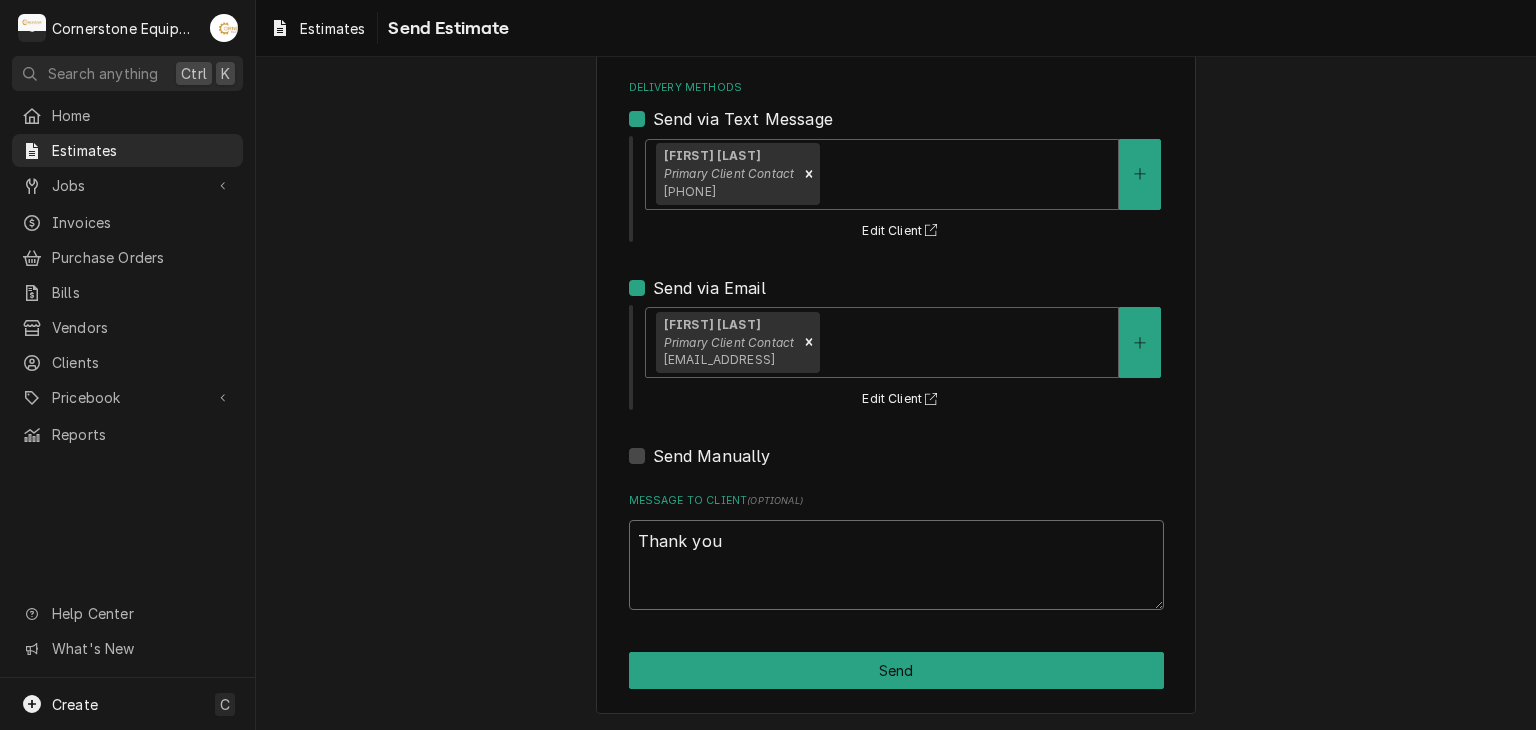 type on "x" 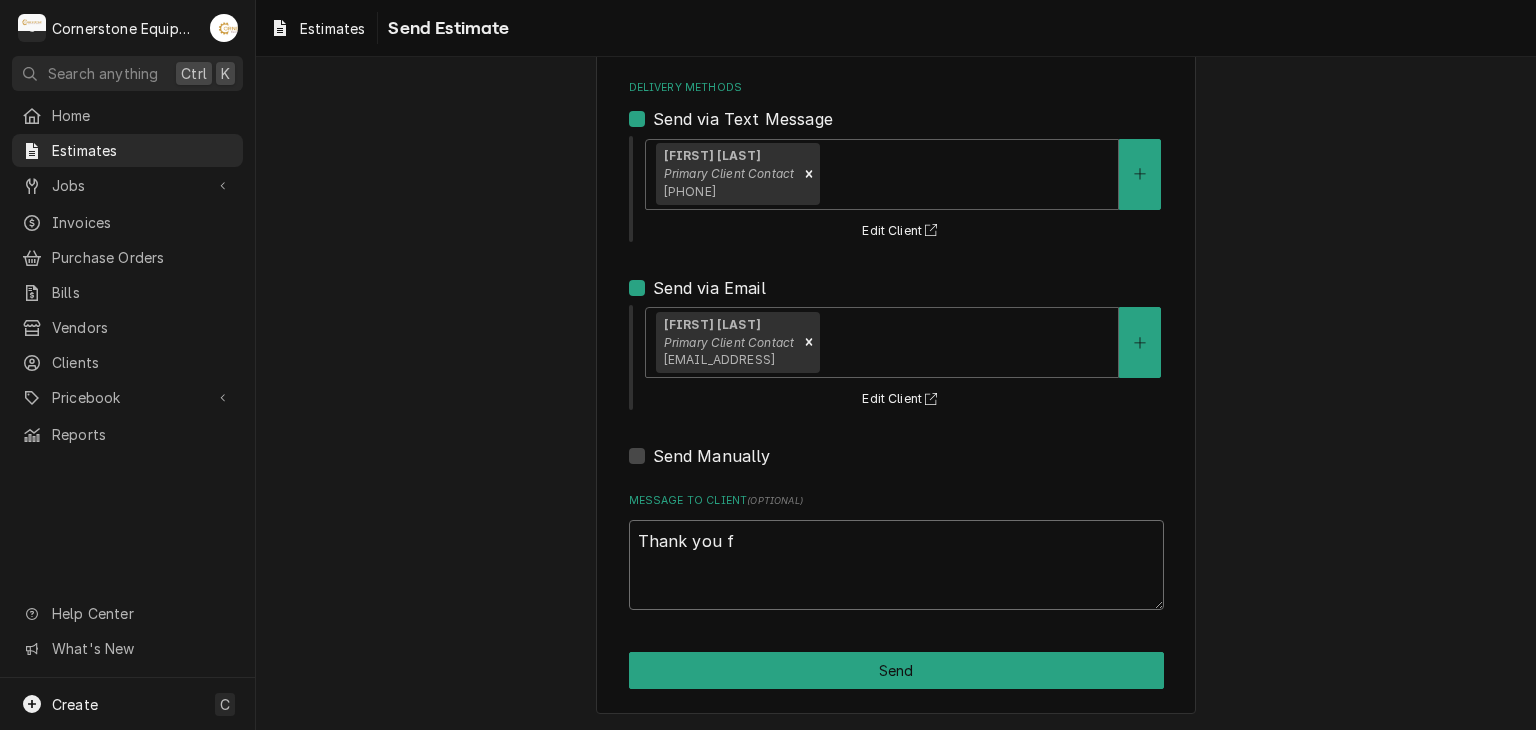 type on "x" 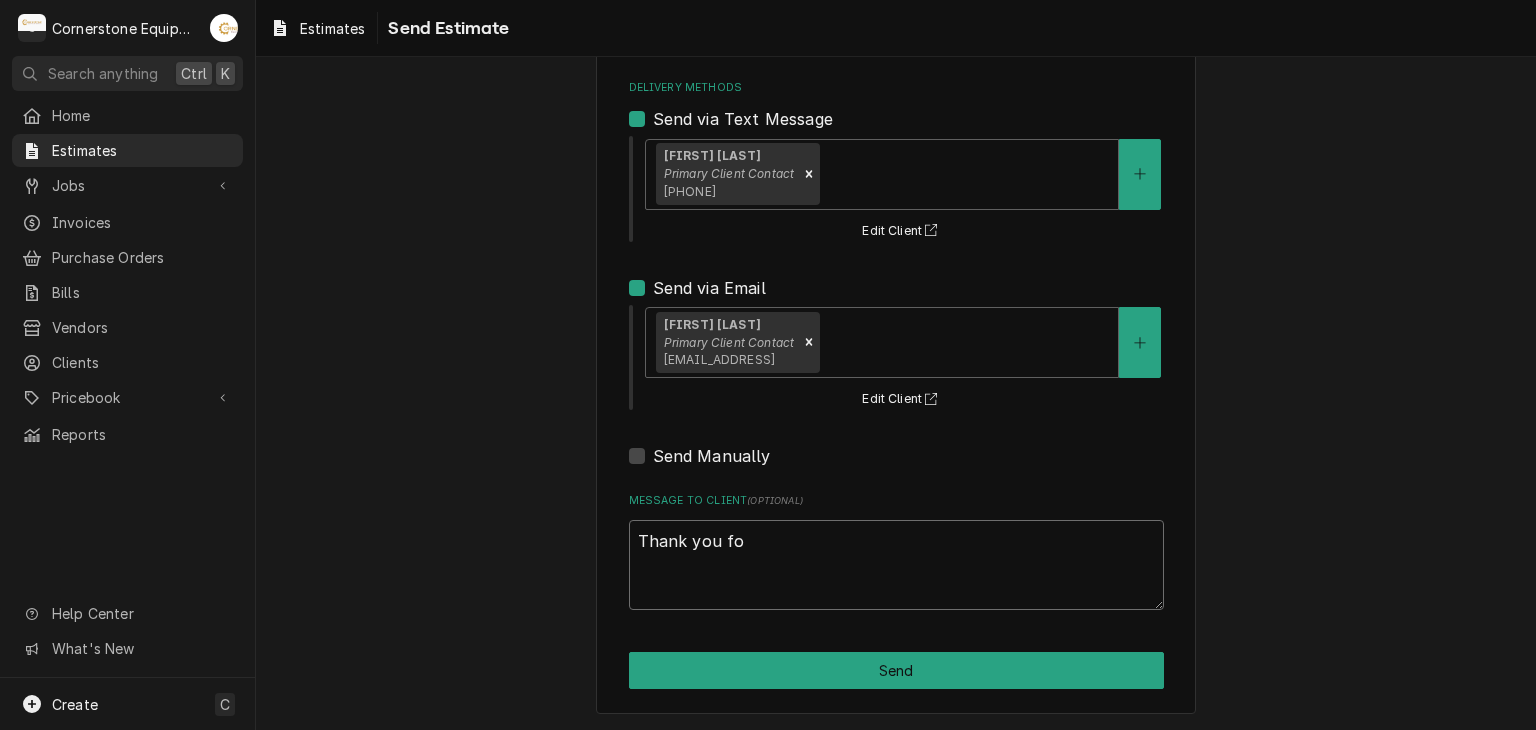 type on "x" 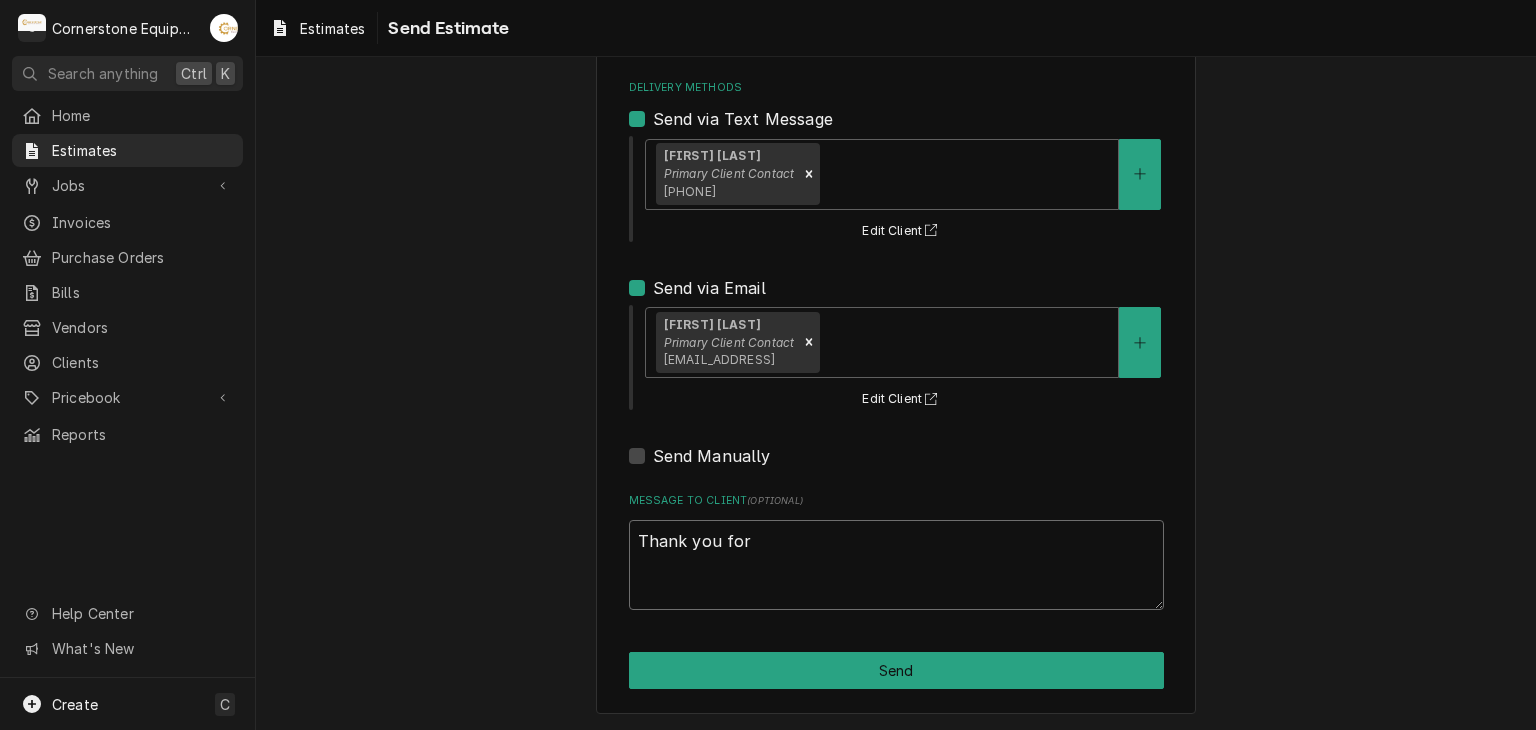 type on "x" 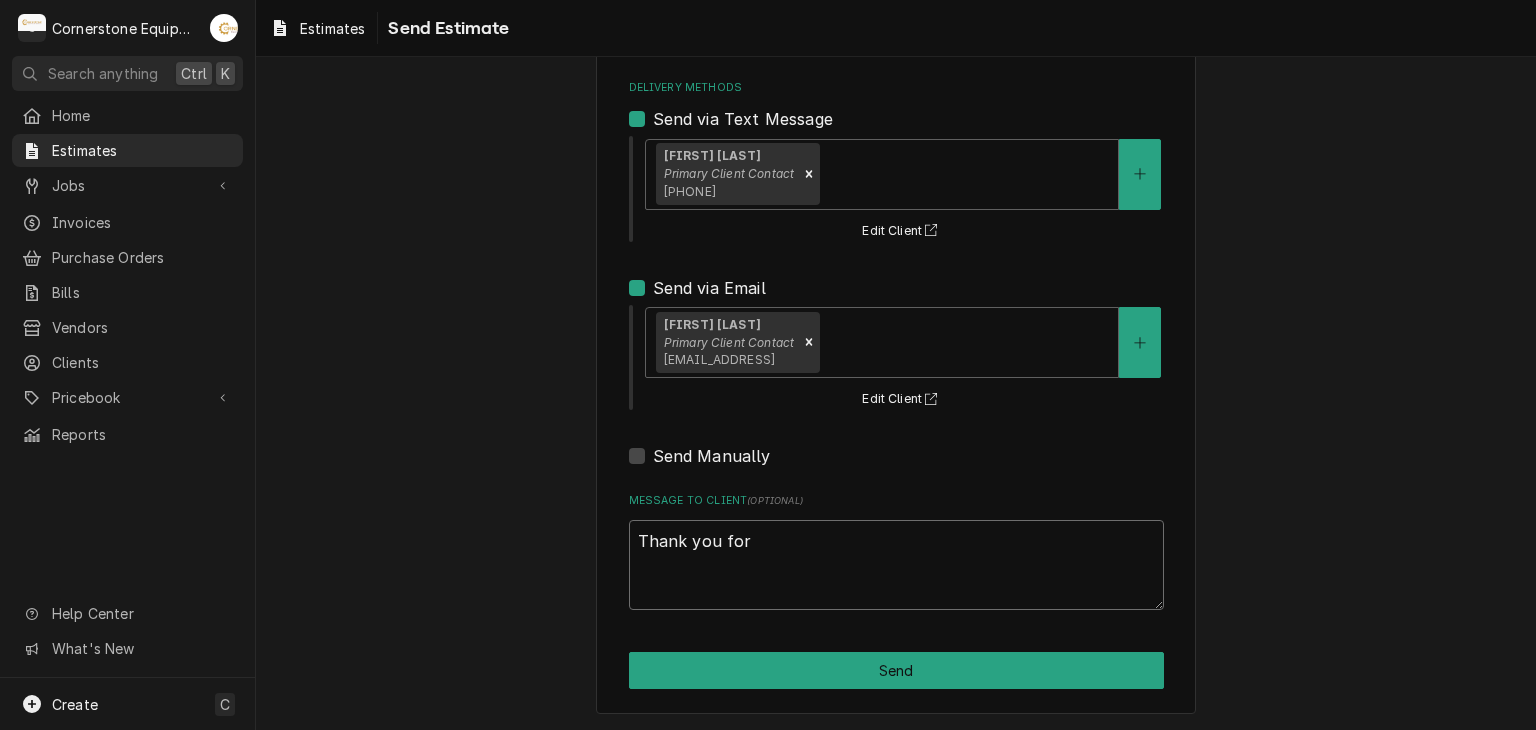 type on "Thank you for t" 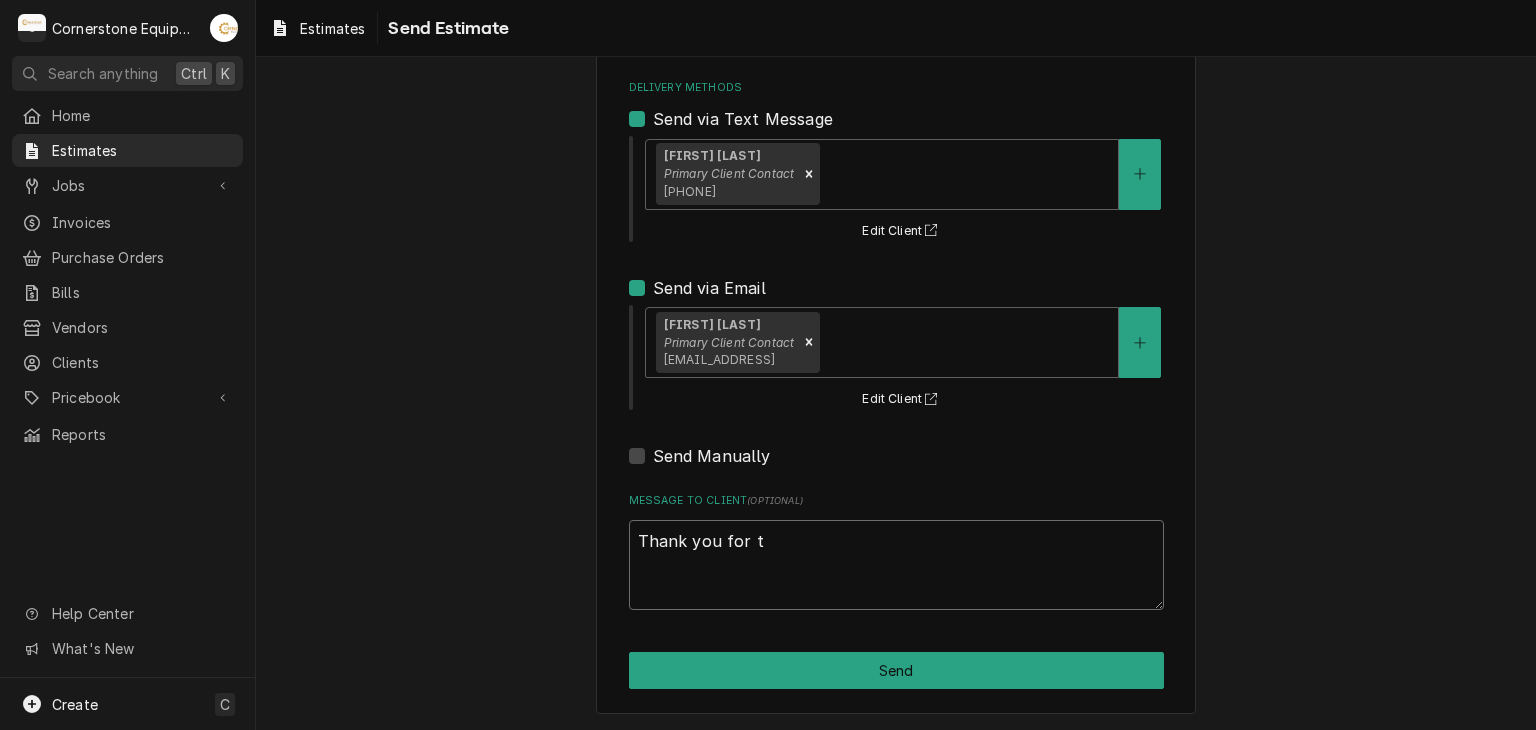 type on "x" 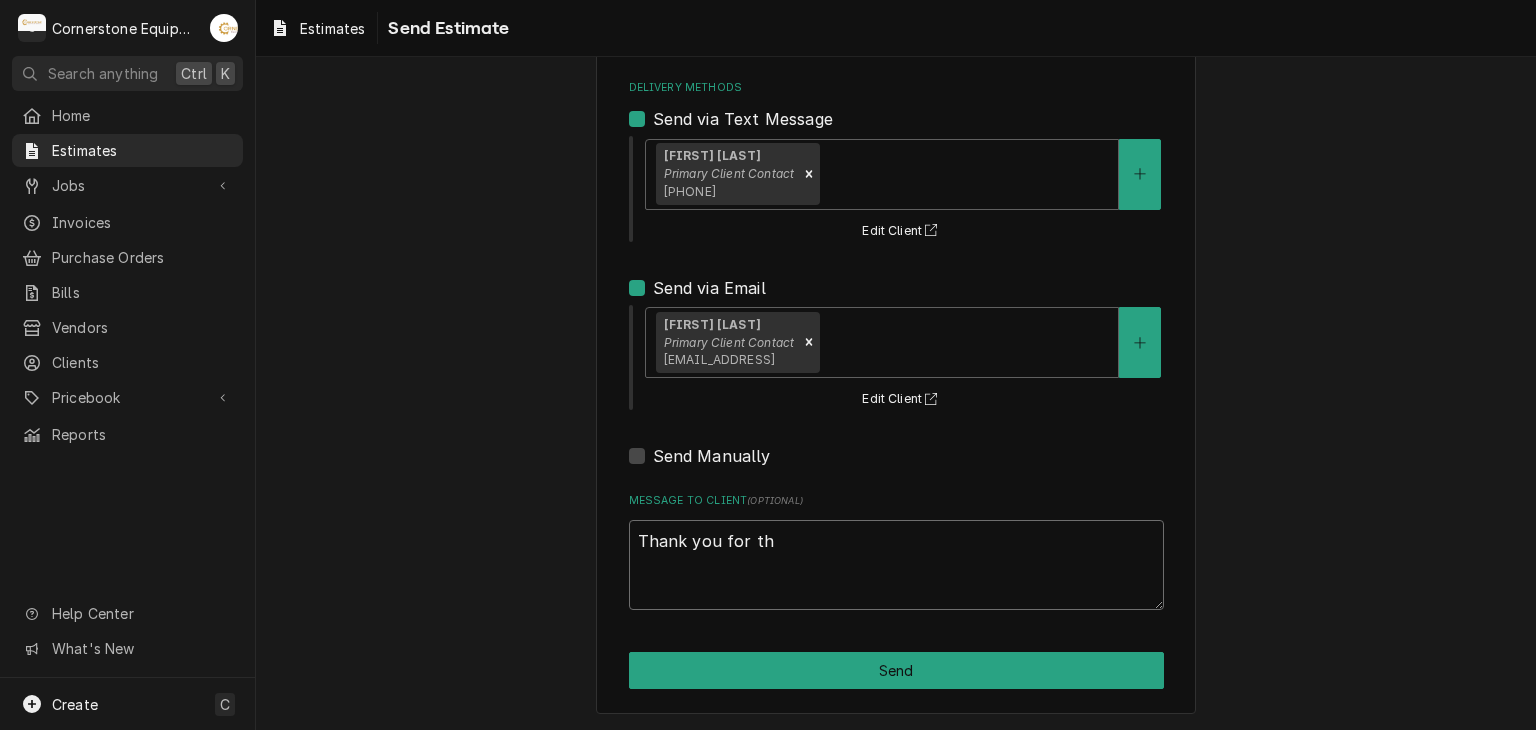 type on "x" 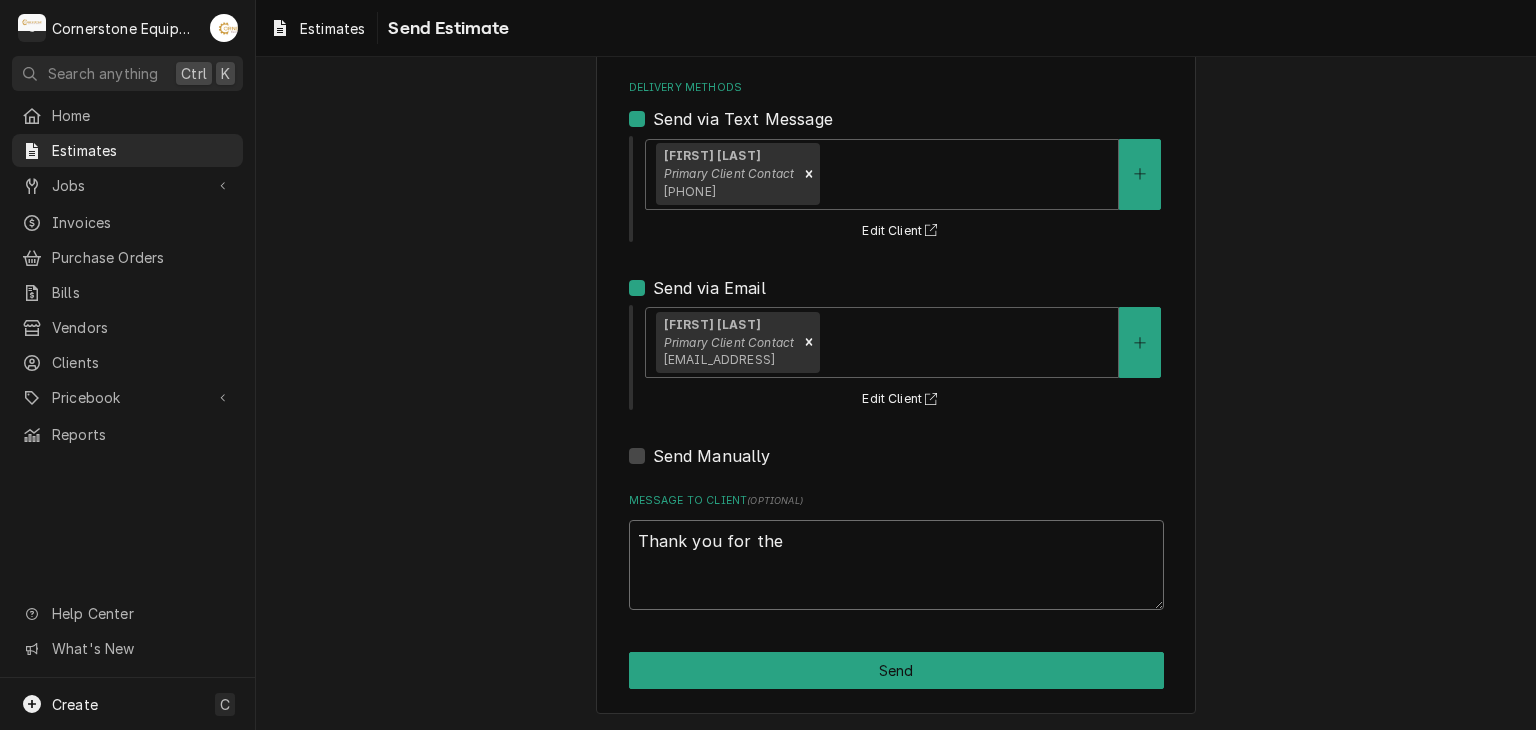 type on "x" 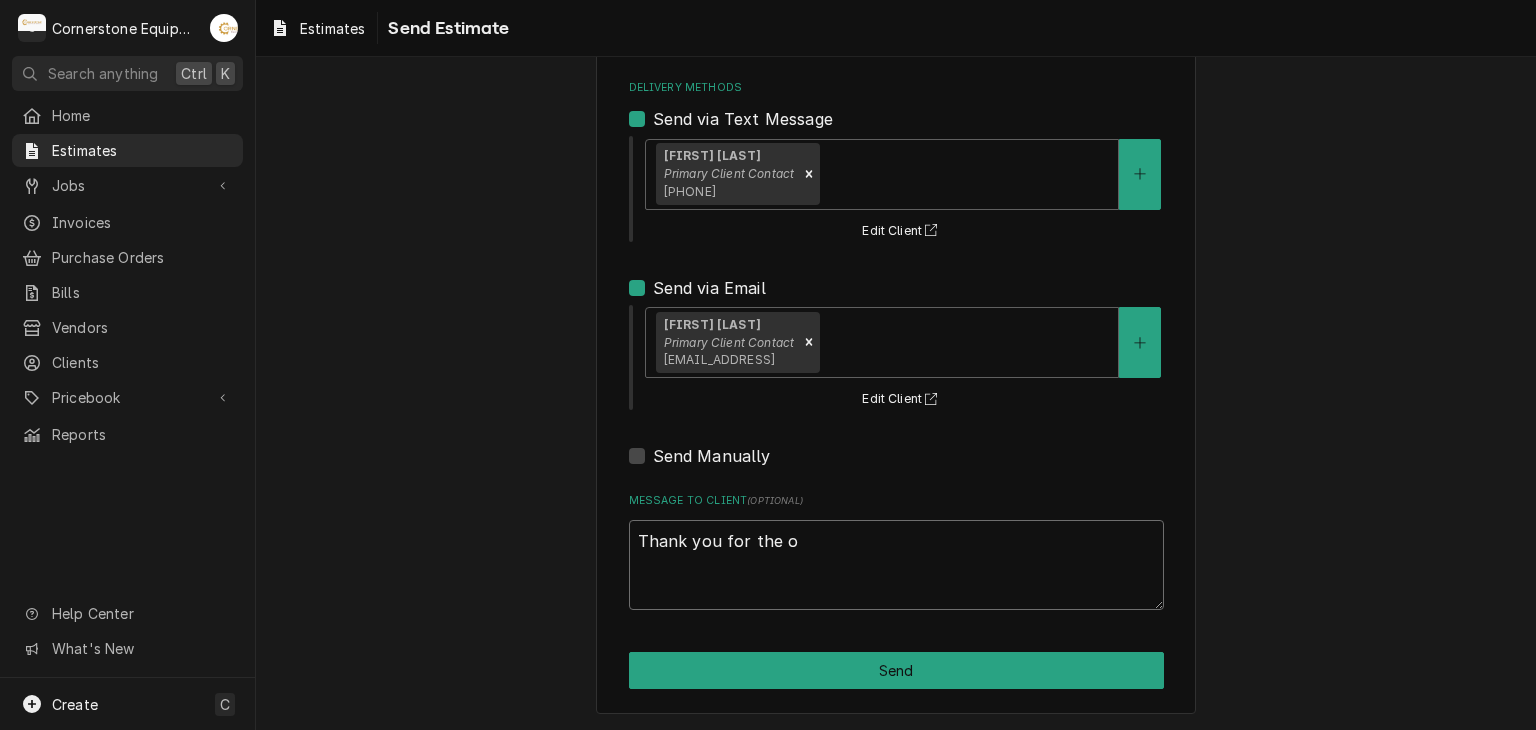 type on "x" 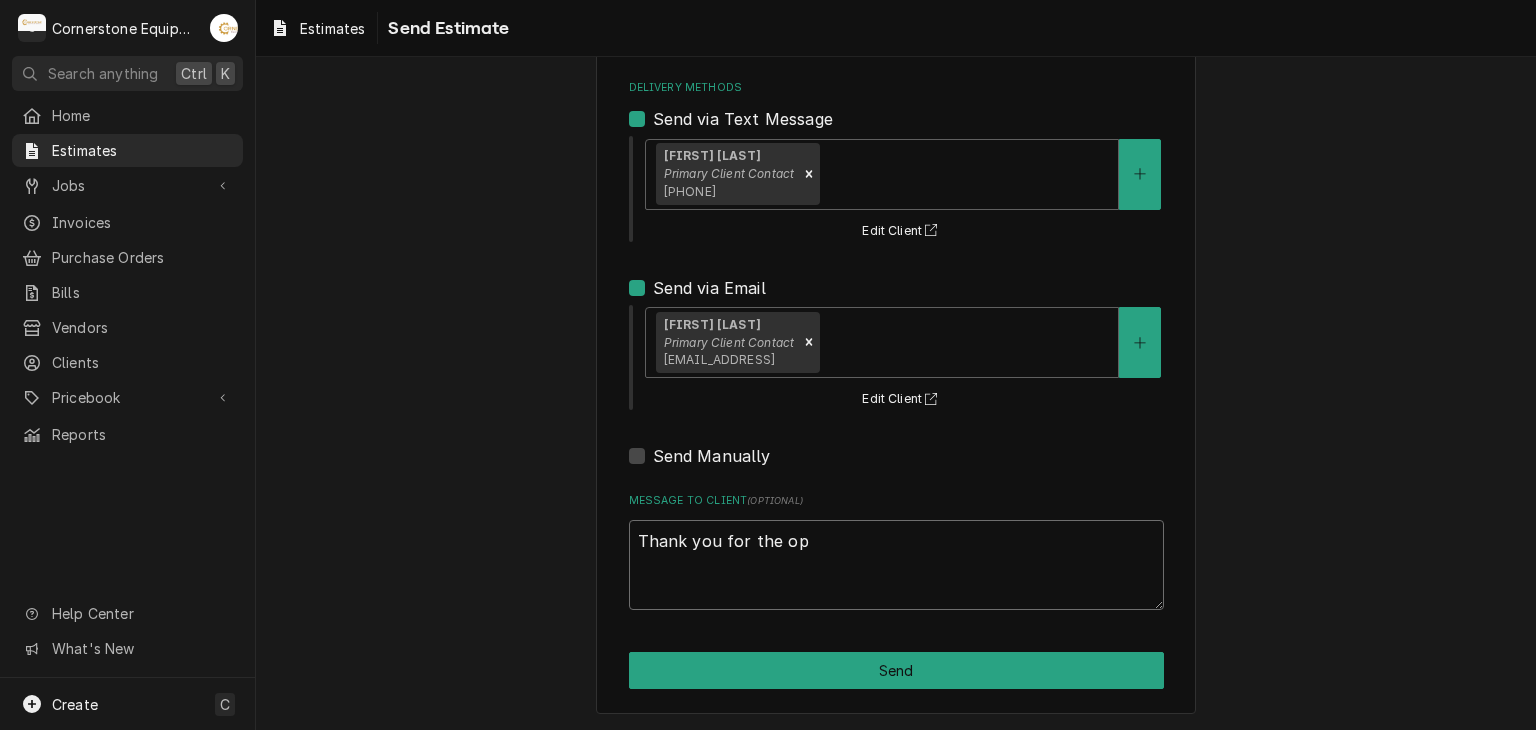 type on "x" 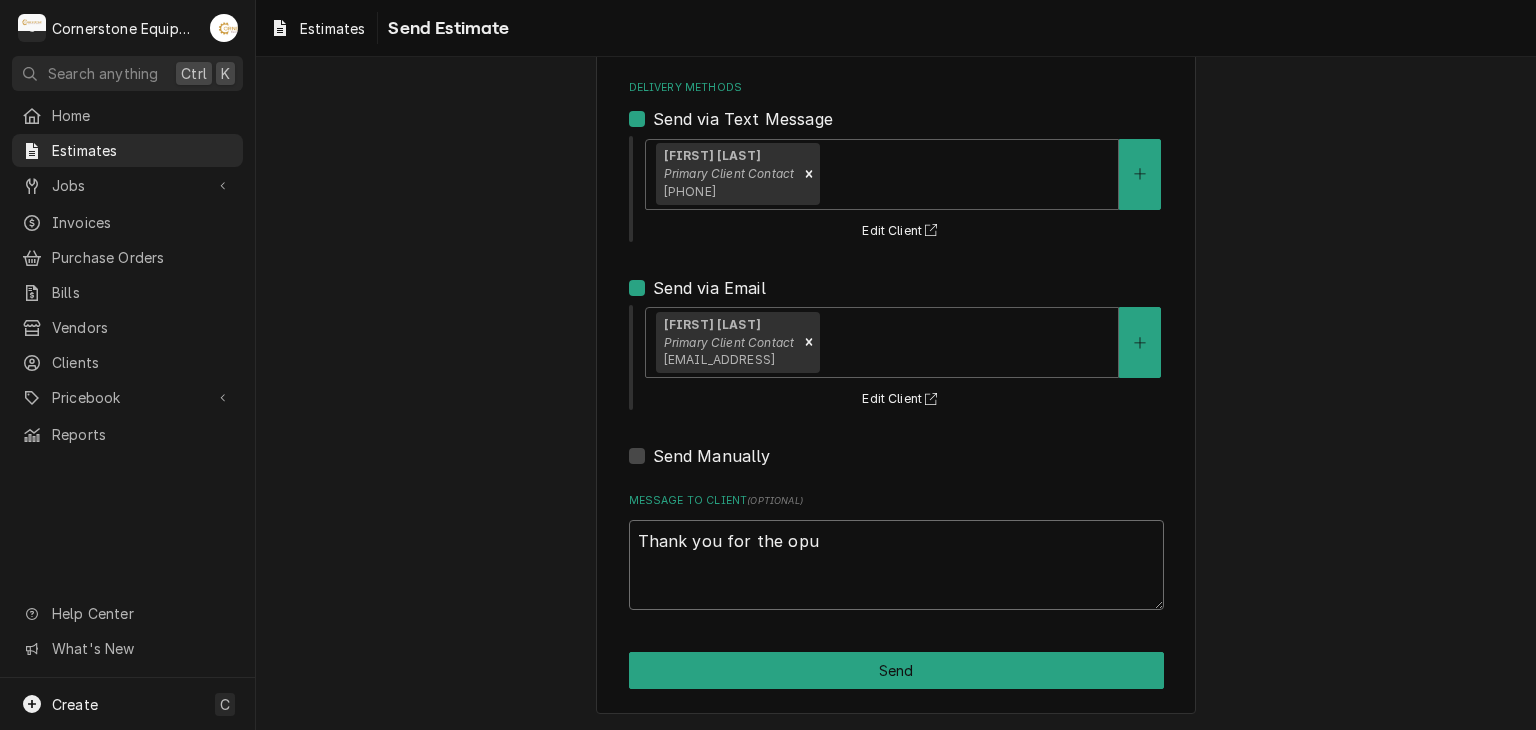 type on "x" 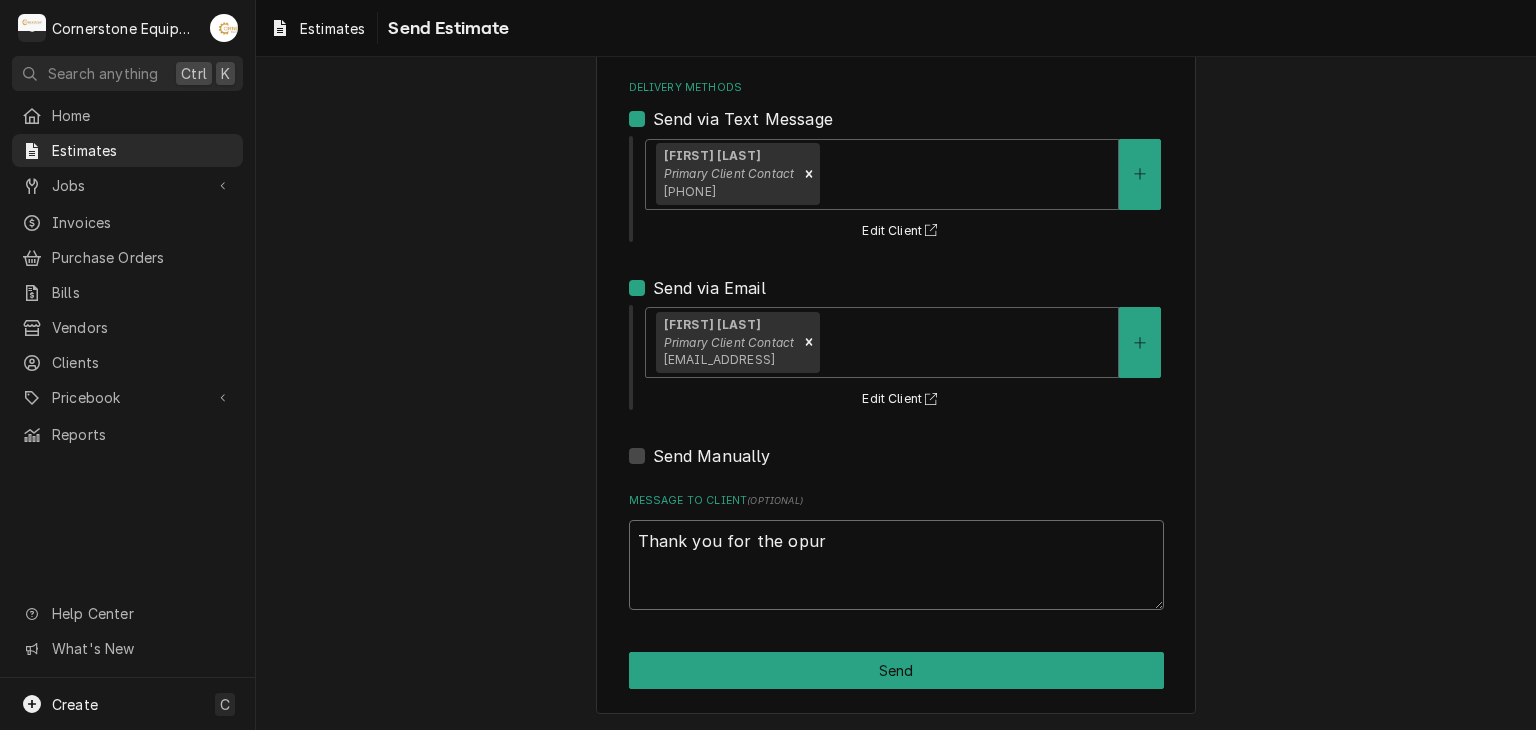 type on "x" 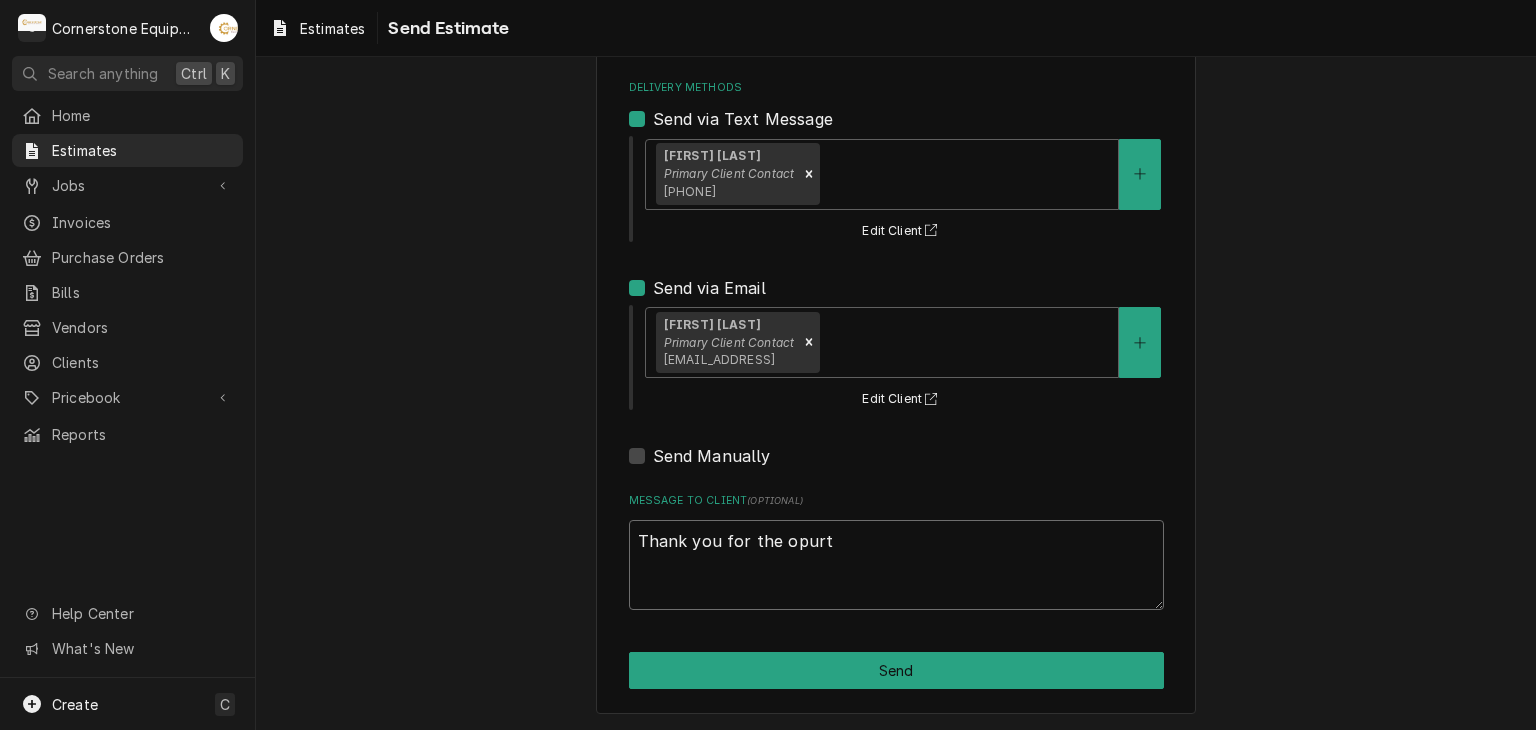 type on "x" 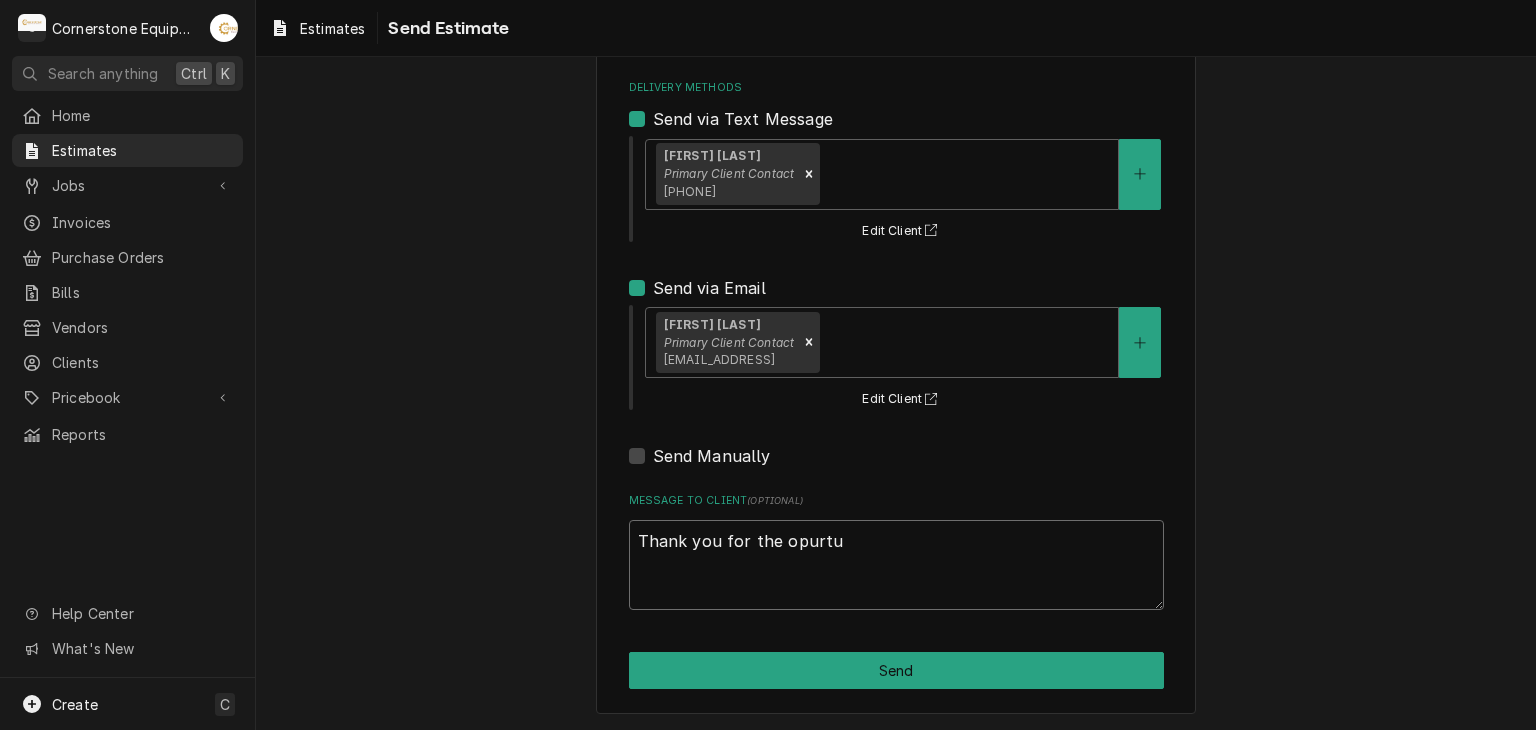 type on "x" 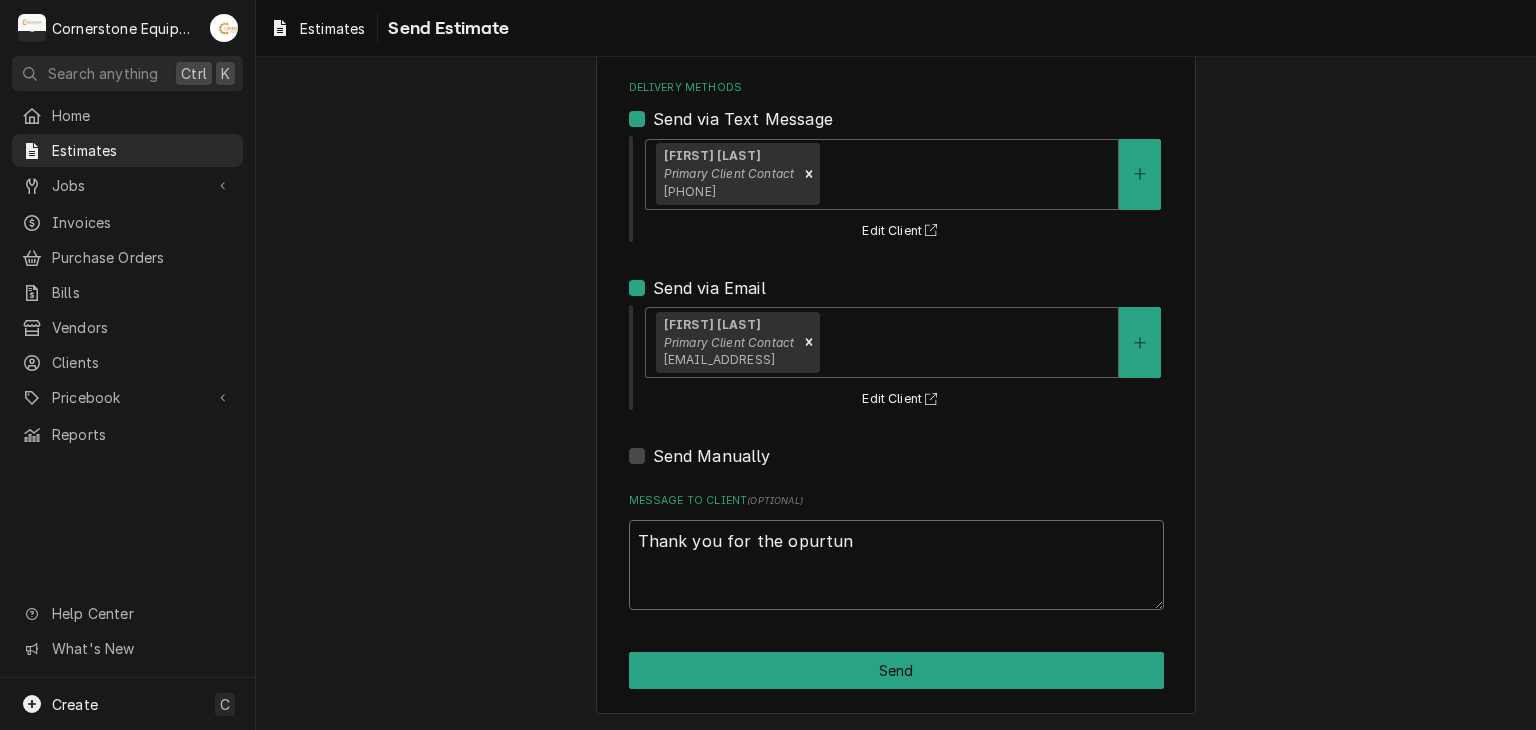 type on "x" 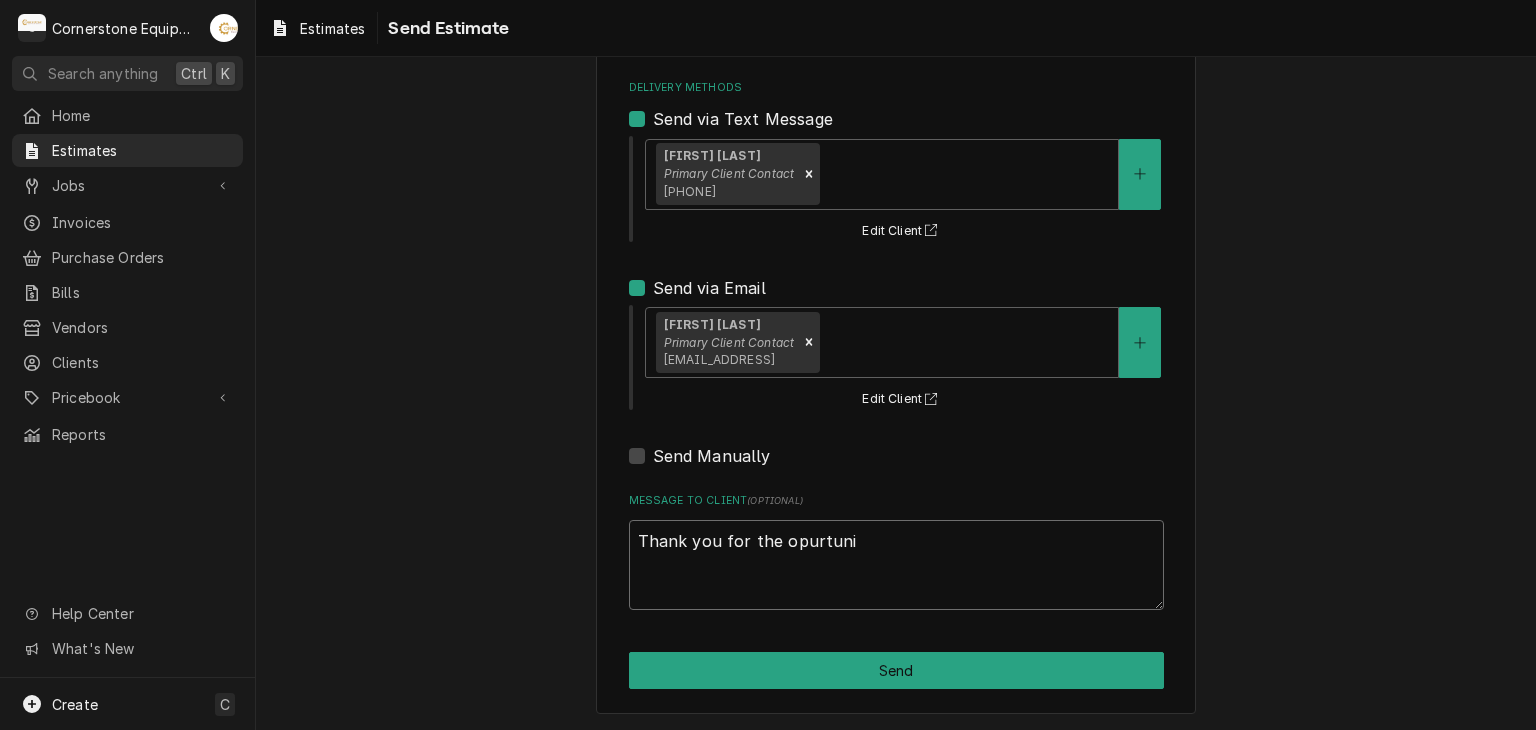 type on "x" 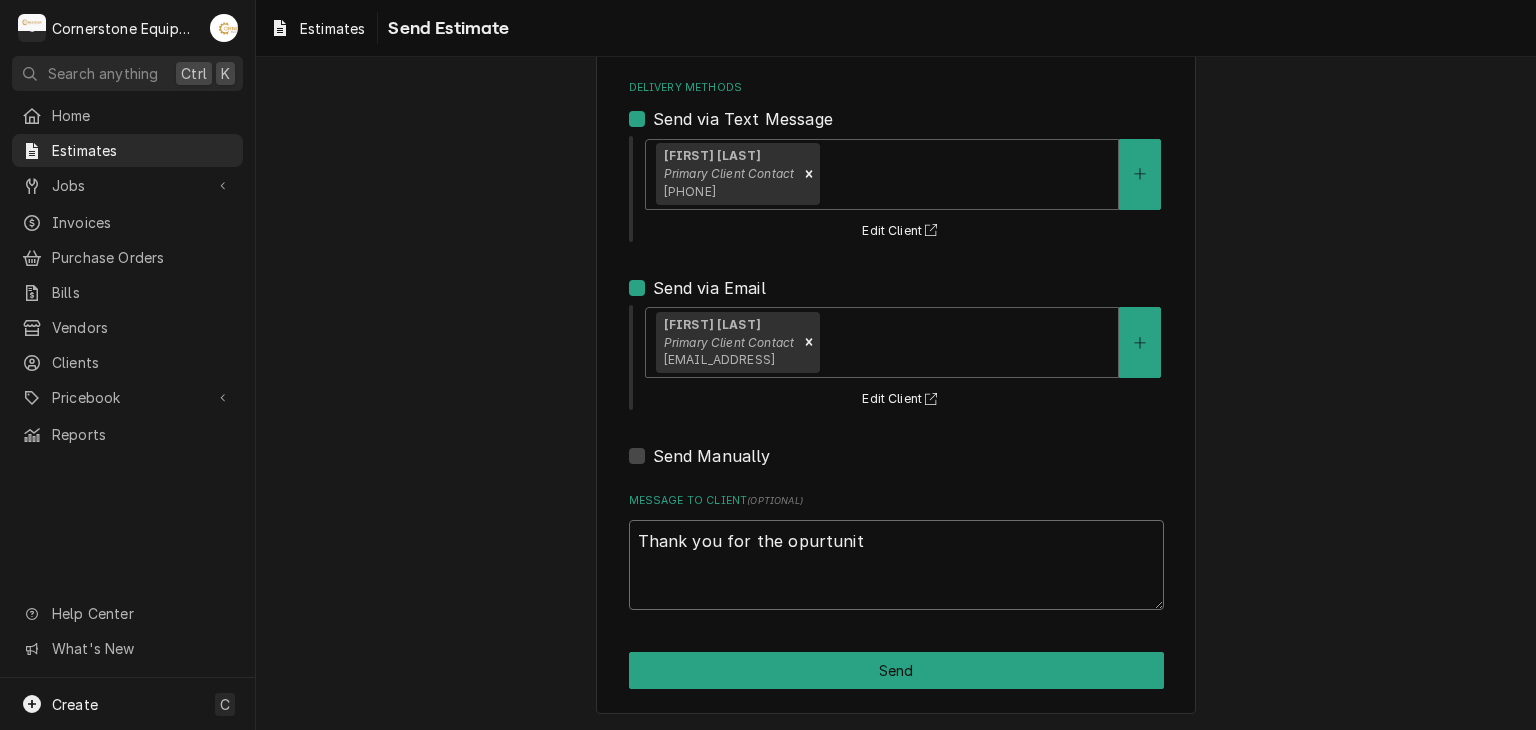 type on "x" 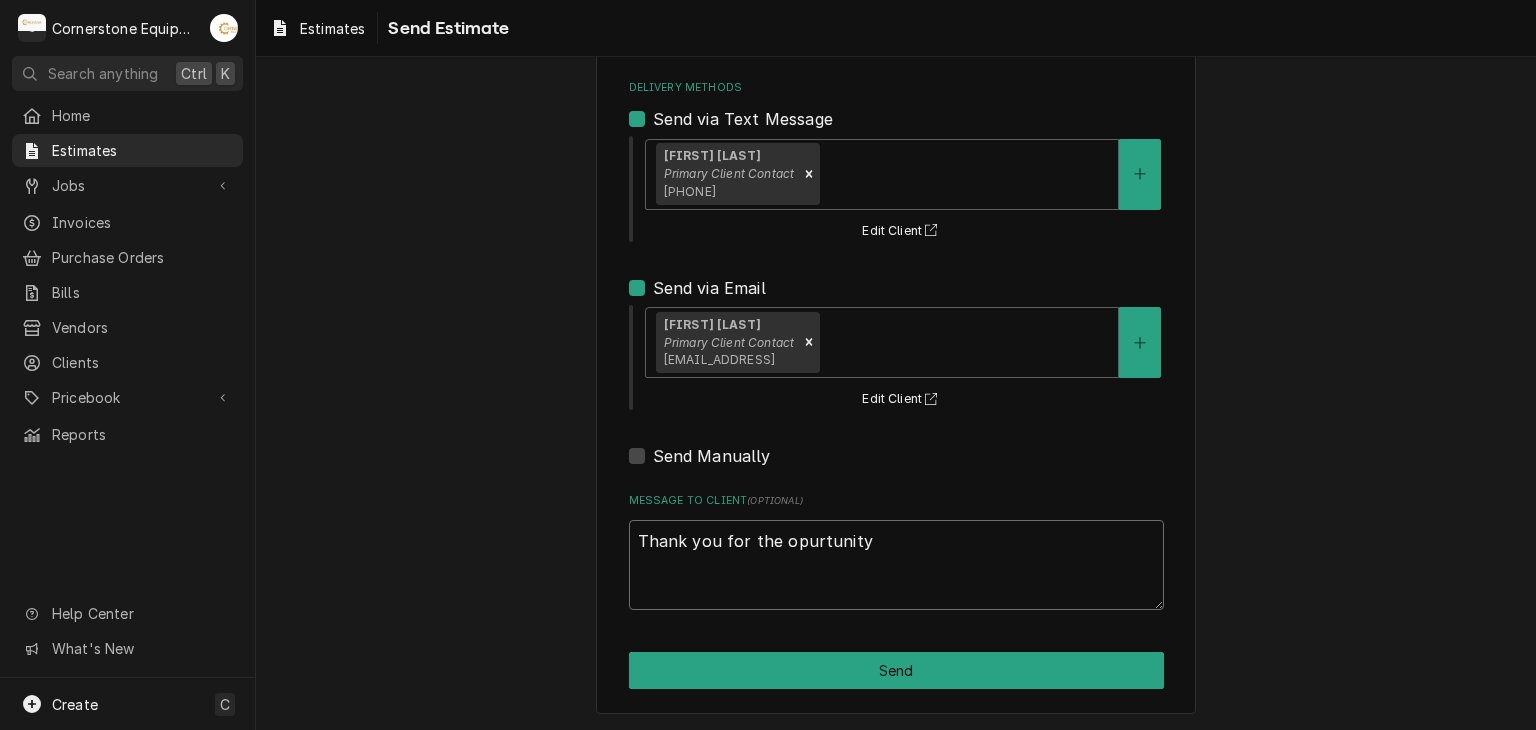 type on "x" 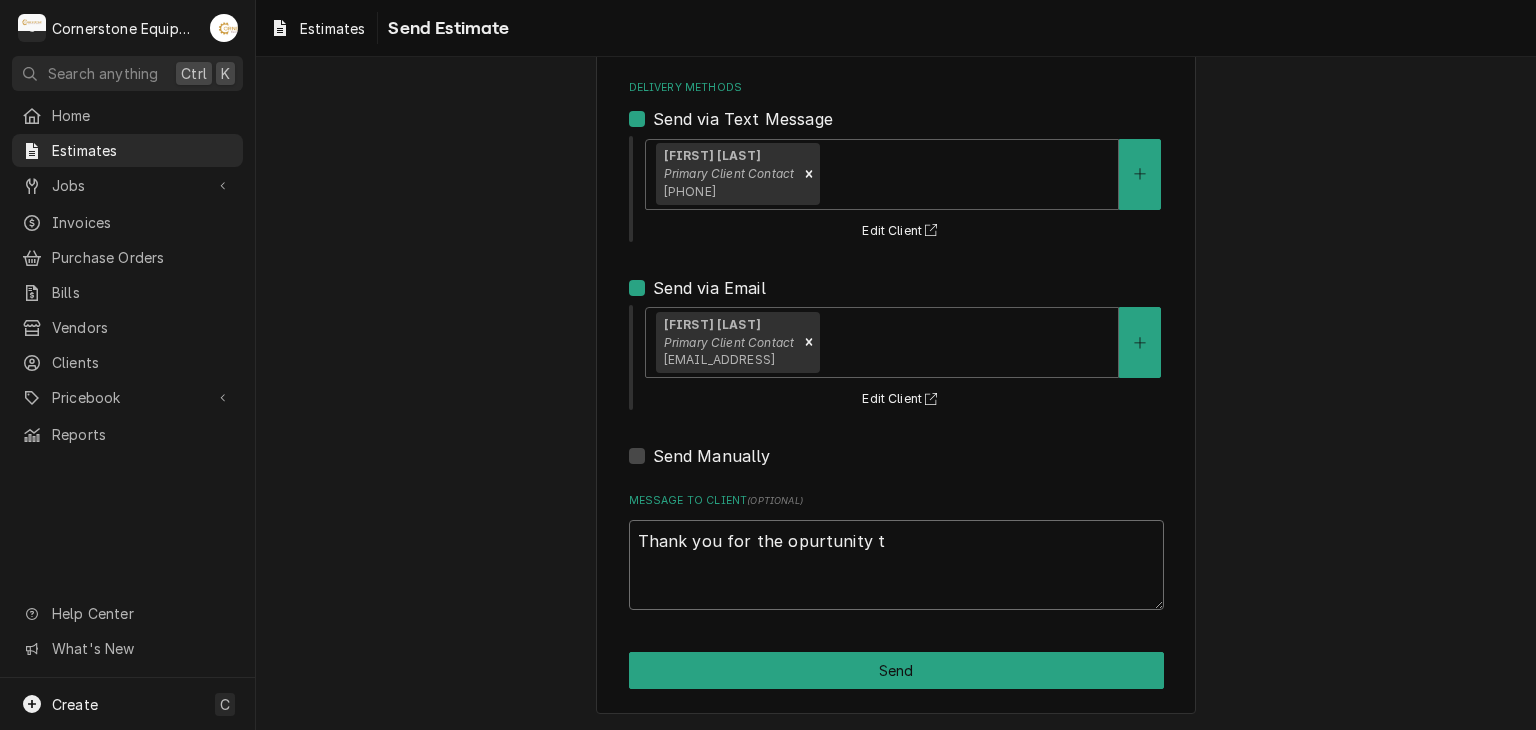 type on "x" 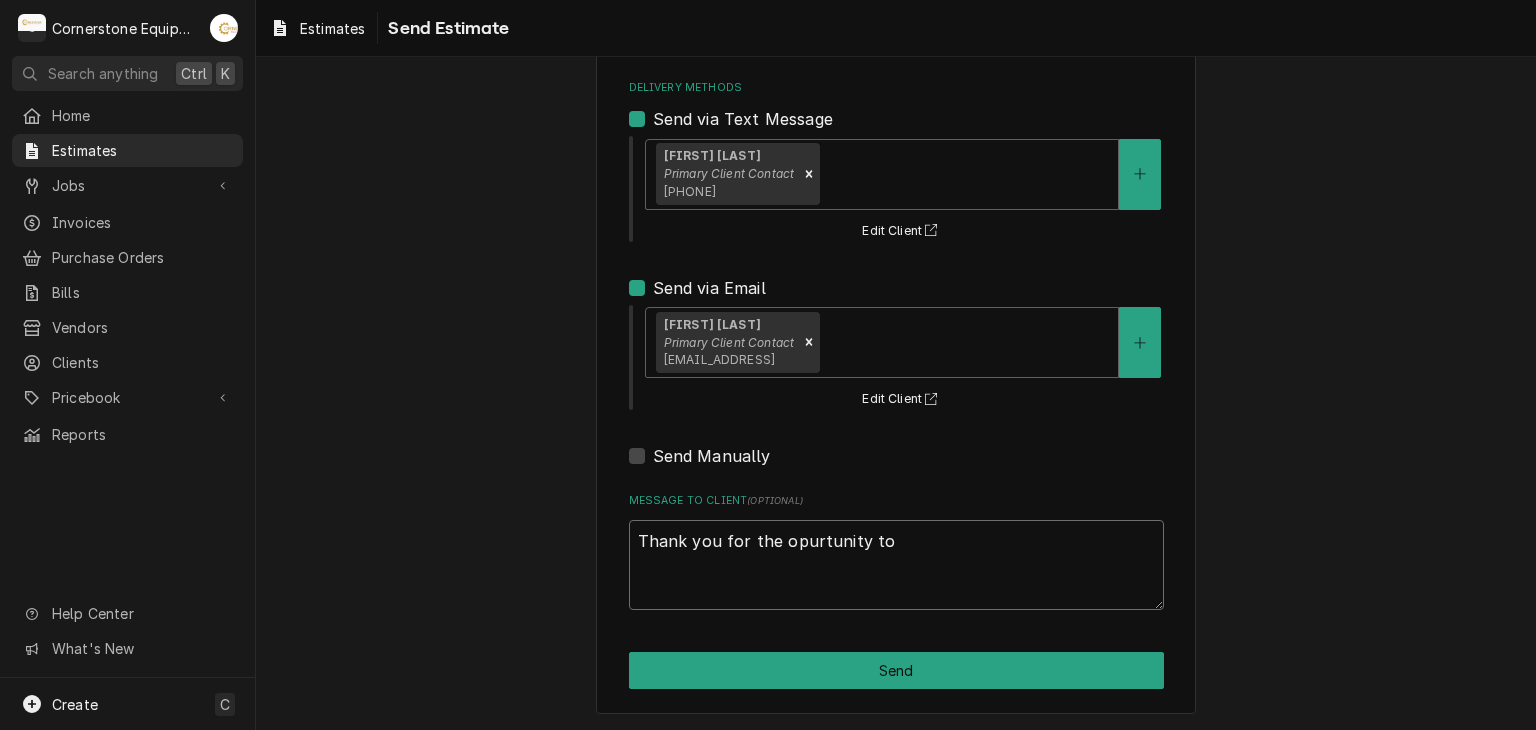 type on "x" 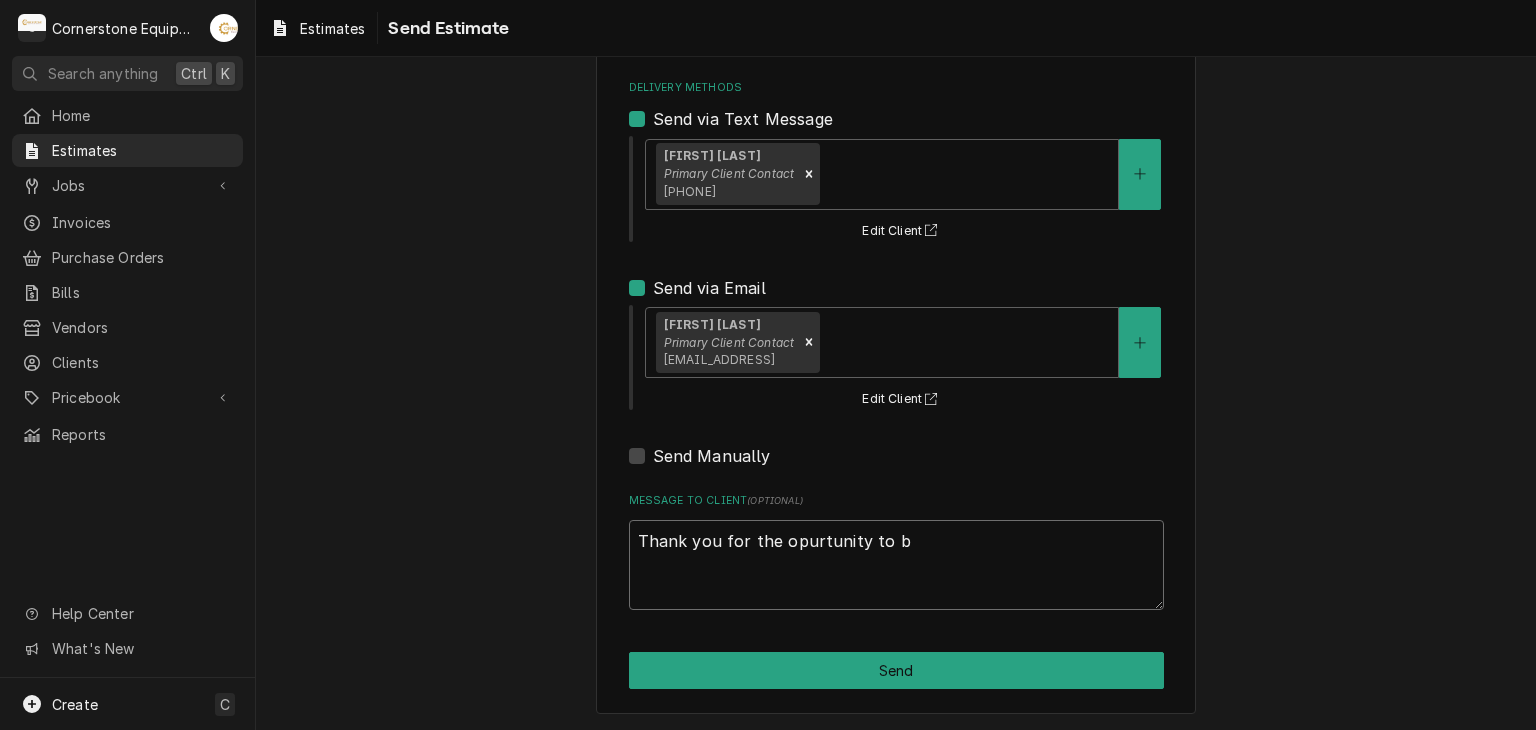 type on "x" 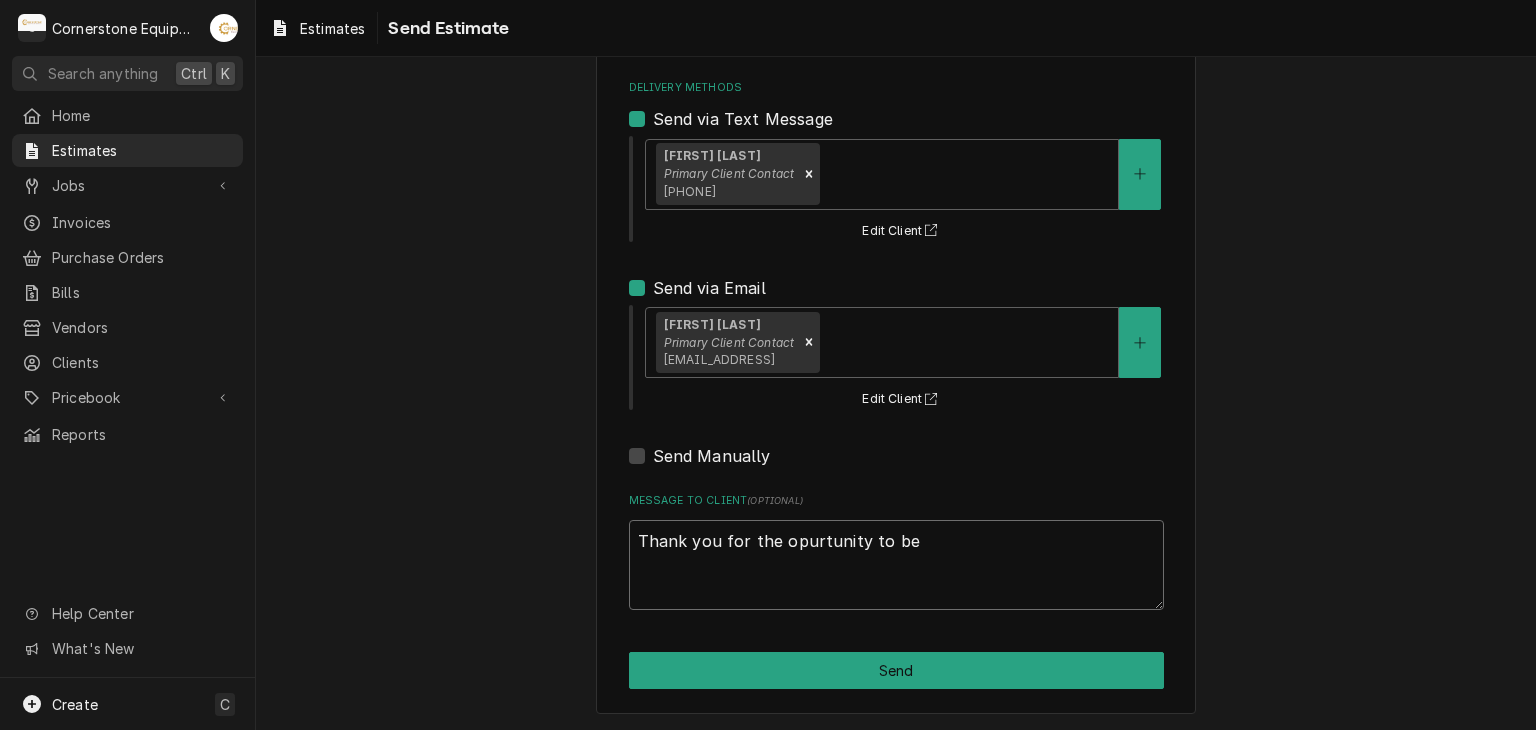 type on "x" 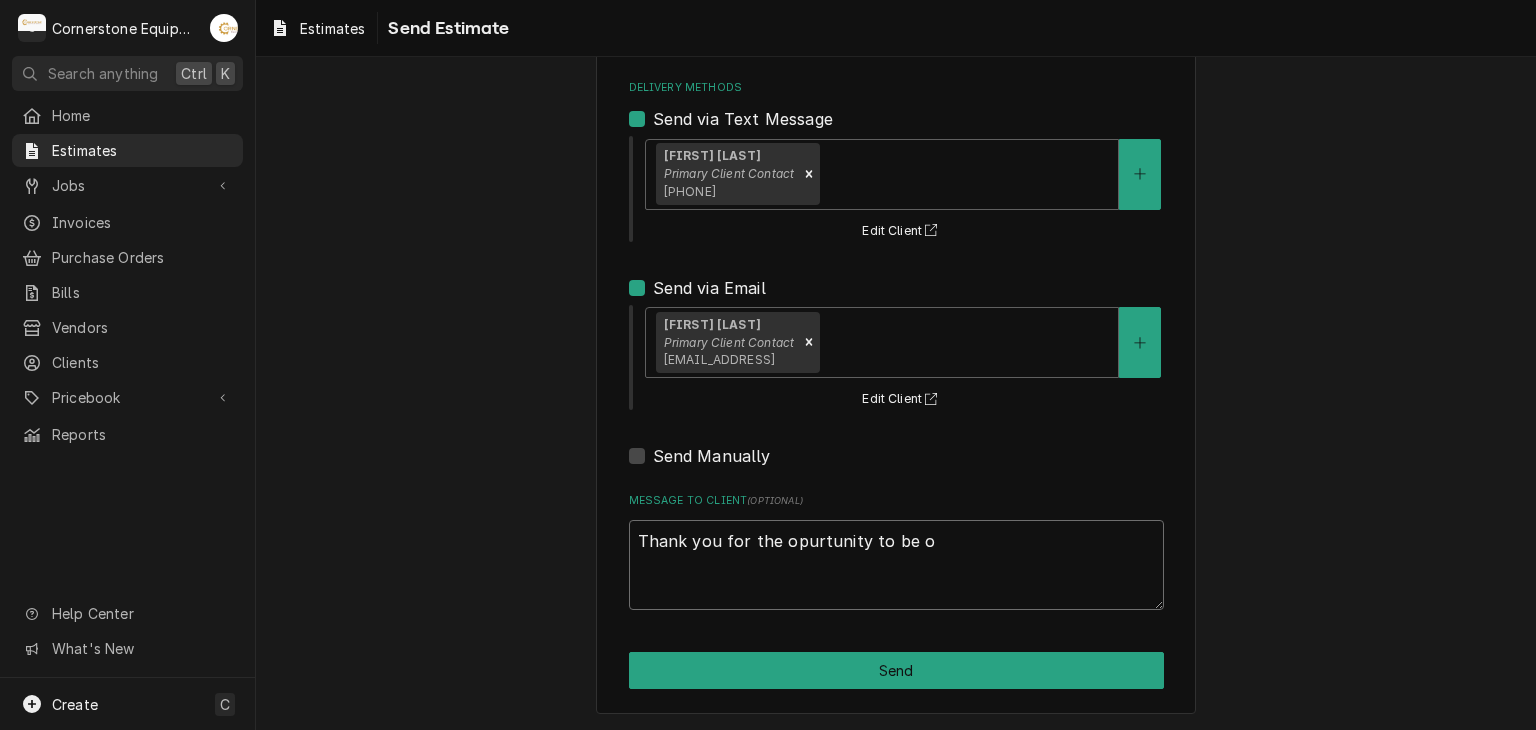 type on "x" 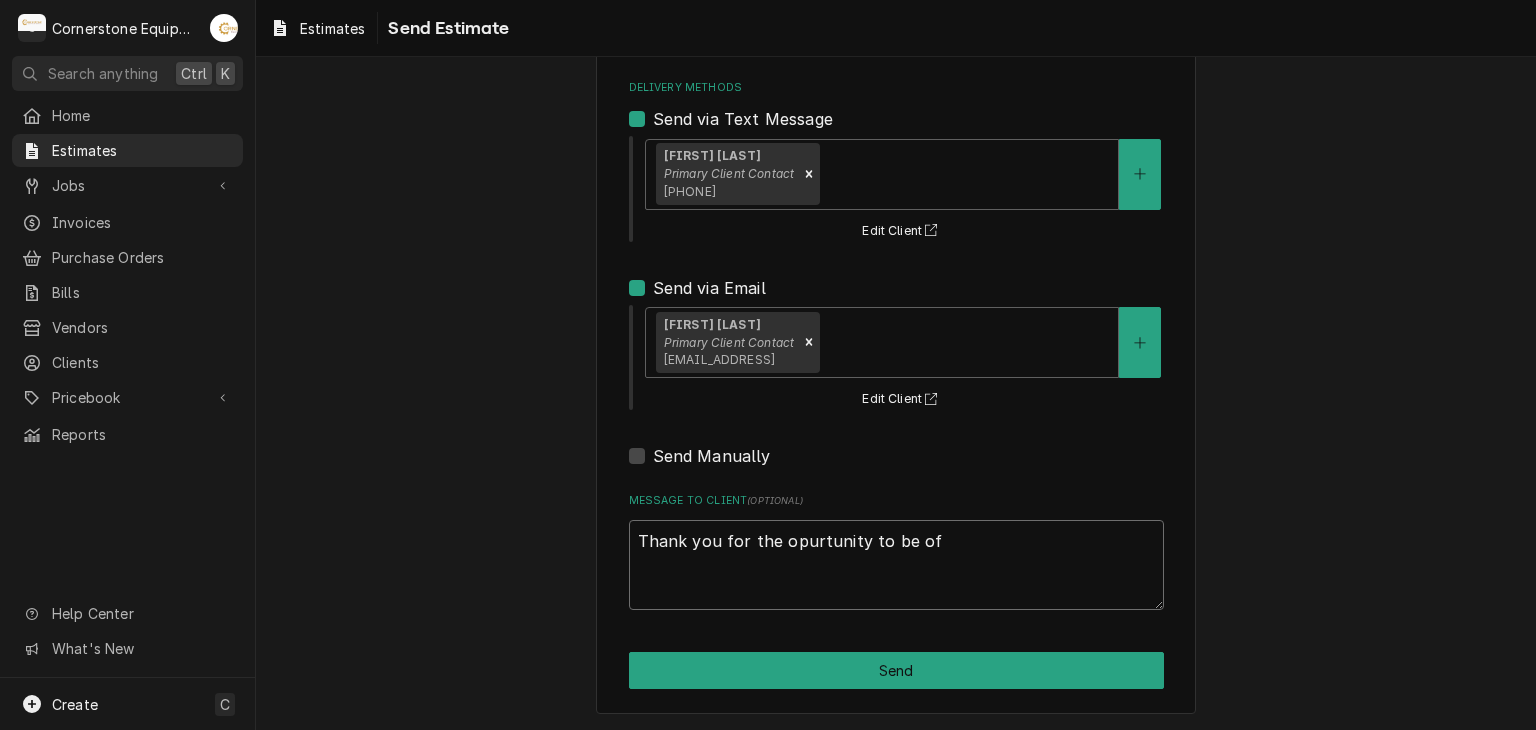 type on "x" 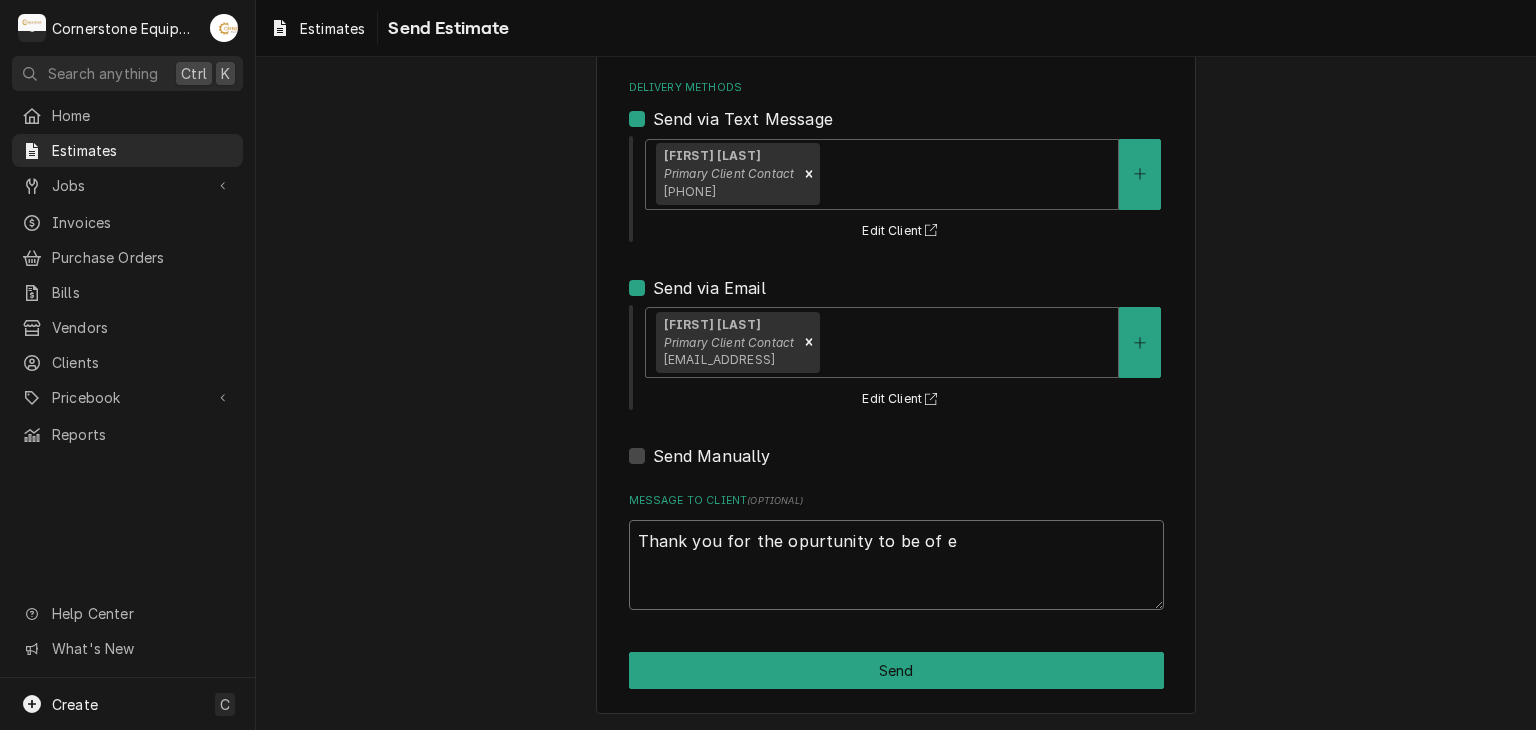 type on "x" 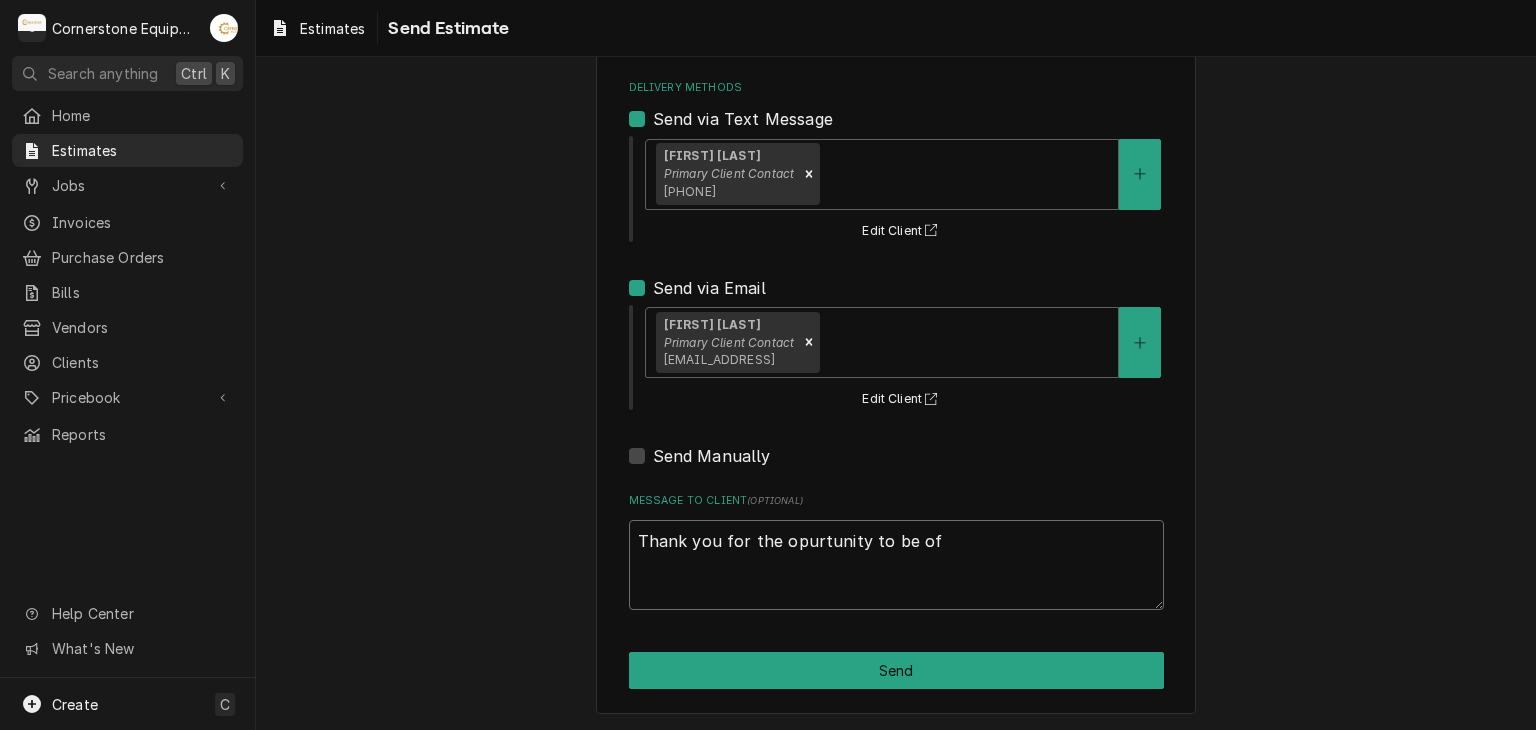 type on "x" 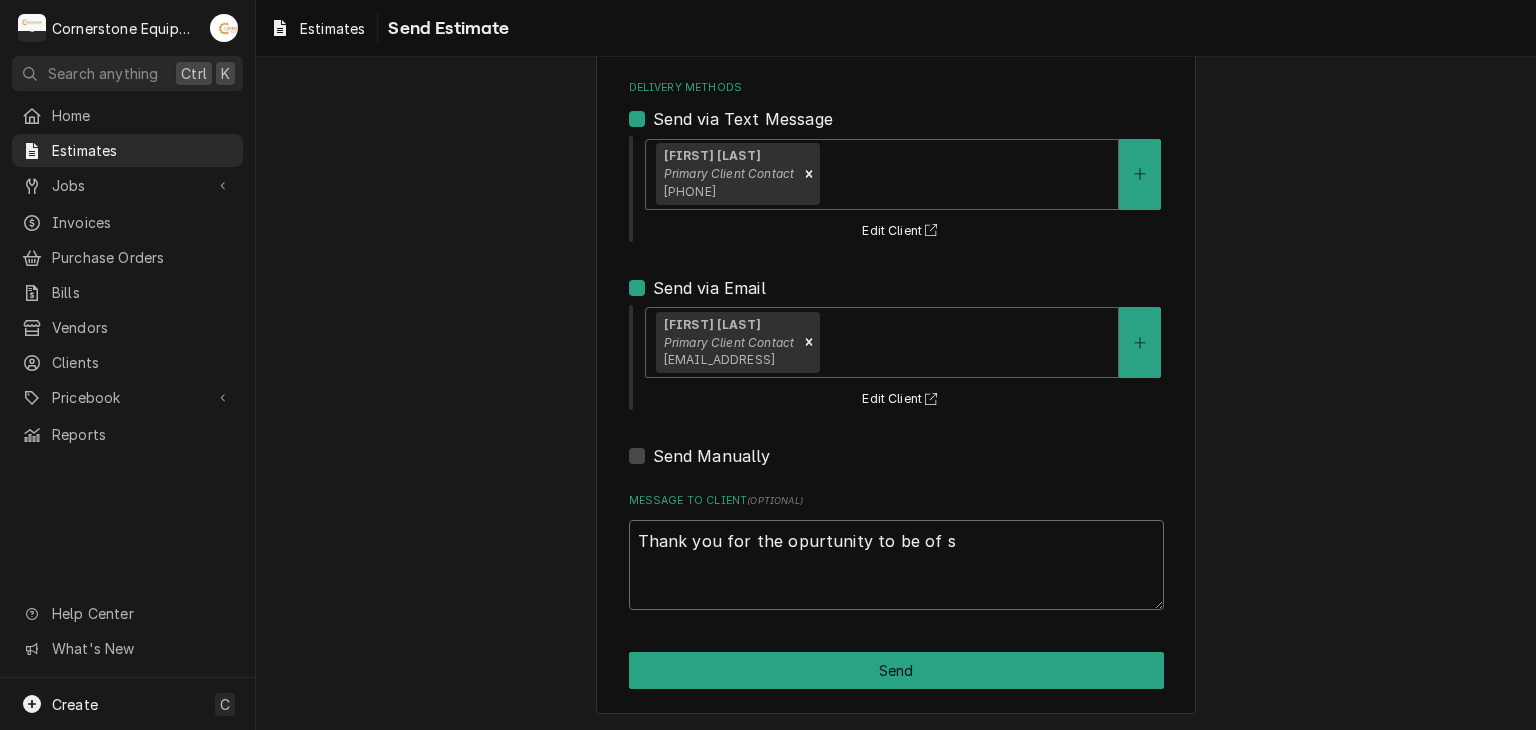 type on "x" 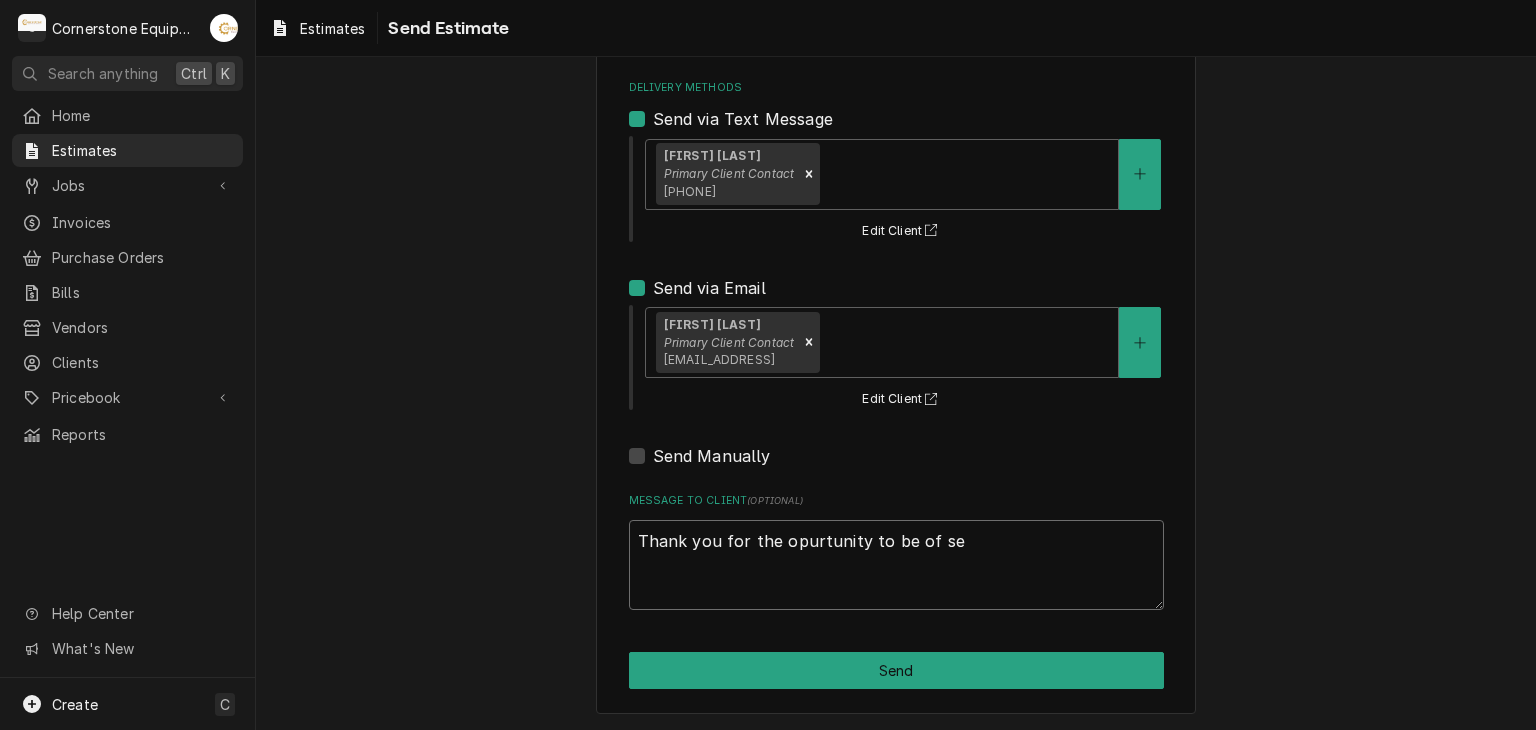 type on "x" 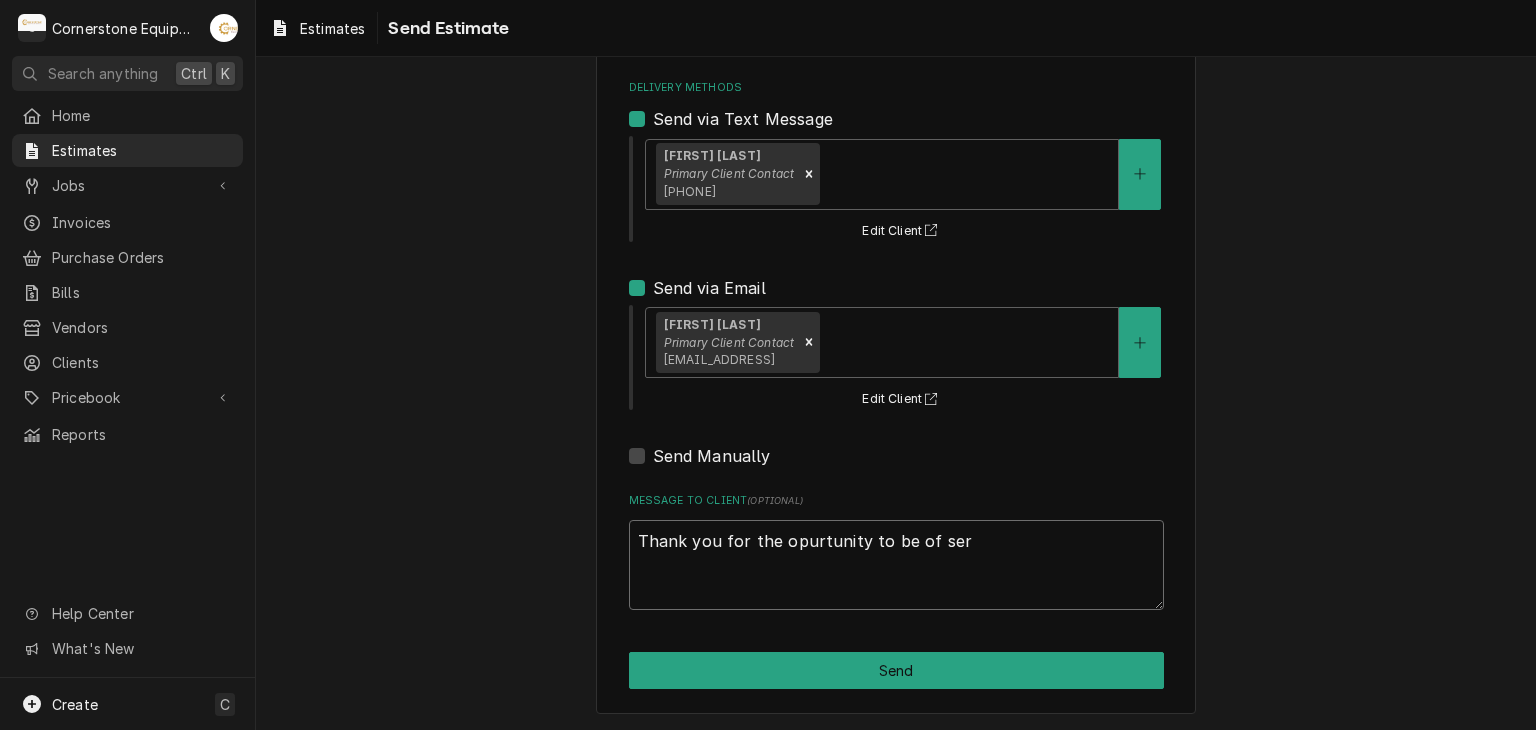 type on "x" 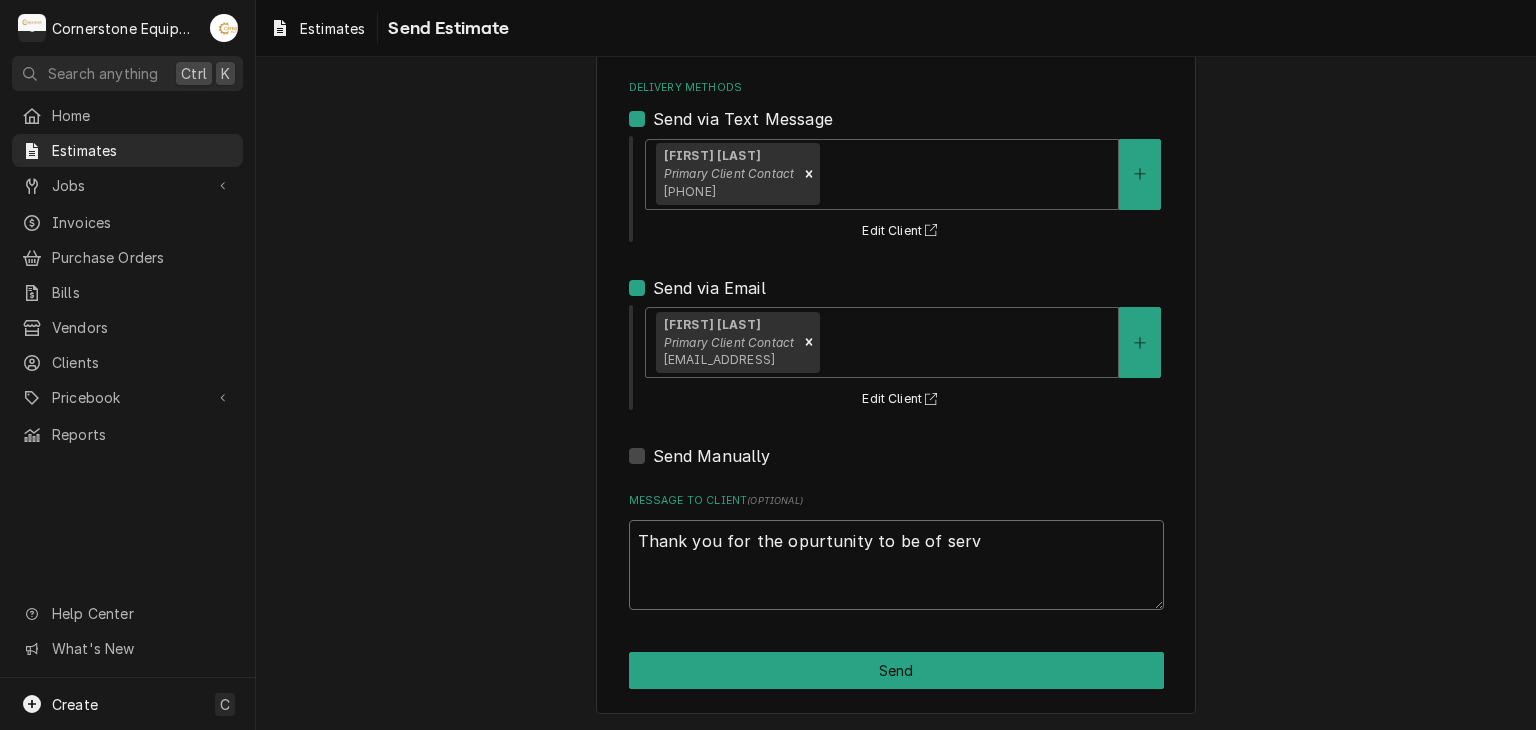 type on "x" 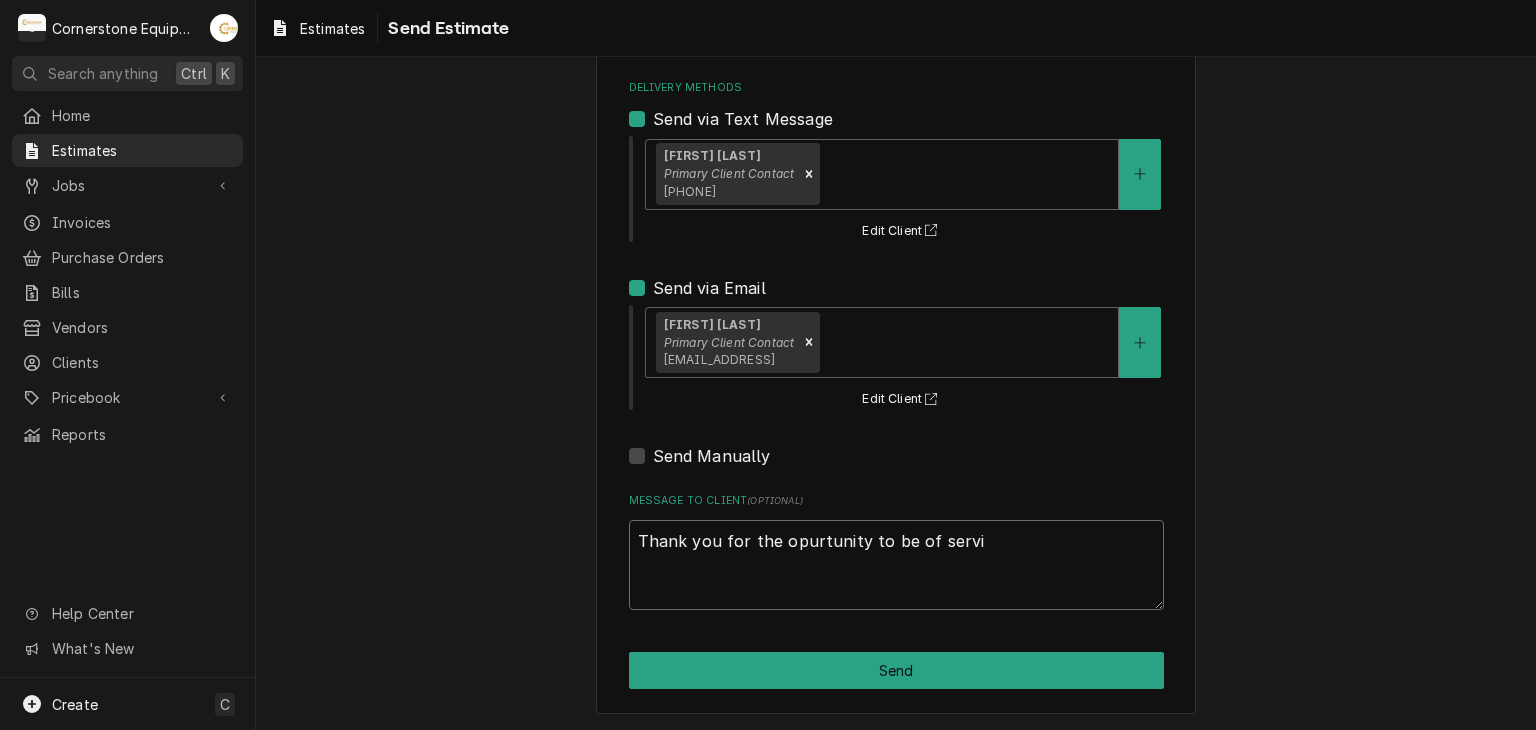 type on "x" 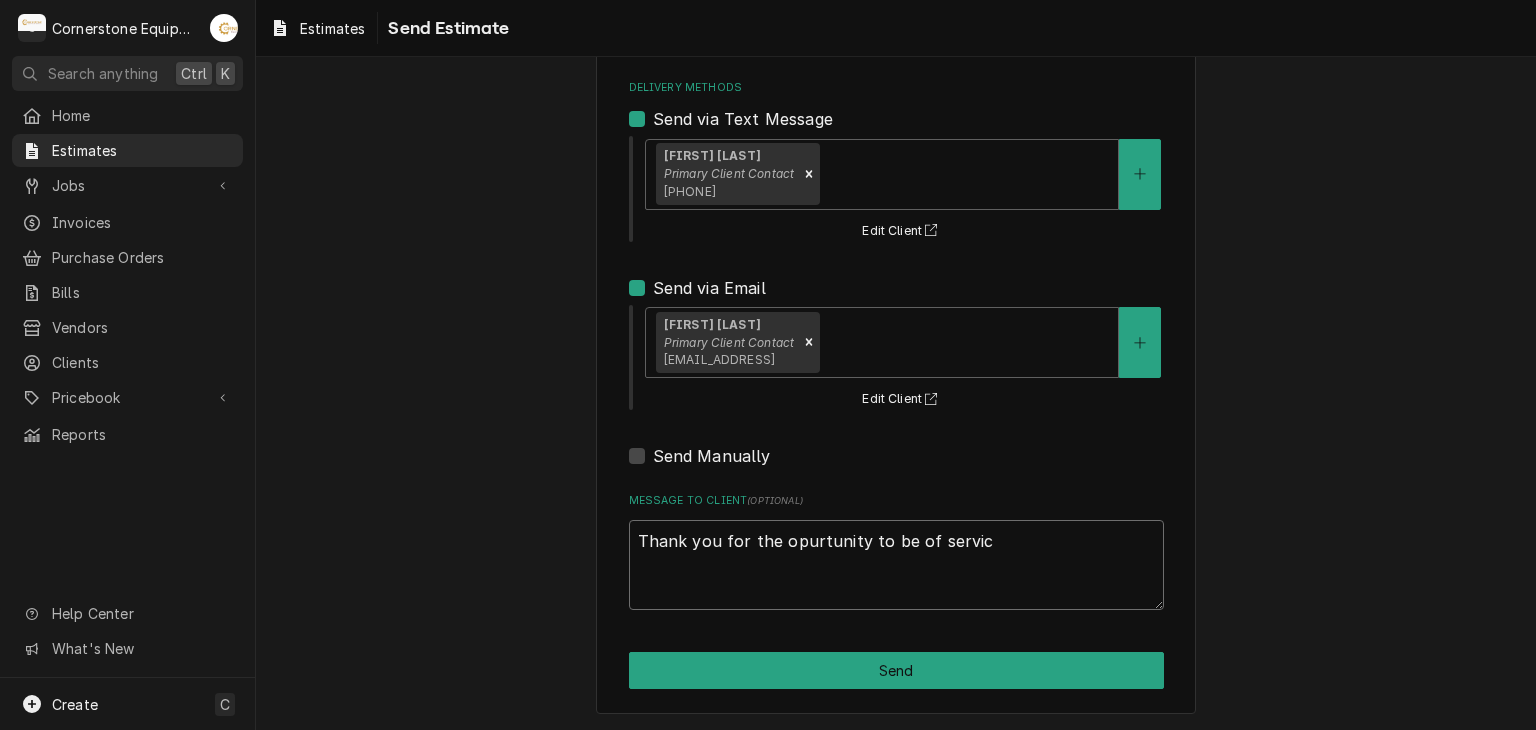 type on "x" 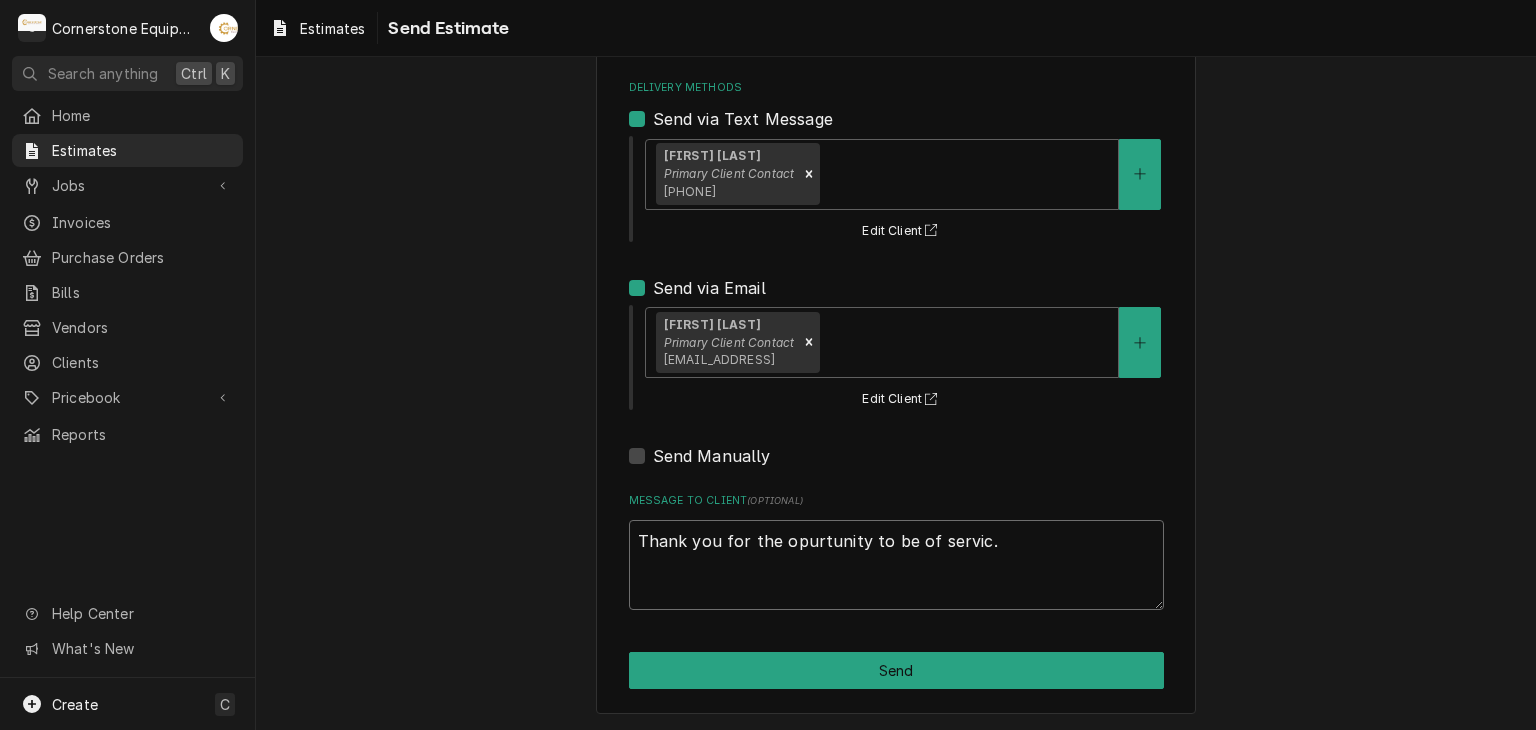 type on "x" 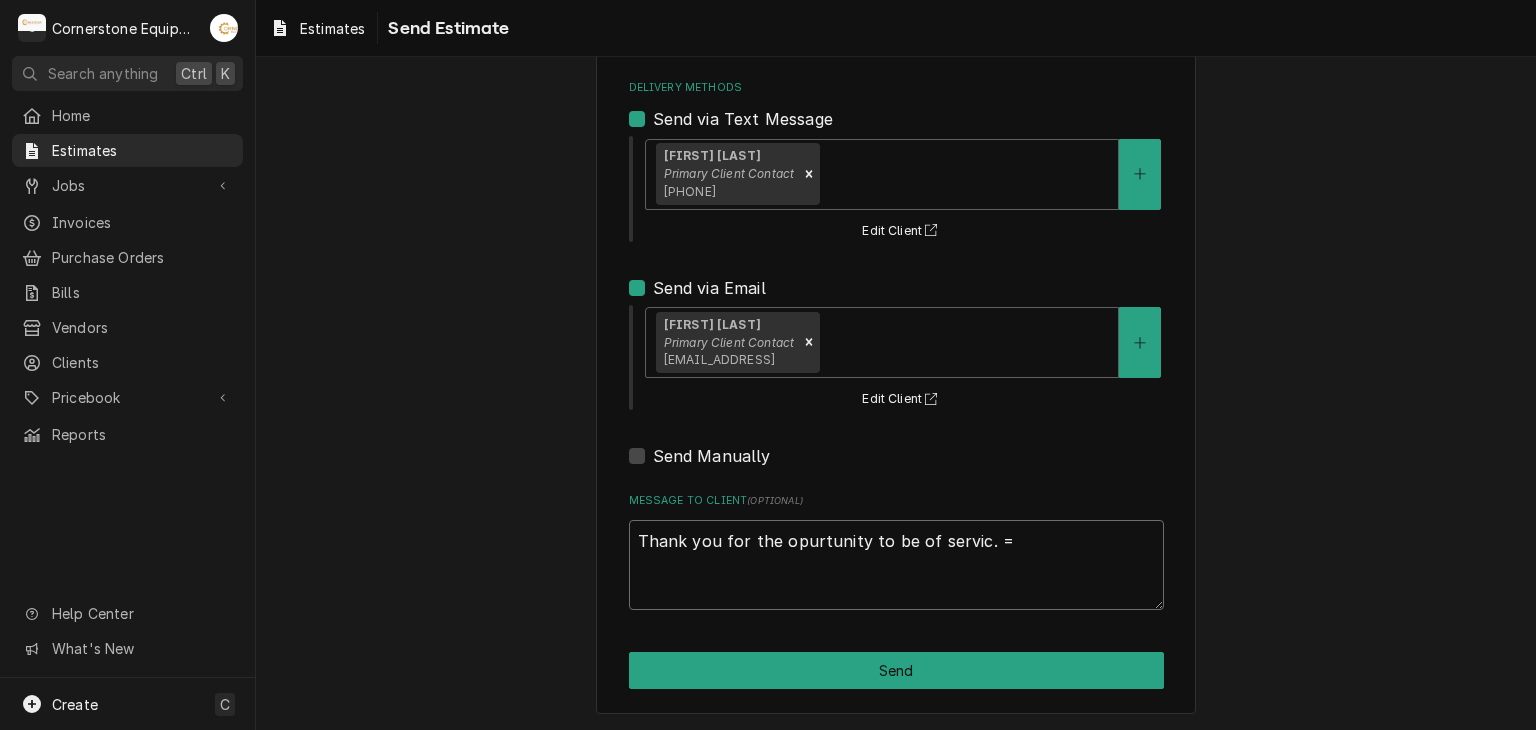 type on "x" 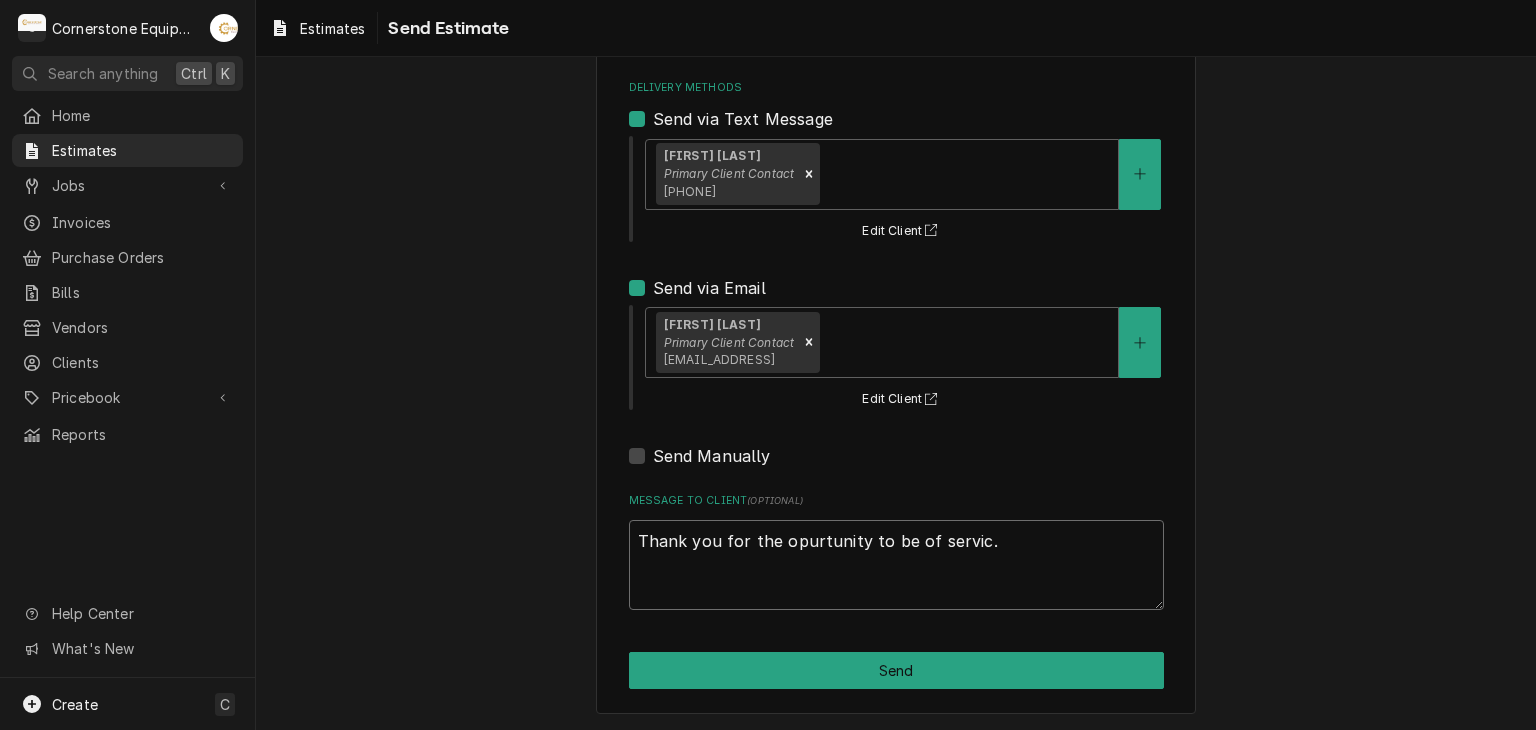 type on "x" 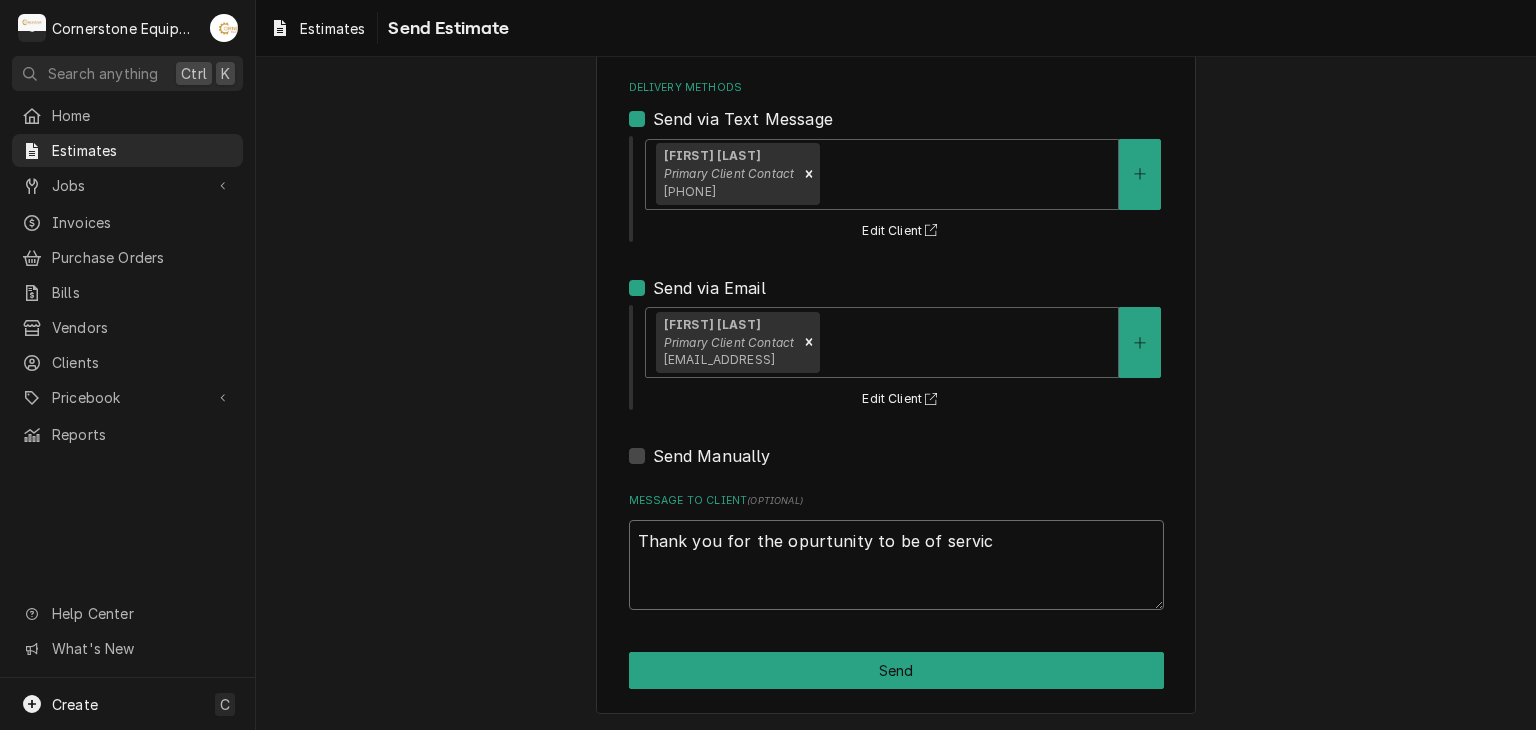 type on "x" 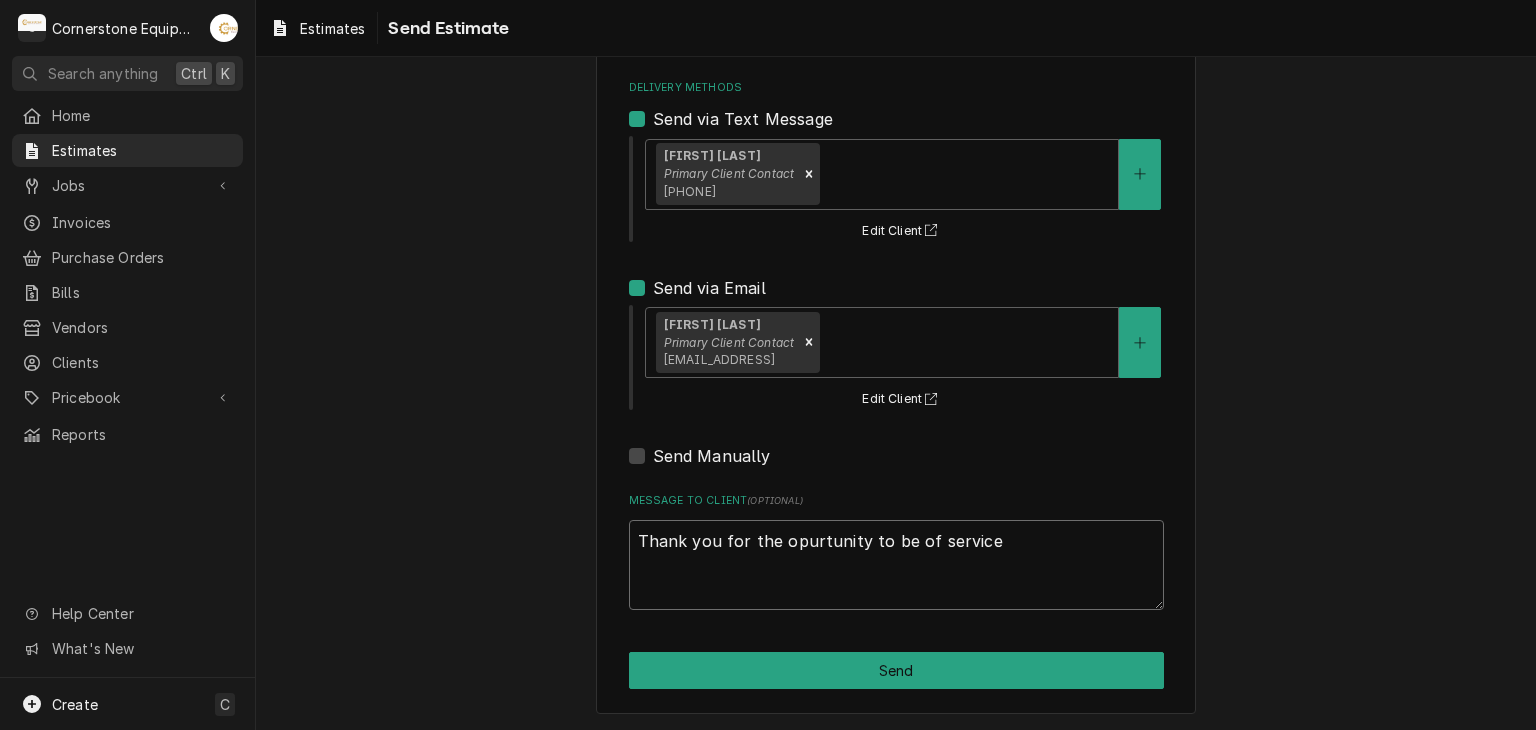 type on "x" 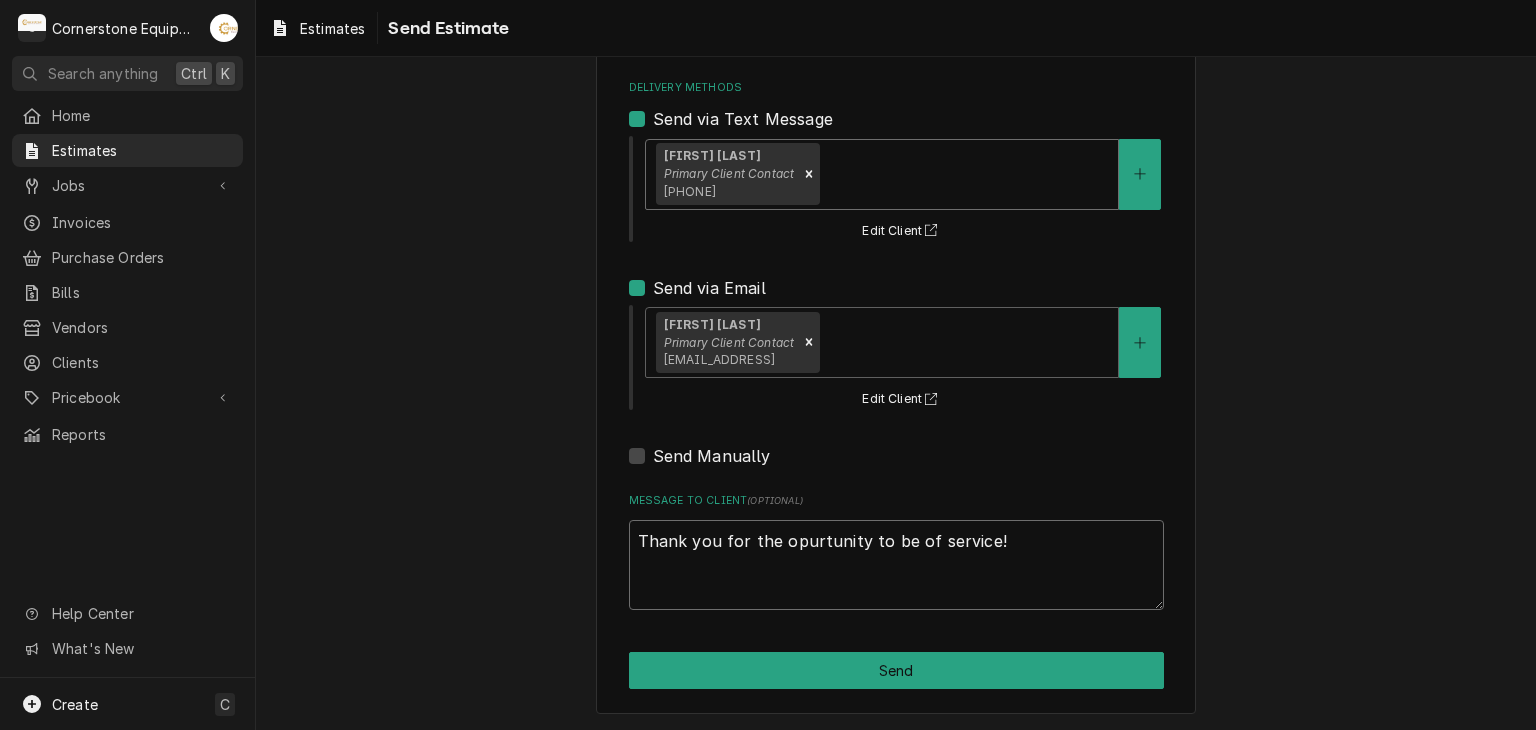 type on "x" 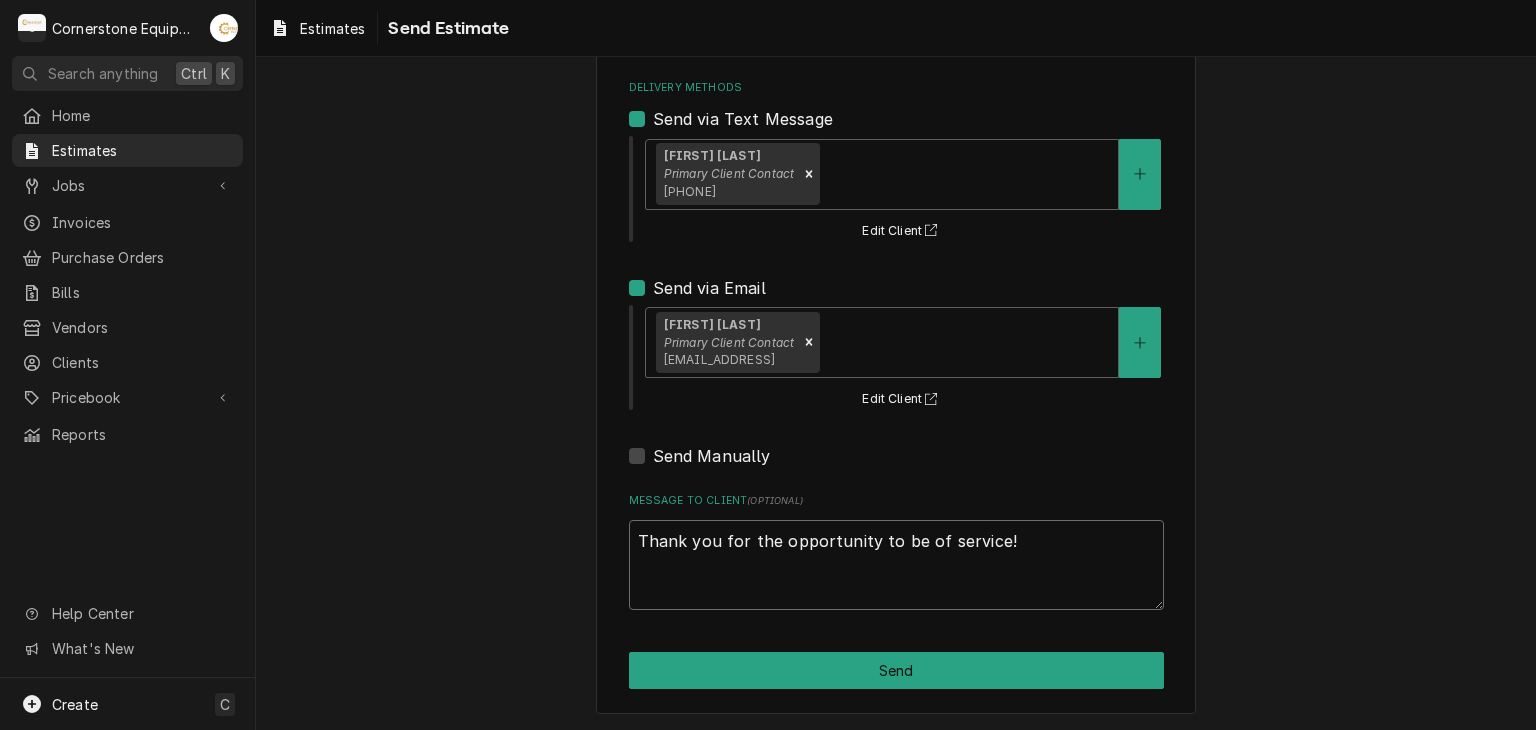 type on "Thank you for the opportunity to be of service!" 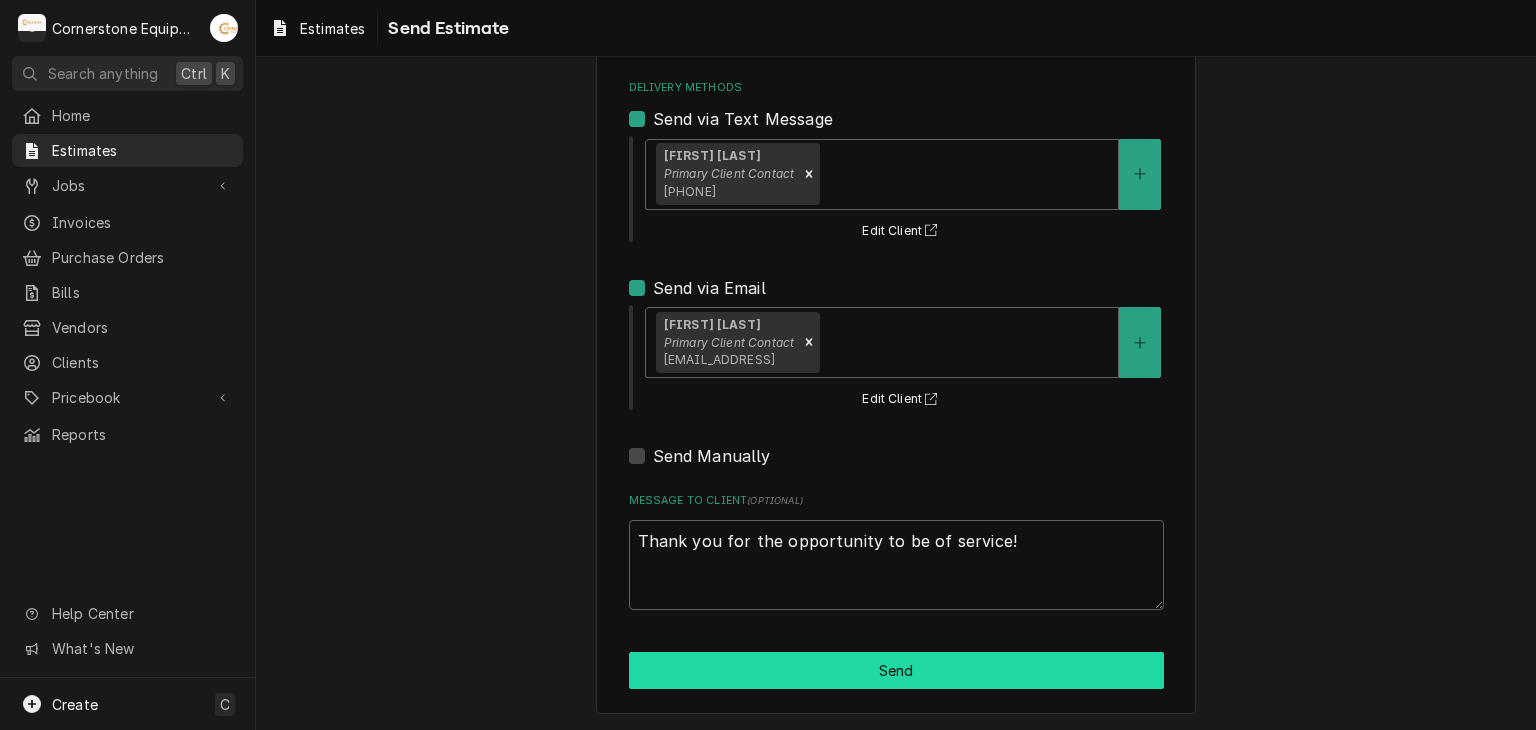 click on "Send" at bounding box center (896, 670) 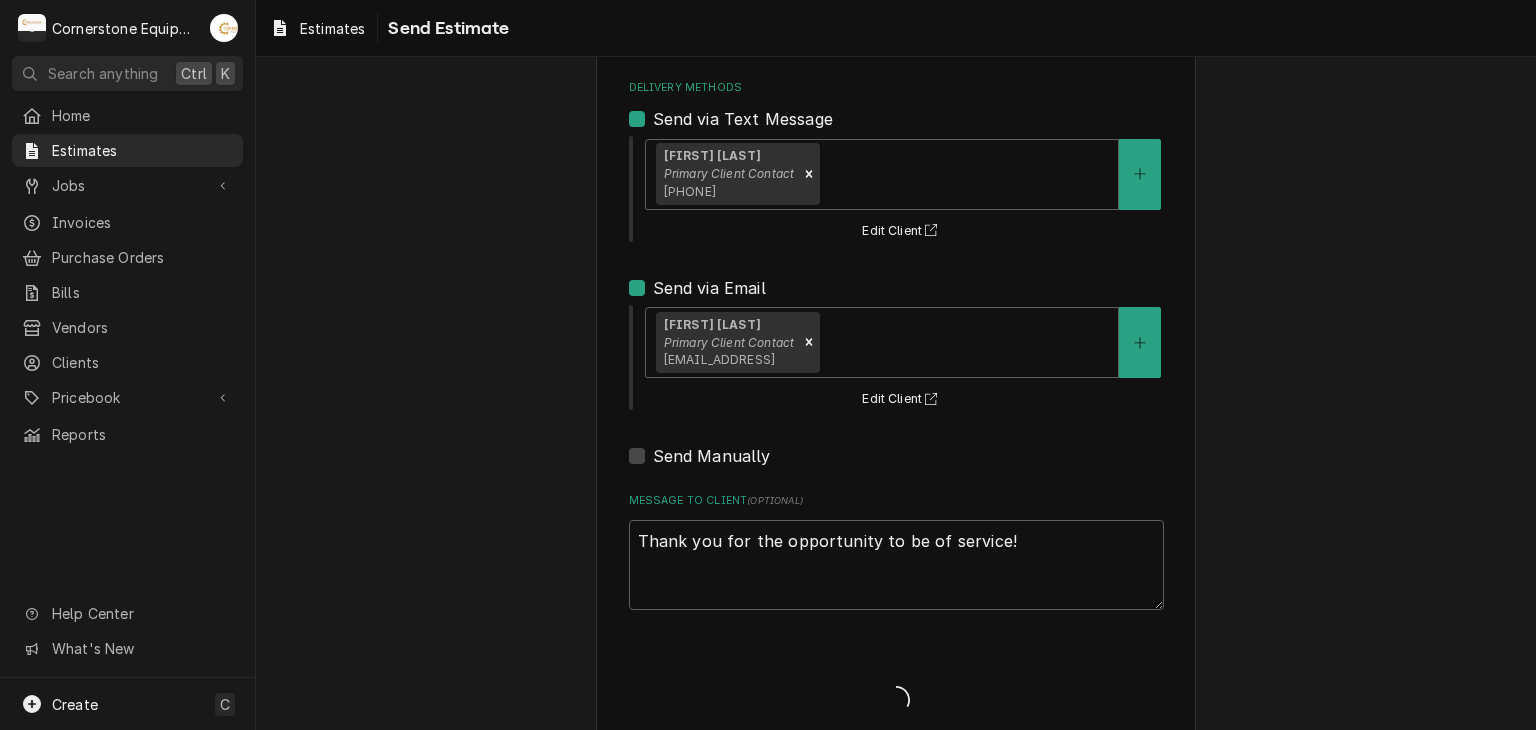 type on "x" 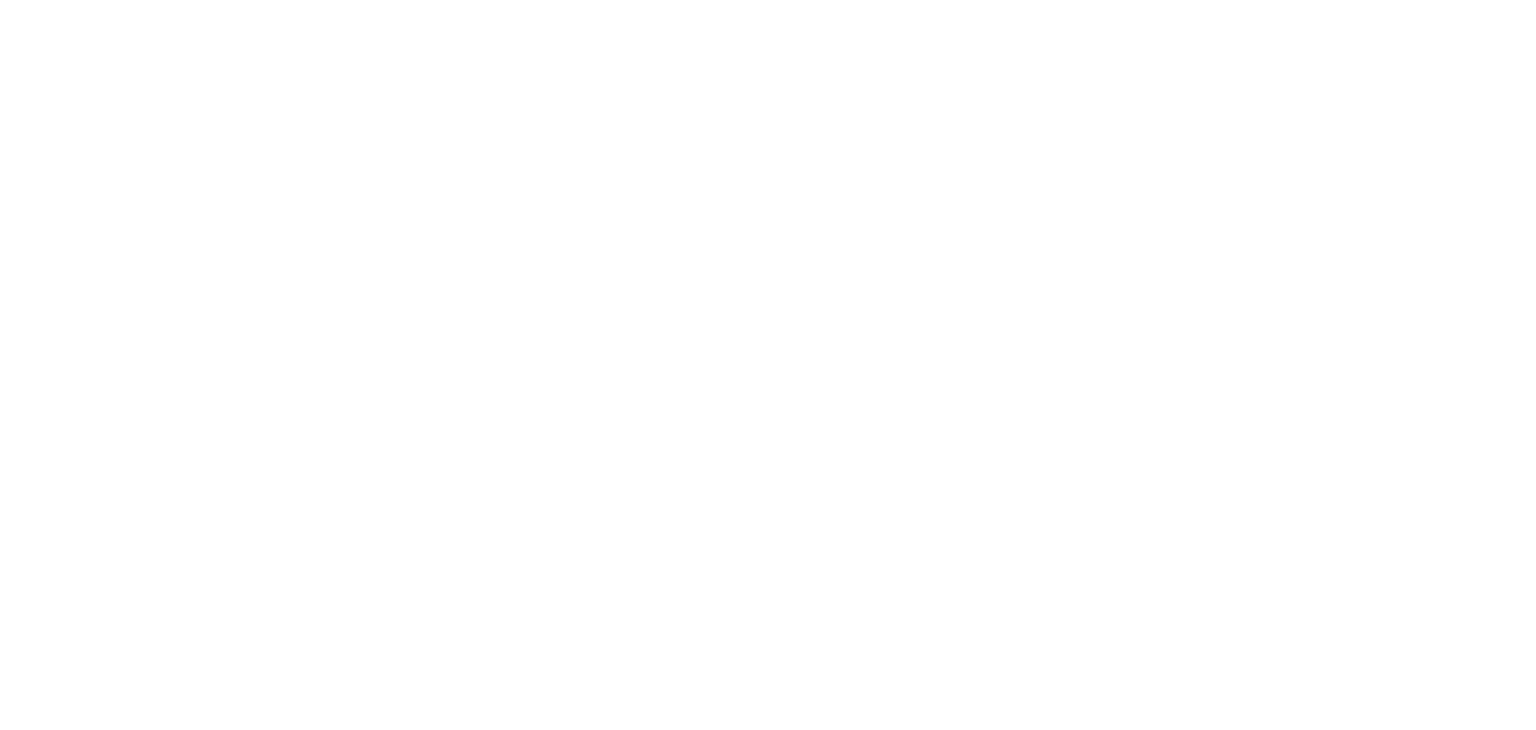scroll, scrollTop: 0, scrollLeft: 0, axis: both 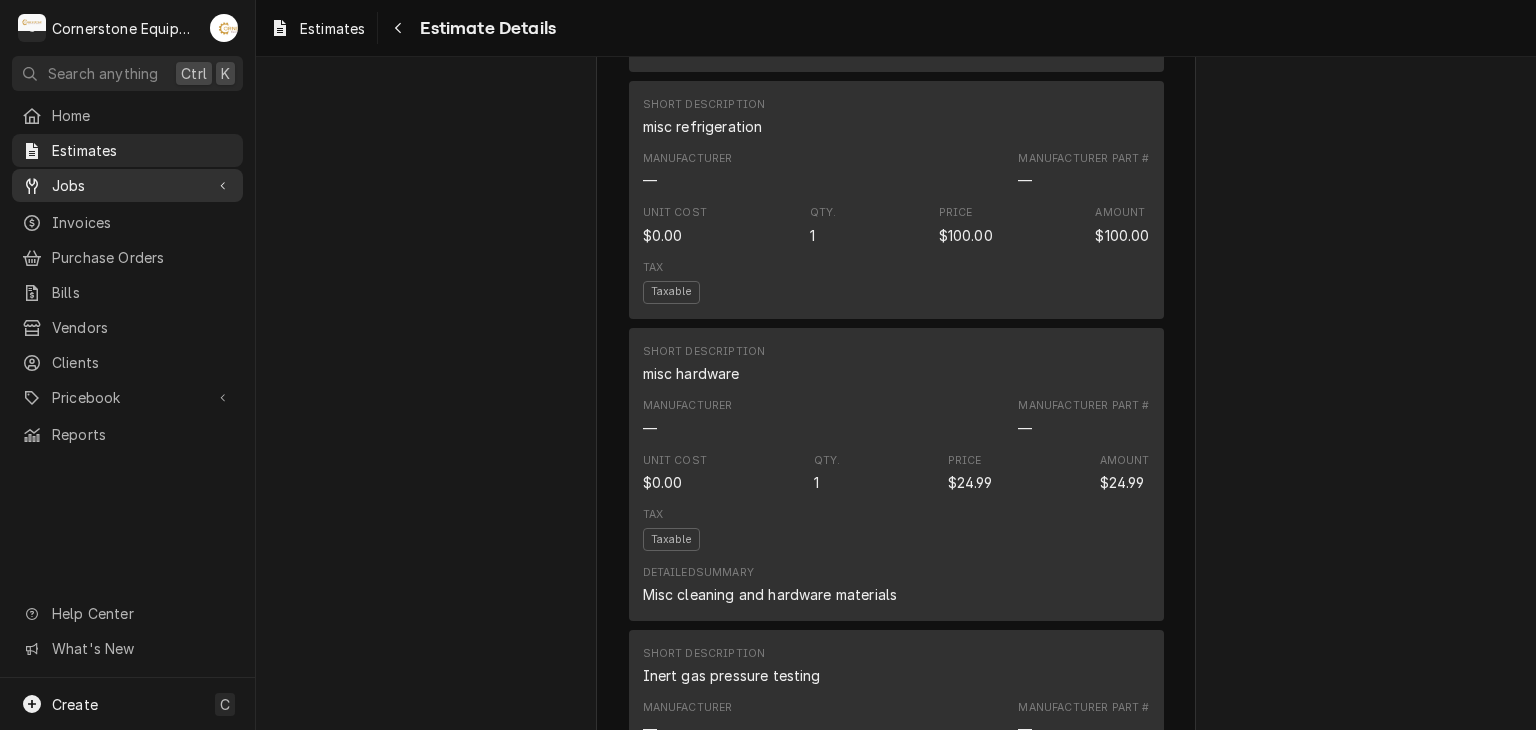 click on "Jobs" at bounding box center (127, 185) 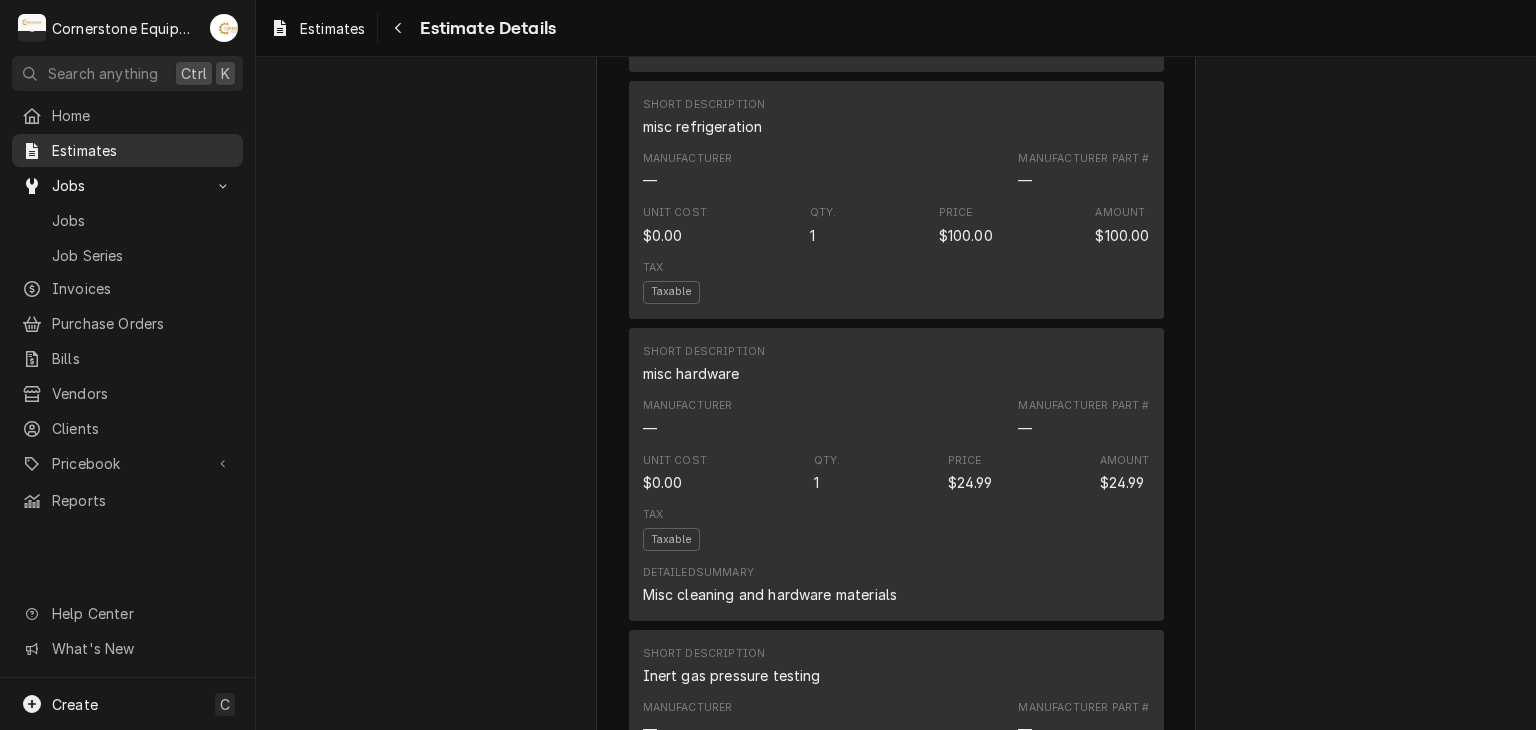 click on "Estimates" at bounding box center [142, 150] 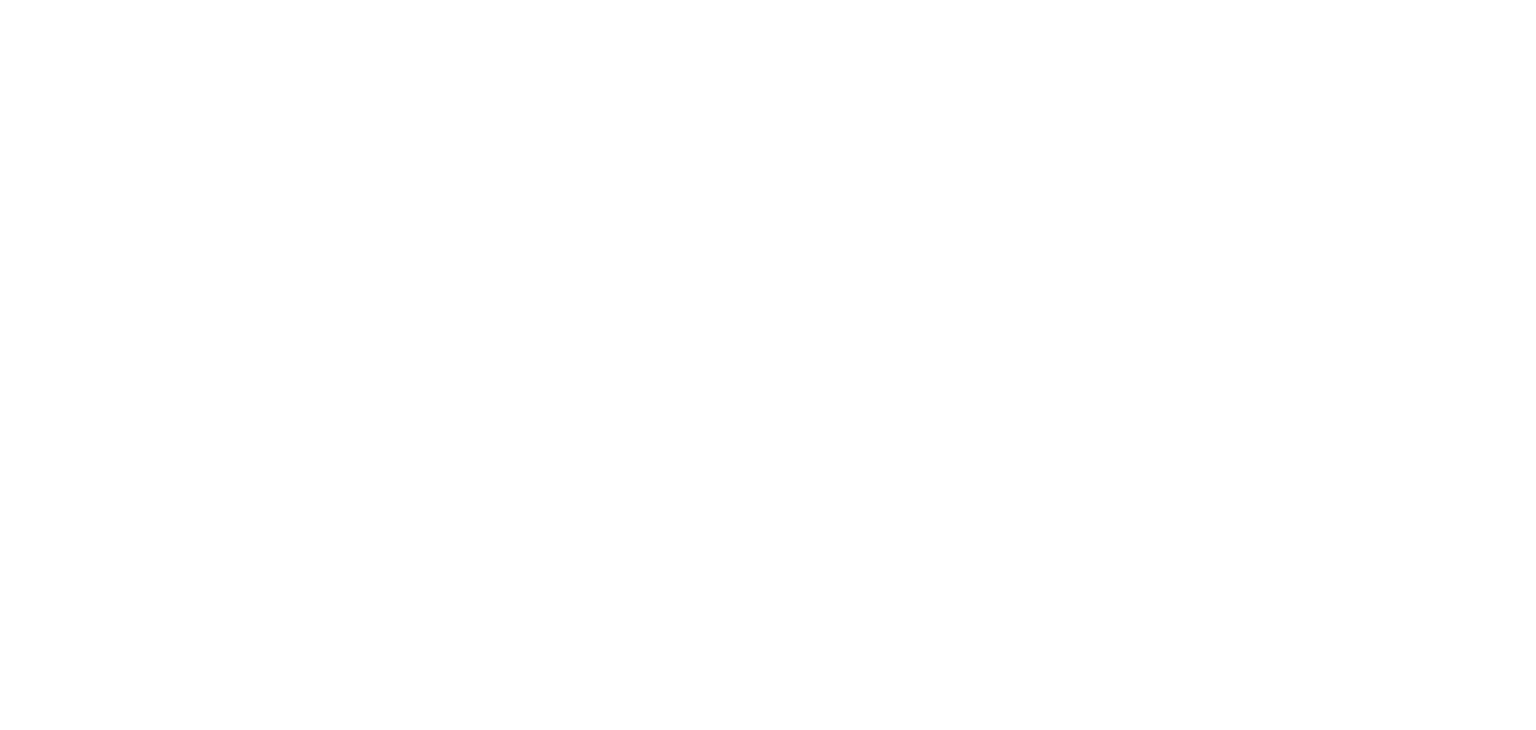scroll, scrollTop: 0, scrollLeft: 0, axis: both 